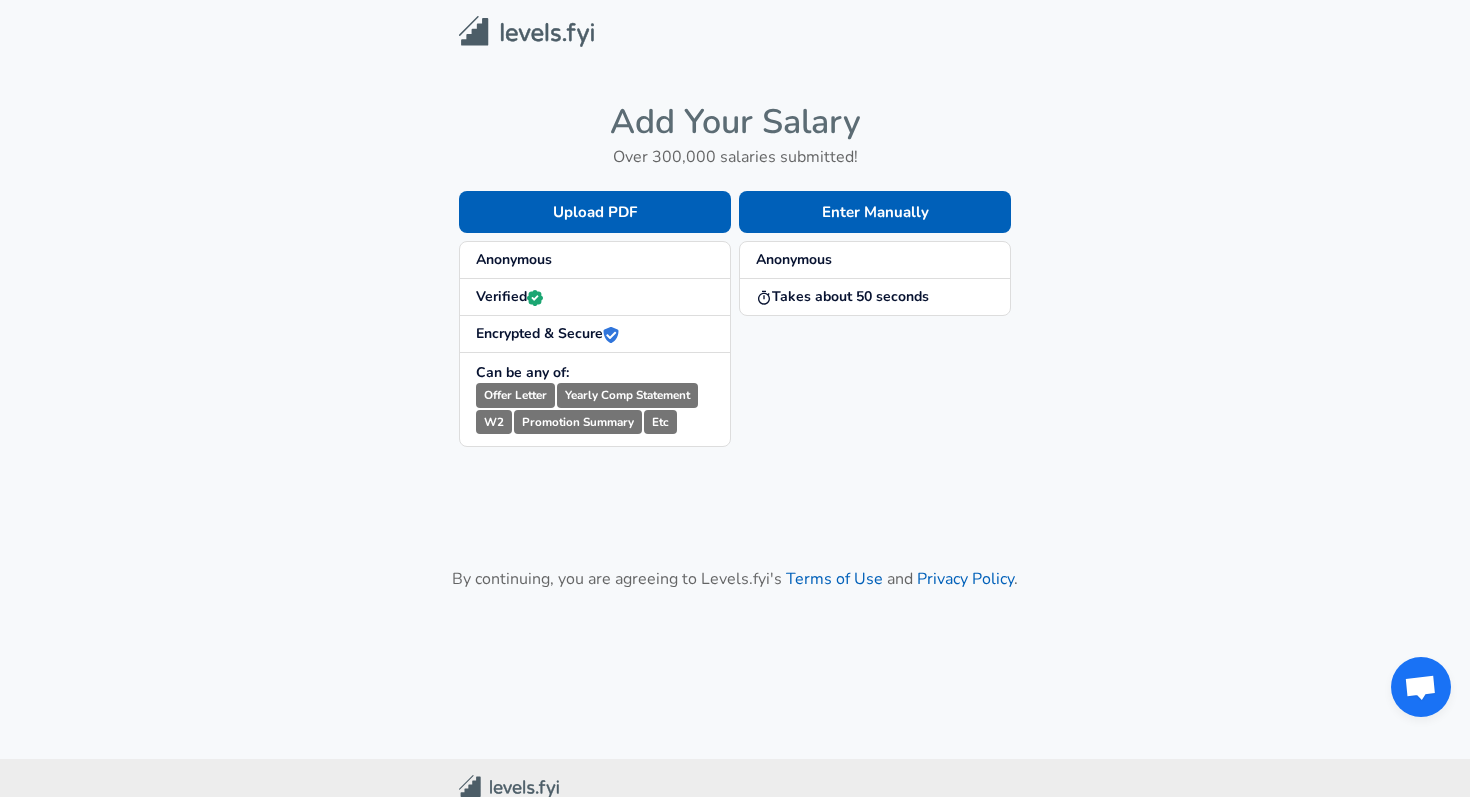 scroll, scrollTop: 0, scrollLeft: 0, axis: both 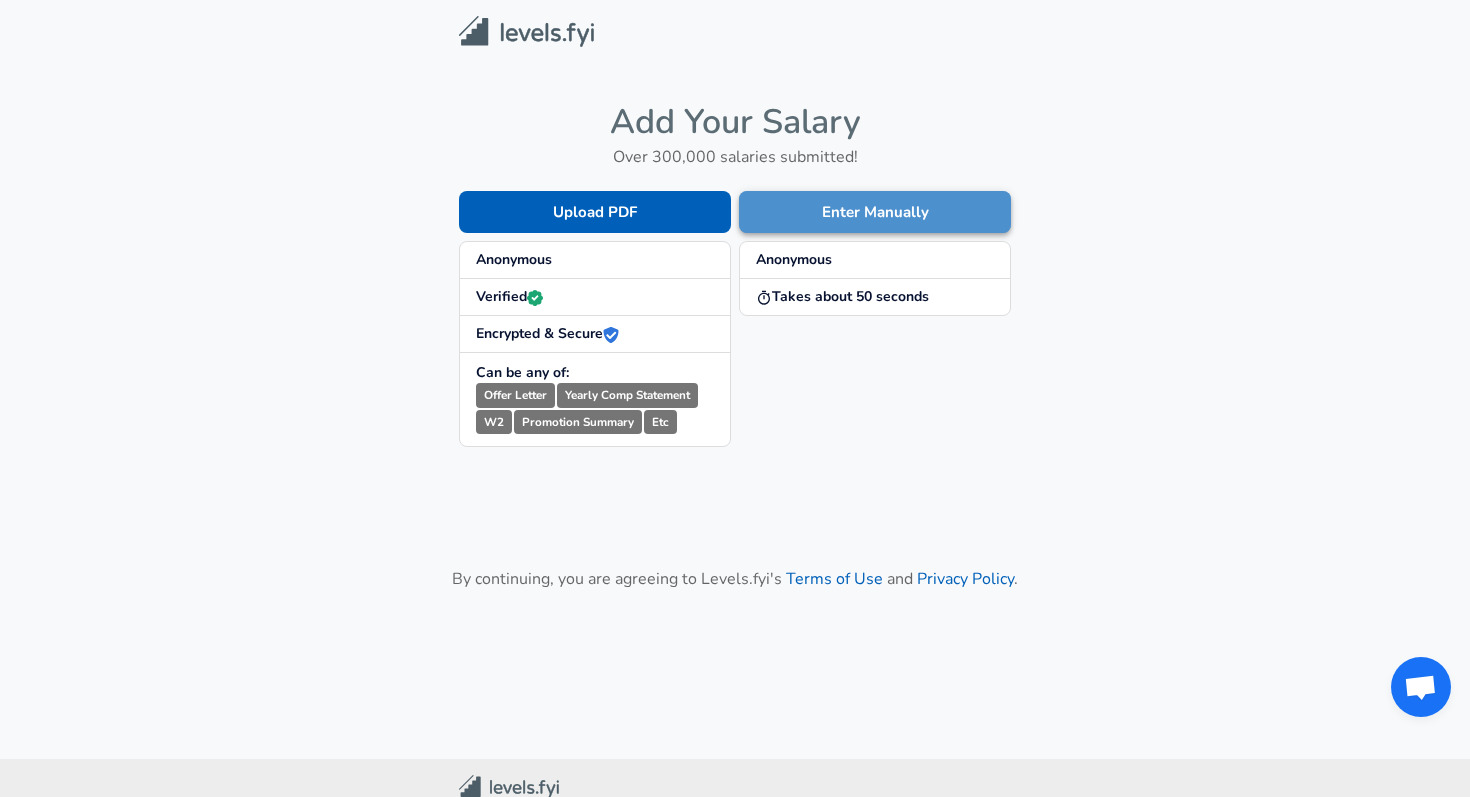 click on "Enter Manually" at bounding box center (875, 212) 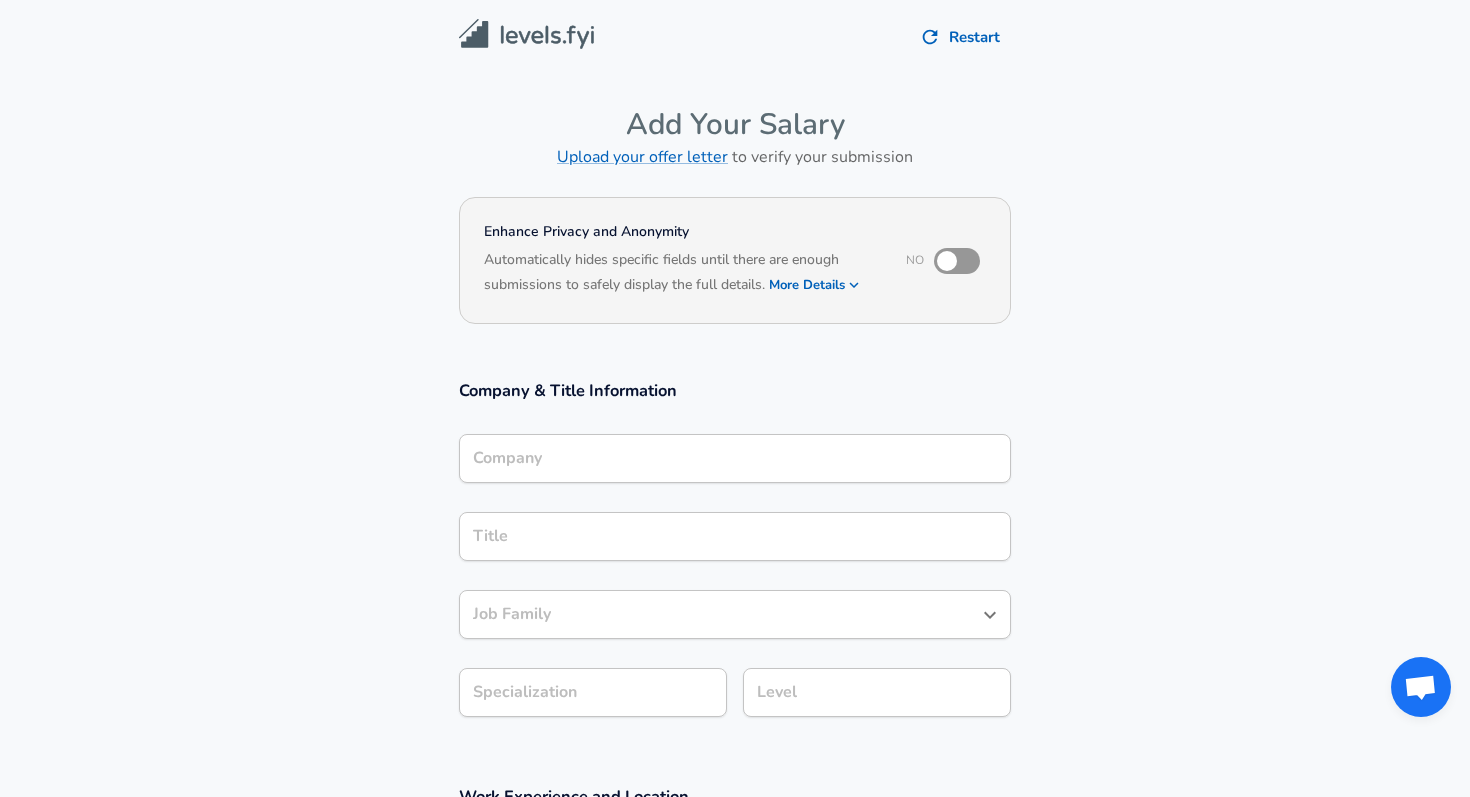 click on "Company" at bounding box center (735, 458) 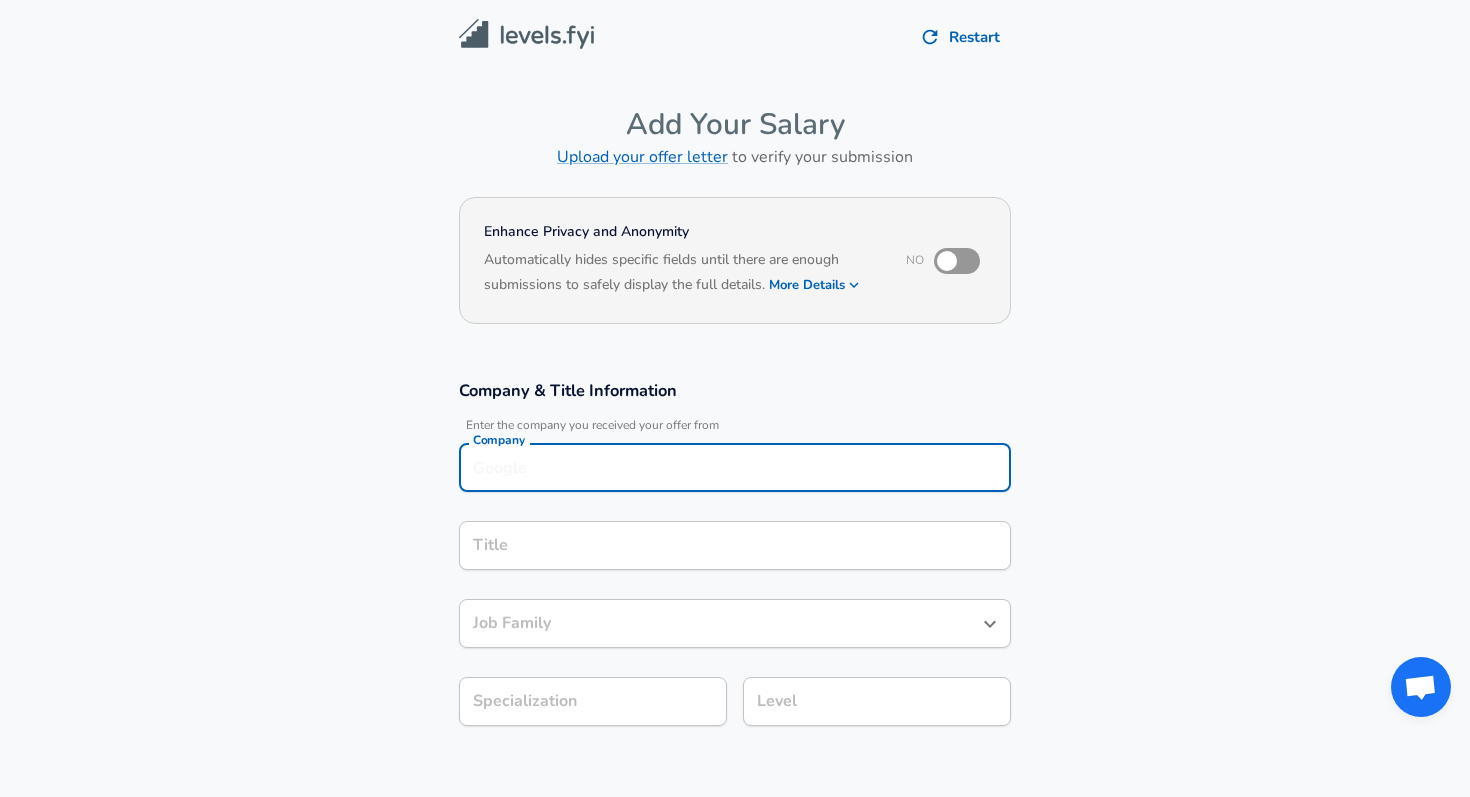 scroll, scrollTop: 20, scrollLeft: 0, axis: vertical 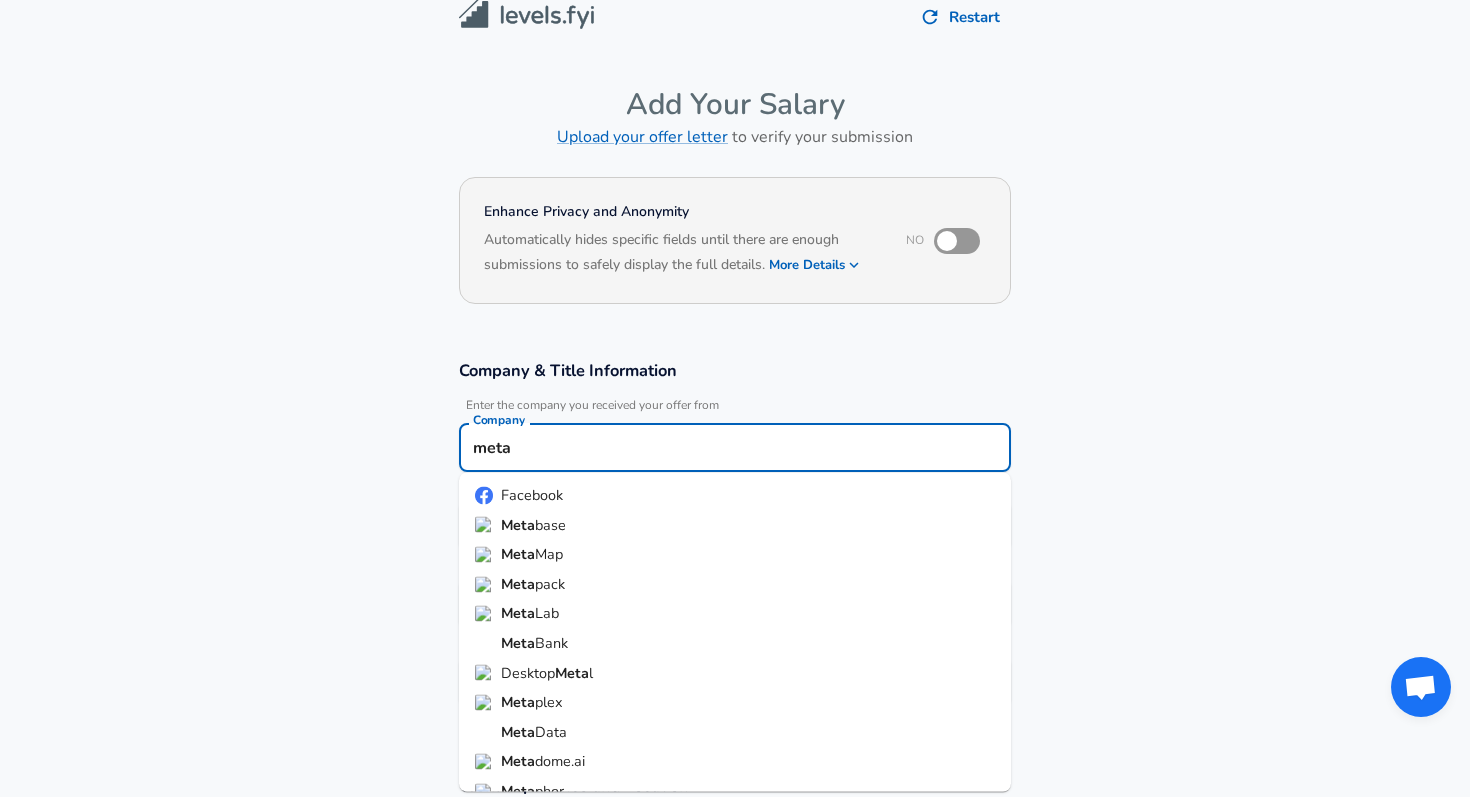 click on "Facebook" at bounding box center (735, 496) 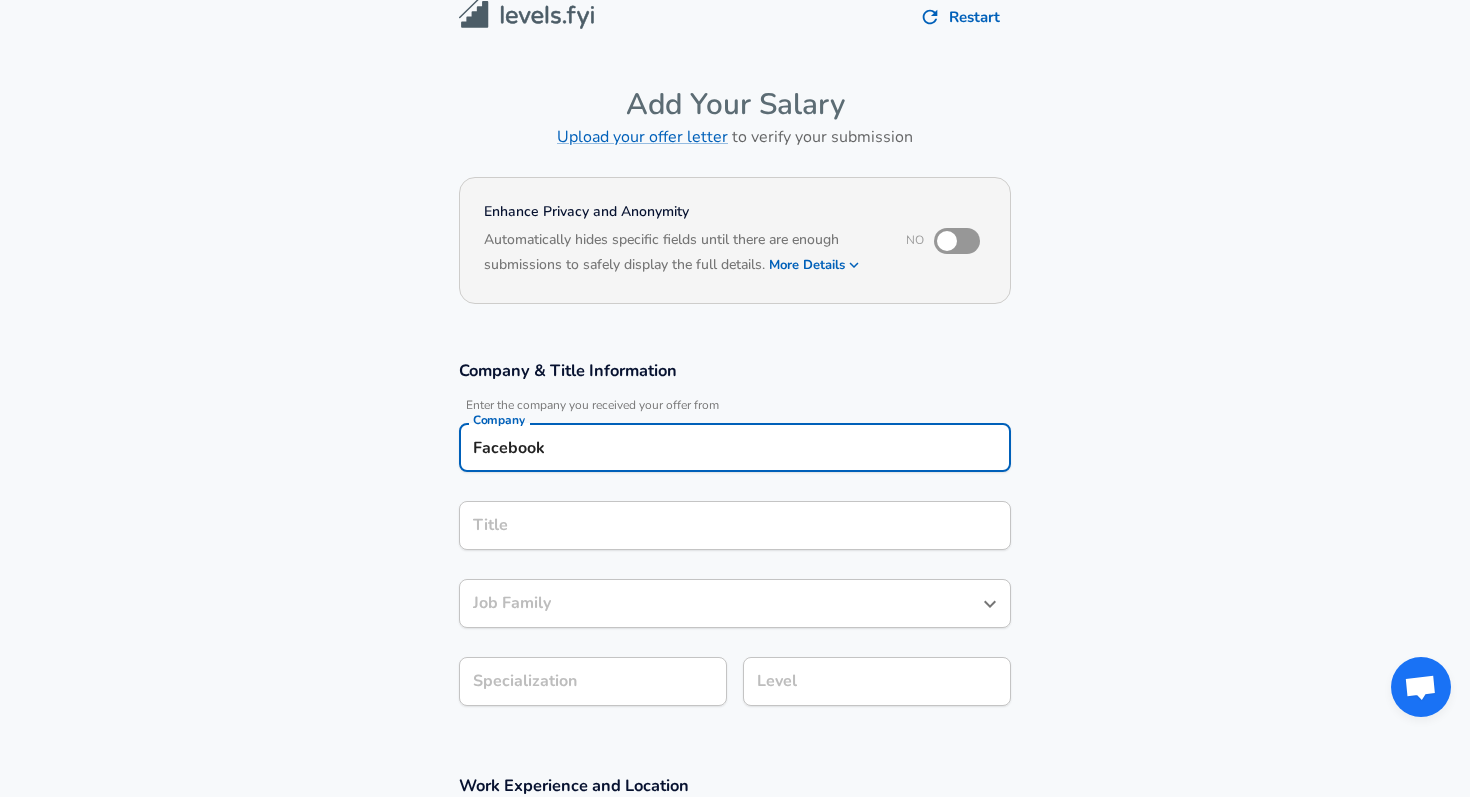 click on "Title" at bounding box center [735, 525] 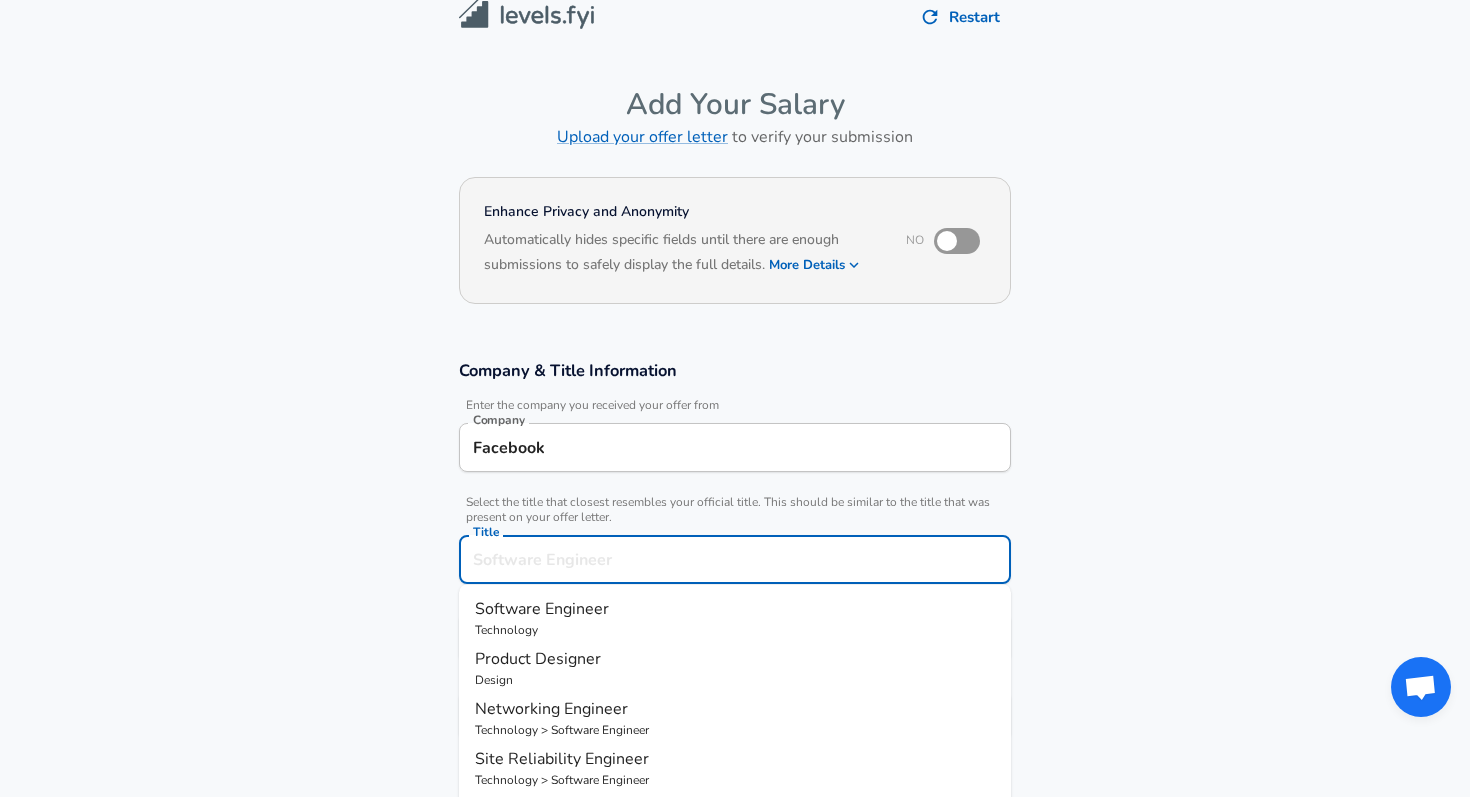 scroll, scrollTop: 60, scrollLeft: 0, axis: vertical 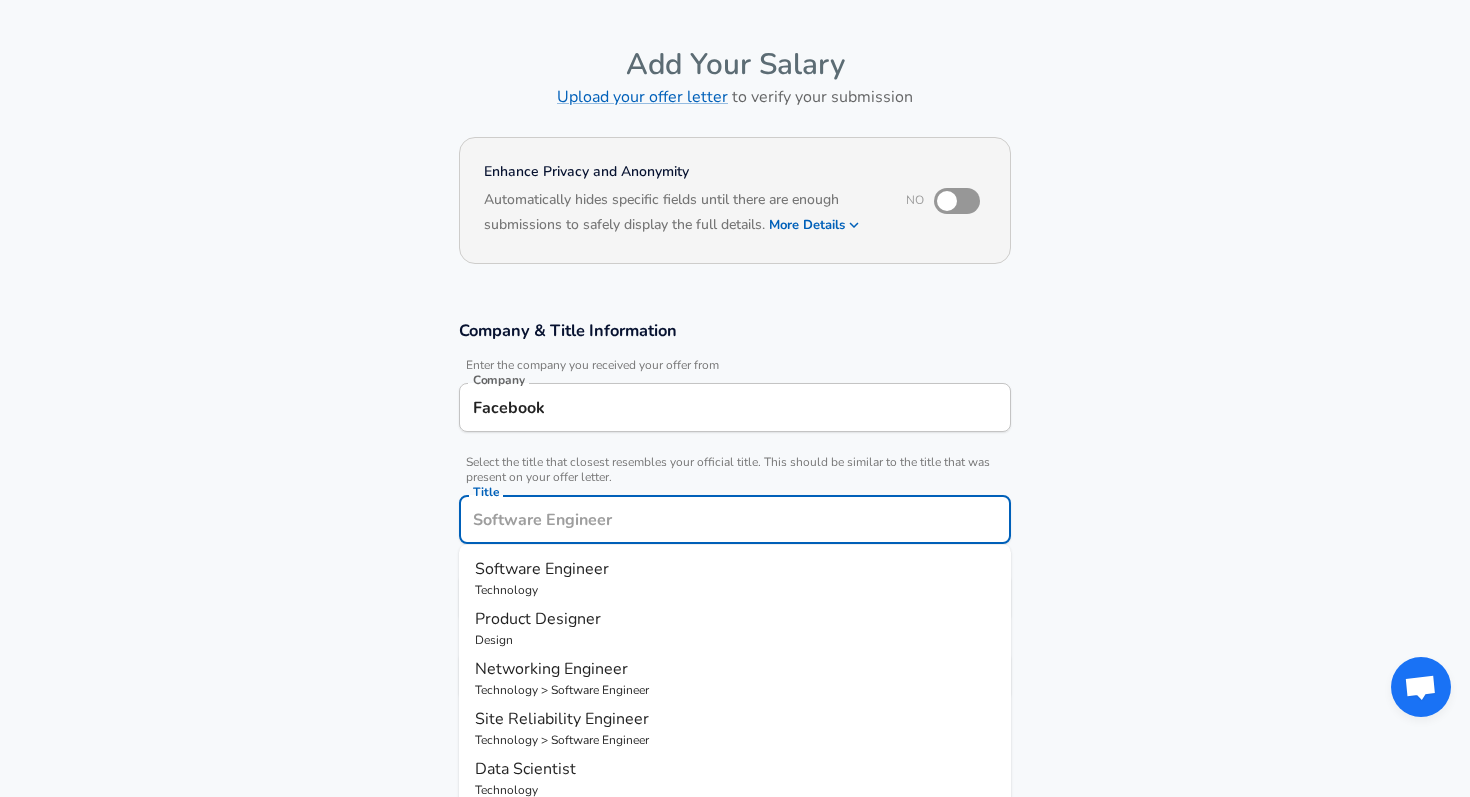 click on "Technology" at bounding box center (735, 590) 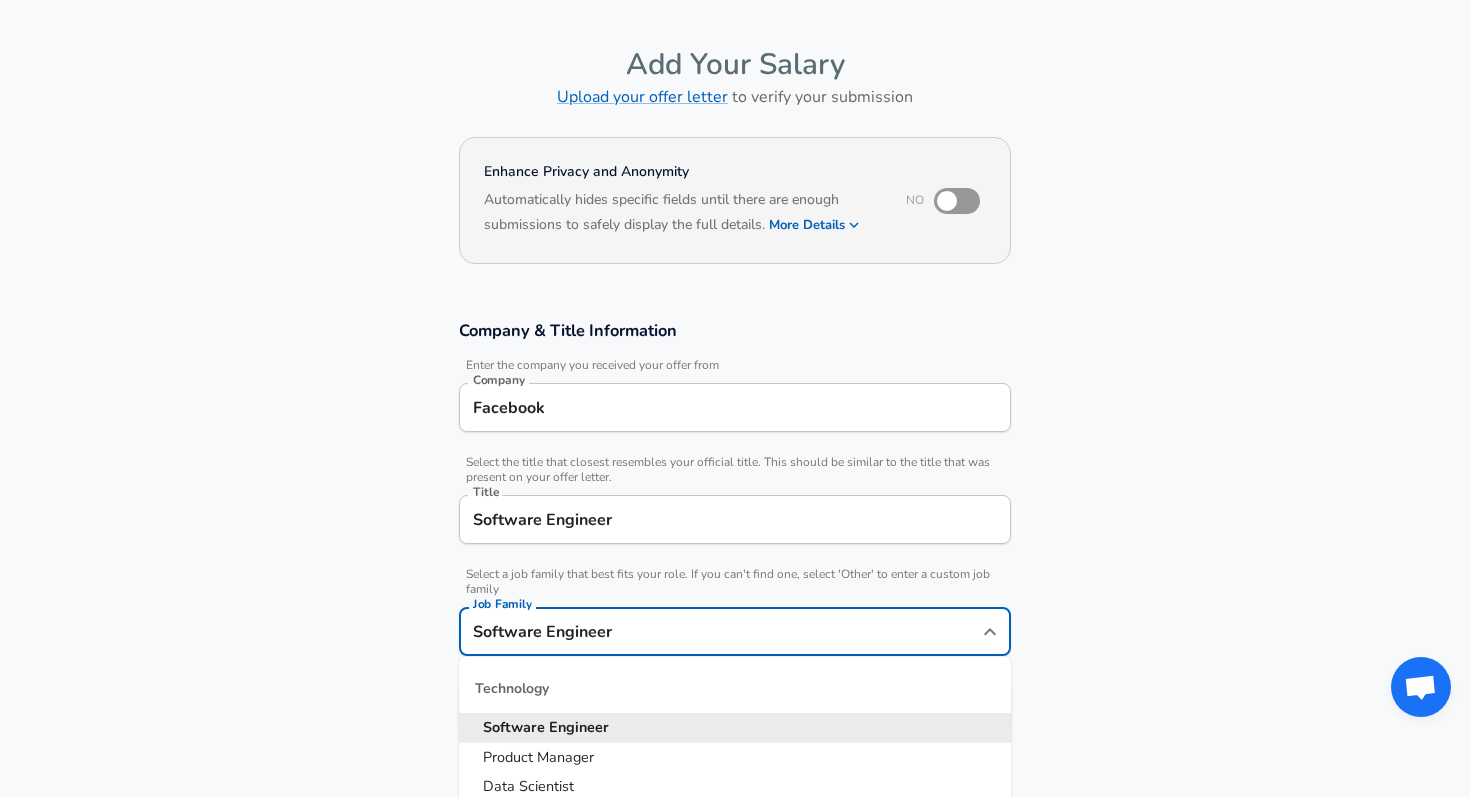 scroll, scrollTop: 100, scrollLeft: 0, axis: vertical 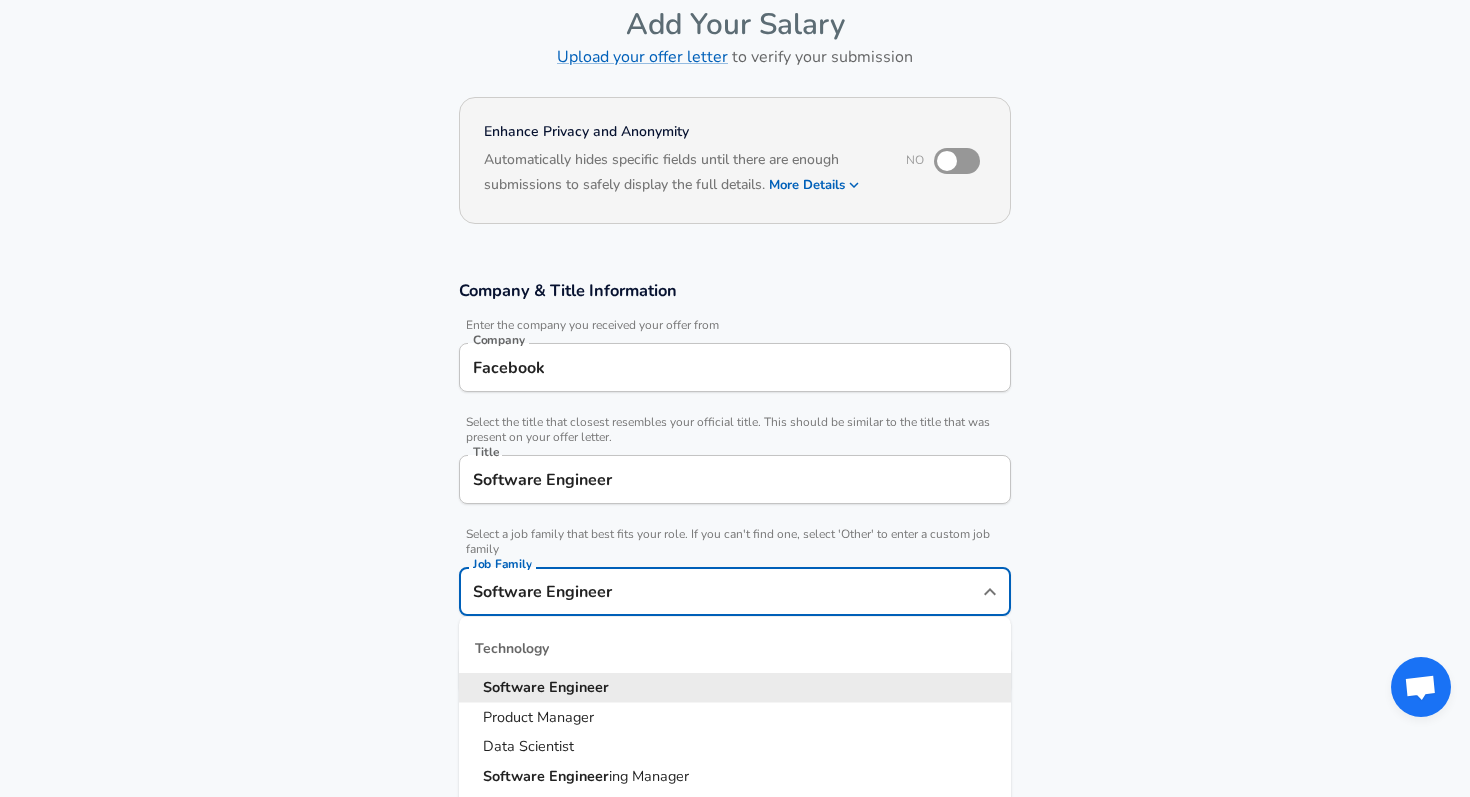 click on "Software Engineer" at bounding box center (720, 591) 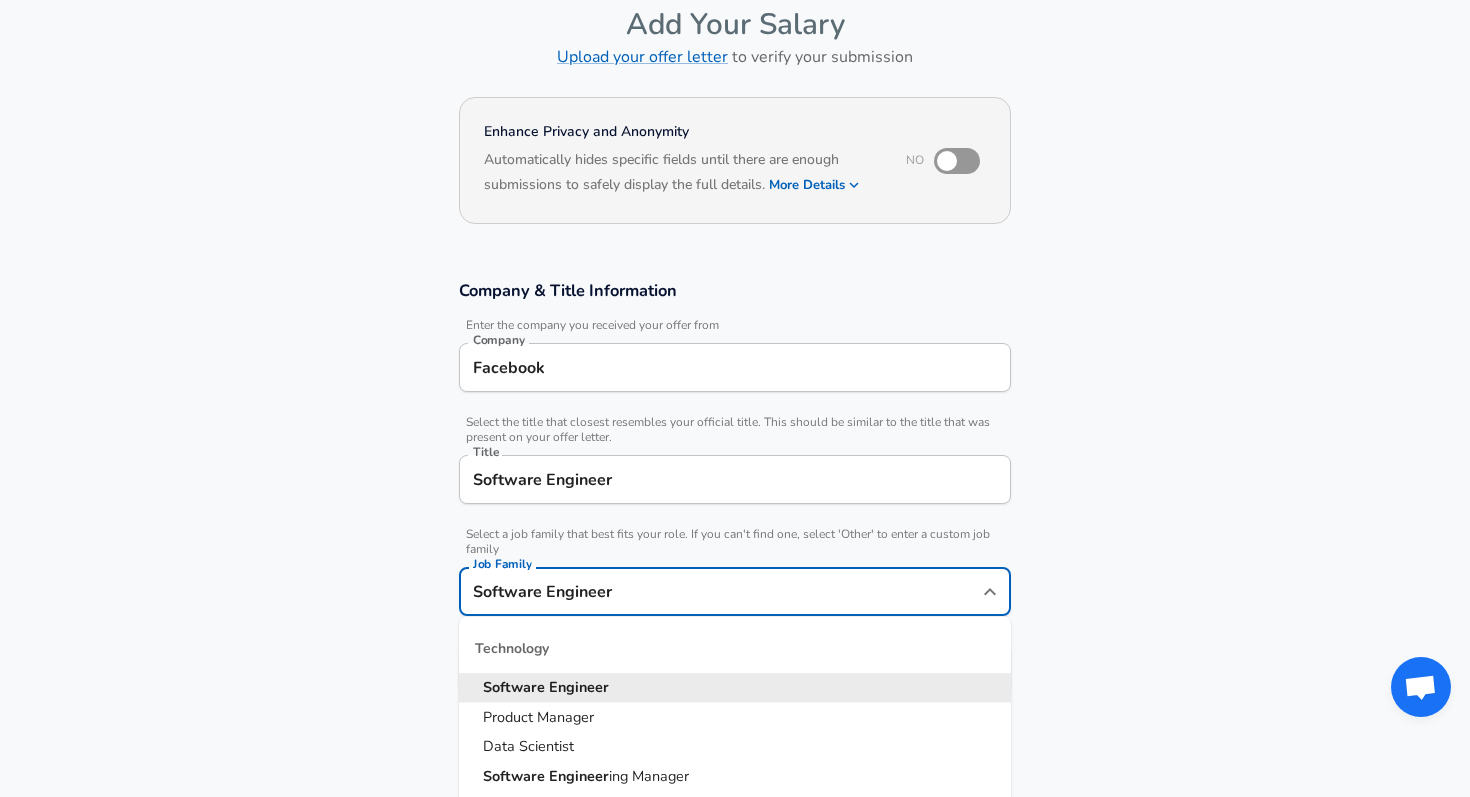 click on "Company & Title Information   Enter the company you received your offer from Company Facebook Company   Select the title that closest resembles your official title. This should be similar to the title that was present on your offer letter. Title Software Engineer Title   Select a job family that best fits your role. If you can't find one, select 'Other' to enter a custom job family Job Family Software Engineer Job Family Technology Software     Engineer Product Manager Data Scientist Software     Engineer ing Manager Technical Program Manager Solution Architect Program Manager Project Manager Data Science Manager Technical Writer Engineering Biomedical  Engineer Civil  Engineer Hardware  Engineer Mechanical  Engineer Geological  Engineer Electrical  Engineer Controls  Engineer Chemical  Engineer Aerospace  Engineer Materials  Engineer Optical  Engineer MEP  Engineer Prompt  Engineer Business Management Consultant Business Development Sales Sales Legal Legal Sales Sales  Engineer Legal Regulatory Affairs Sales" at bounding box center (735, 497) 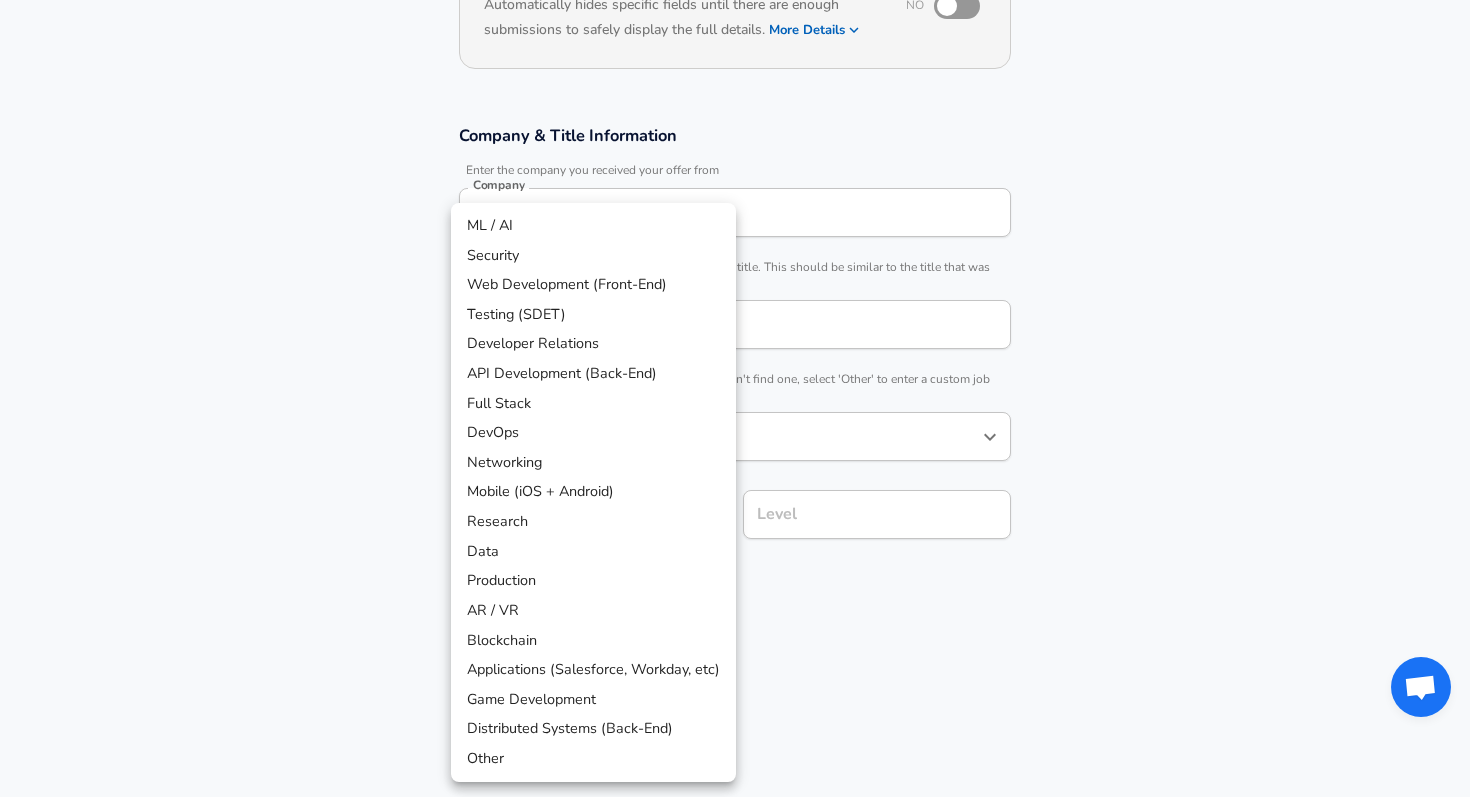 scroll, scrollTop: 315, scrollLeft: 0, axis: vertical 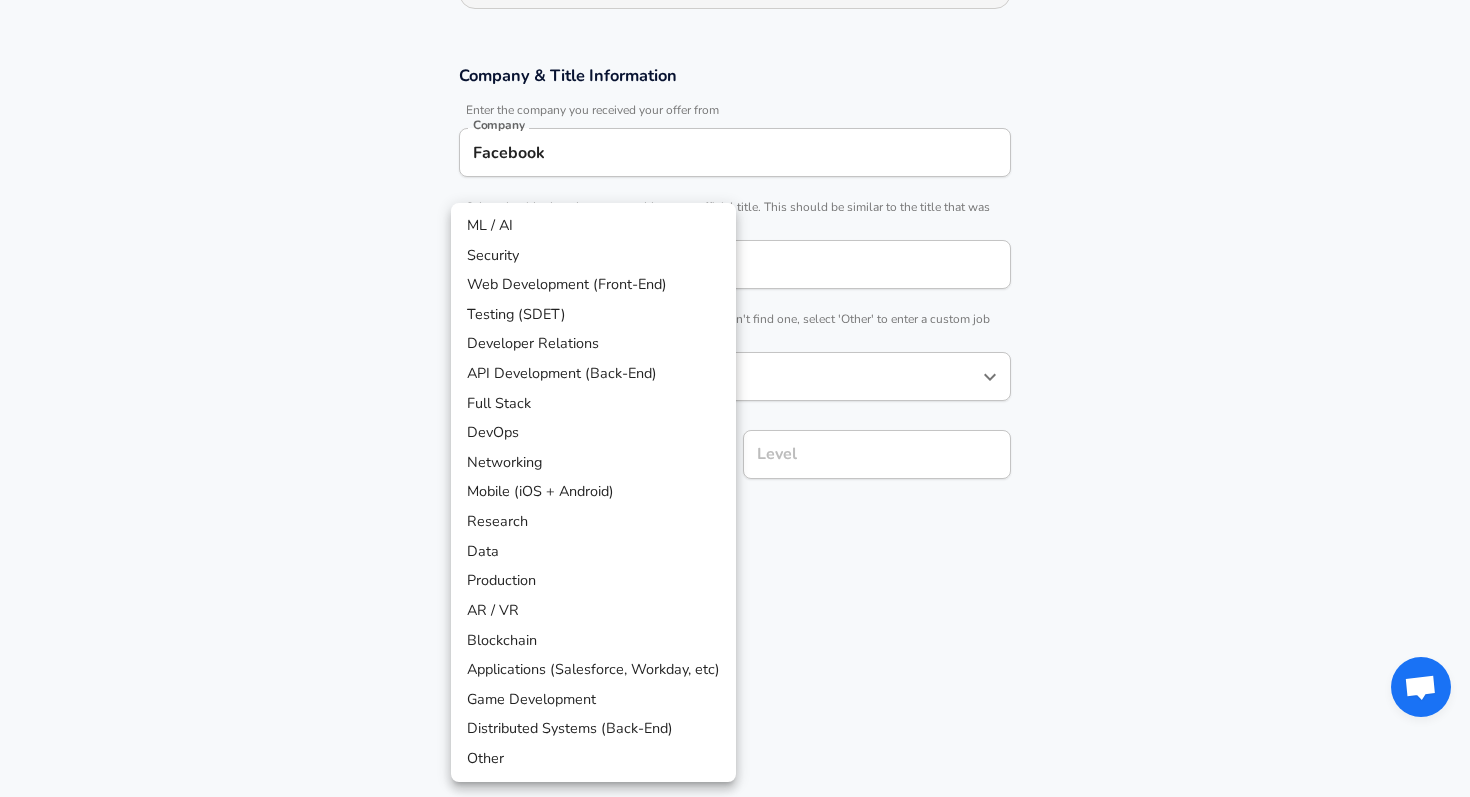 click on "Restart Add Your Salary Upload your offer letter   to verify your submission Enhance Privacy and Anonymity No Automatically hides specific fields until there are enough submissions to safely display the full details.   More Details Based on your submission and the data points that we have already collected, we will automatically hide and anonymize specific fields if there aren't enough data points to remain sufficiently anonymous. Company & Title Information   Enter the company you received your offer from Company Facebook Company   Select the title that closest resembles your official title. This should be similar to the title that was present on your offer letter. Title Software Engineer Title   Select a job family that best fits your role. If you can't find one, select 'Other' to enter a custom job family Job Family Software Engineer Job Family   Select a Specialization that best fits your role. If you can't find one, select 'Other' to enter a custom specialization Select Specialization ​ Level Level" at bounding box center (735, 83) 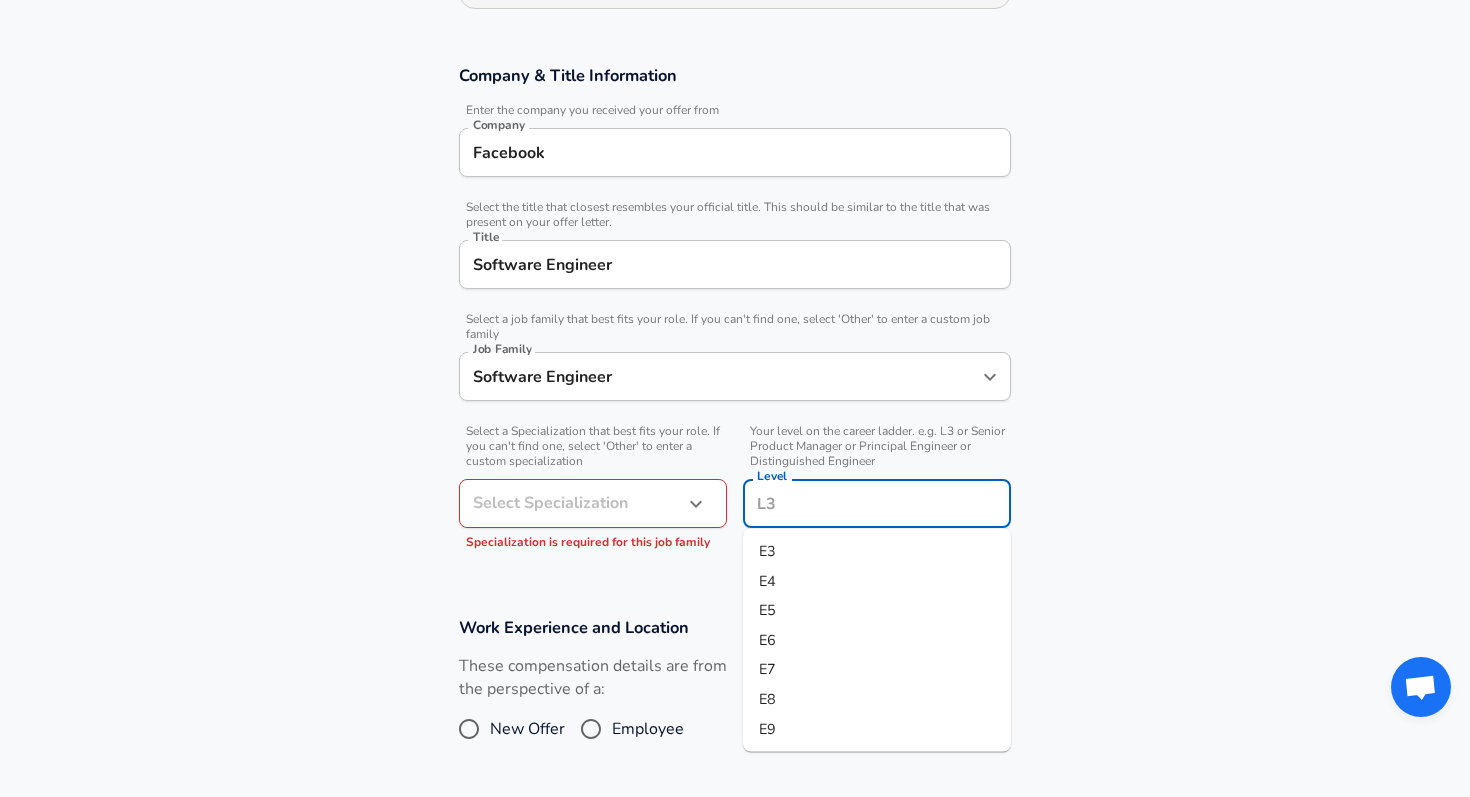 click on "Level" at bounding box center (877, 503) 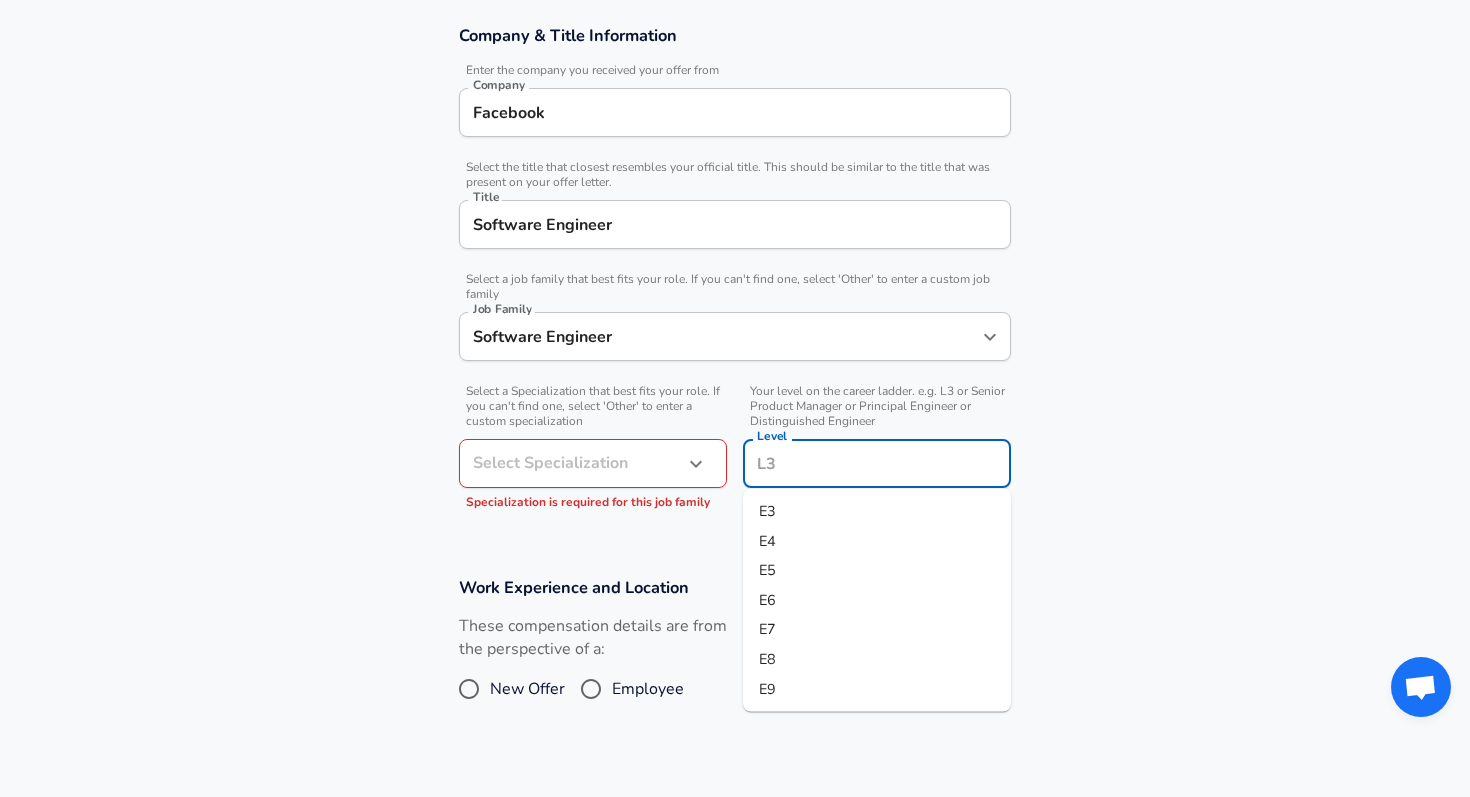 click on "E5" at bounding box center (877, 571) 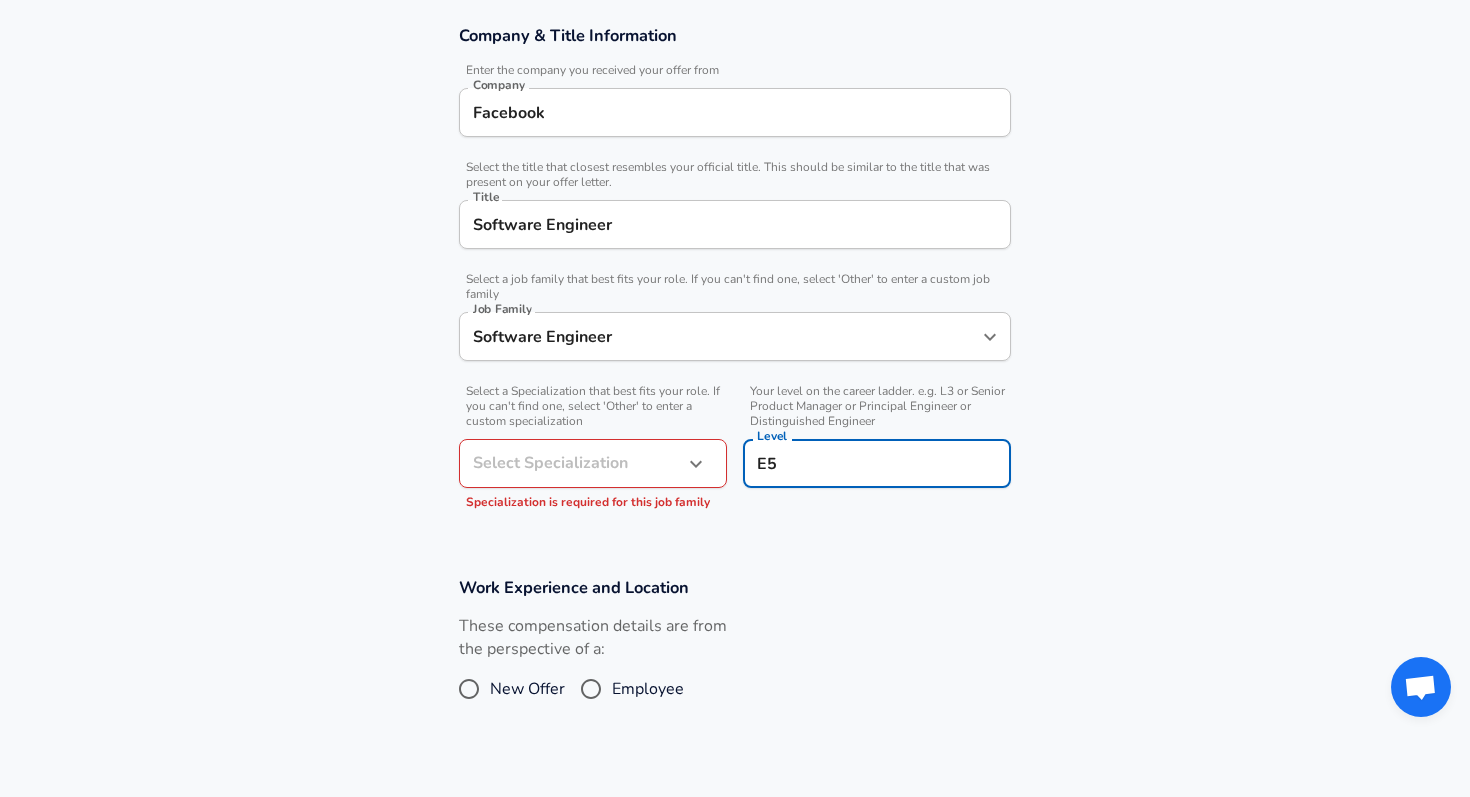click on "Restart Add Your Salary Upload your offer letter   to verify your submission Enhance Privacy and Anonymity No Automatically hides specific fields until there are enough submissions to safely display the full details.   More Details Based on your submission and the data points that we have already collected, we will automatically hide and anonymize specific fields if there aren't enough data points to remain sufficiently anonymous. Company & Title Information   Enter the company you received your offer from Company Facebook Company   Select the title that closest resembles your official title. This should be similar to the title that was present on your offer letter. Title Software Engineer Title   Select a job family that best fits your role. If you can't find one, select 'Other' to enter a custom job family Job Family Software Engineer Job Family   Select a Specialization that best fits your role. If you can't find one, select 'Other' to enter a custom specialization Select Specialization ​   Level E5" at bounding box center (735, 43) 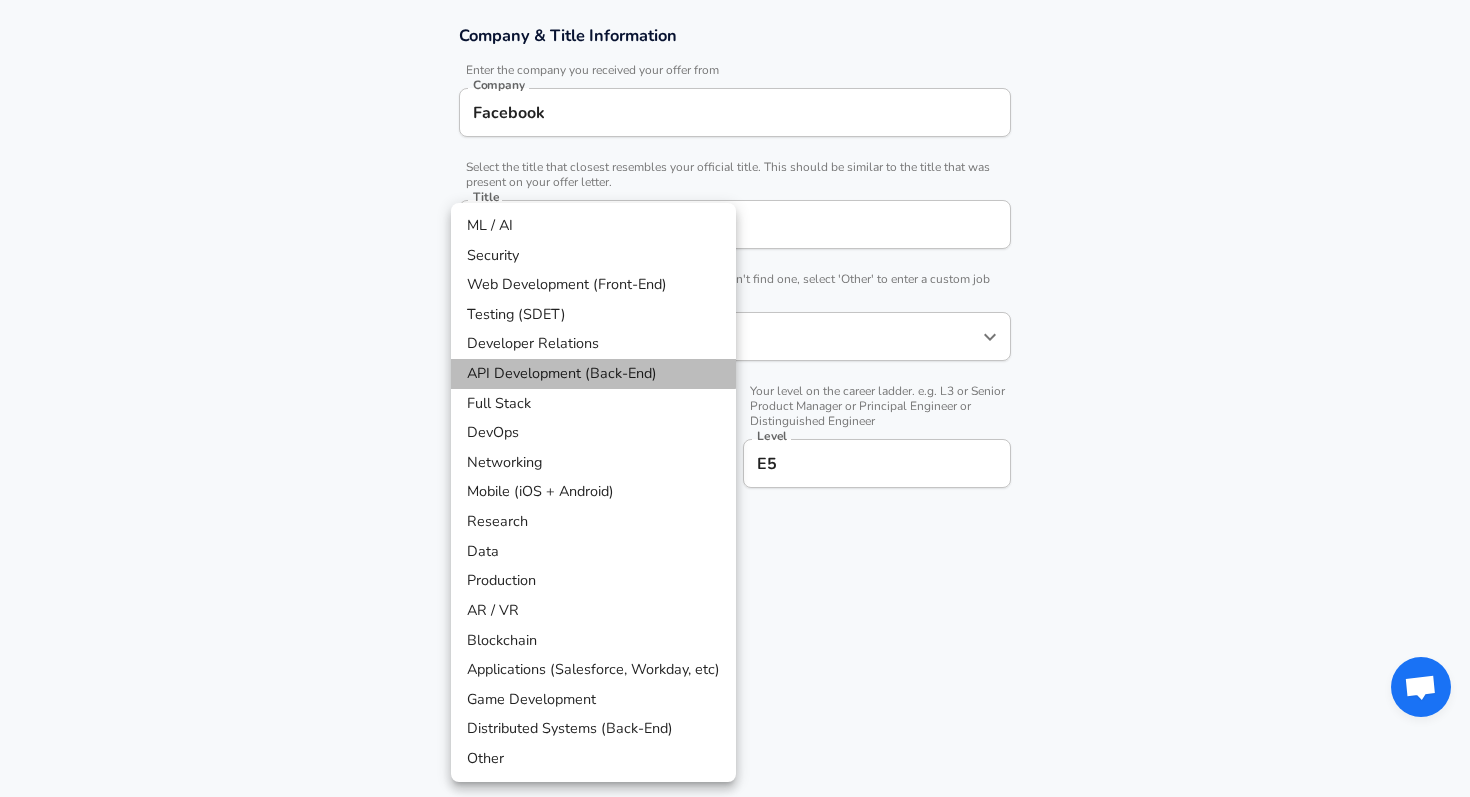 click on "API Development (Back-End)" at bounding box center (593, 374) 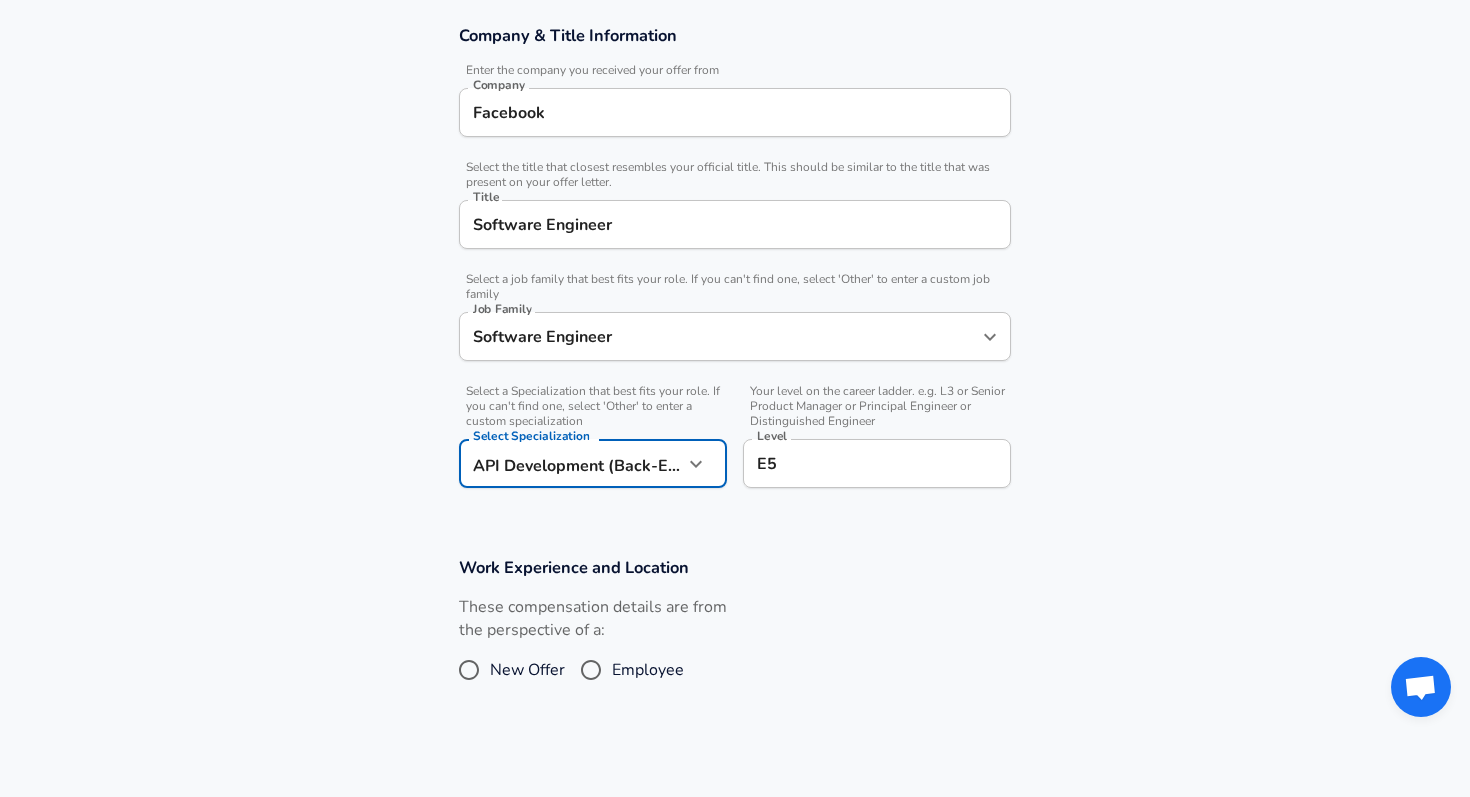 click on "New Offer" at bounding box center (469, 670) 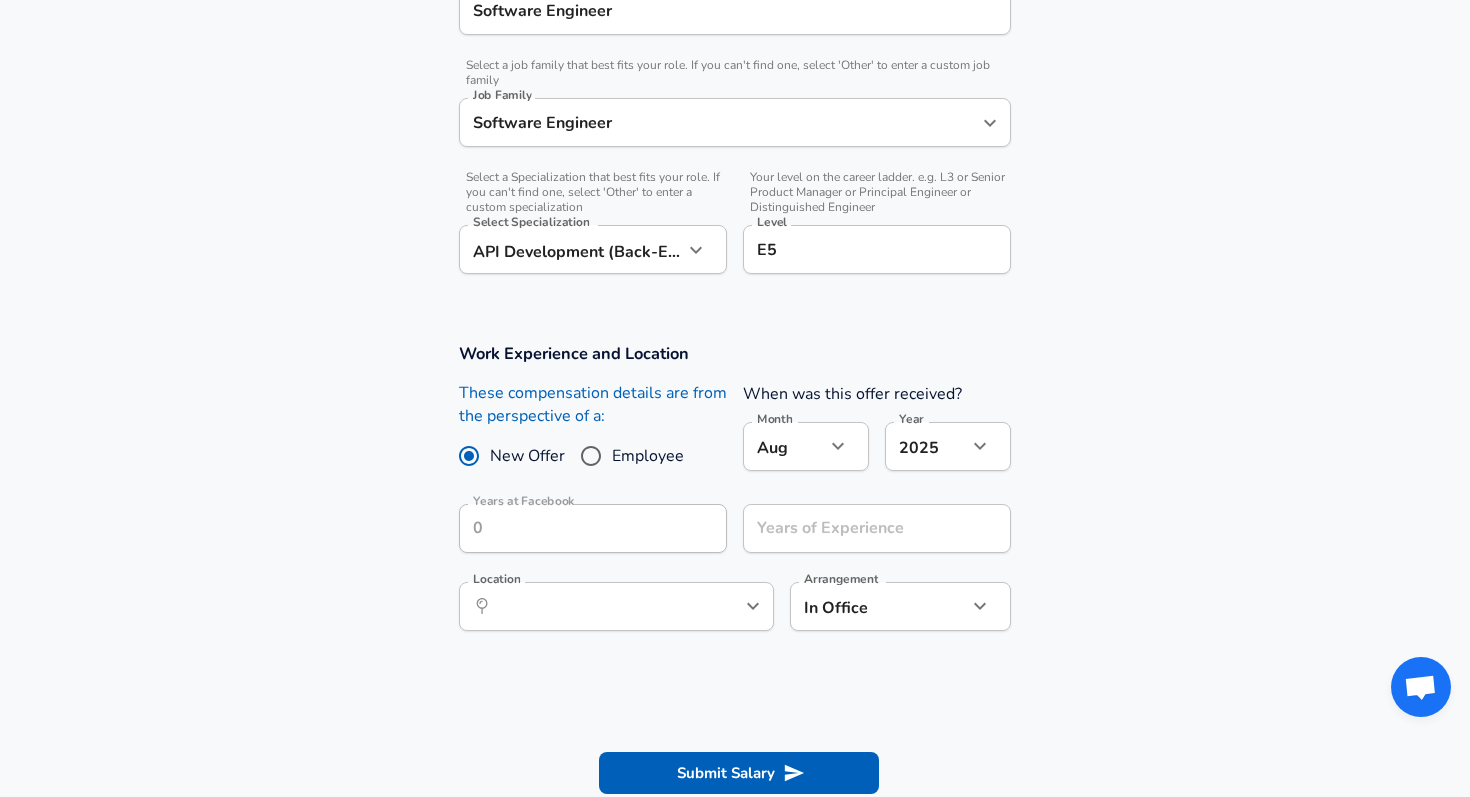scroll, scrollTop: 585, scrollLeft: 0, axis: vertical 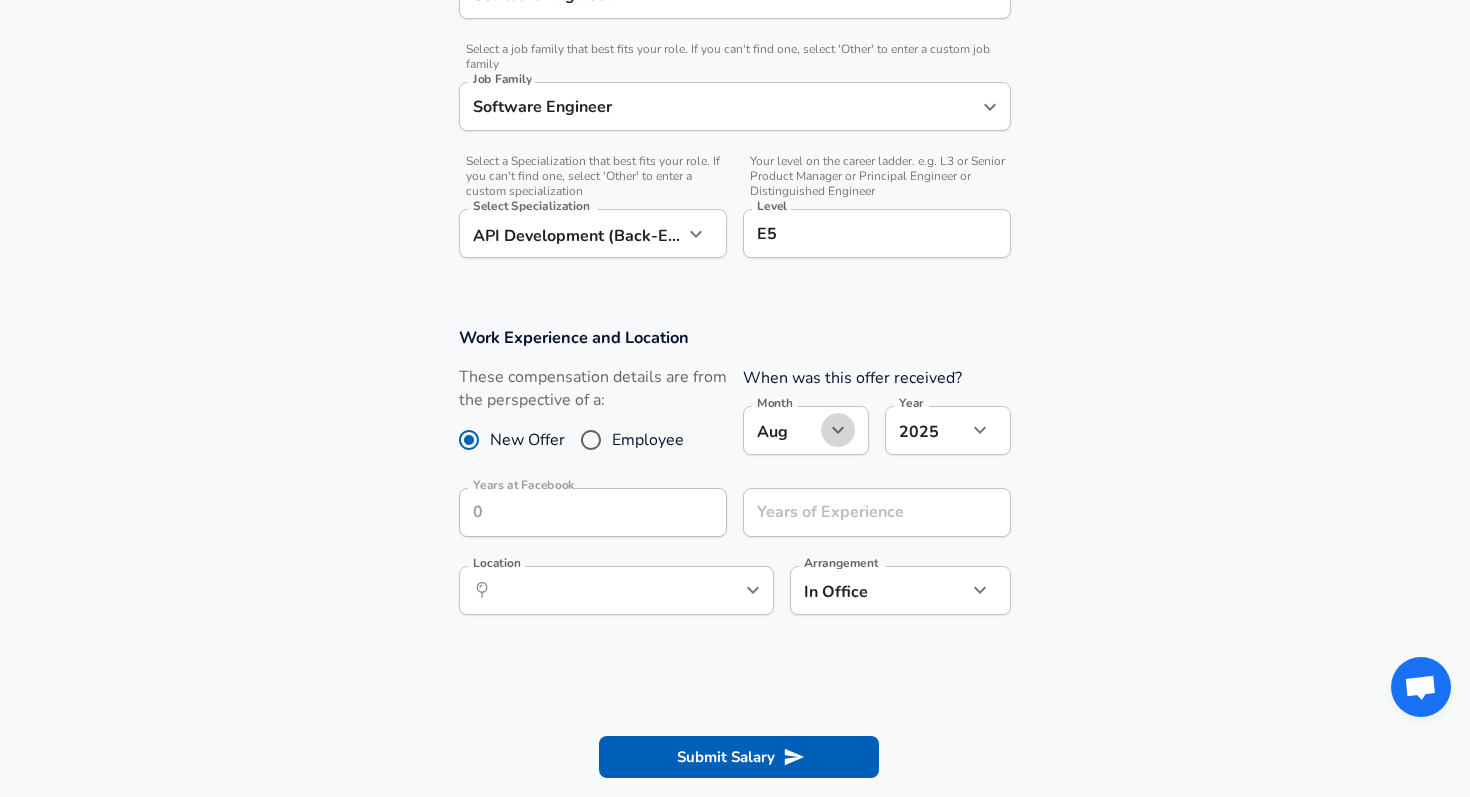 click 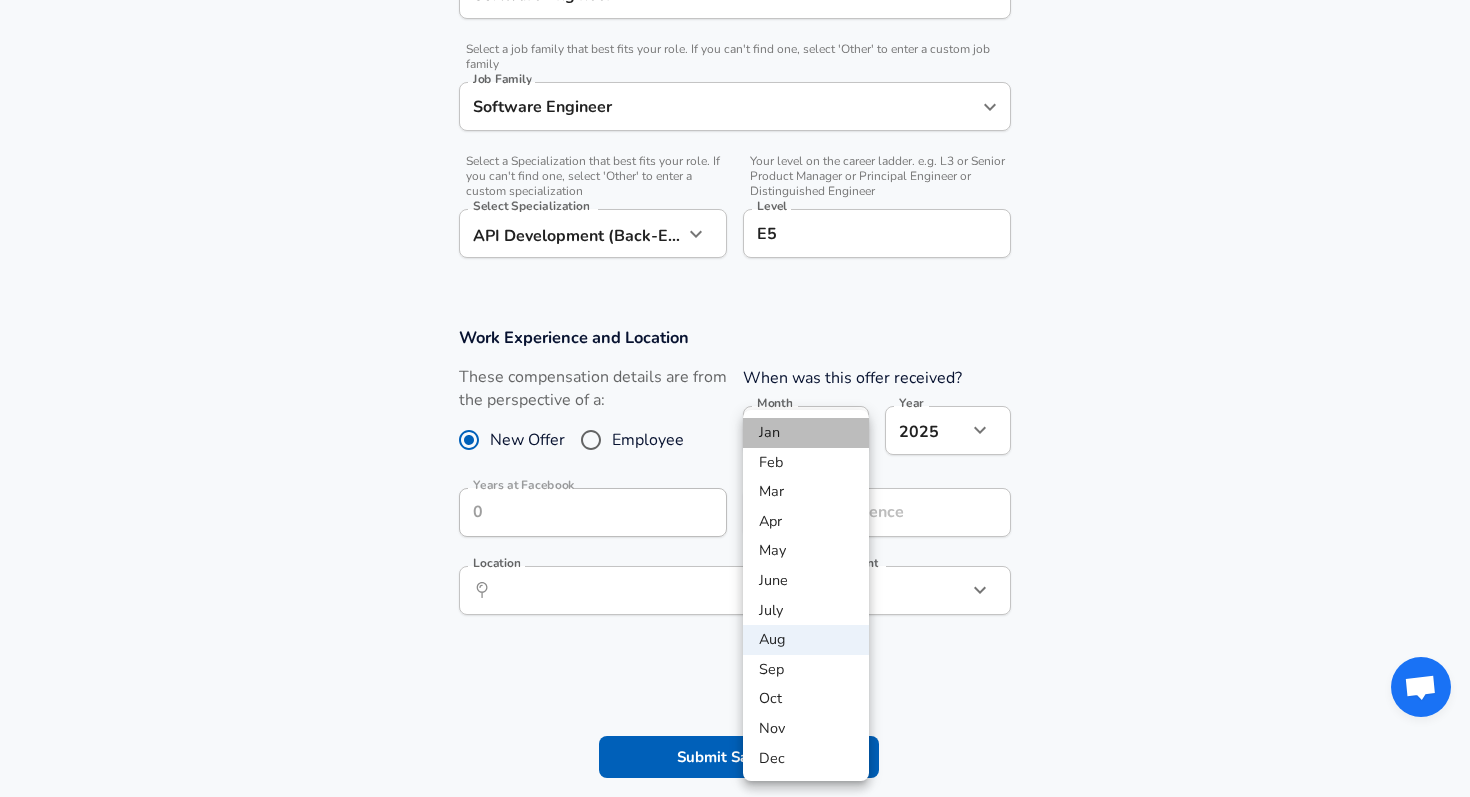 click on "Jan" at bounding box center (806, 433) 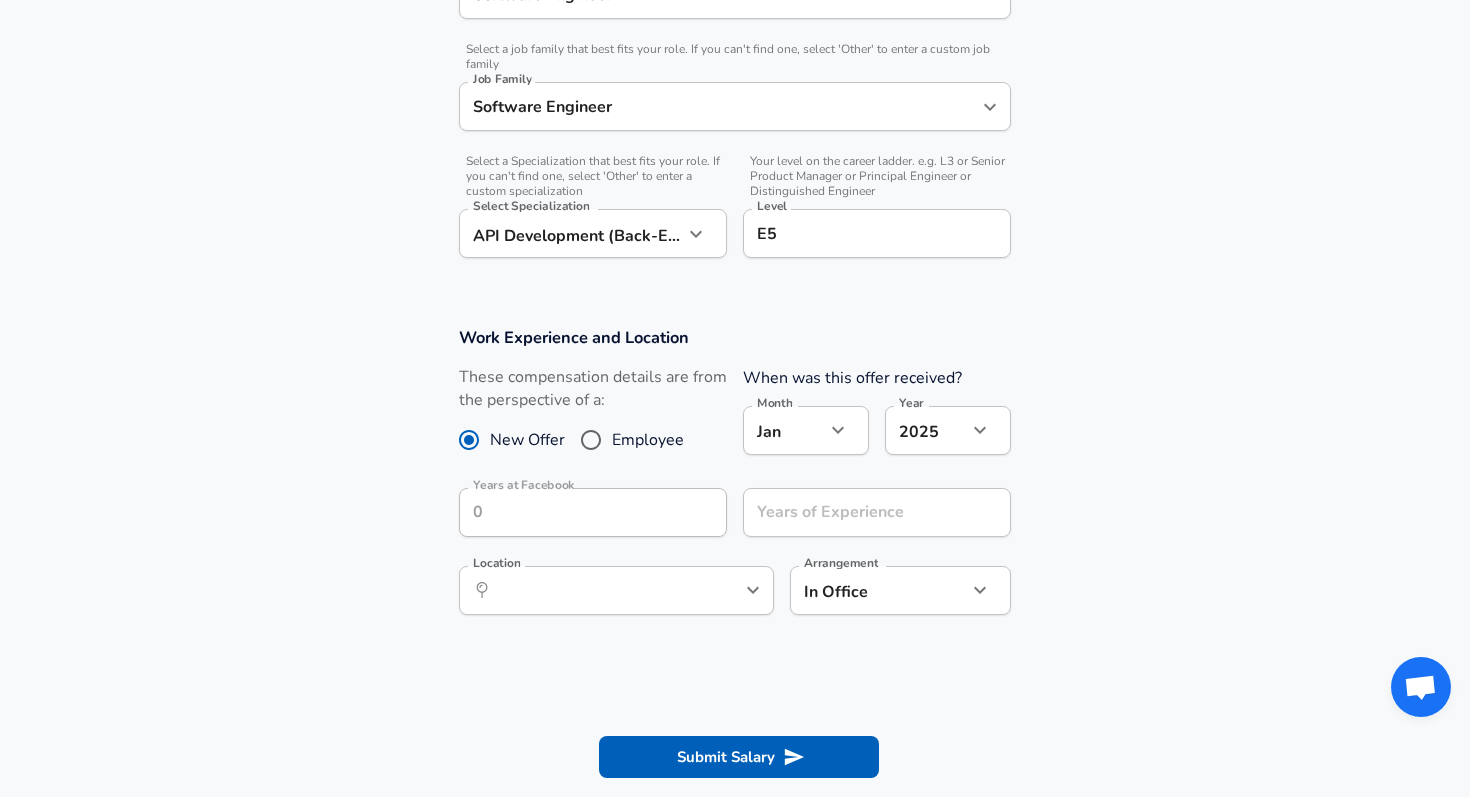 click 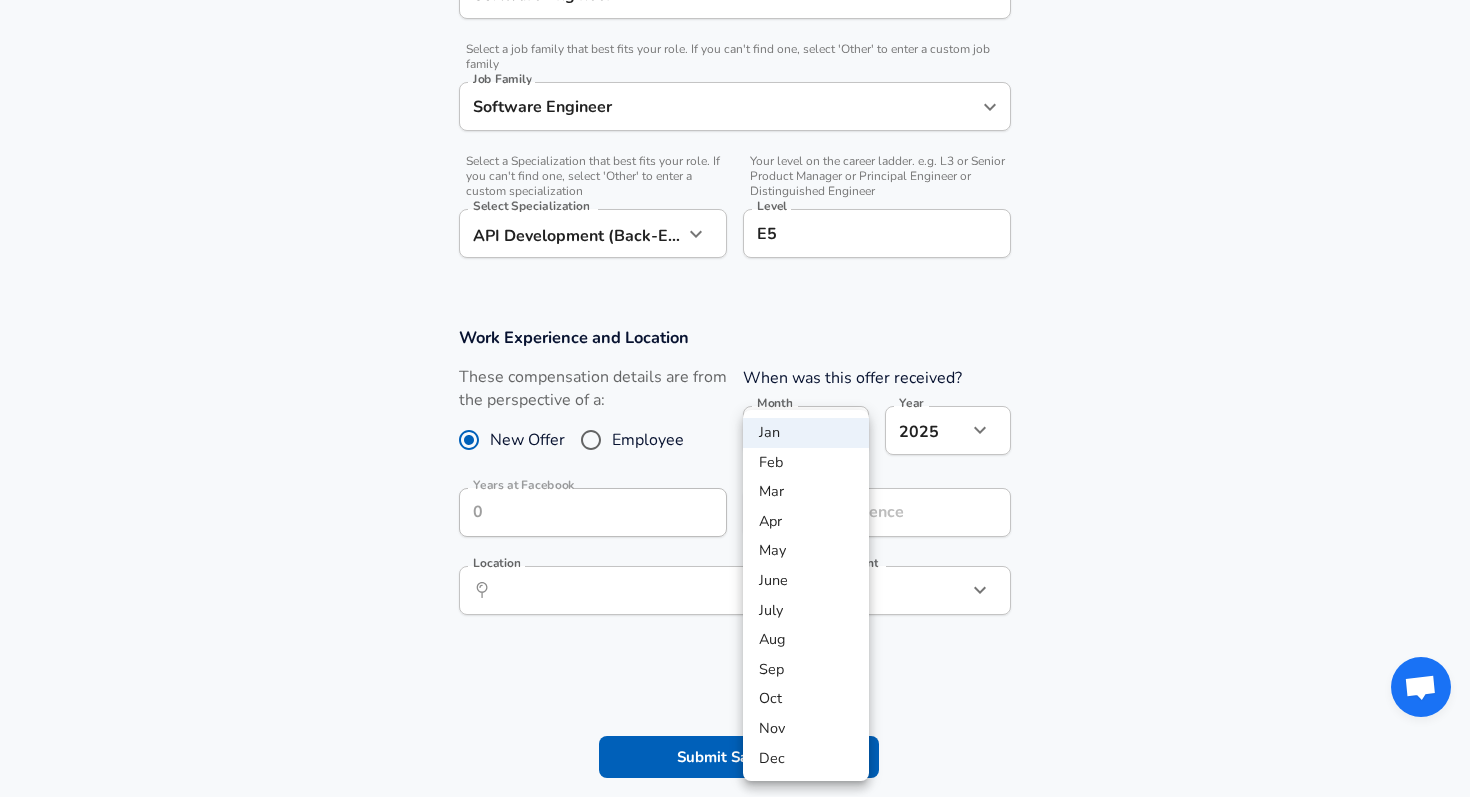 click on "Dec" at bounding box center [806, 759] 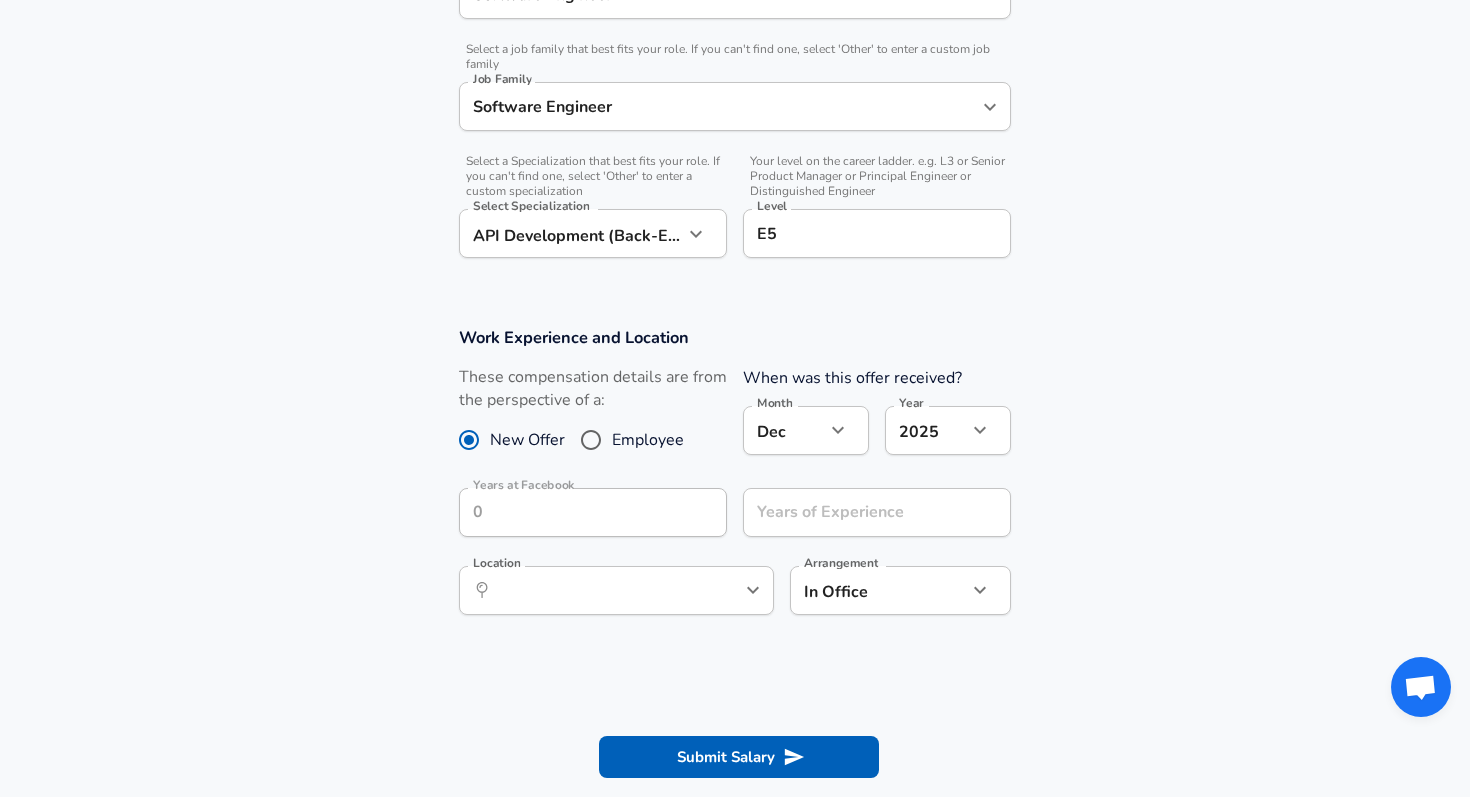 click on "Restart Add Your Salary Upload your offer letter   to verify your submission Enhance Privacy and Anonymity No Automatically hides specific fields until there are enough submissions to safely display the full details.   More Details Based on your submission and the data points that we have already collected, we will automatically hide and anonymize specific fields if there aren't enough data points to remain sufficiently anonymous. Company & Title Information   Enter the company you received your offer from Company Facebook Company   Select the title that closest resembles your official title. This should be similar to the title that was present on your offer letter. Title Software Engineer Title   Select a job family that best fits your role. If you can't find one, select 'Other' to enter a custom job family Job Family Software Engineer Job Family   Select a Specialization that best fits your role. If you can't find one, select 'Other' to enter a custom specialization Select Specialization   Level E5 Level 12" at bounding box center [735, -187] 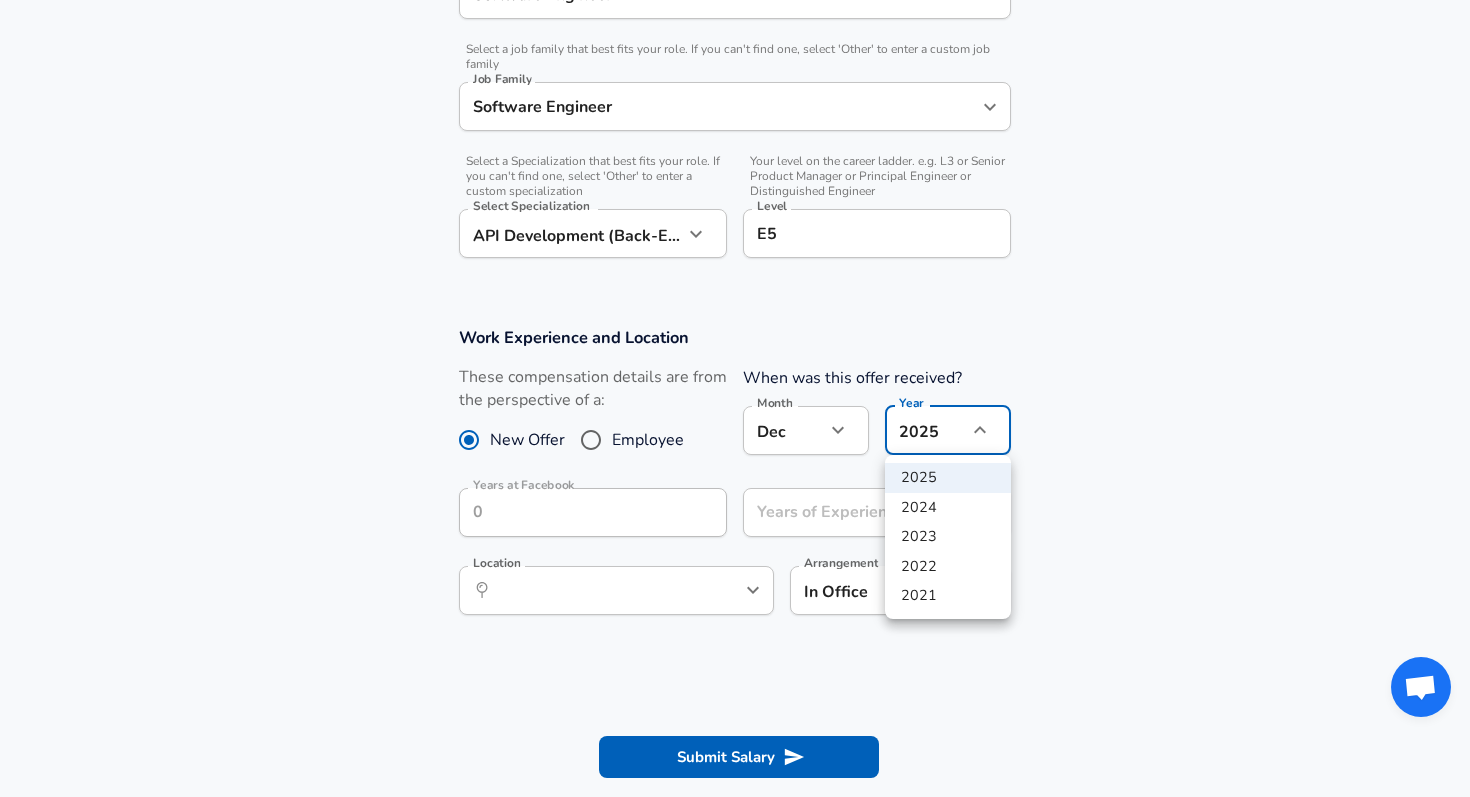 click on "2024" at bounding box center [948, 508] 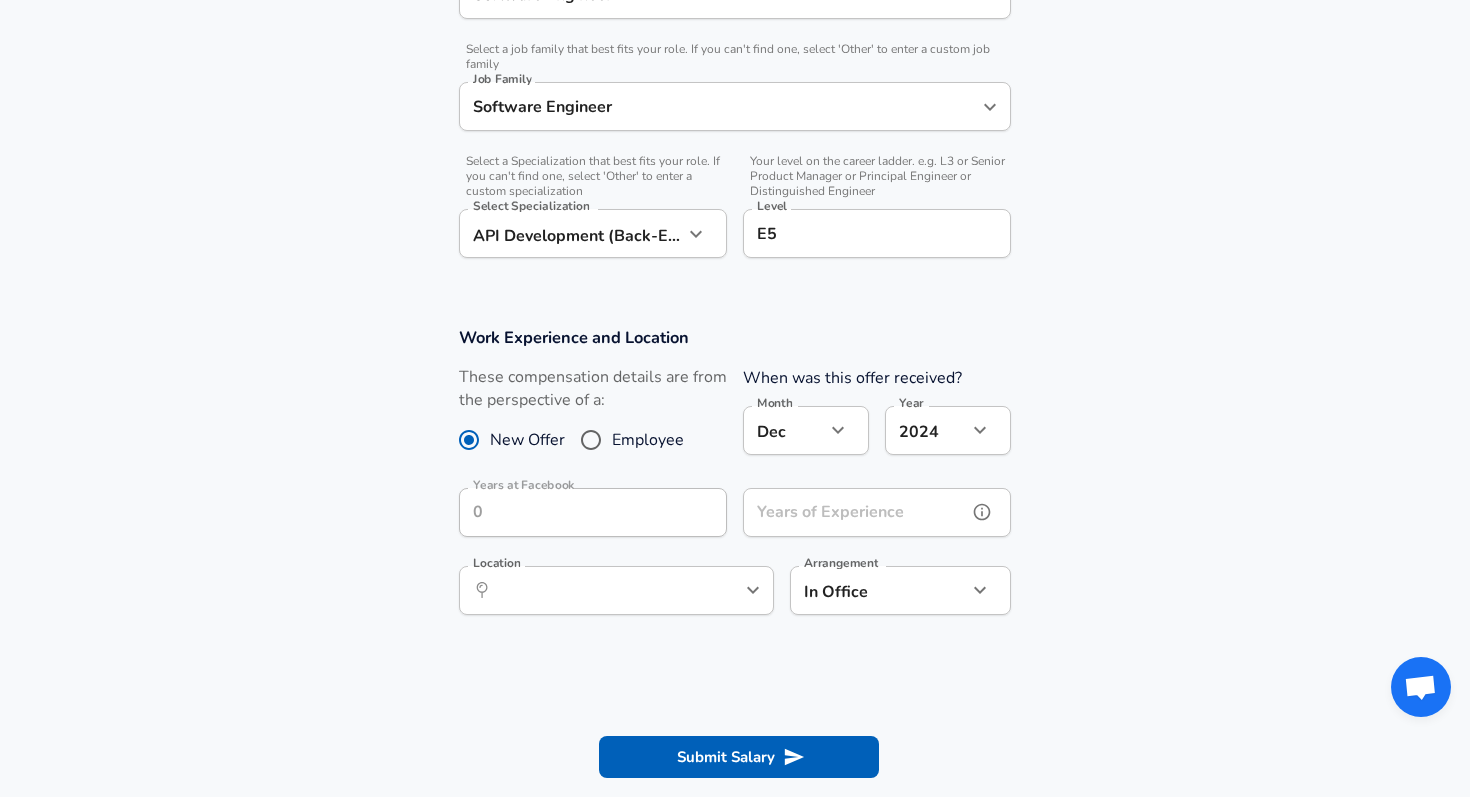 click on "Years of Experience" at bounding box center (855, 512) 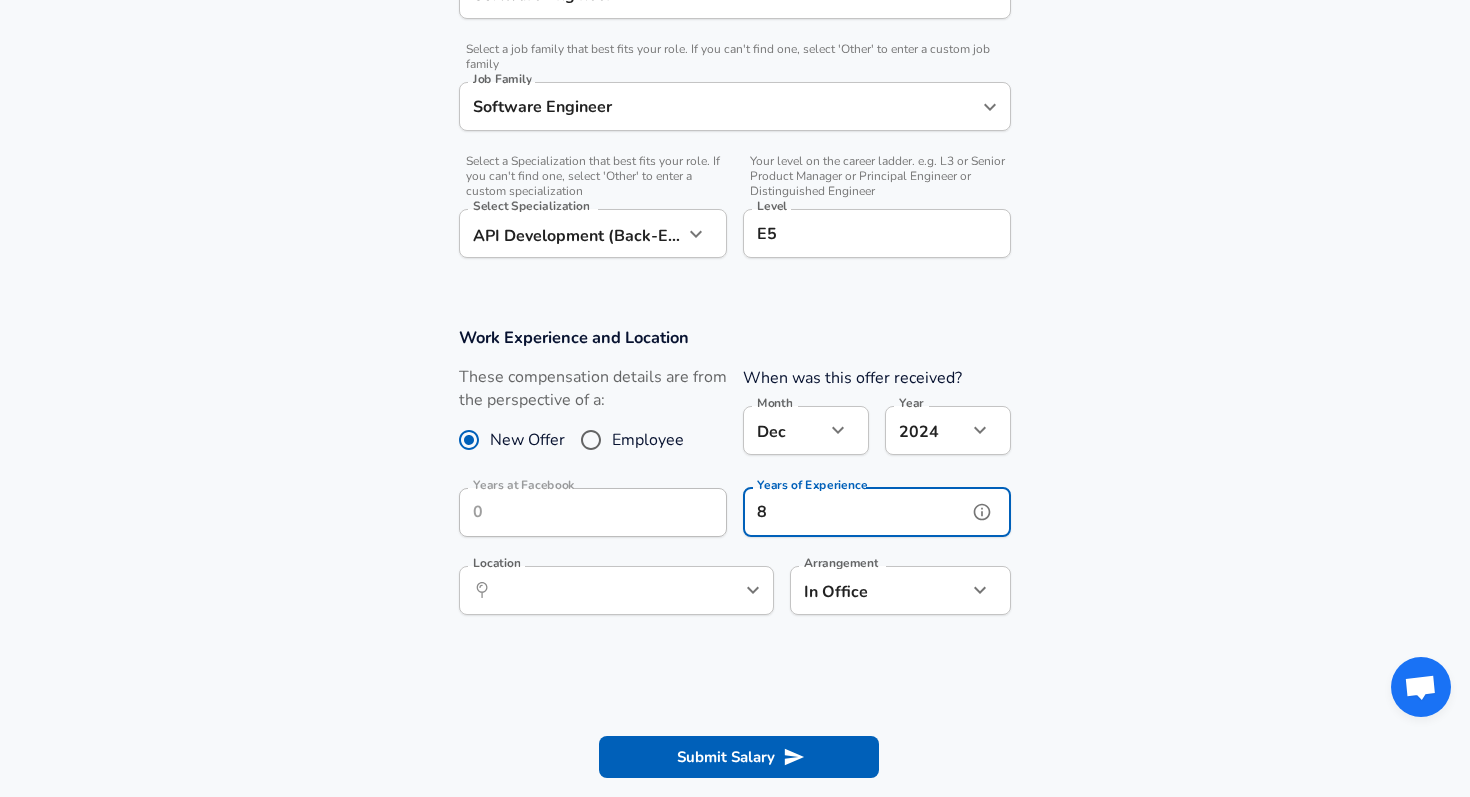 type on "8" 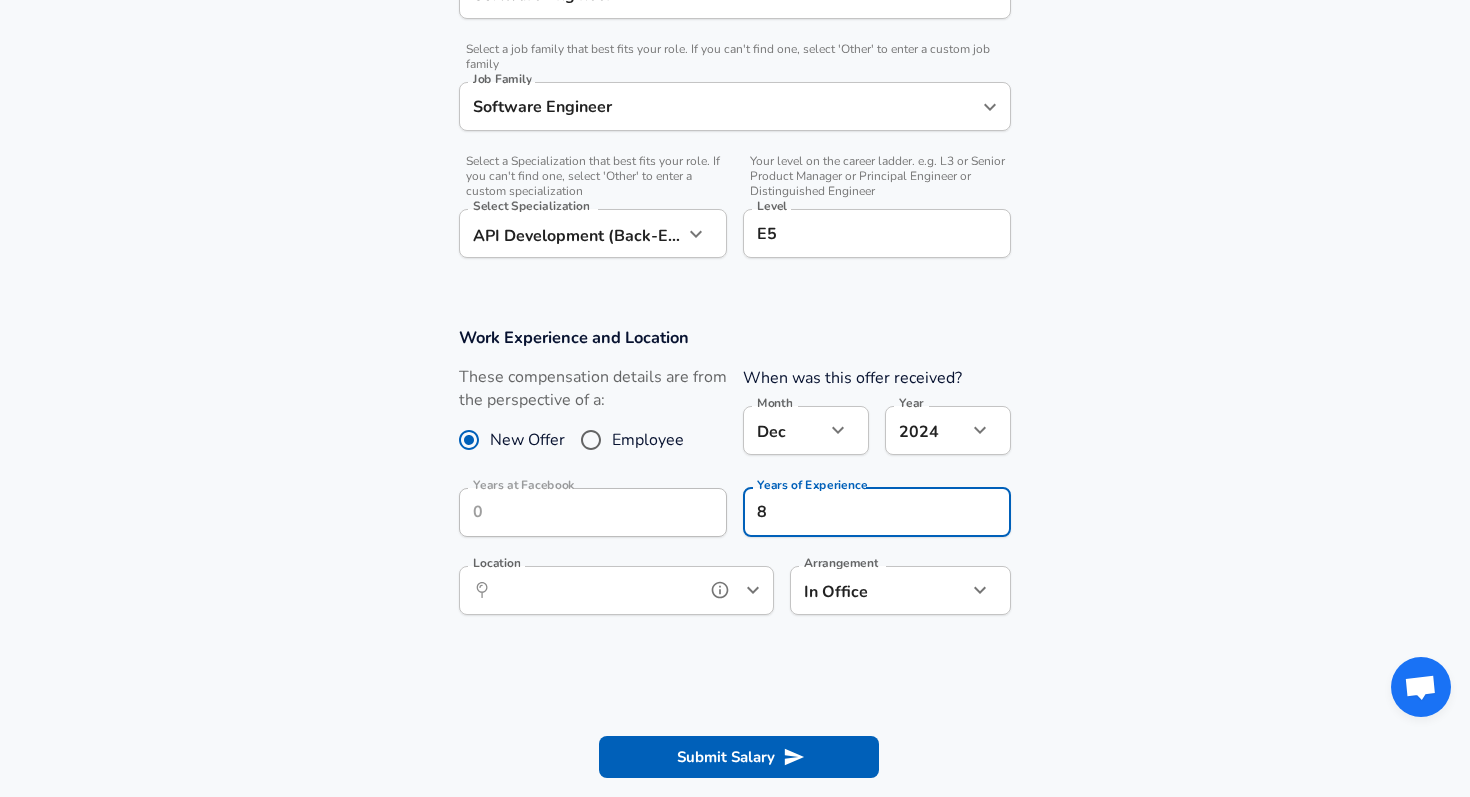 click on "Location" at bounding box center (594, 590) 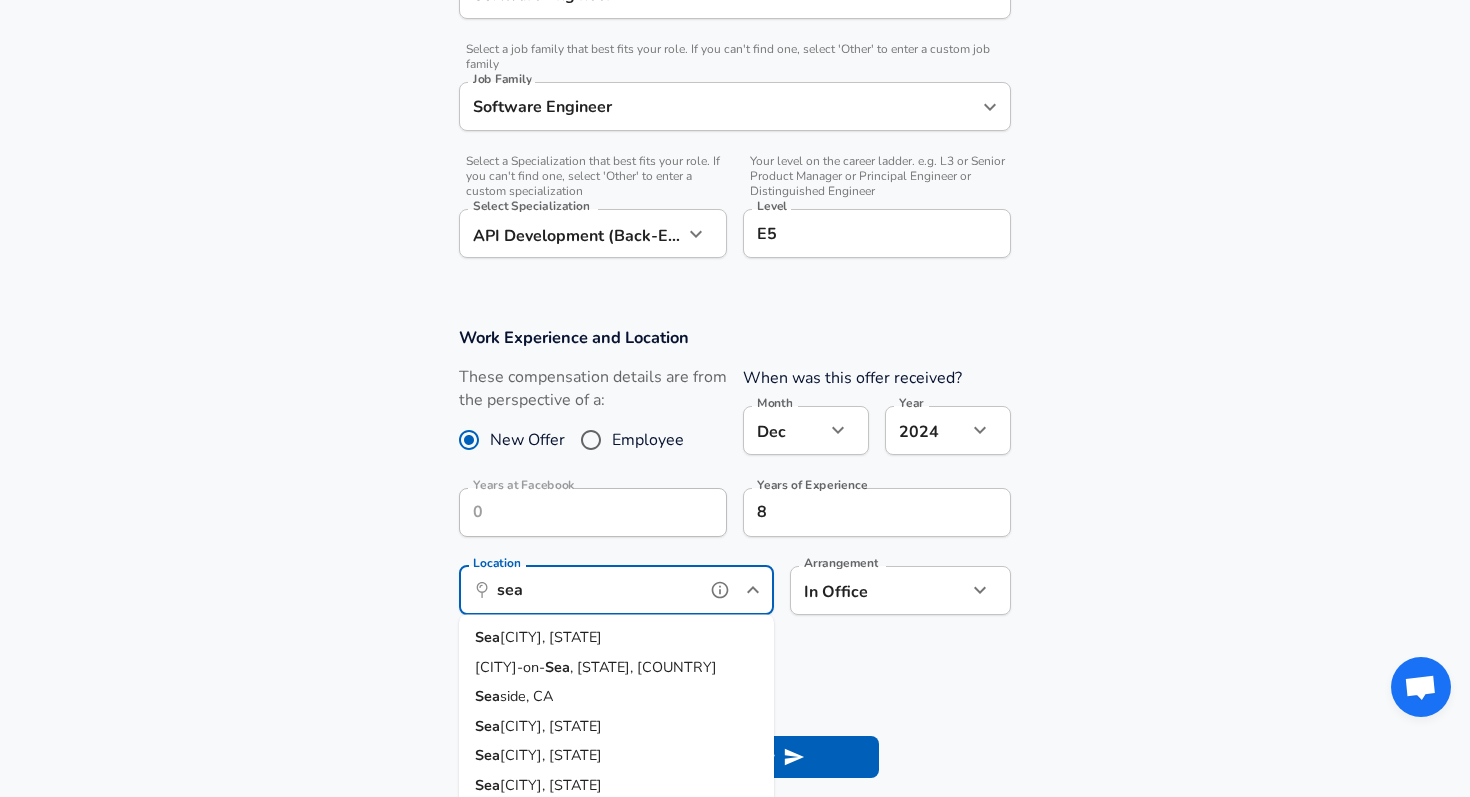 click on "Sea ttle, WA" at bounding box center (616, 638) 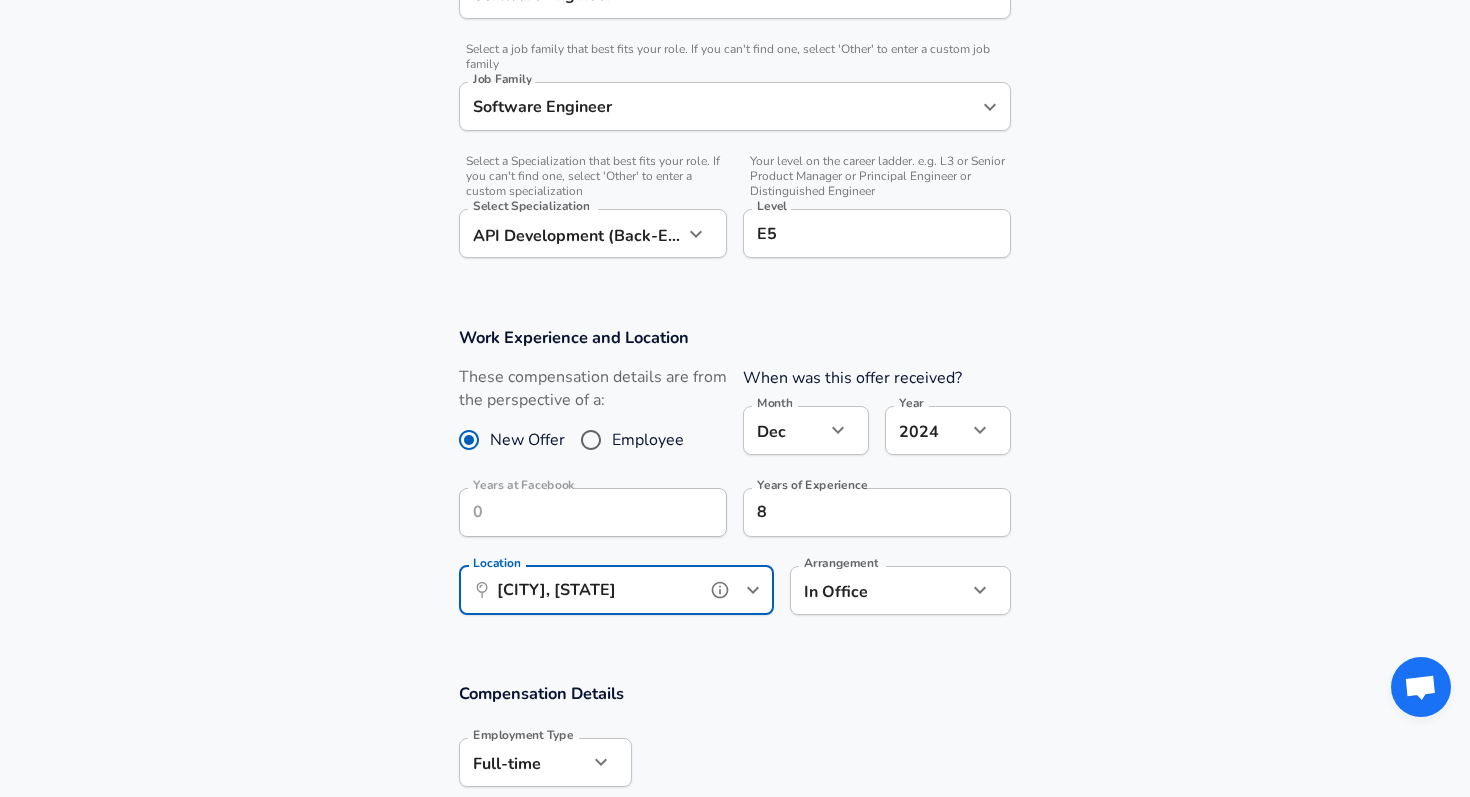 type on "[CITY], [STATE]" 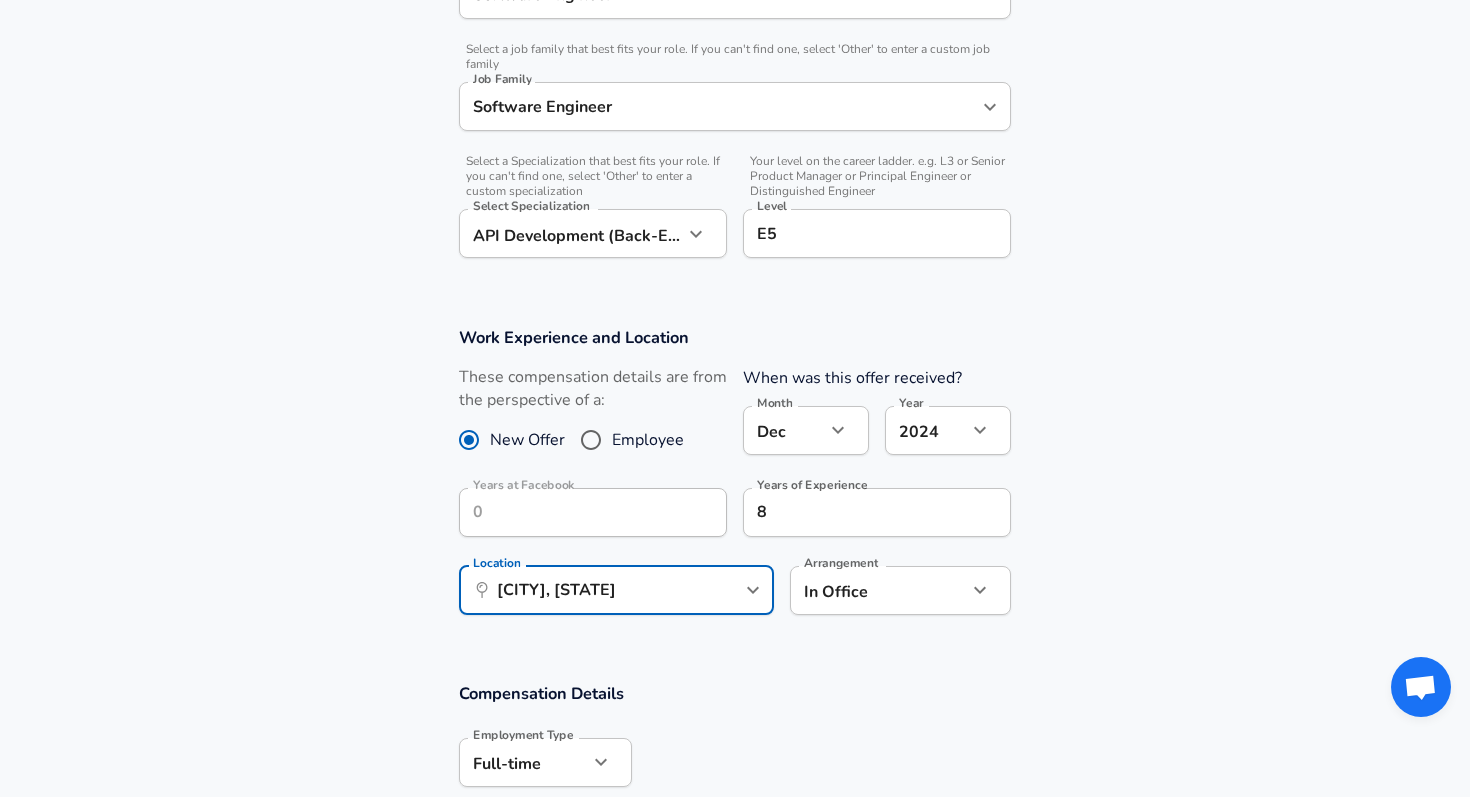 click on "Restart Add Your Salary Upload your offer letter   to verify your submission Enhance Privacy and Anonymity No Automatically hides specific fields until there are enough submissions to safely display the full details.   More Details Based on your submission and the data points that we have already collected, we will automatically hide and anonymize specific fields if there aren't enough data points to remain sufficiently anonymous. Company & Title Information   Enter the company you received your offer from Company Facebook Company   Select the title that closest resembles your official title. This should be similar to the title that was present on your offer letter. Title Software Engineer Title   Select a job family that best fits your role. If you can't find one, select 'Other' to enter a custom job family Job Family Software Engineer Job Family   Select a Specialization that best fits your role. If you can't find one, select 'Other' to enter a custom specialization Select Specialization   Level E5 Level 12" at bounding box center (735, -187) 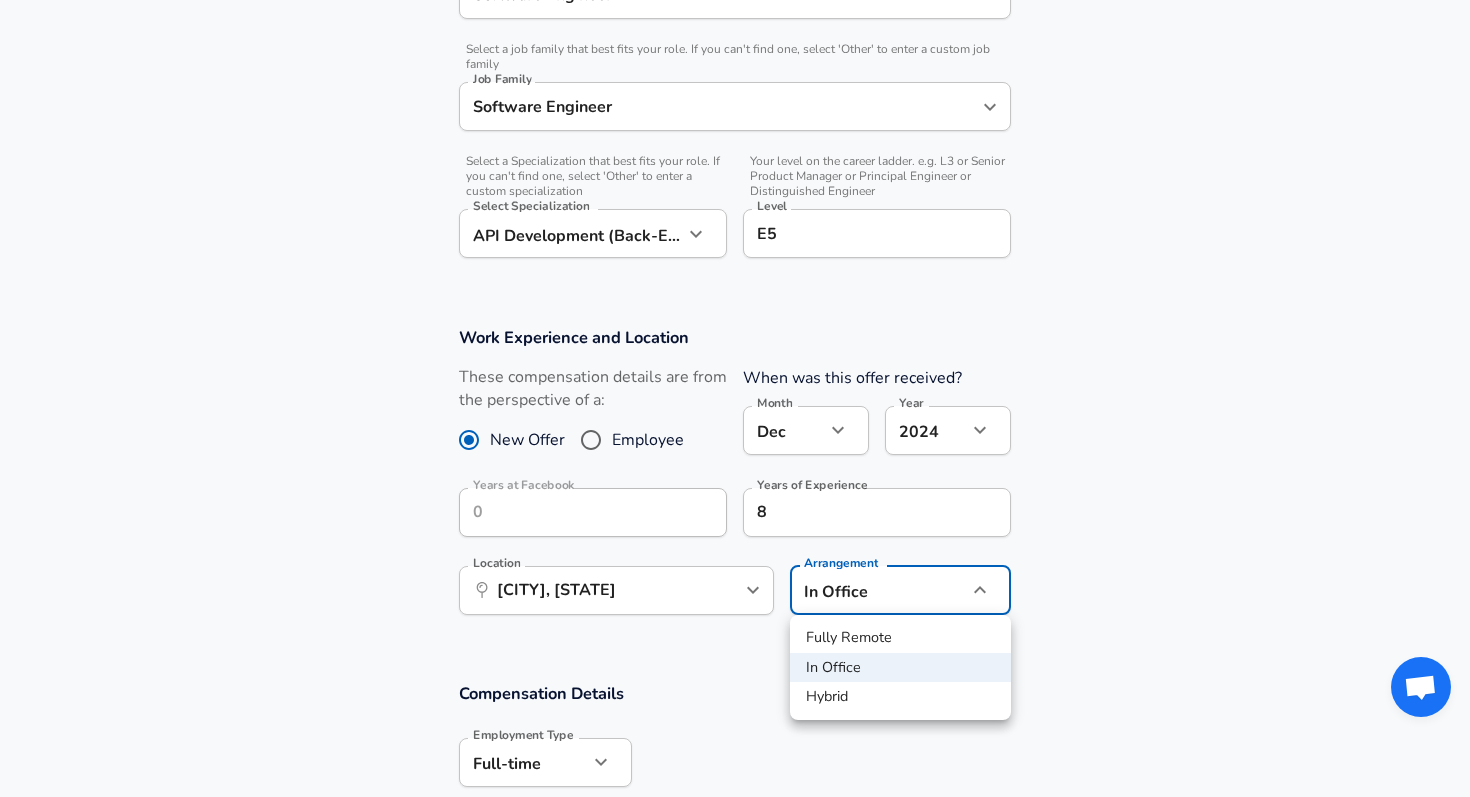 click at bounding box center (735, 398) 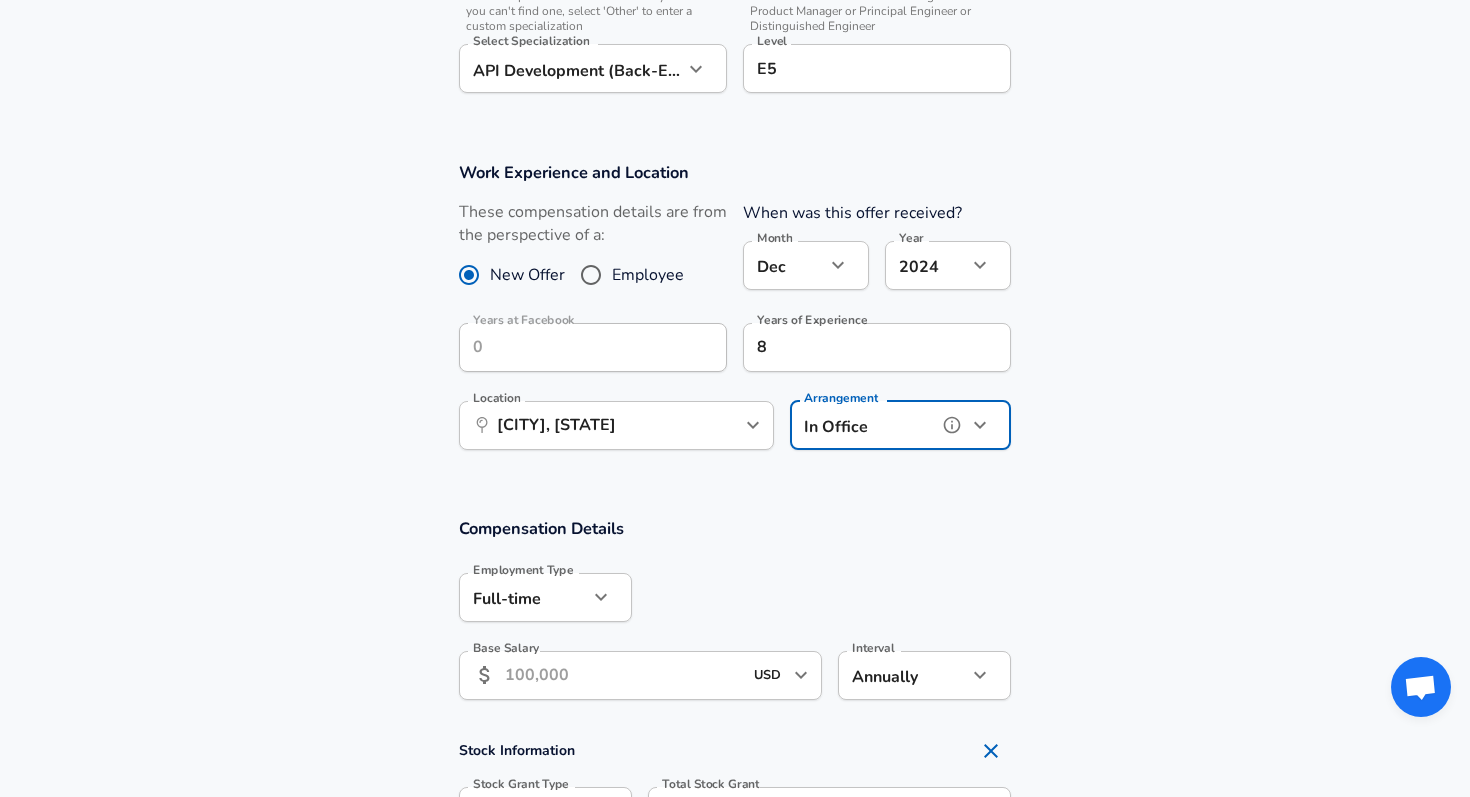 scroll, scrollTop: 752, scrollLeft: 0, axis: vertical 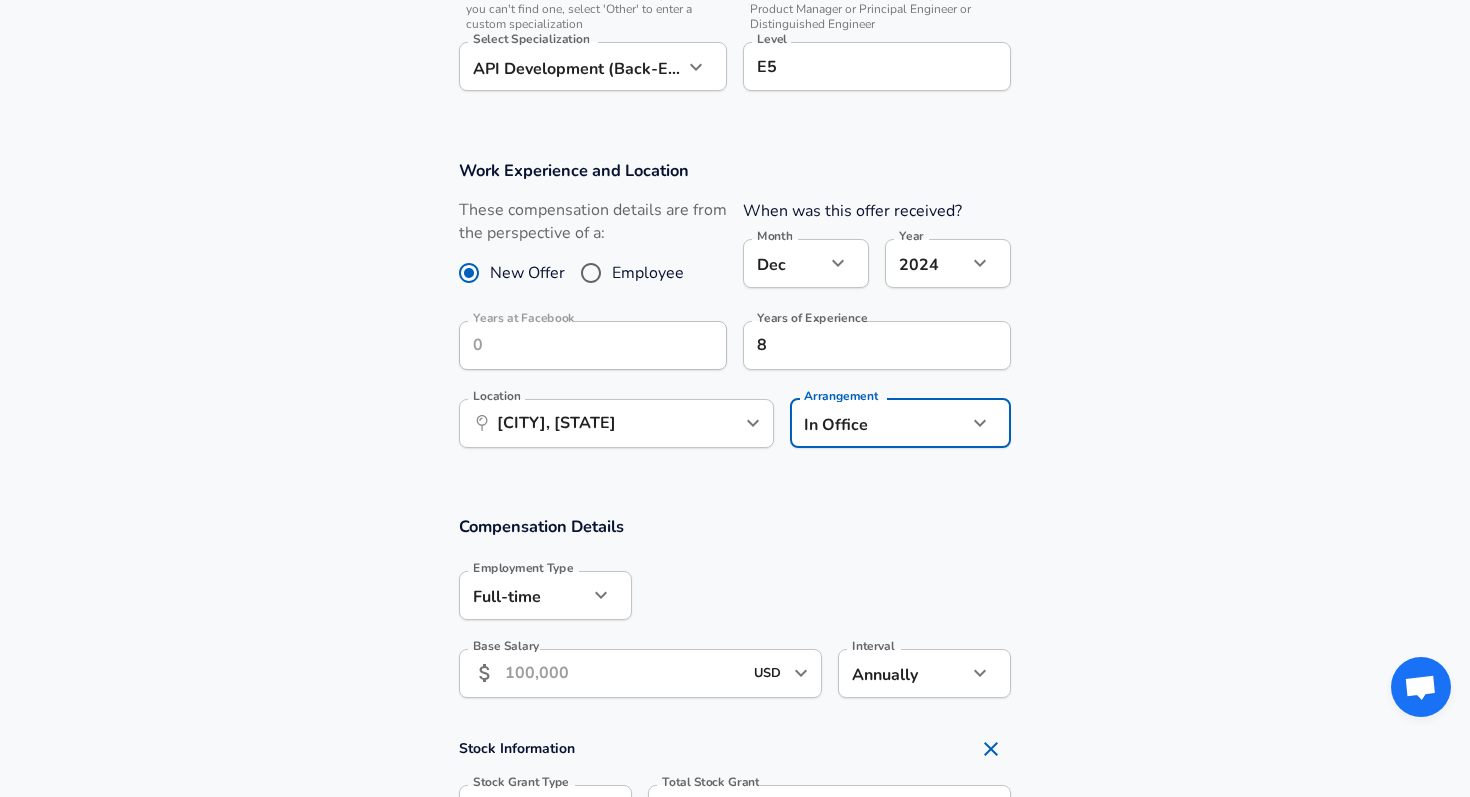 click on "Restart Add Your Salary Upload your offer letter   to verify your submission Enhance Privacy and Anonymity No Automatically hides specific fields until there are enough submissions to safely display the full details.   More Details Based on your submission and the data points that we have already collected, we will automatically hide and anonymize specific fields if there aren't enough data points to remain sufficiently anonymous. Company & Title Information   Enter the company you received your offer from Company Facebook Company   Select the title that closest resembles your official title. This should be similar to the title that was present on your offer letter. Title Software Engineer Title   Select a job family that best fits your role. If you can't find one, select 'Other' to enter a custom job family Job Family Software Engineer Job Family   Select a Specialization that best fits your role. If you can't find one, select 'Other' to enter a custom specialization Select Specialization   Level E5 Level 12" at bounding box center (735, -354) 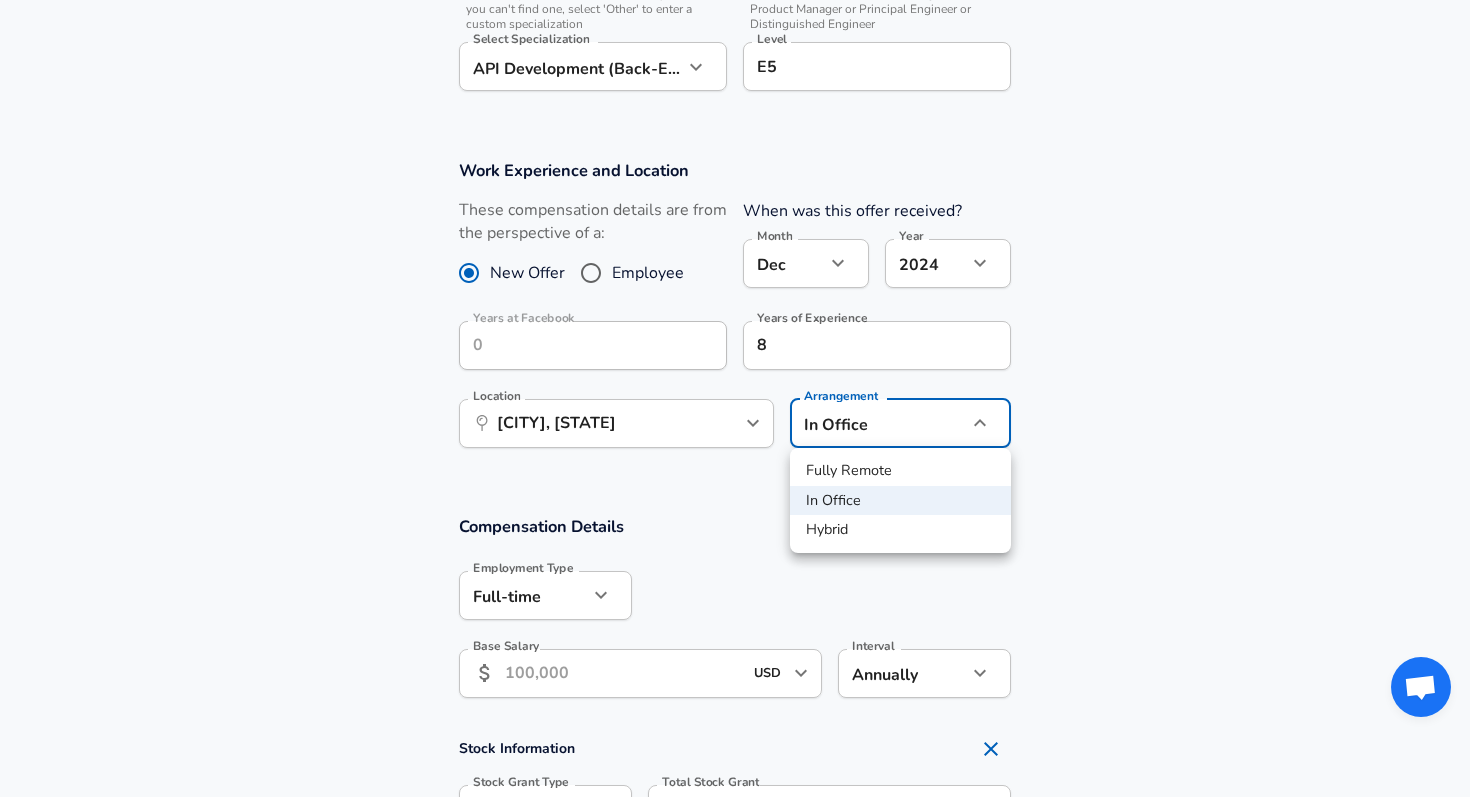 click on "Hybrid" at bounding box center (900, 530) 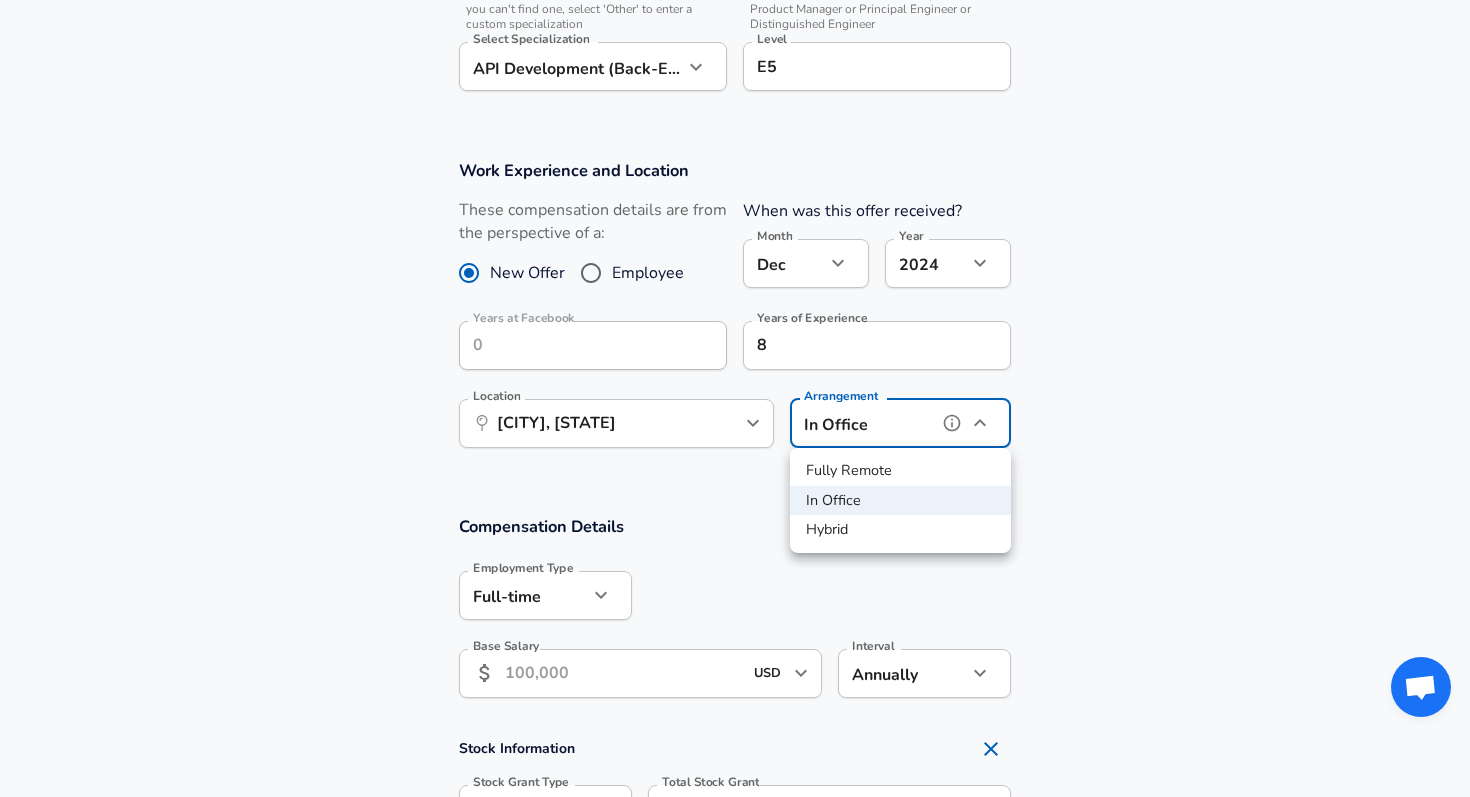type on "hybrid" 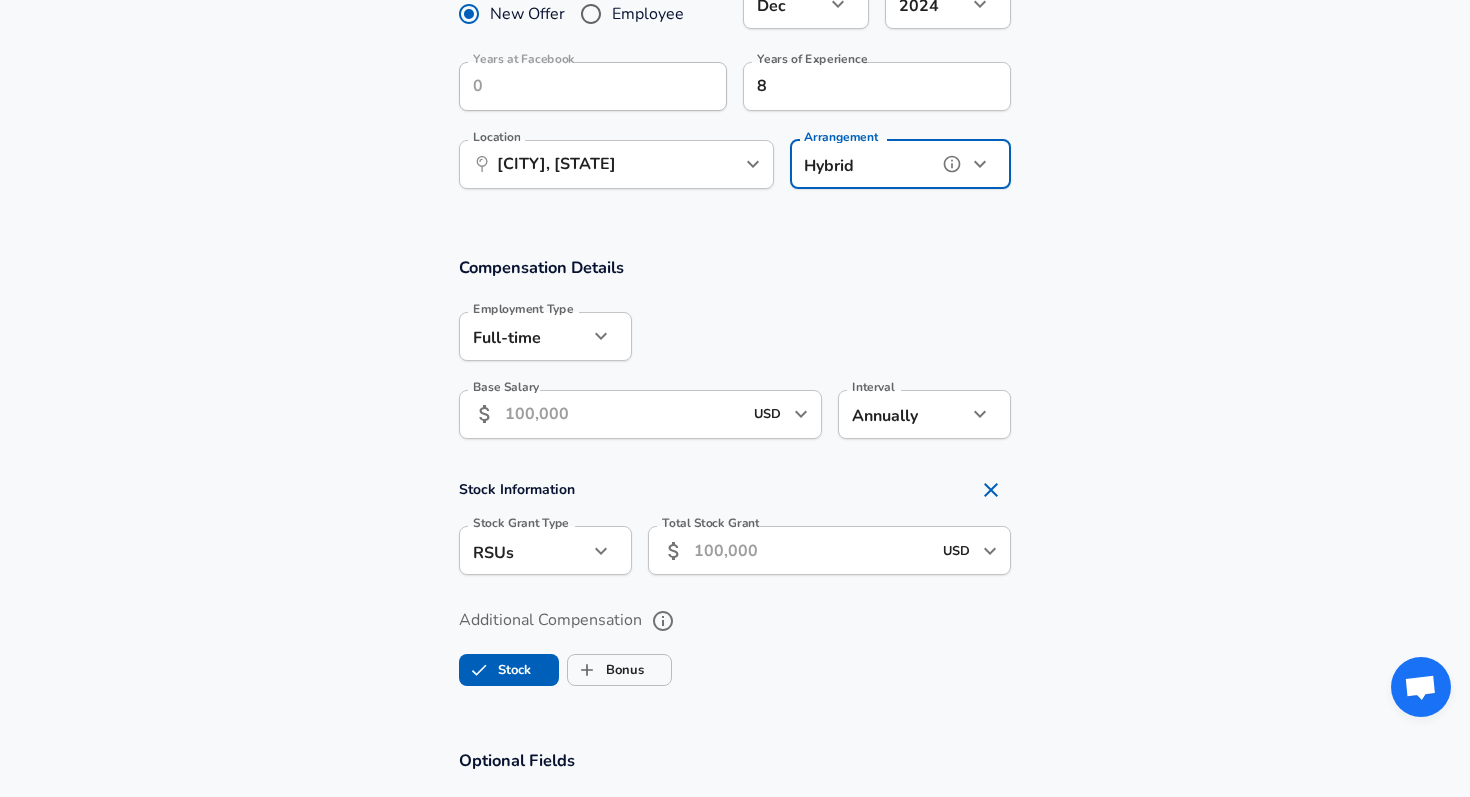 scroll, scrollTop: 1055, scrollLeft: 0, axis: vertical 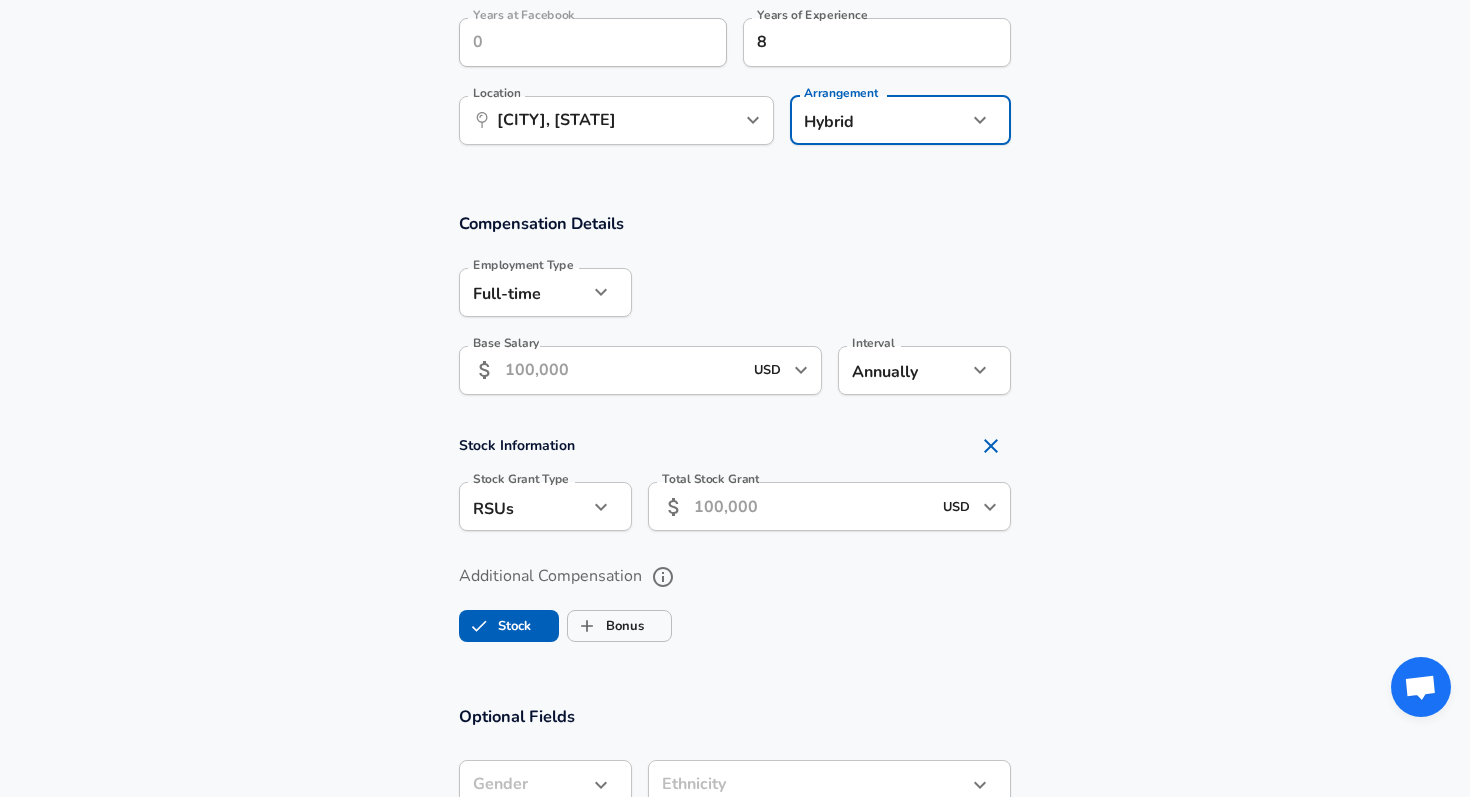 click on "Base Salary" at bounding box center [623, 370] 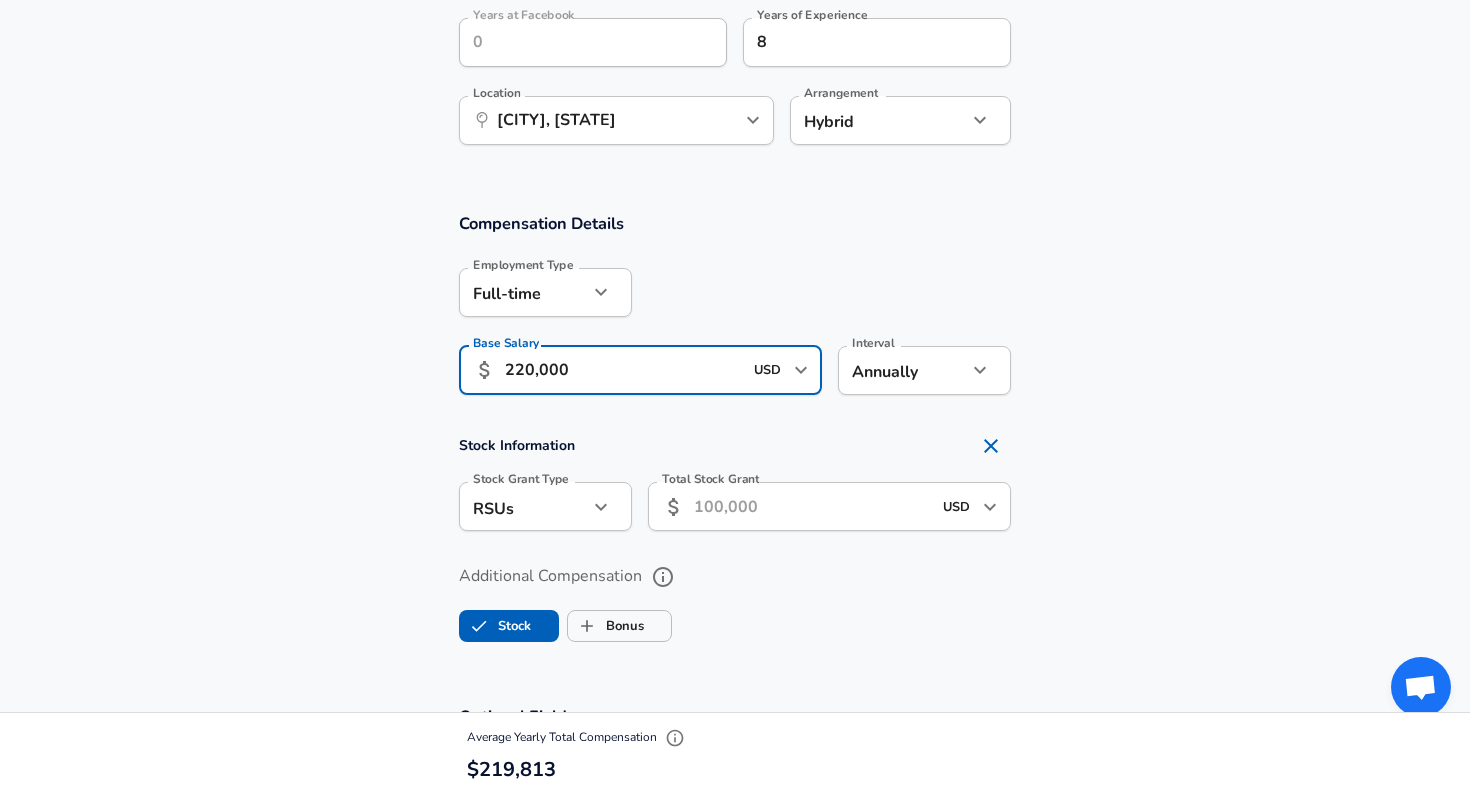 type on "220,000" 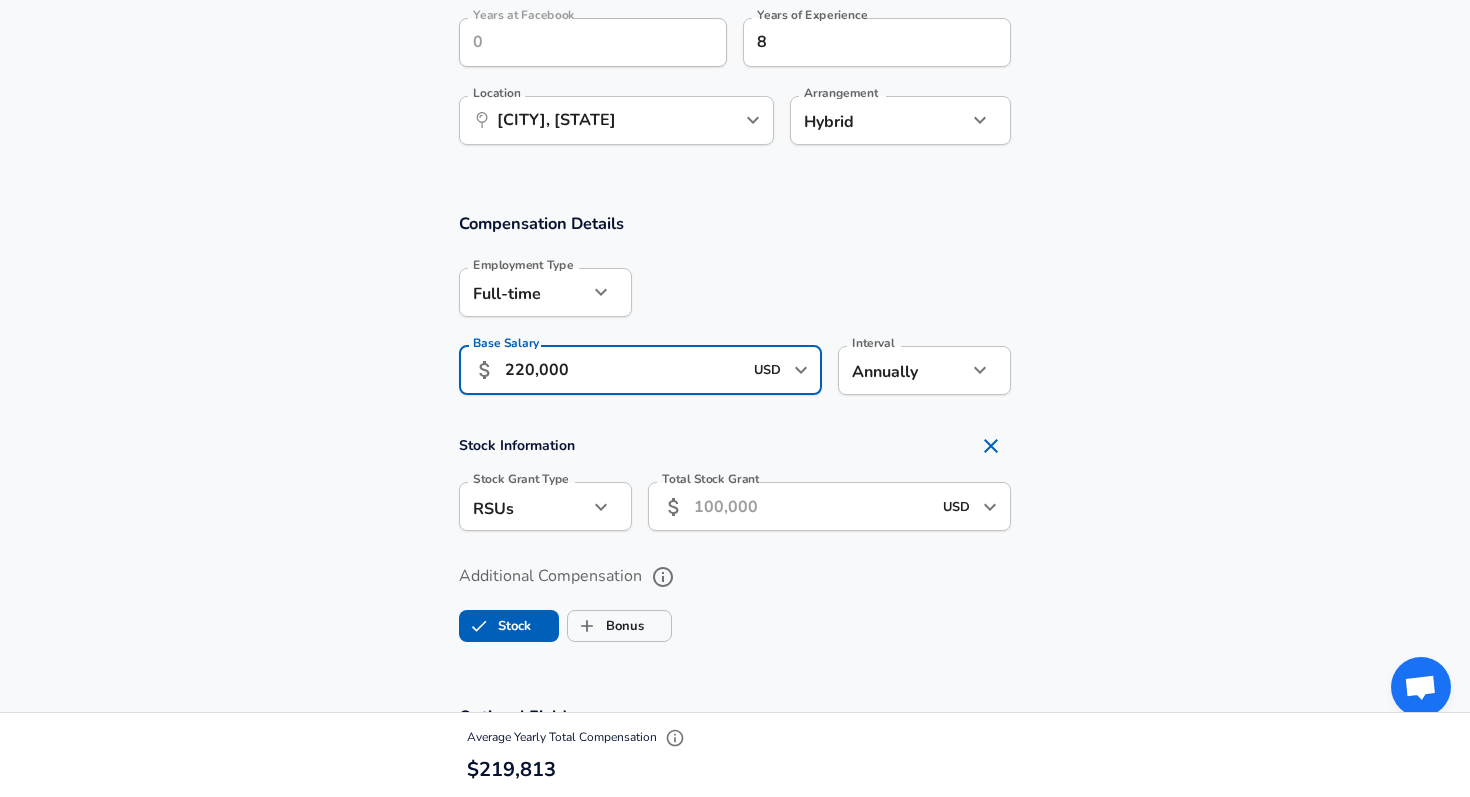click on "Interval Annually yearly Interval" at bounding box center (924, 373) 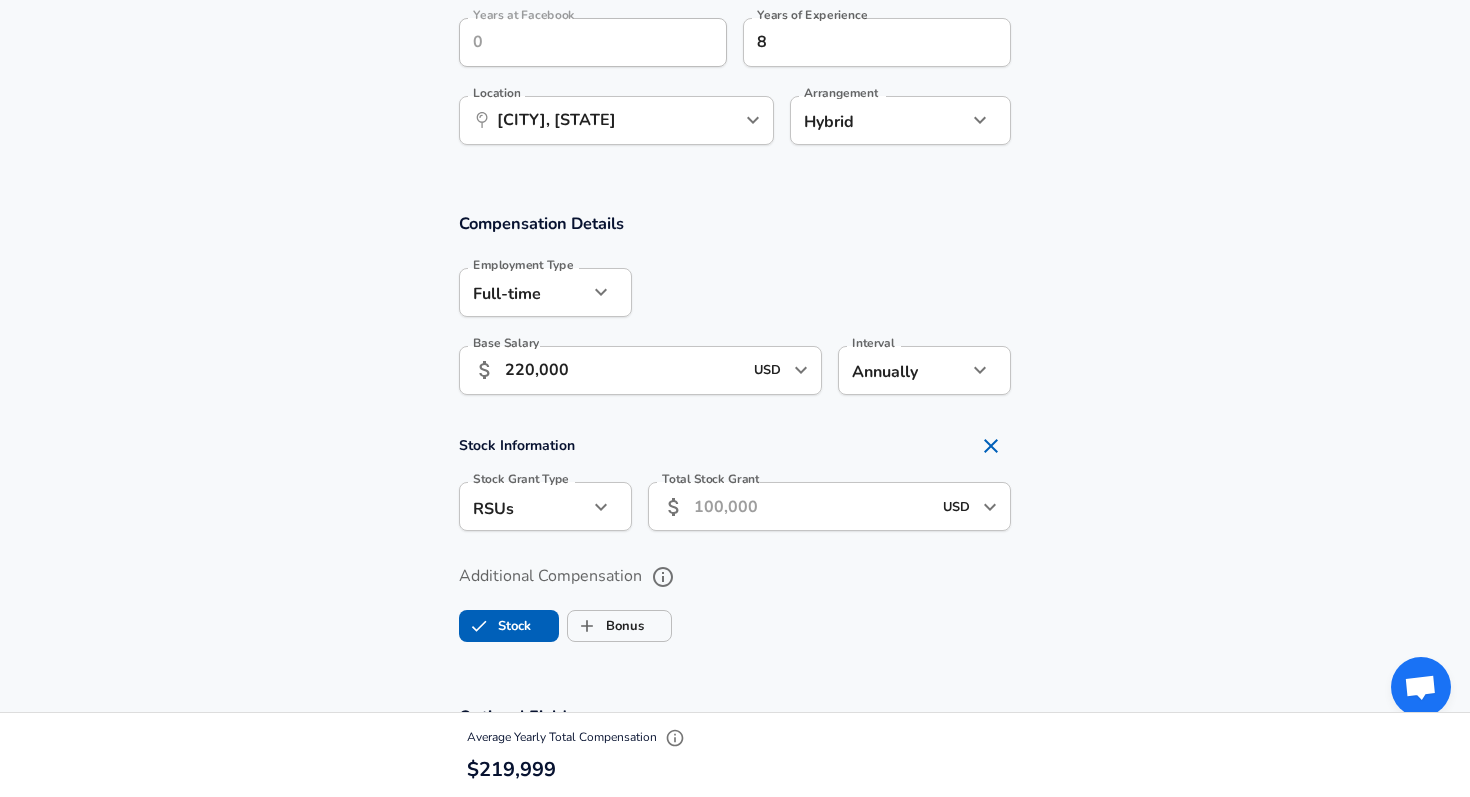 click on "Compensation Details Employment Type Full-time full_time Employment Type Base Salary ​ 220,000 USD ​ Base Salary Interval Annually yearly Interval Stock Information  Stock Grant Type RSUs stock Stock Grant Type Total Stock Grant ​ USD ​ Total Stock Grant Additional Compensation   Stock Bonus" at bounding box center (735, 436) 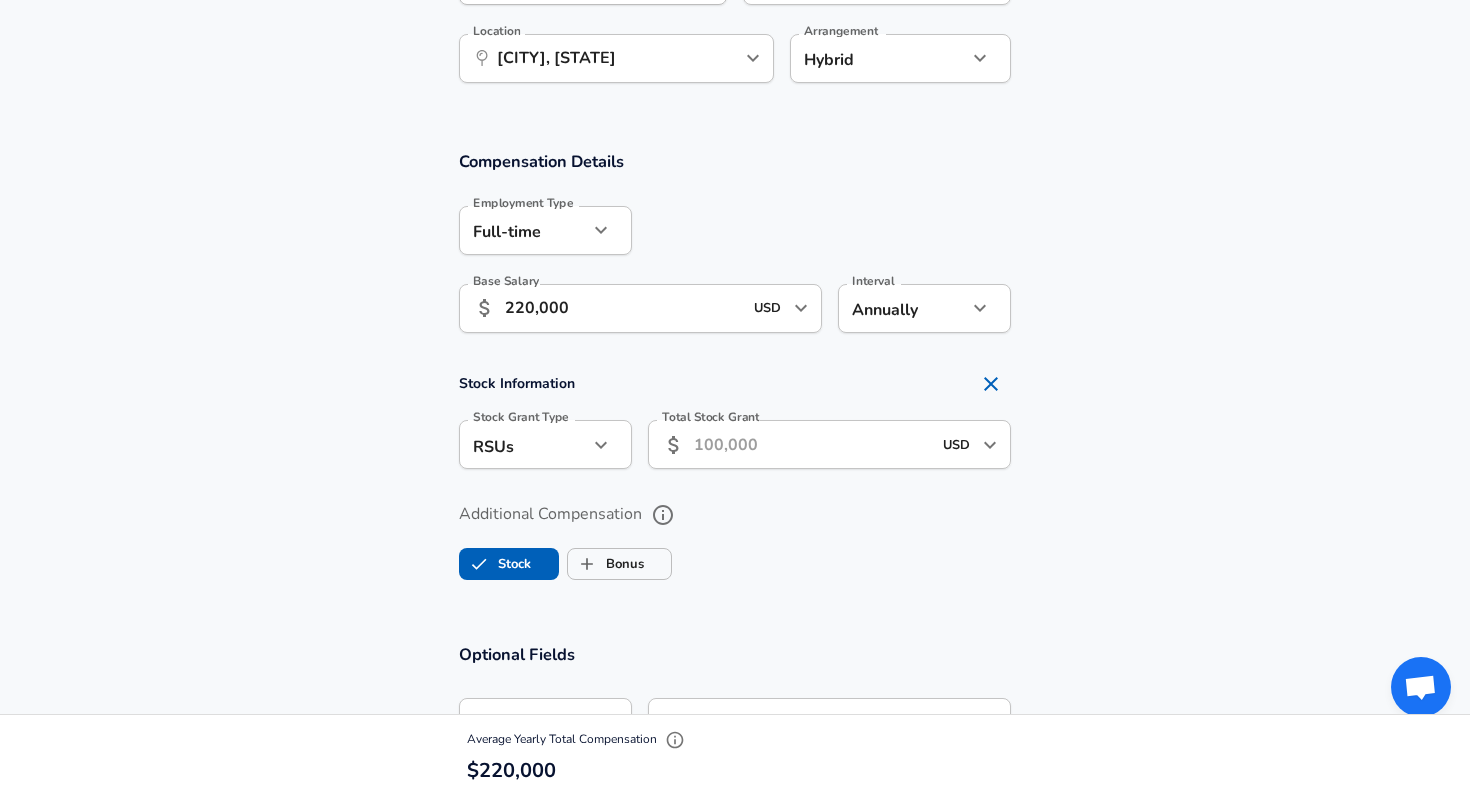 scroll, scrollTop: 1126, scrollLeft: 0, axis: vertical 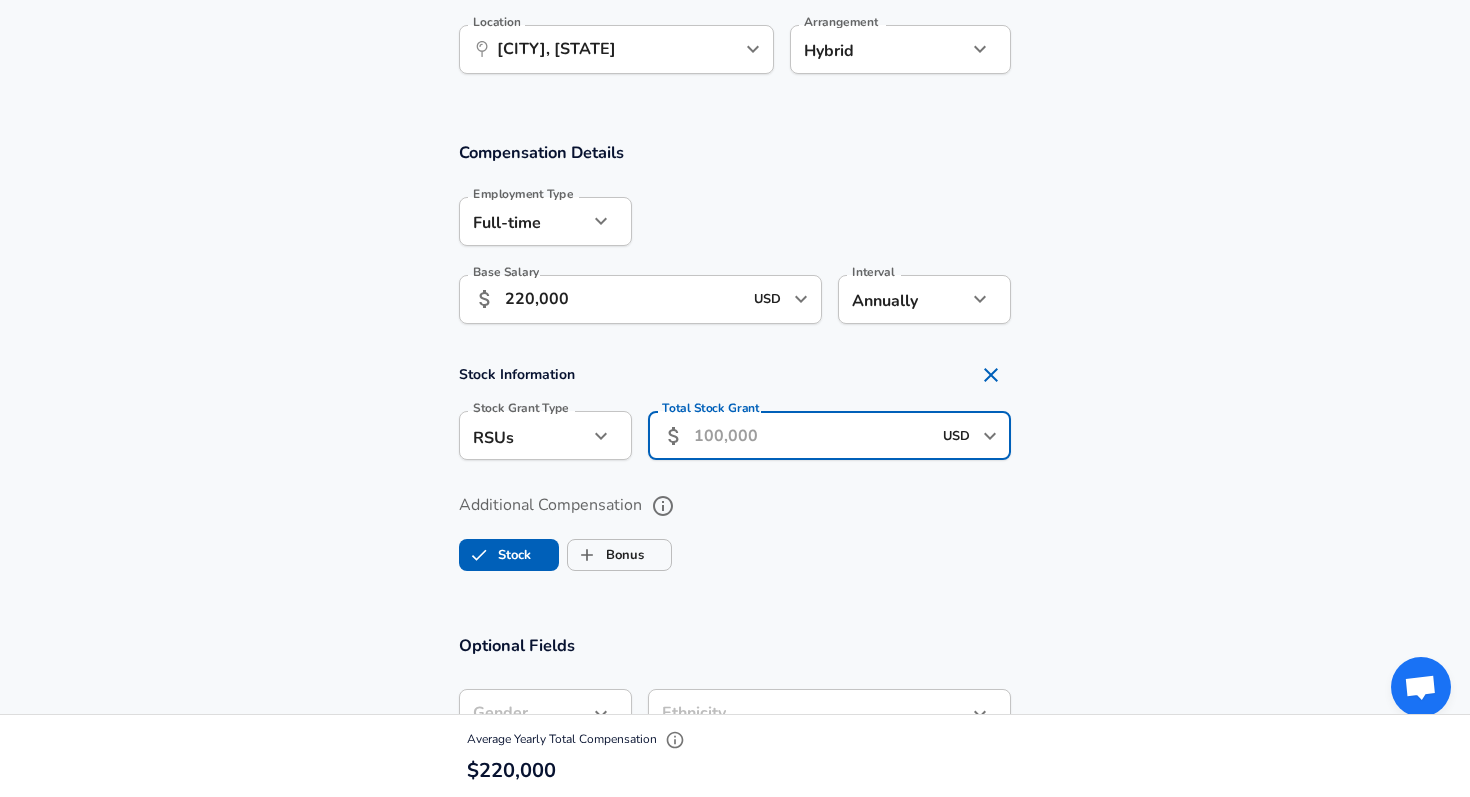 click on "Total Stock Grant" at bounding box center (812, 435) 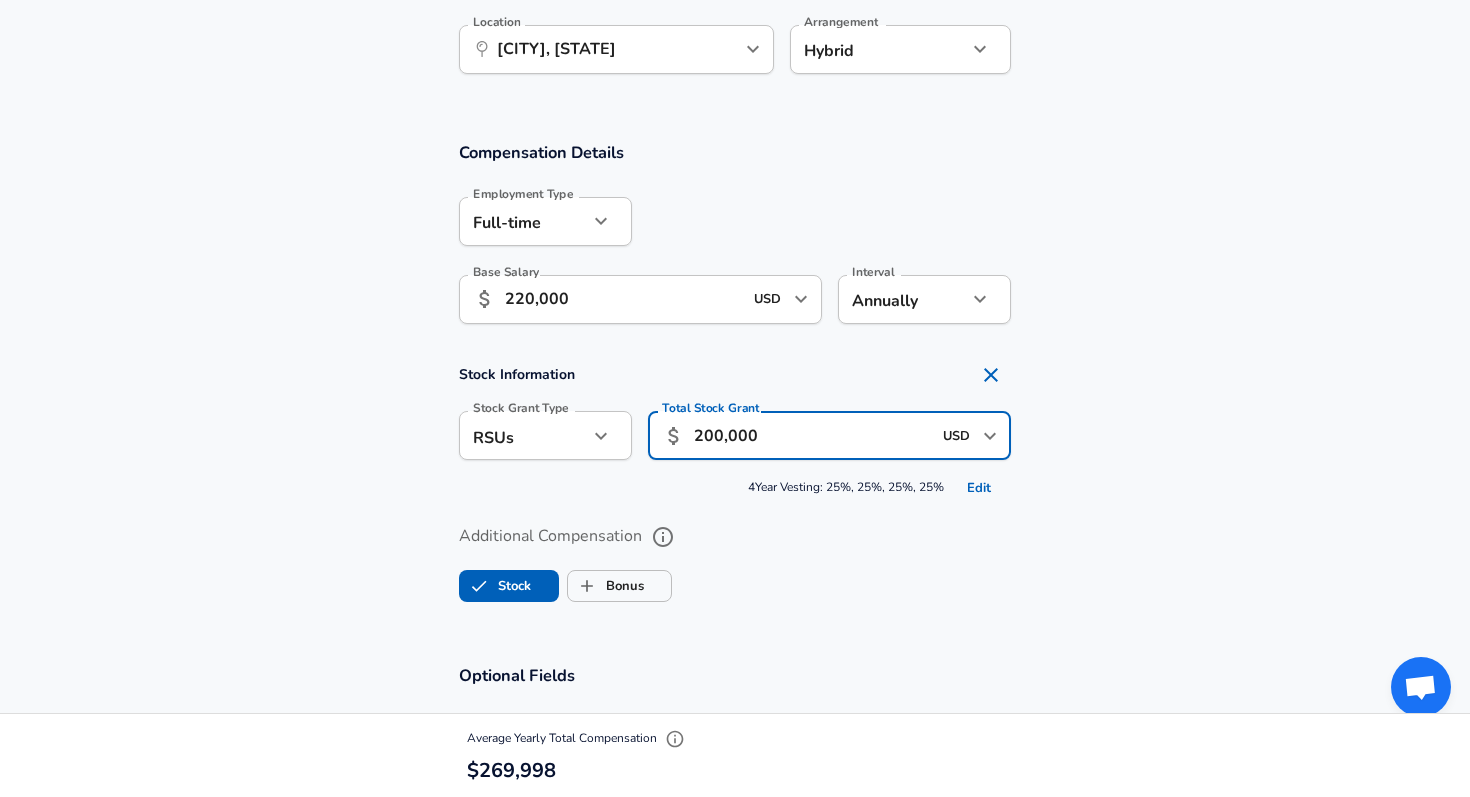 type on "200,000" 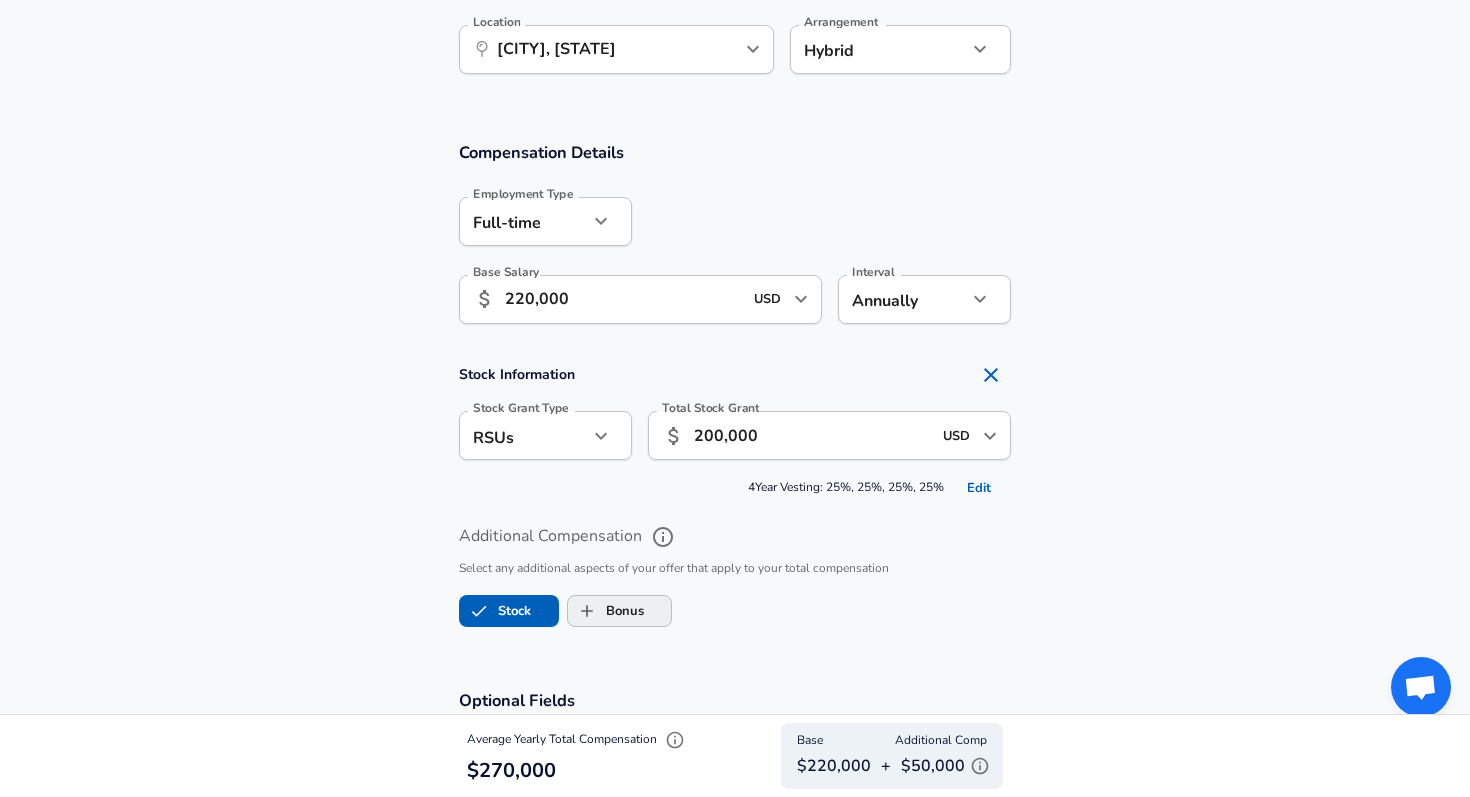 click on "Bonus" at bounding box center (606, 611) 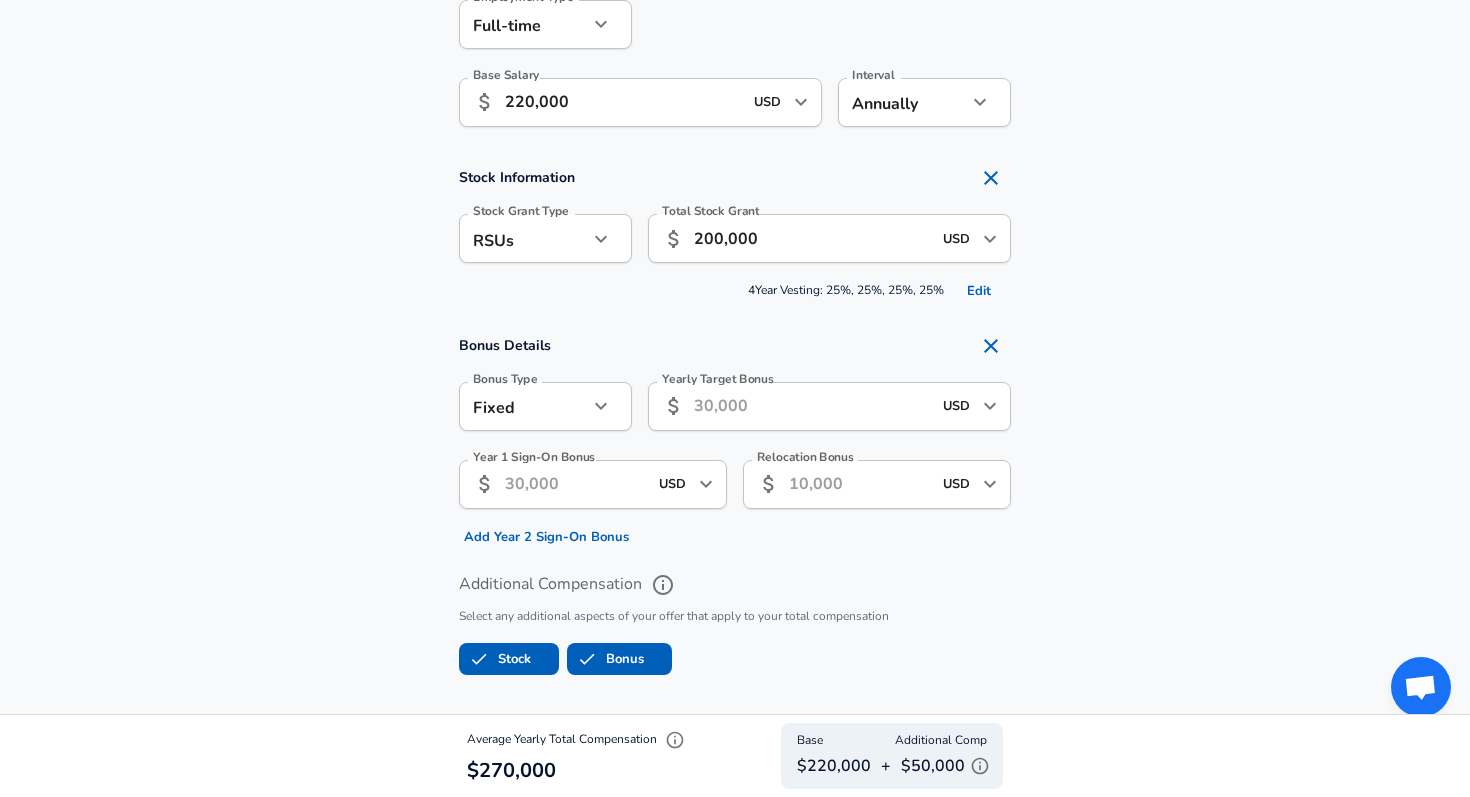 scroll, scrollTop: 1328, scrollLeft: 0, axis: vertical 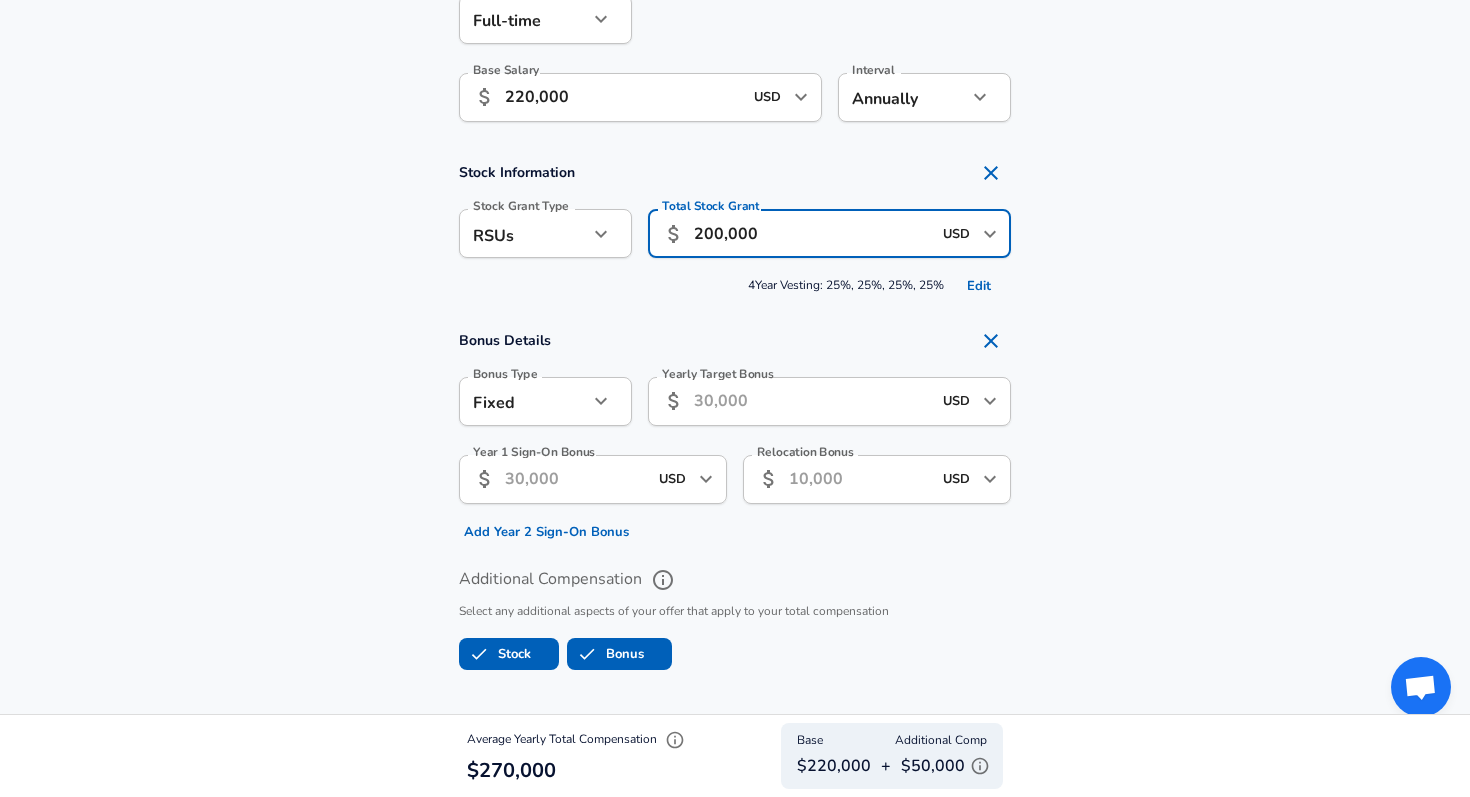 drag, startPoint x: 769, startPoint y: 232, endPoint x: 687, endPoint y: 237, distance: 82.1523 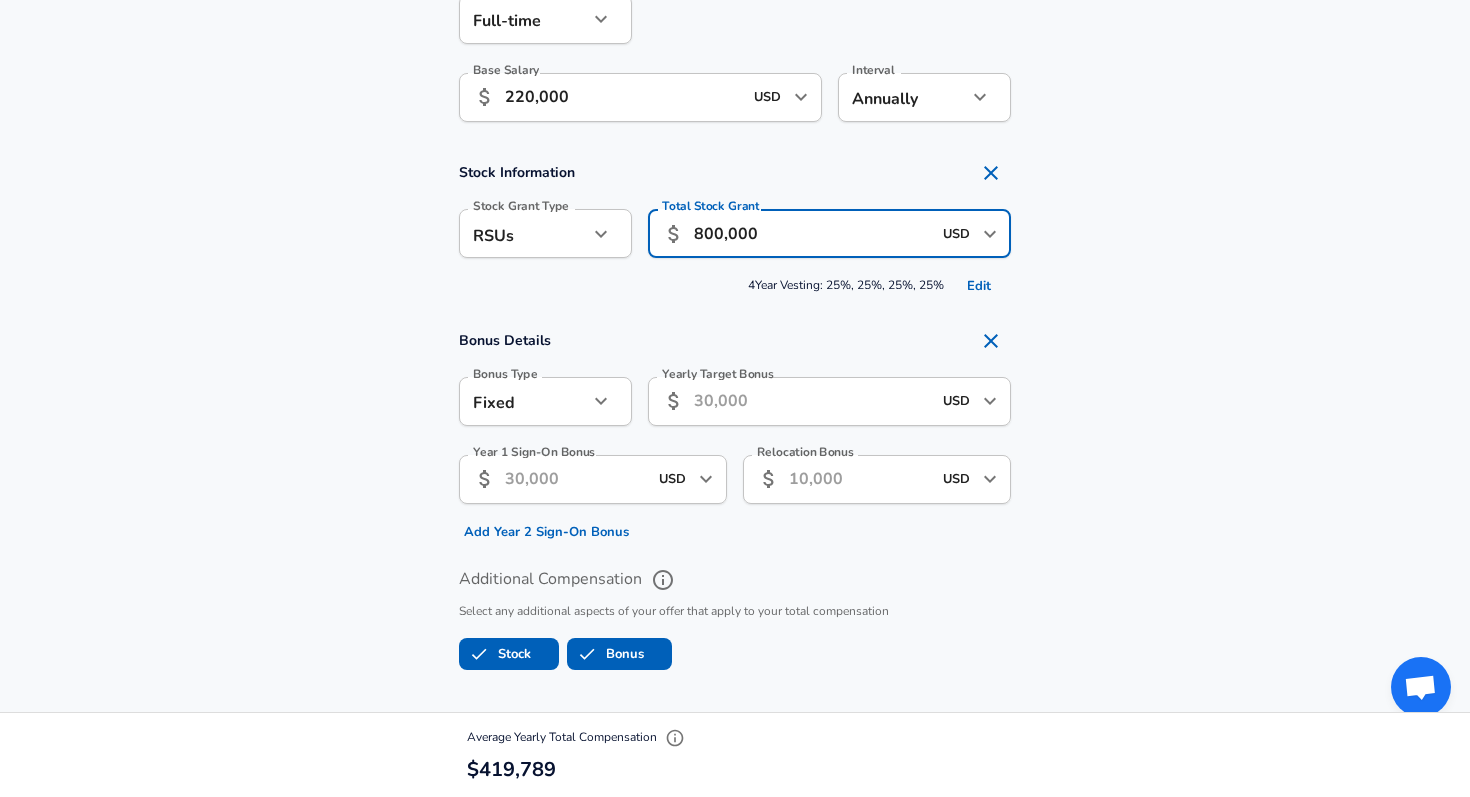 type on "800,000" 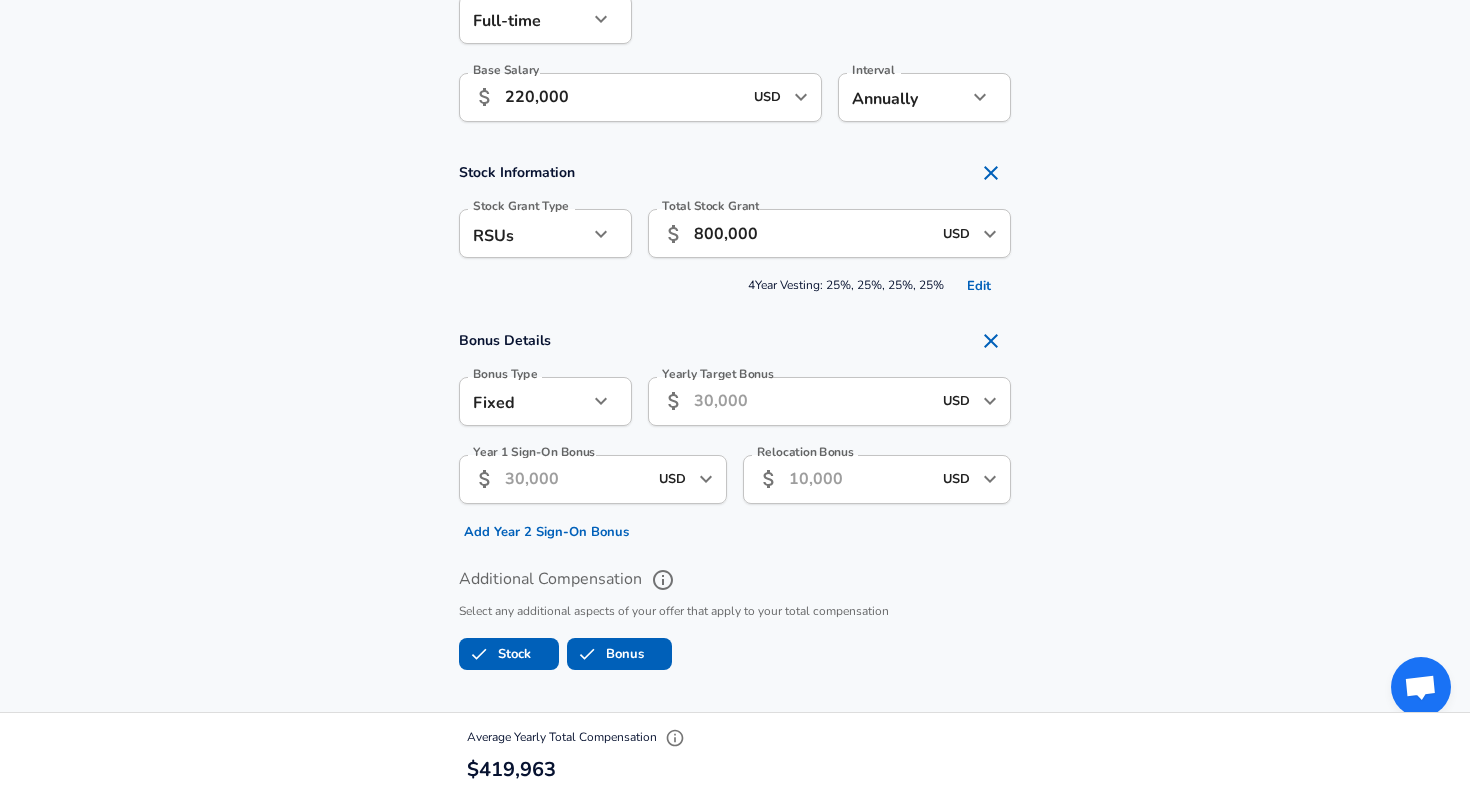scroll, scrollTop: 0, scrollLeft: 0, axis: both 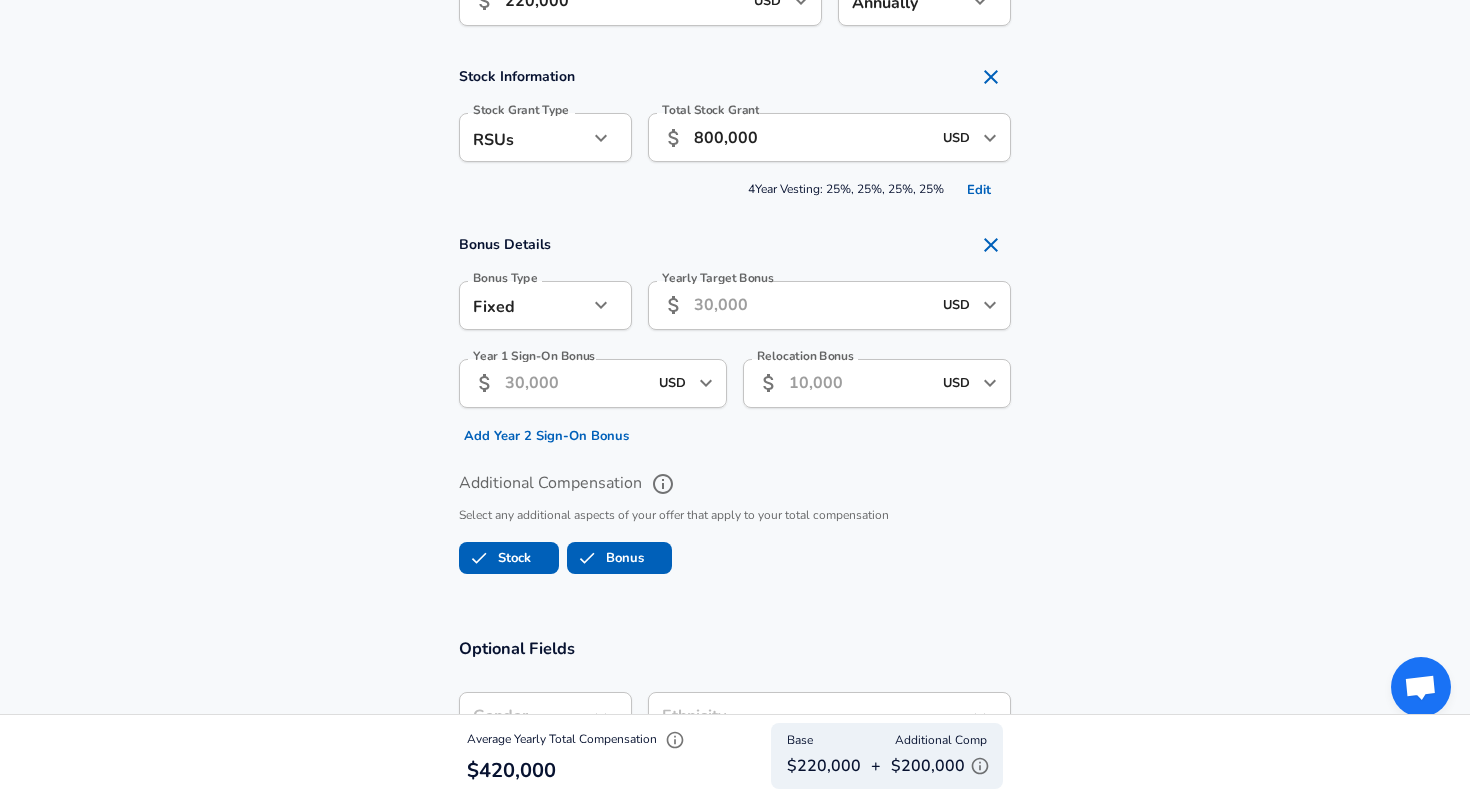 click on "Yearly Target Bonus" at bounding box center [812, 305] 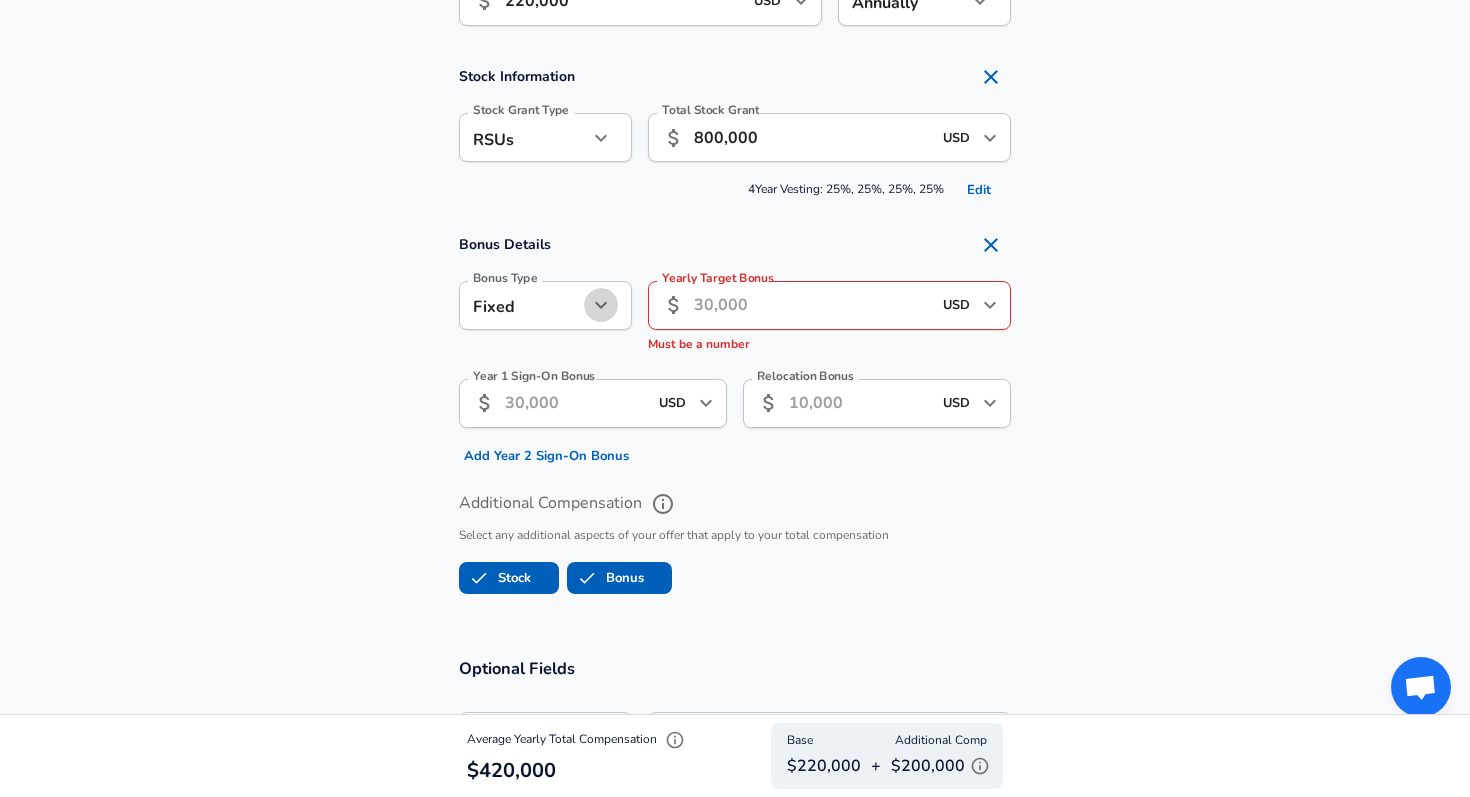 click 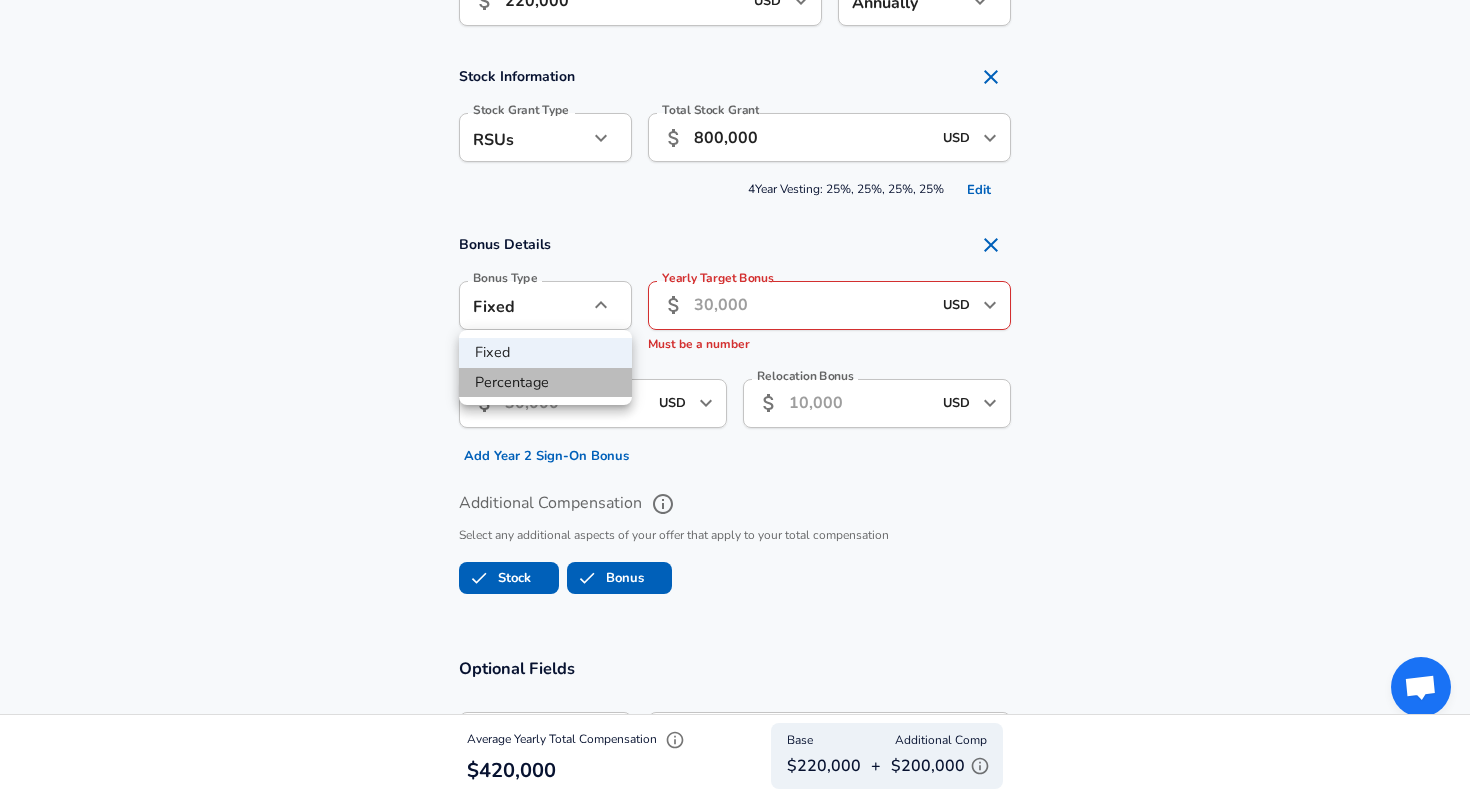 click on "Percentage" at bounding box center (545, 383) 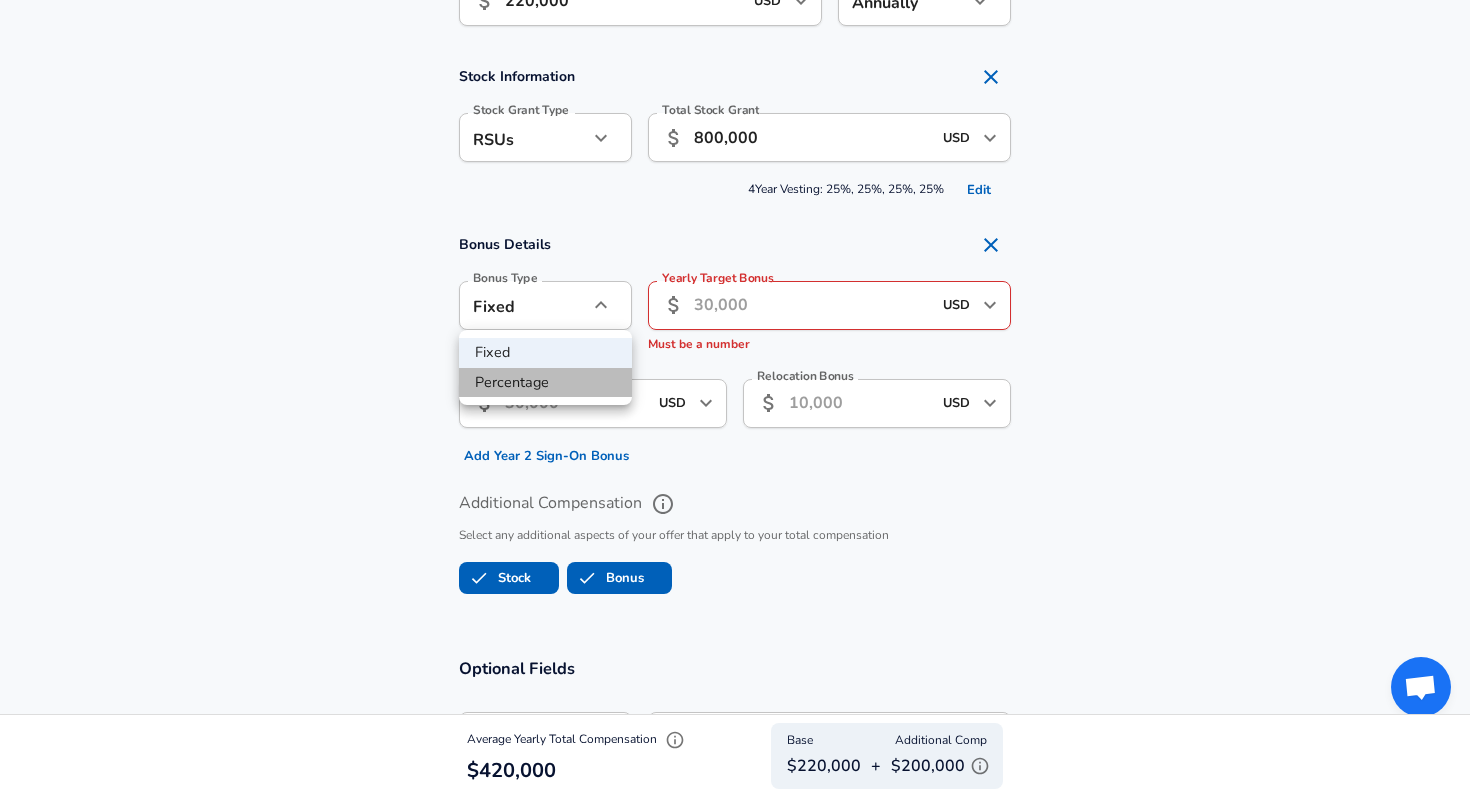type on "percentage" 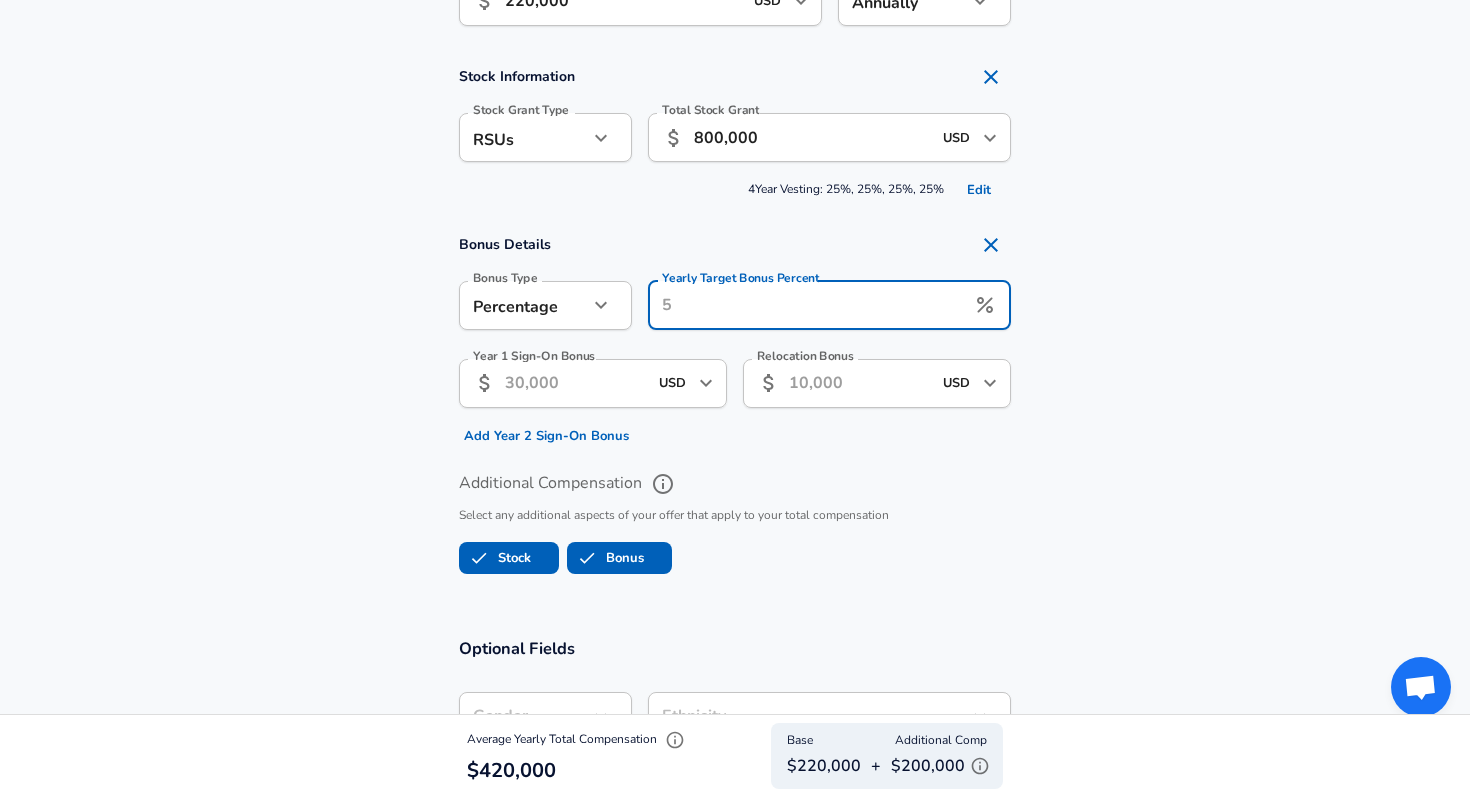 click on "Yearly Target Bonus Percent" at bounding box center (806, 305) 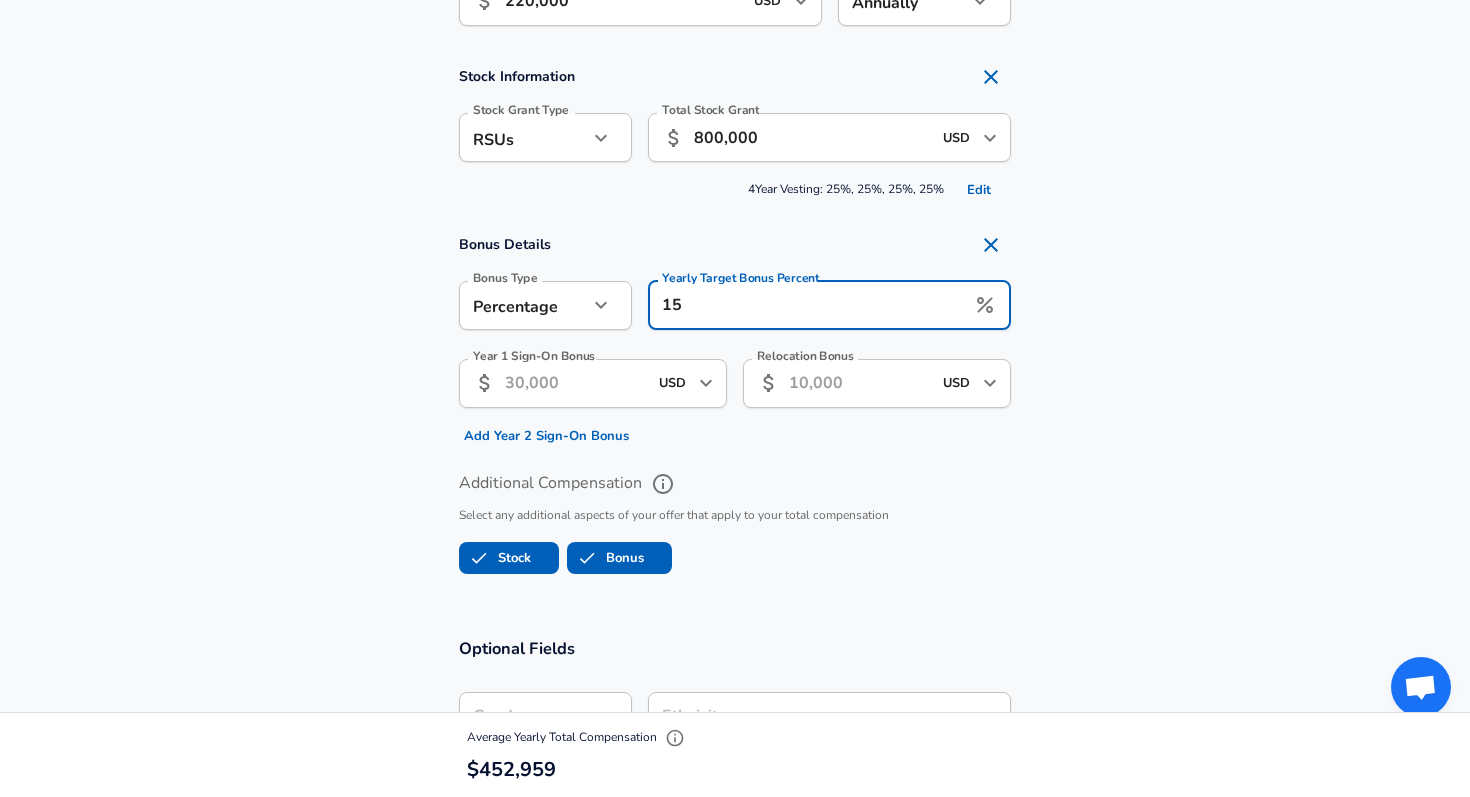 type on "15" 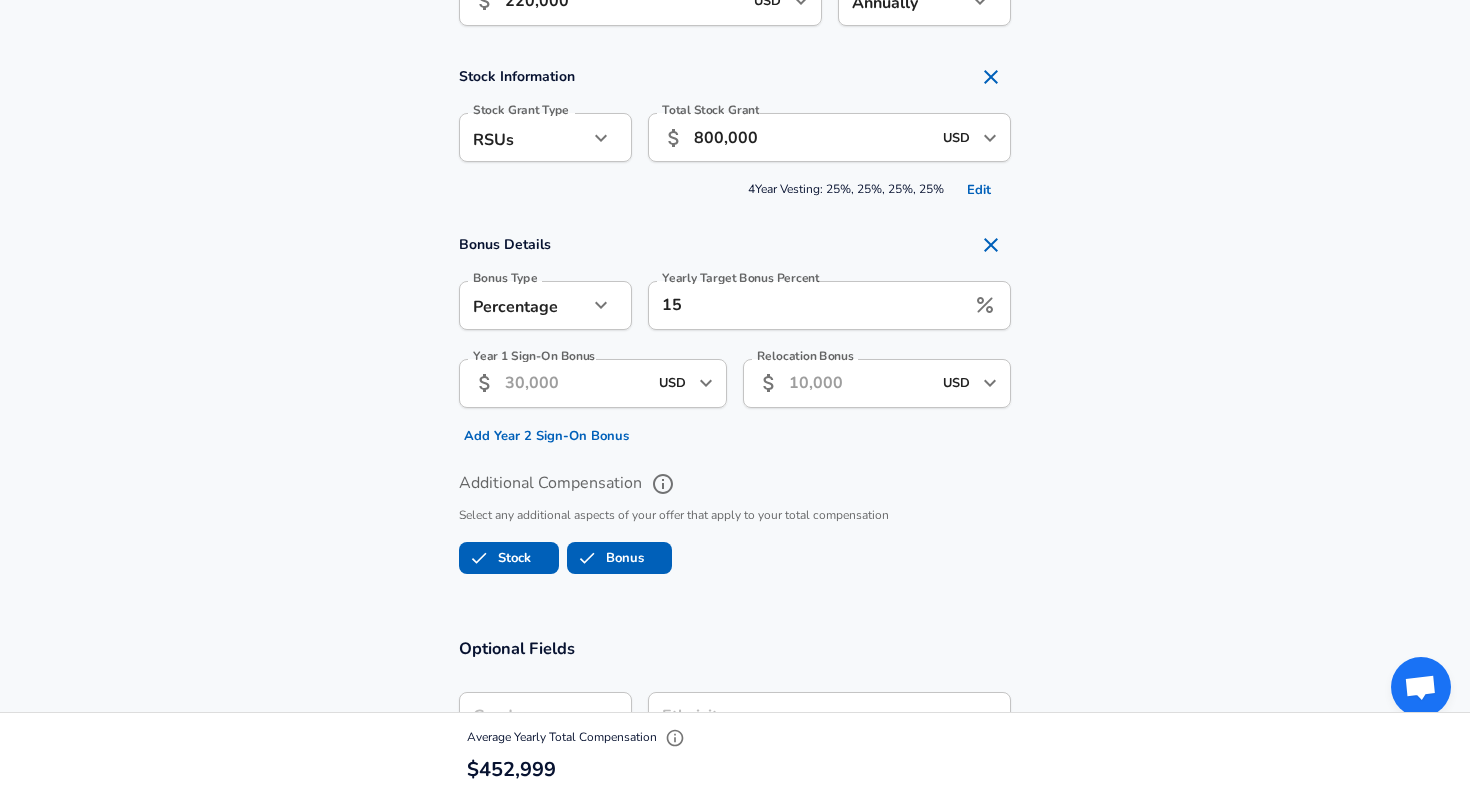 click on "Year 1 Sign-On Bonus ​ USD ​ Year 1 Sign-On Bonus Add Year 2 Sign-On Bonus" at bounding box center (585, 397) 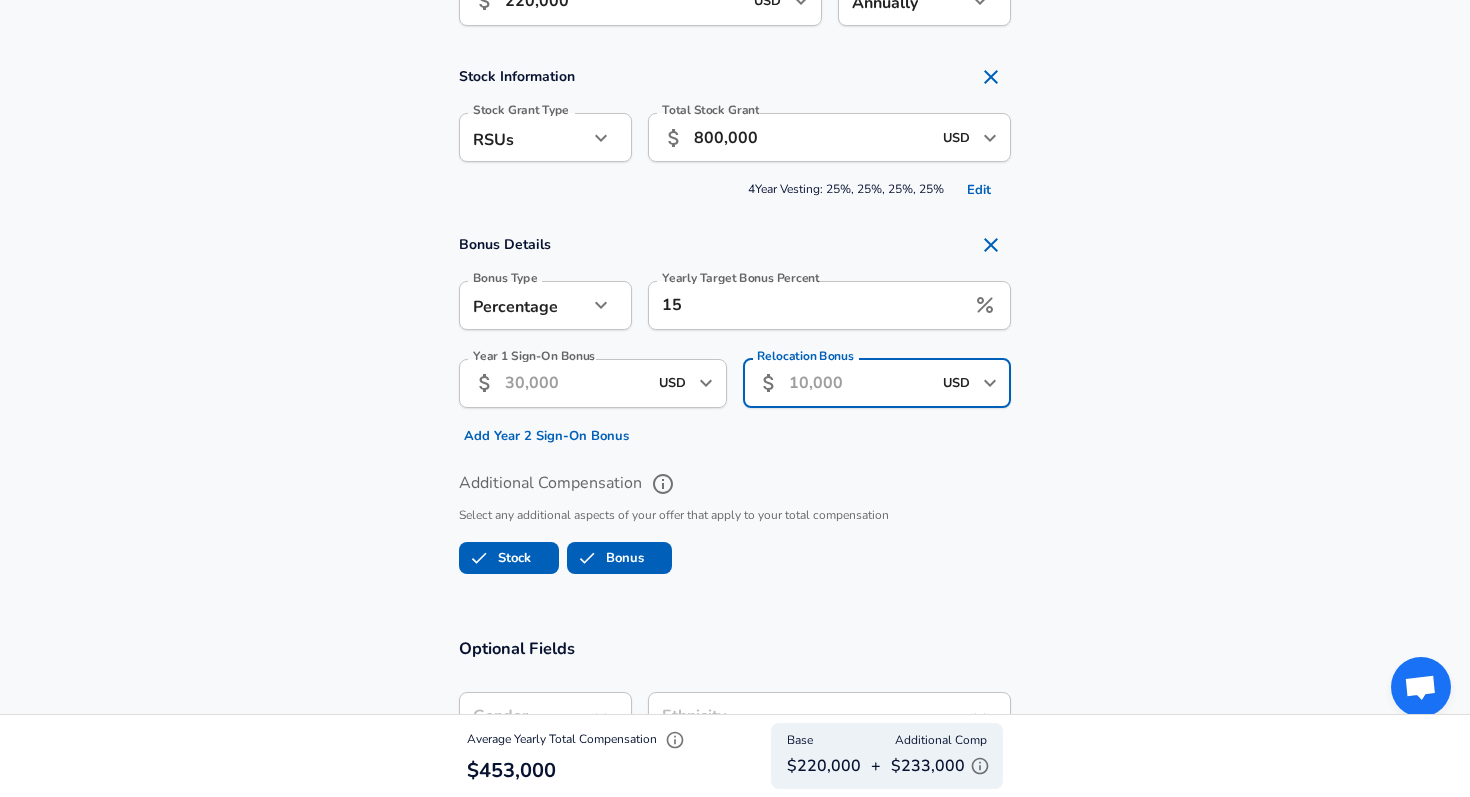 click on "Relocation Bonus" at bounding box center (860, 383) 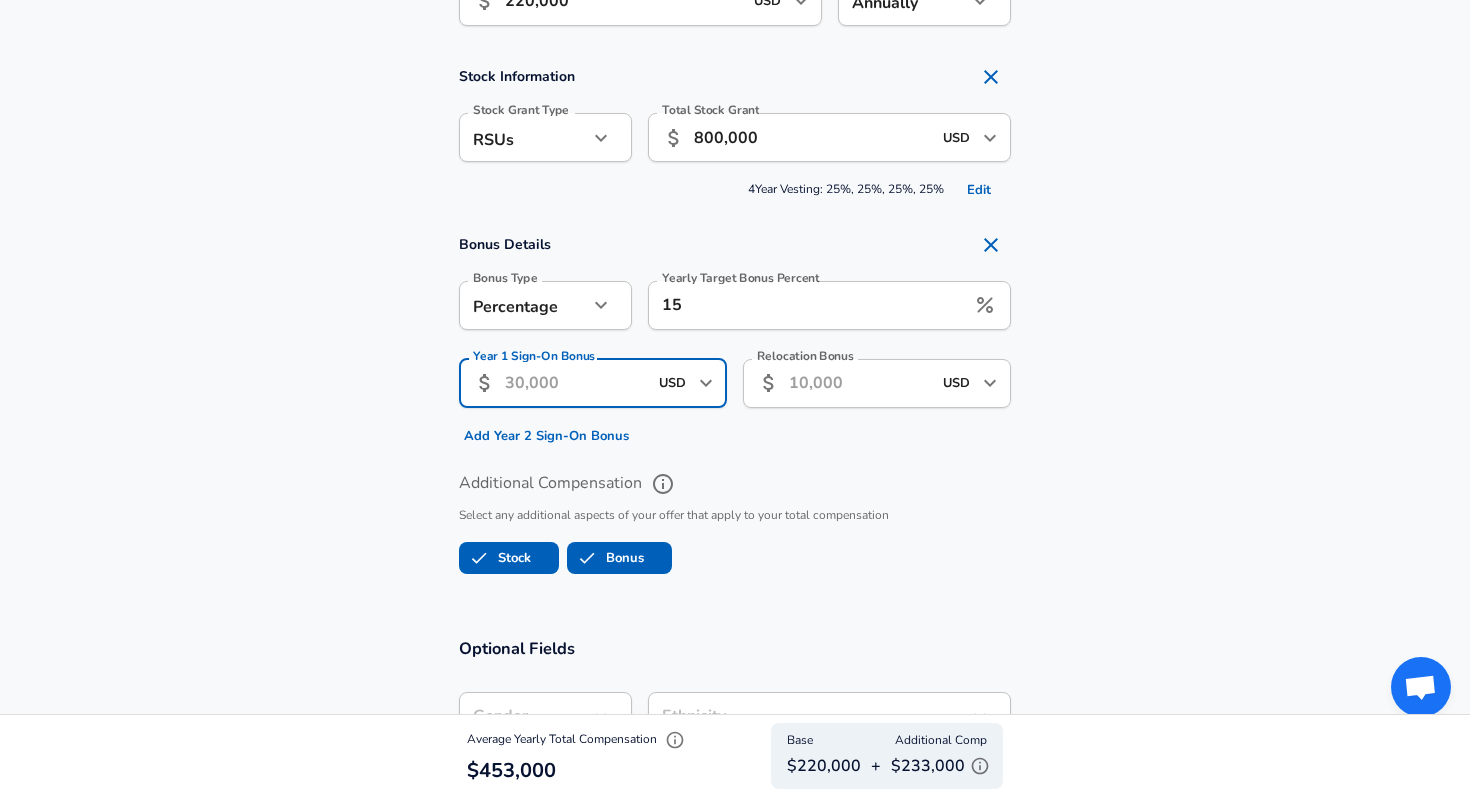 click on "Year 1 Sign-On Bonus" at bounding box center [576, 383] 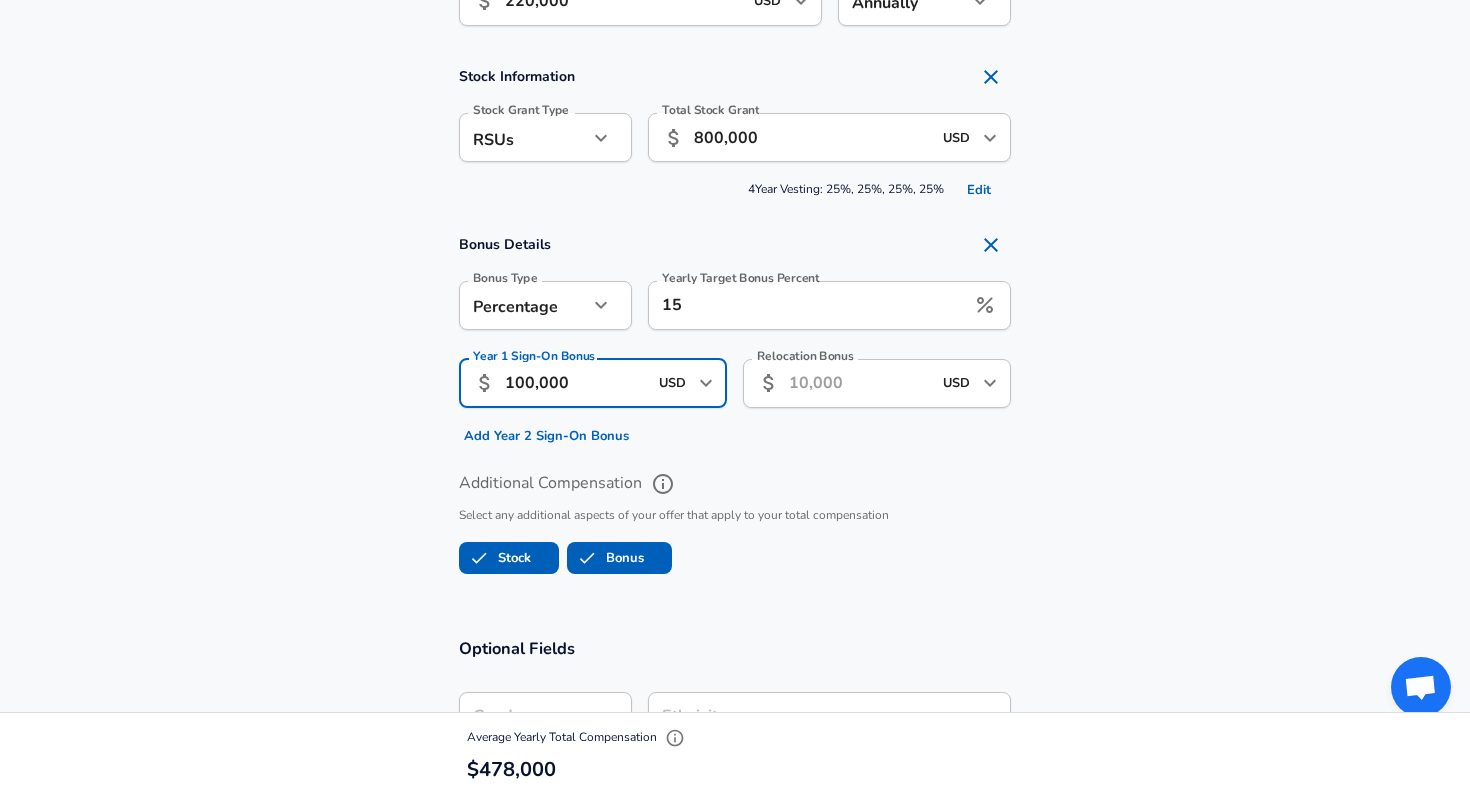 type on "100,000" 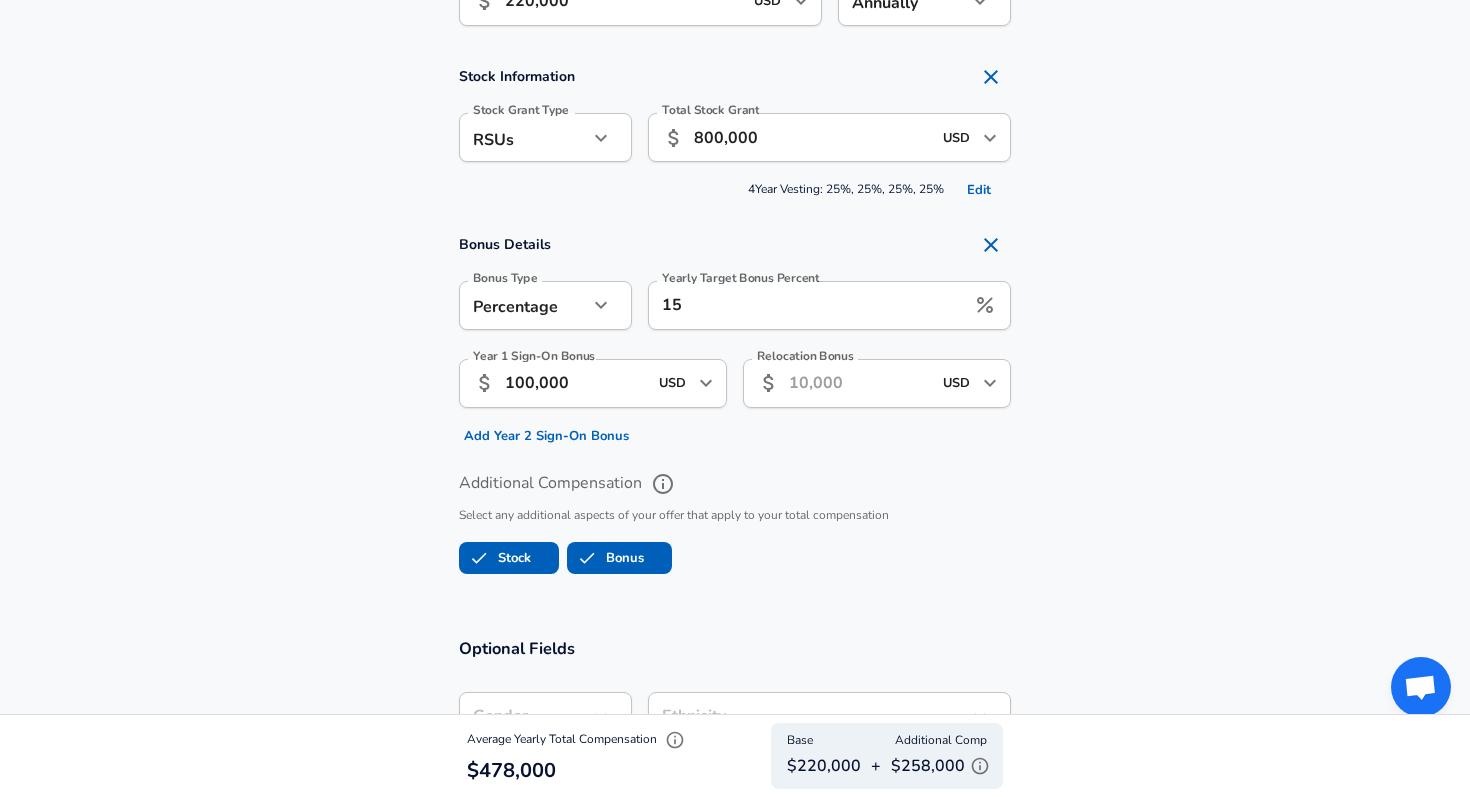 click on "​ USD ​ Relocation Bonus" at bounding box center (877, 383) 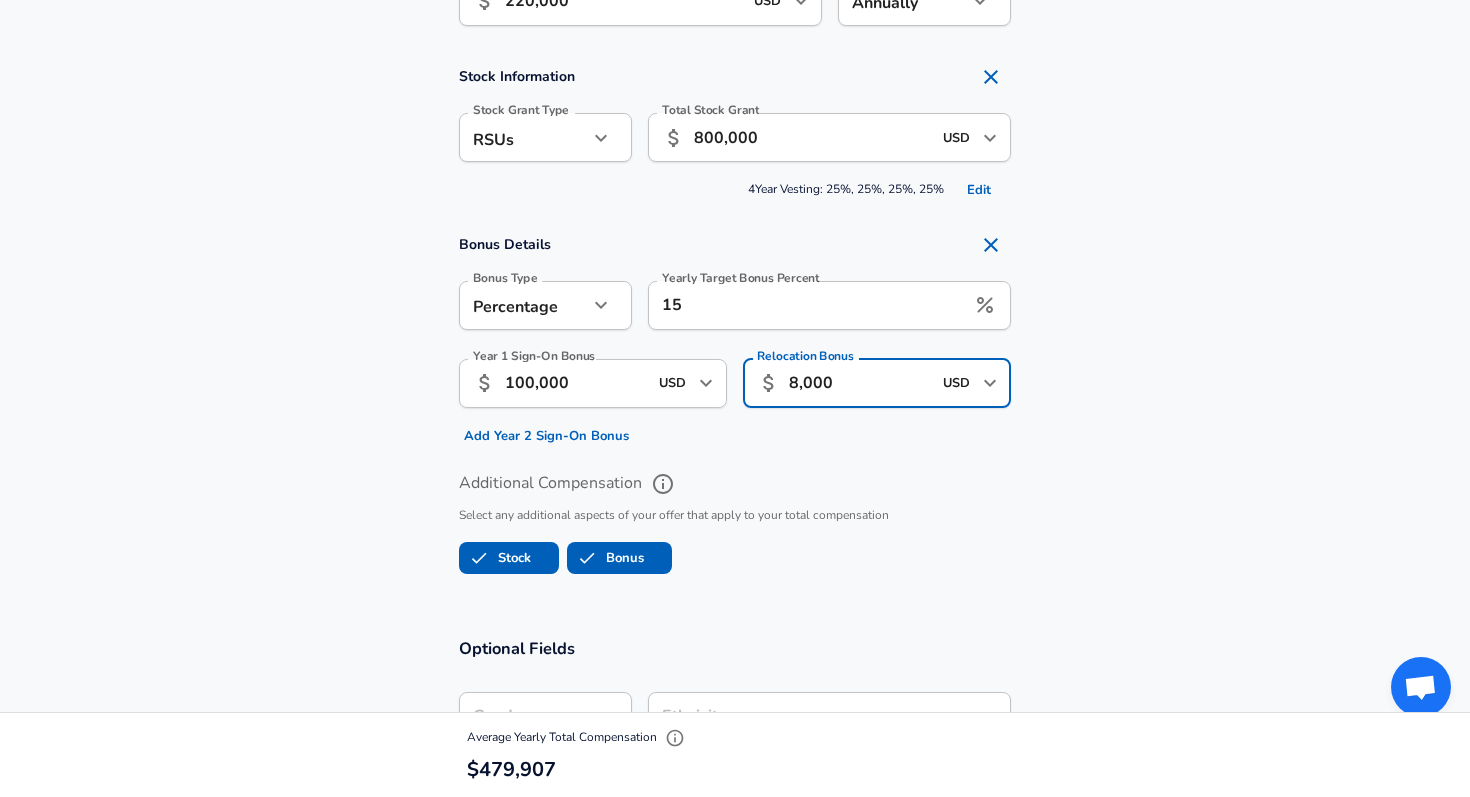 type on "8,000" 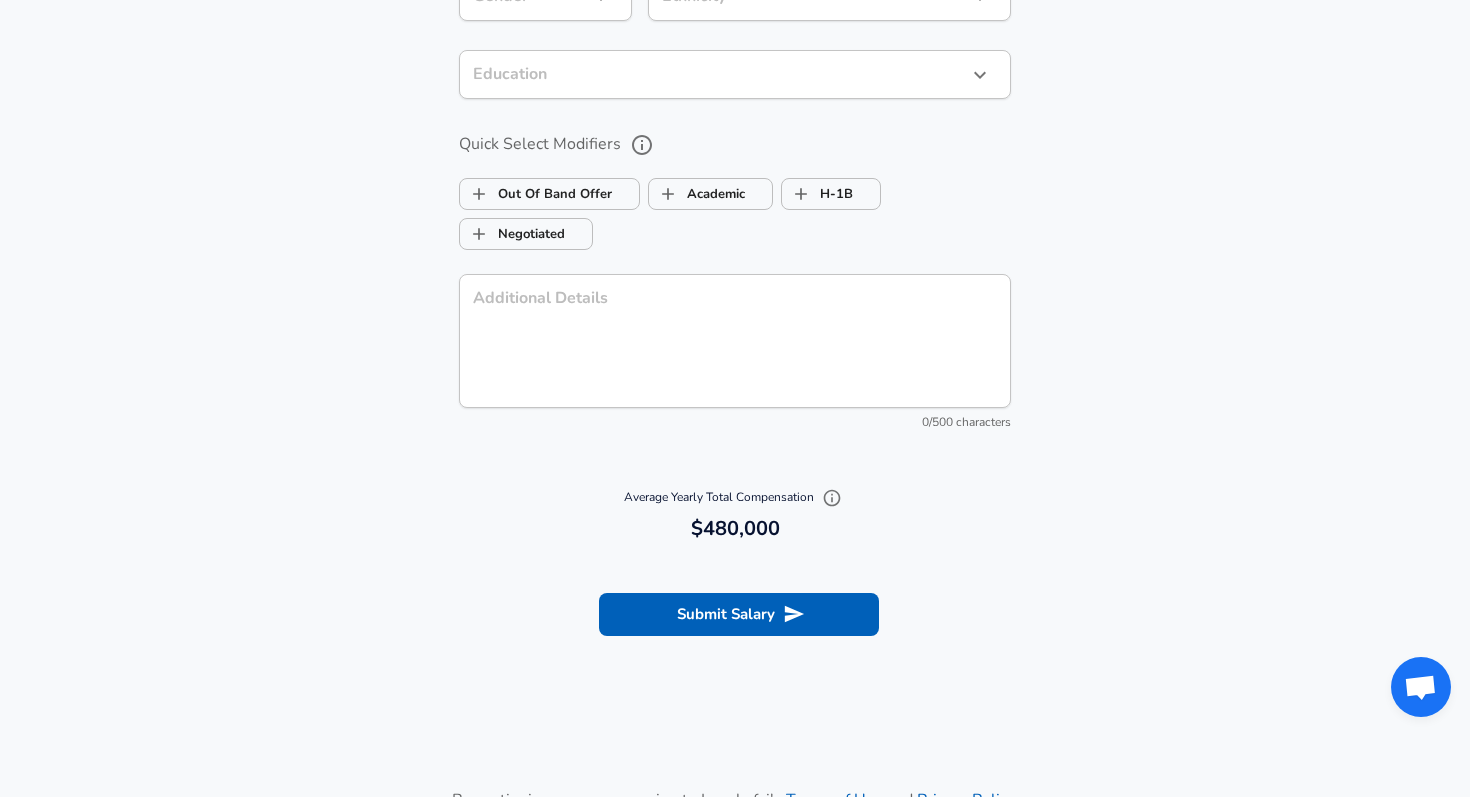 scroll, scrollTop: 2145, scrollLeft: 0, axis: vertical 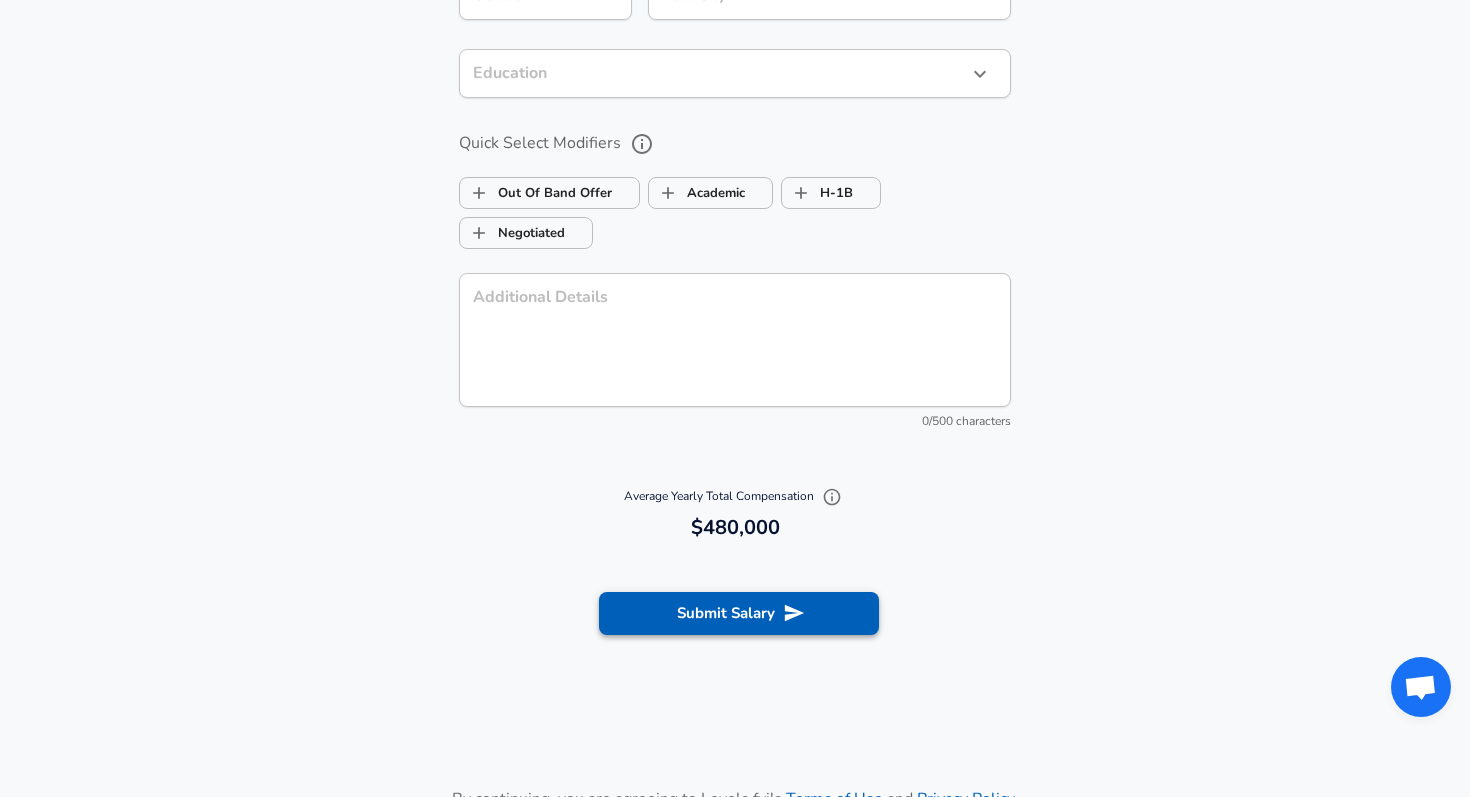 click on "Submit Salary" at bounding box center (739, 613) 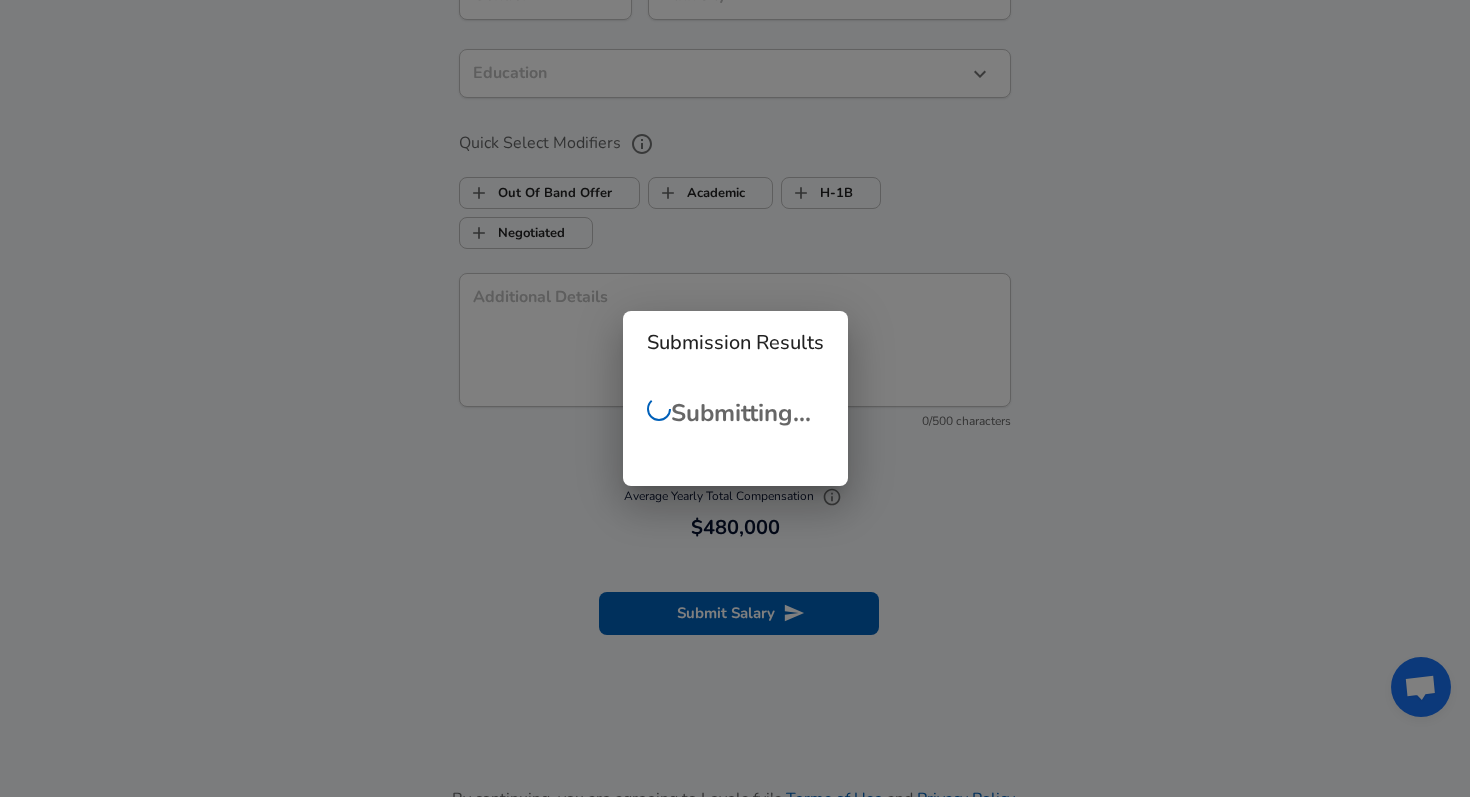 scroll, scrollTop: 446, scrollLeft: 0, axis: vertical 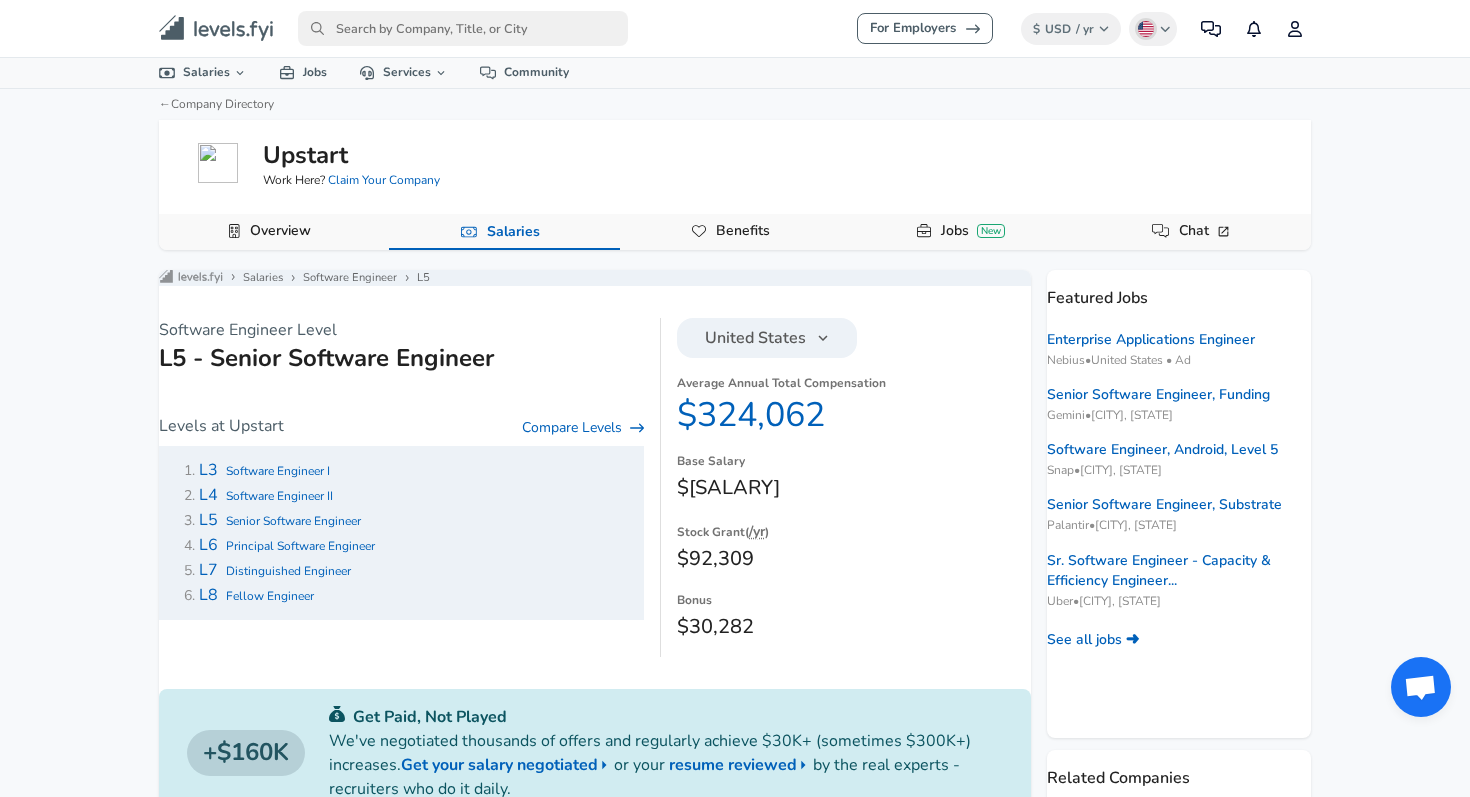 click on "Upstart Work Here?   Claim Your Company" at bounding box center (735, 163) 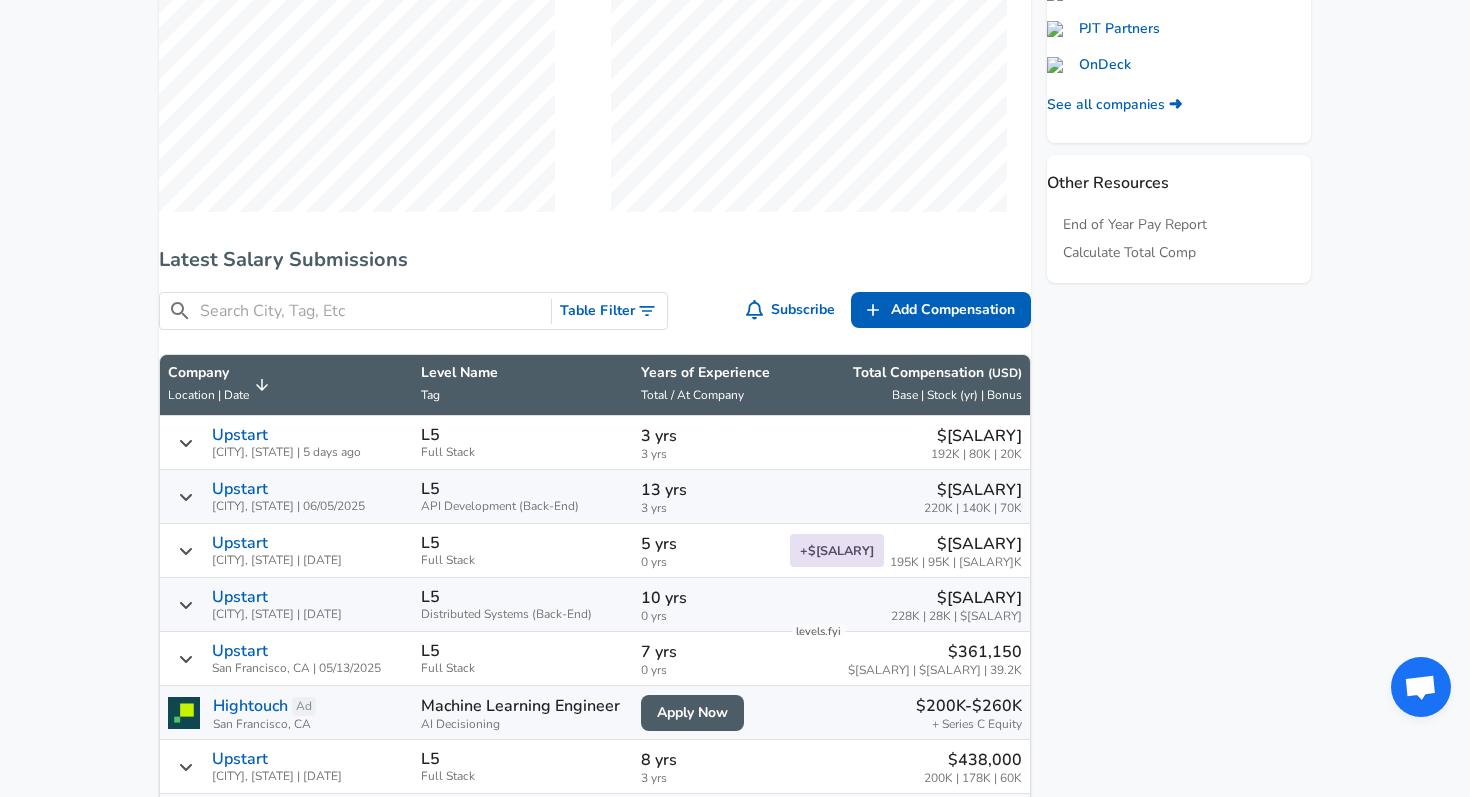 scroll, scrollTop: 911, scrollLeft: 0, axis: vertical 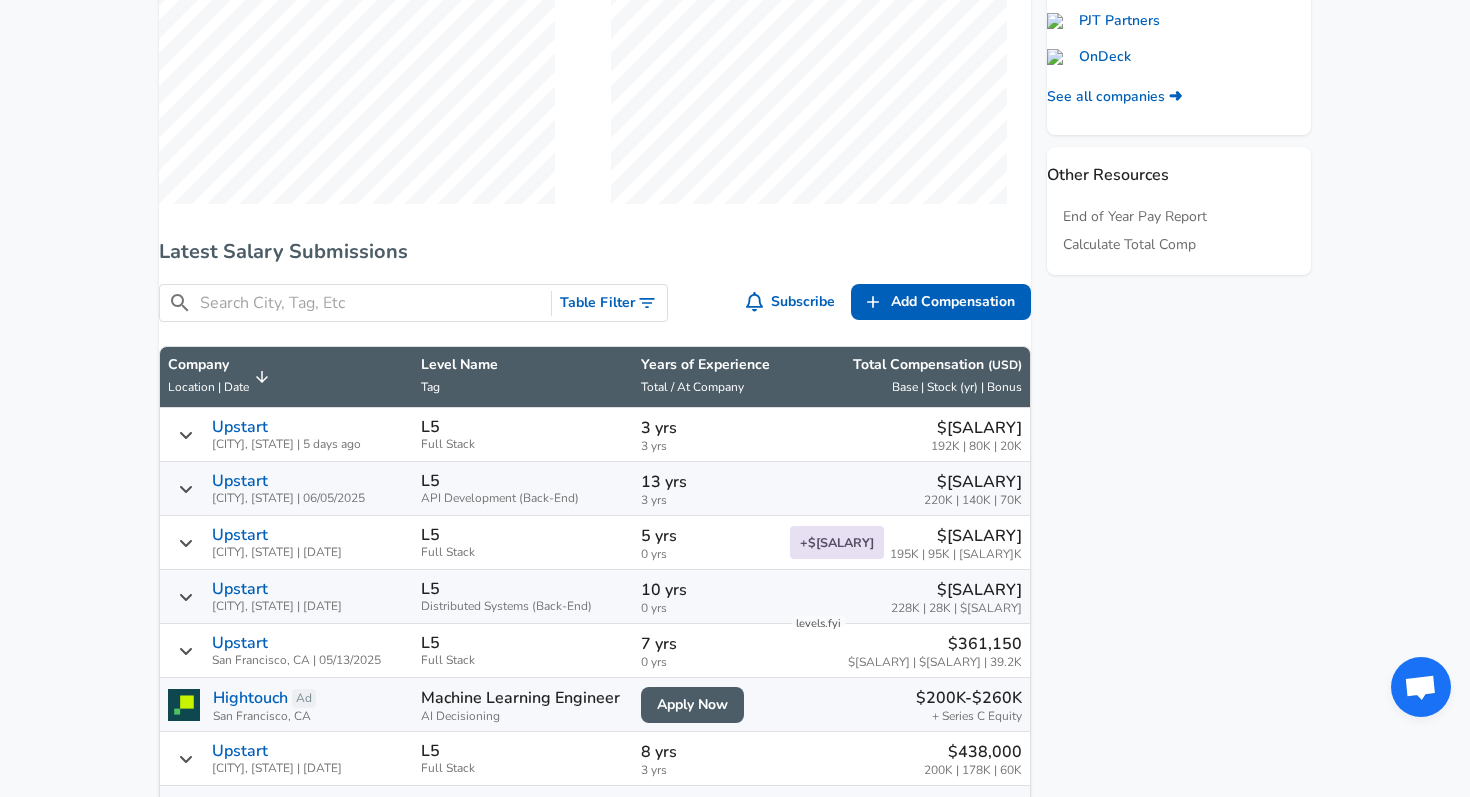 click on "Table Filter Subscribe Add Add Comp Add Compensation" at bounding box center (587, 299) 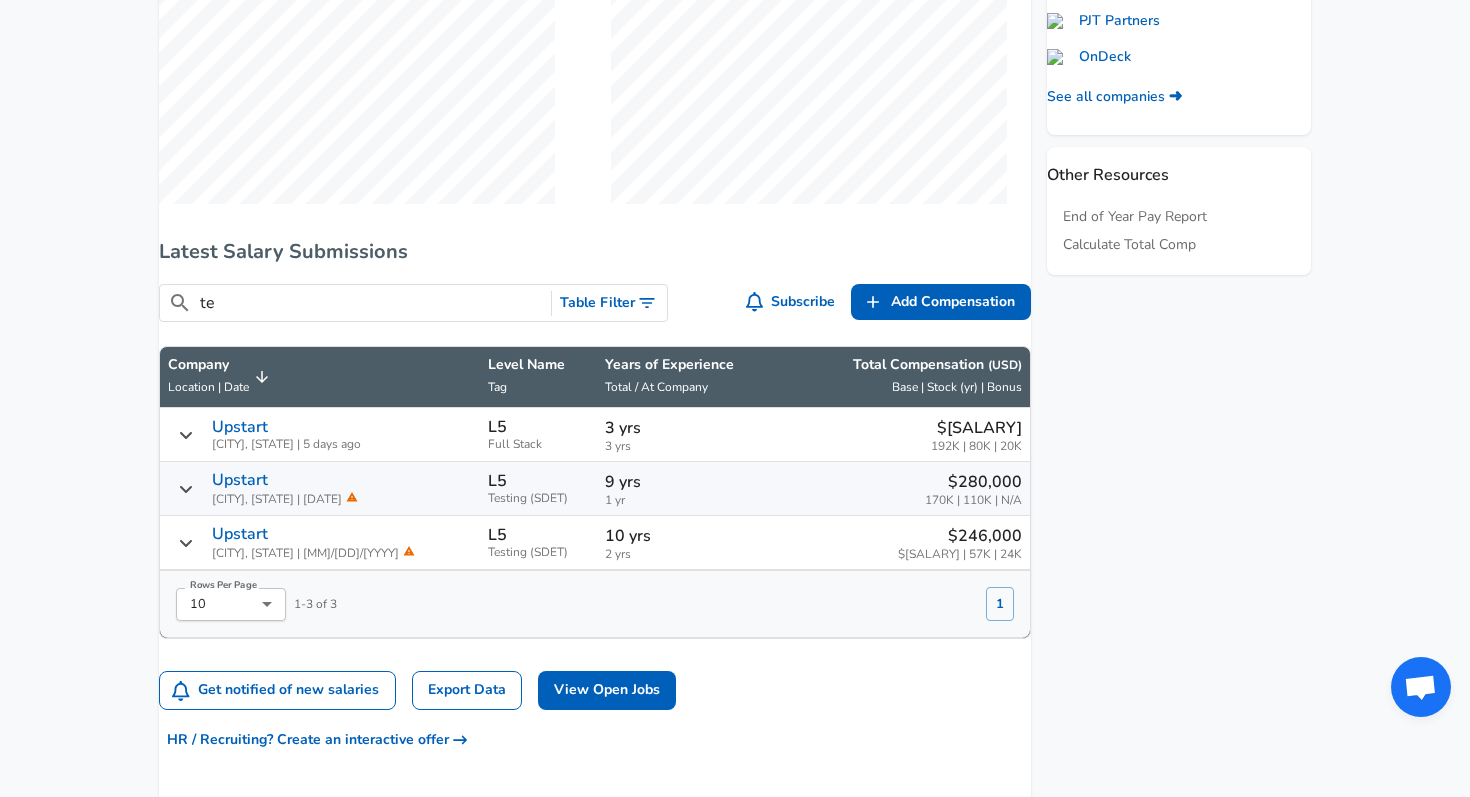 type on "t" 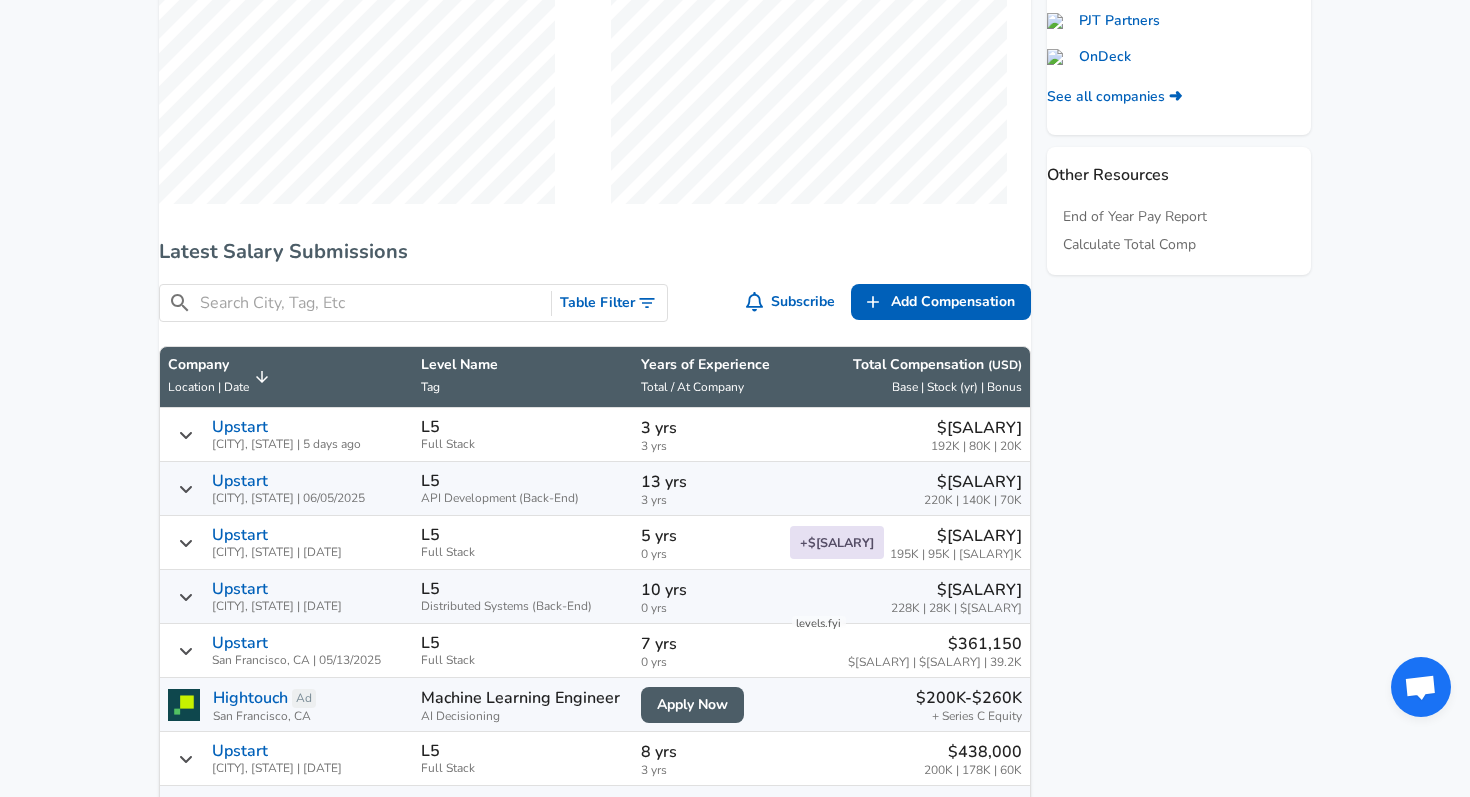 click on "Table Filter" at bounding box center (609, 303) 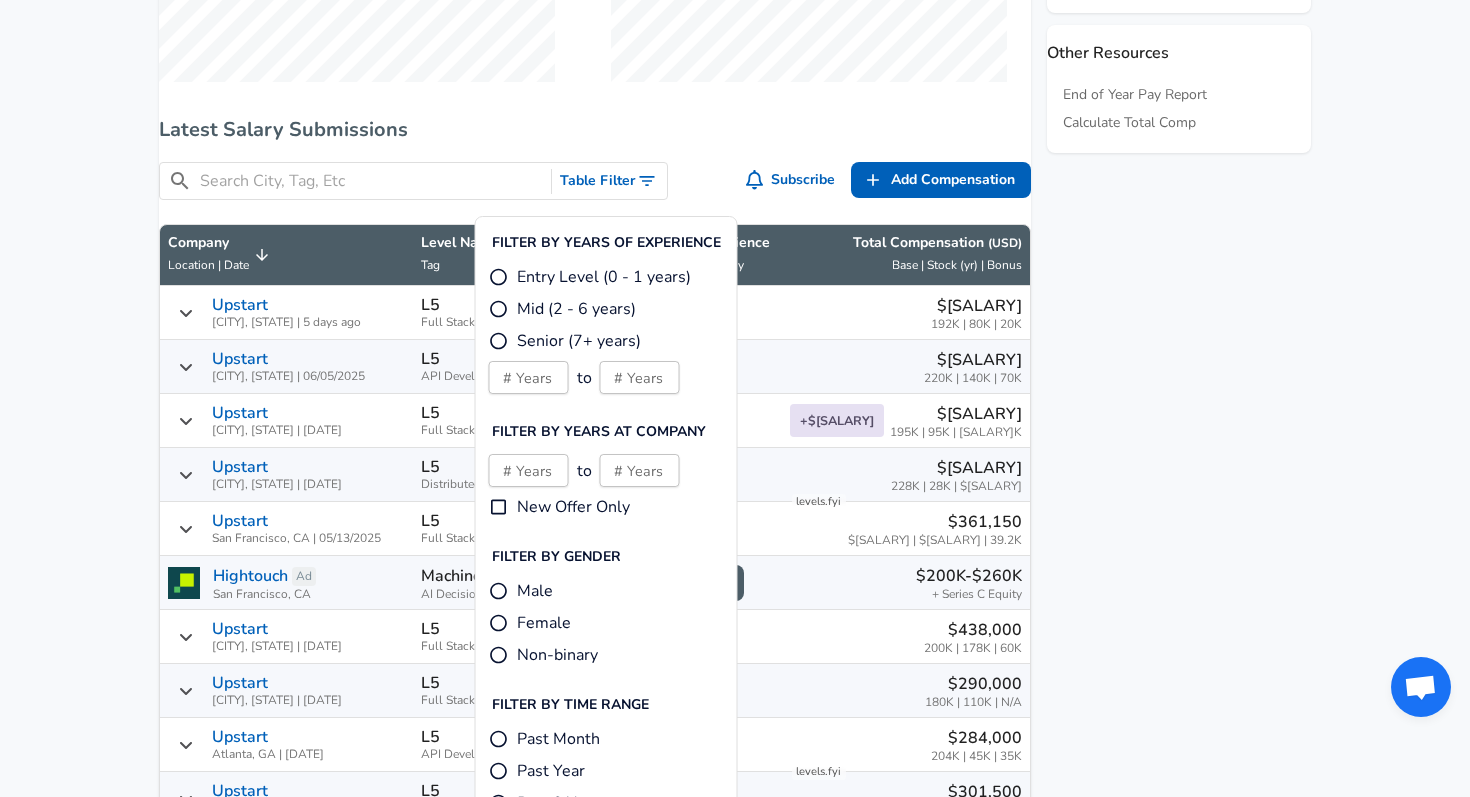 scroll, scrollTop: 1029, scrollLeft: 0, axis: vertical 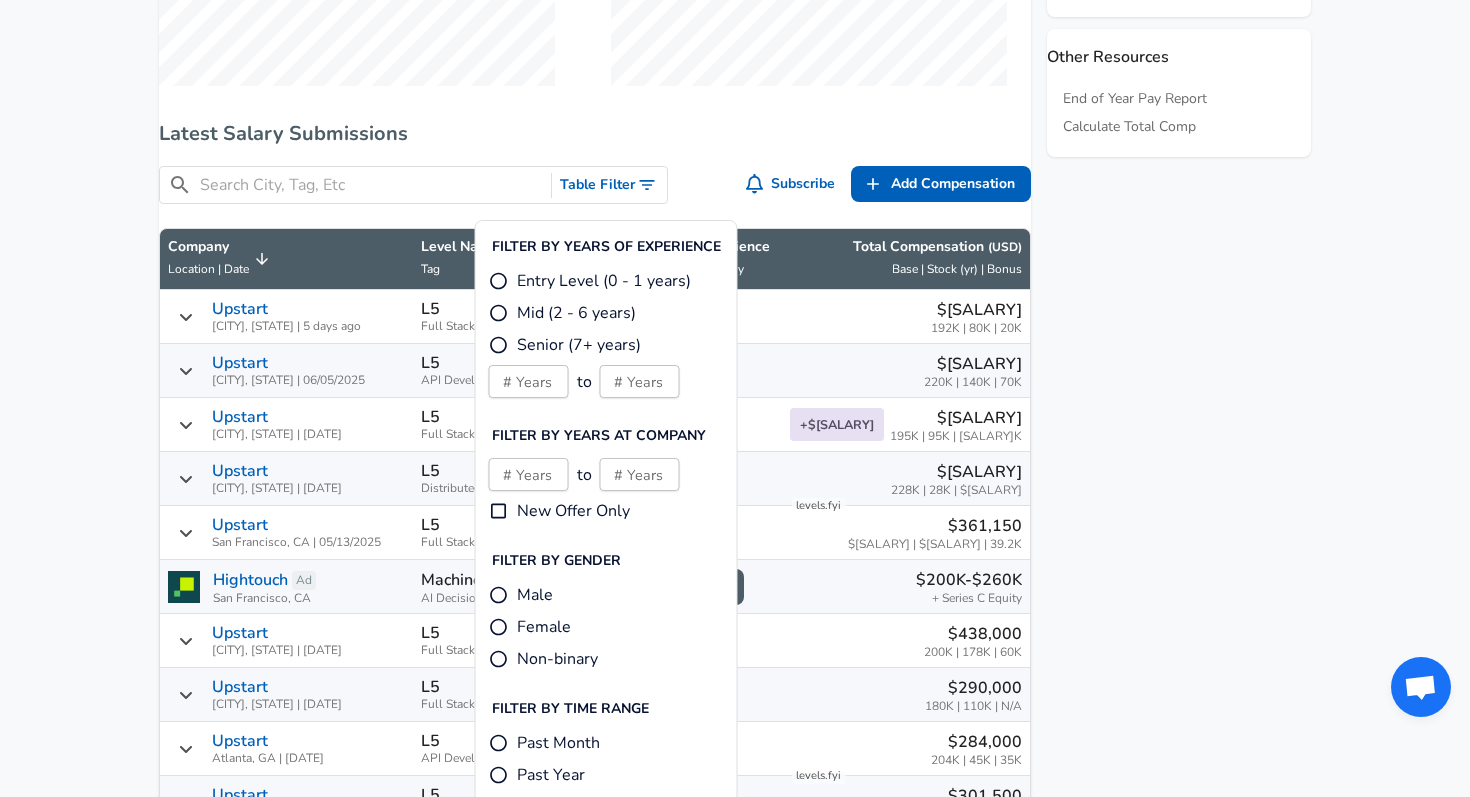 click on "​ Table Filter" at bounding box center [413, 185] 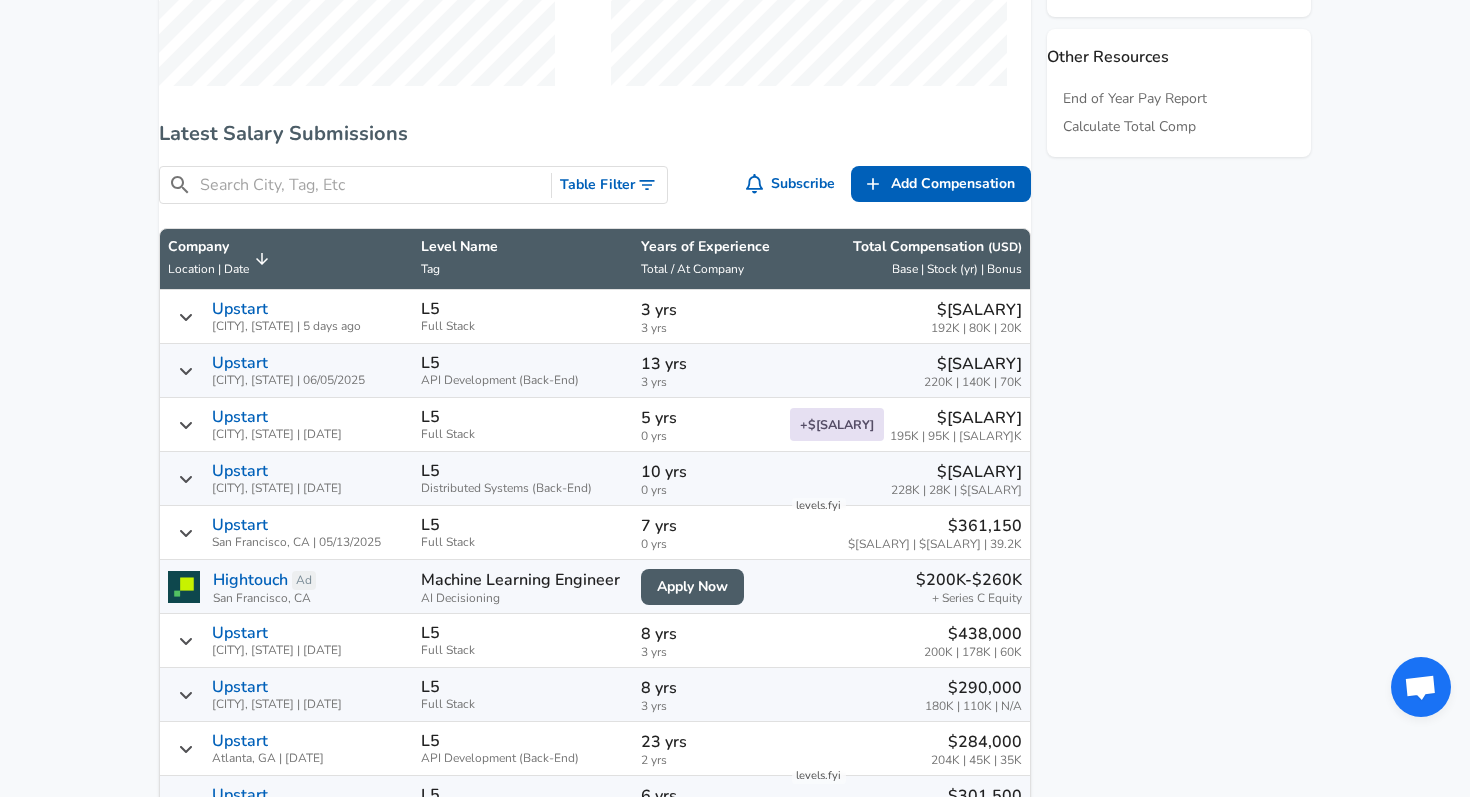 click at bounding box center [371, 185] 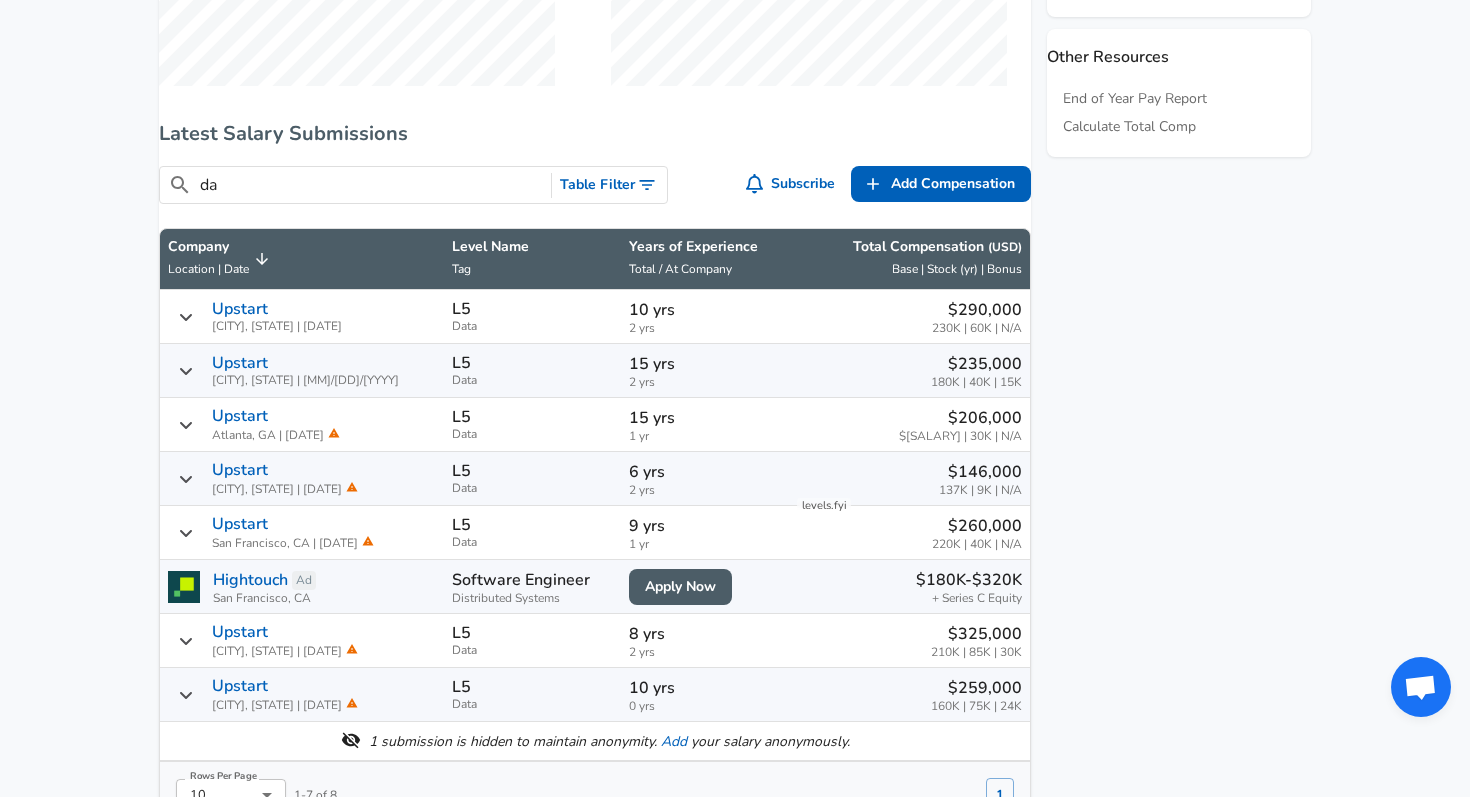 type on "d" 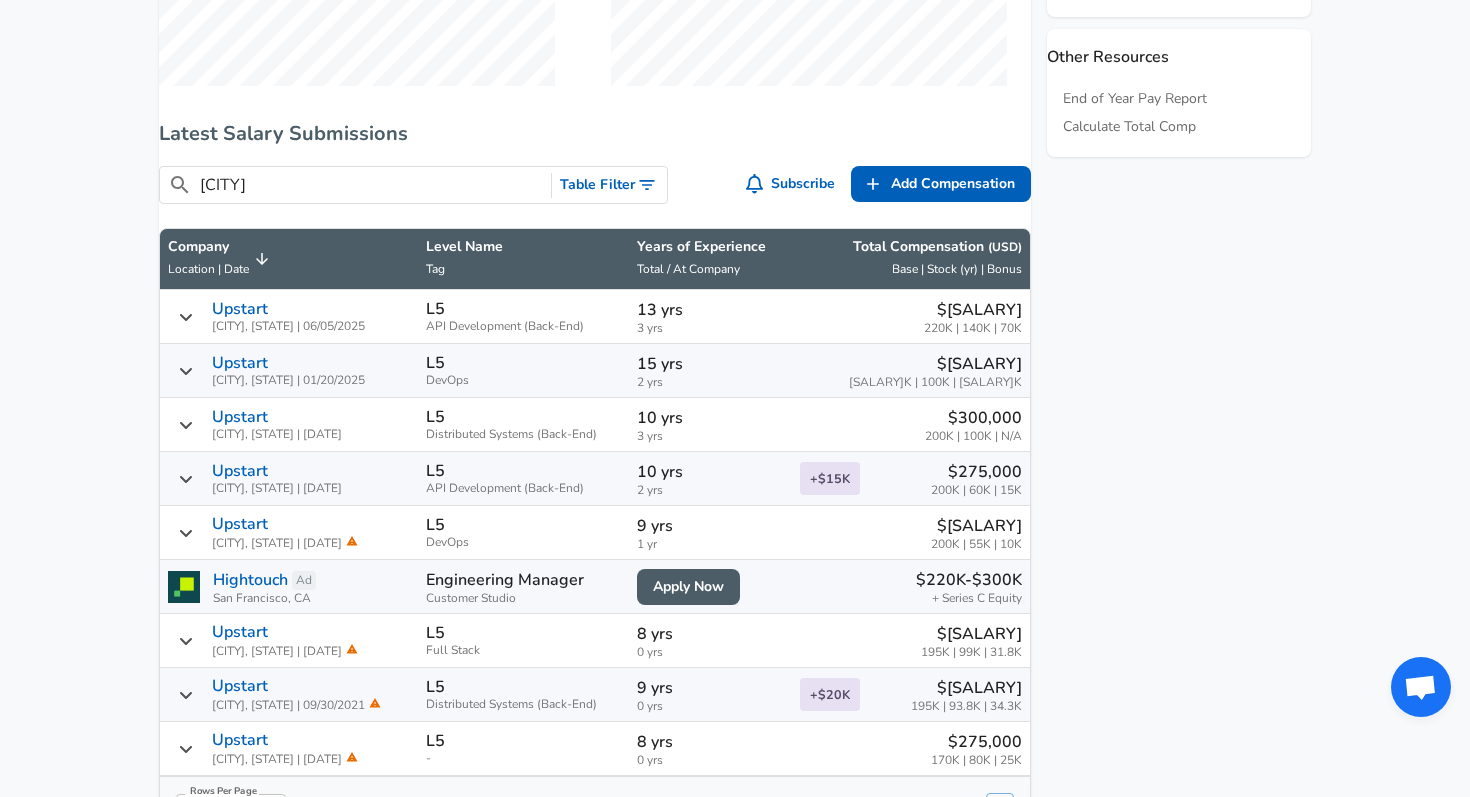 type on "[CITY]" 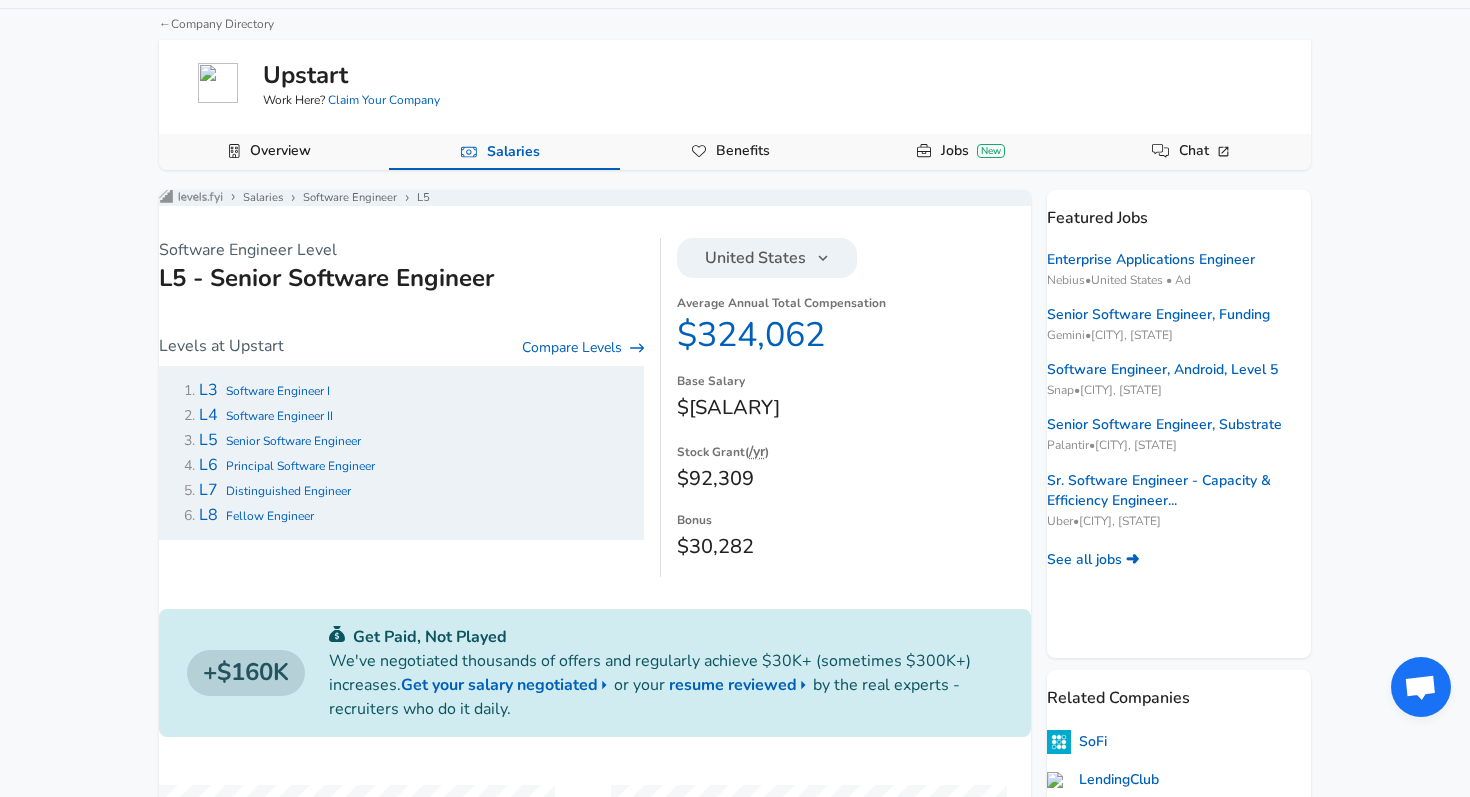scroll, scrollTop: 93, scrollLeft: 0, axis: vertical 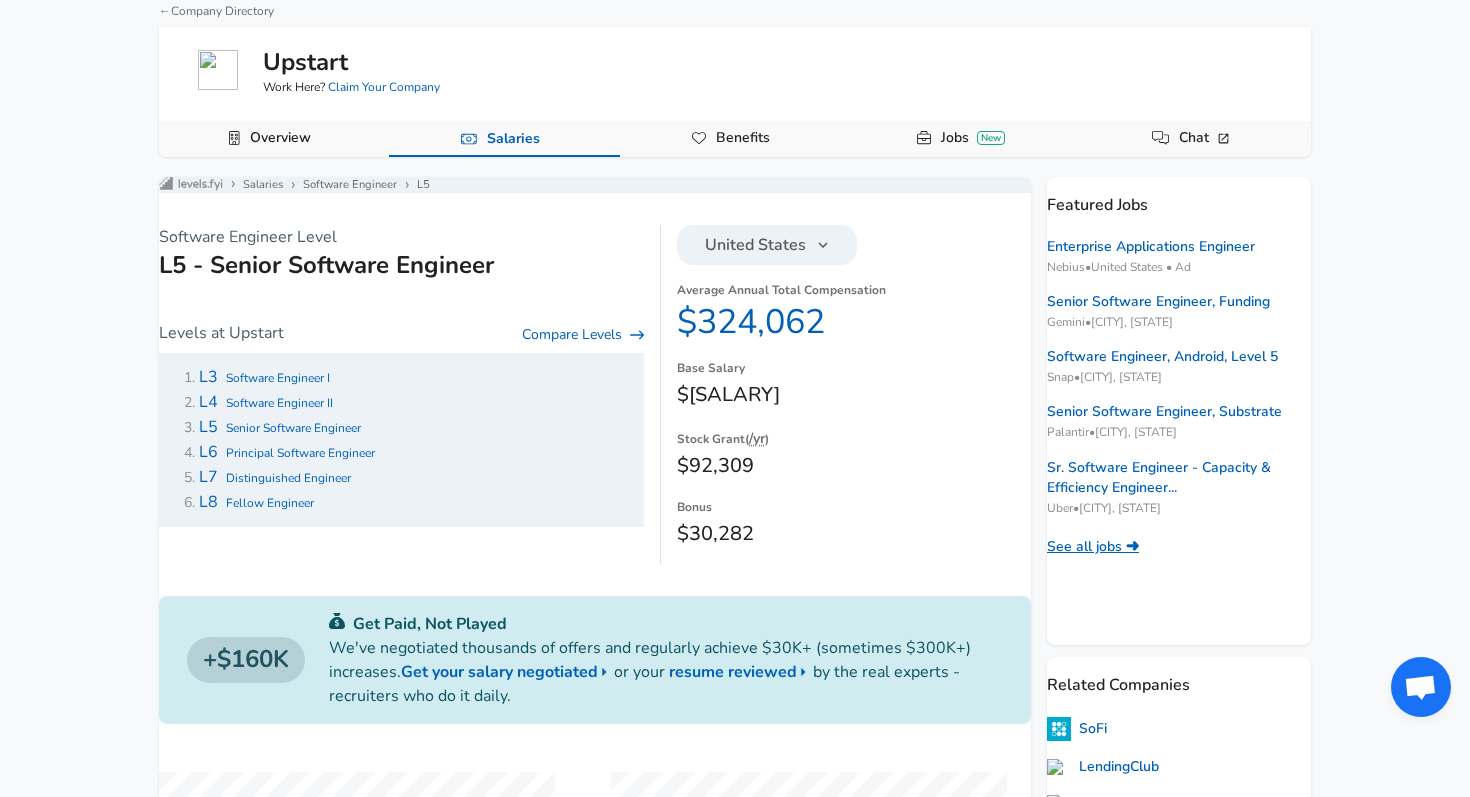 click on "See all jobs ➜" at bounding box center [1093, 547] 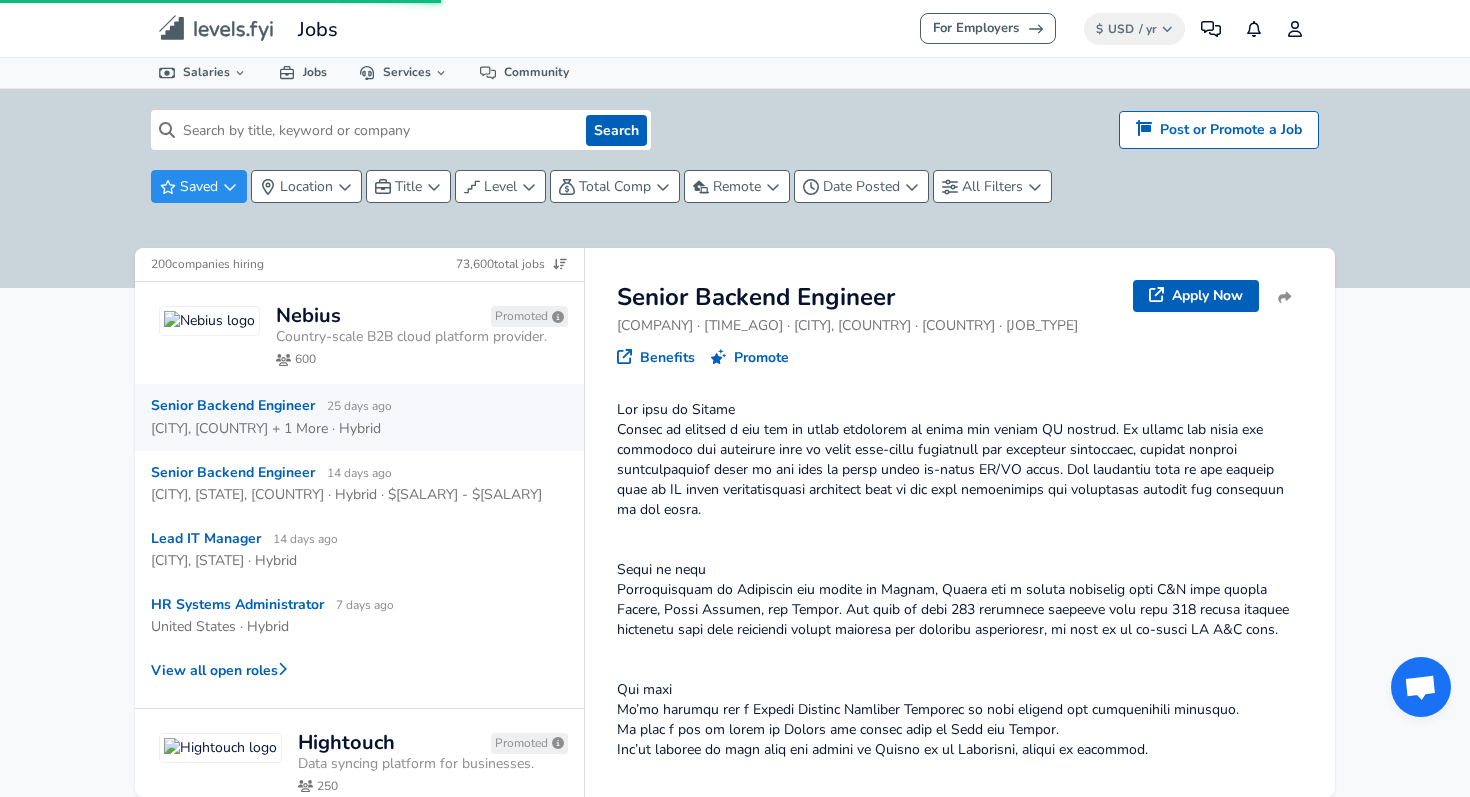 scroll, scrollTop: 0, scrollLeft: 0, axis: both 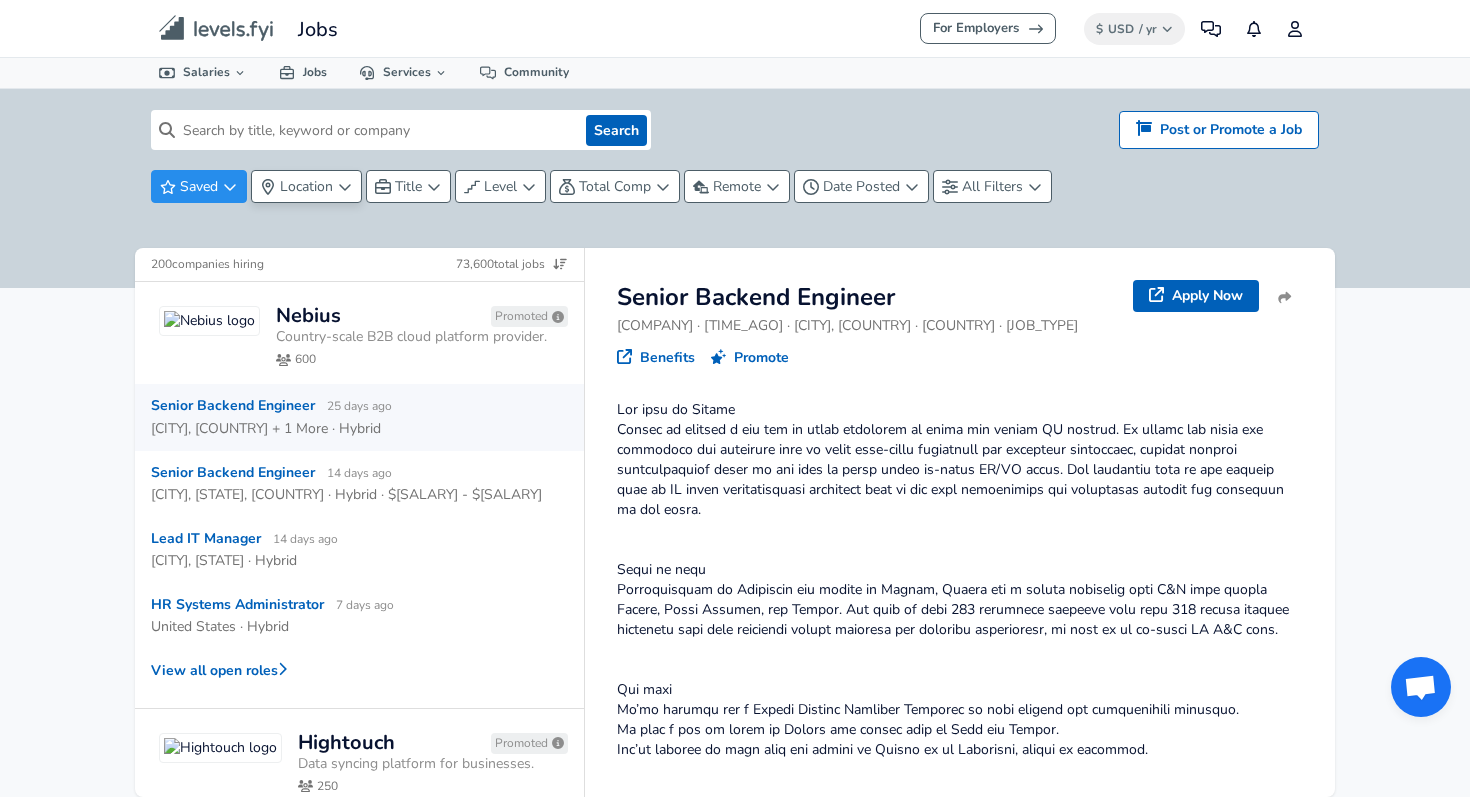 click on "Location" at bounding box center (306, 186) 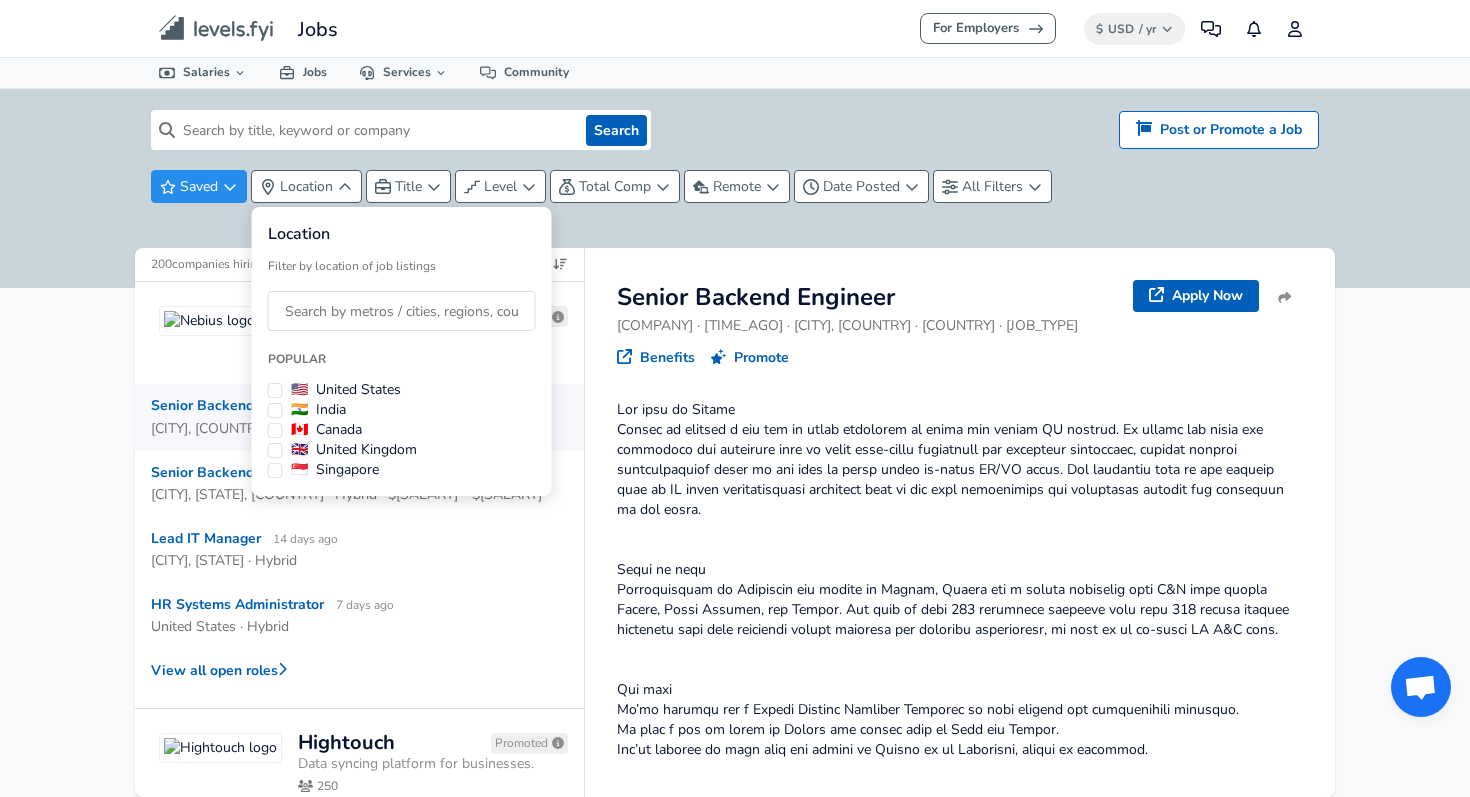 click on "🇺🇸 [COUNTRY]" at bounding box center [346, 390] 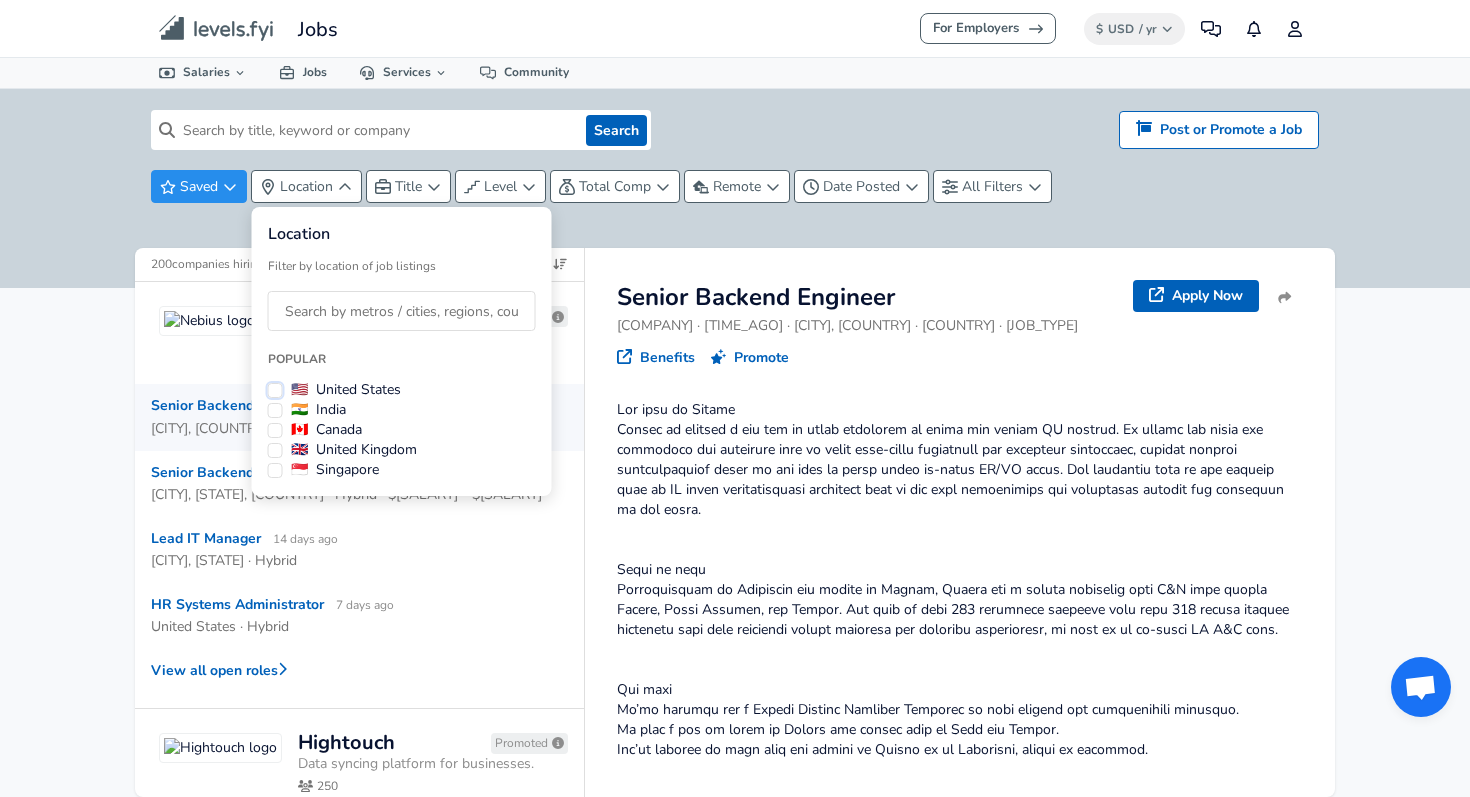 click on "🇺🇸 [COUNTRY]" at bounding box center [275, 390] 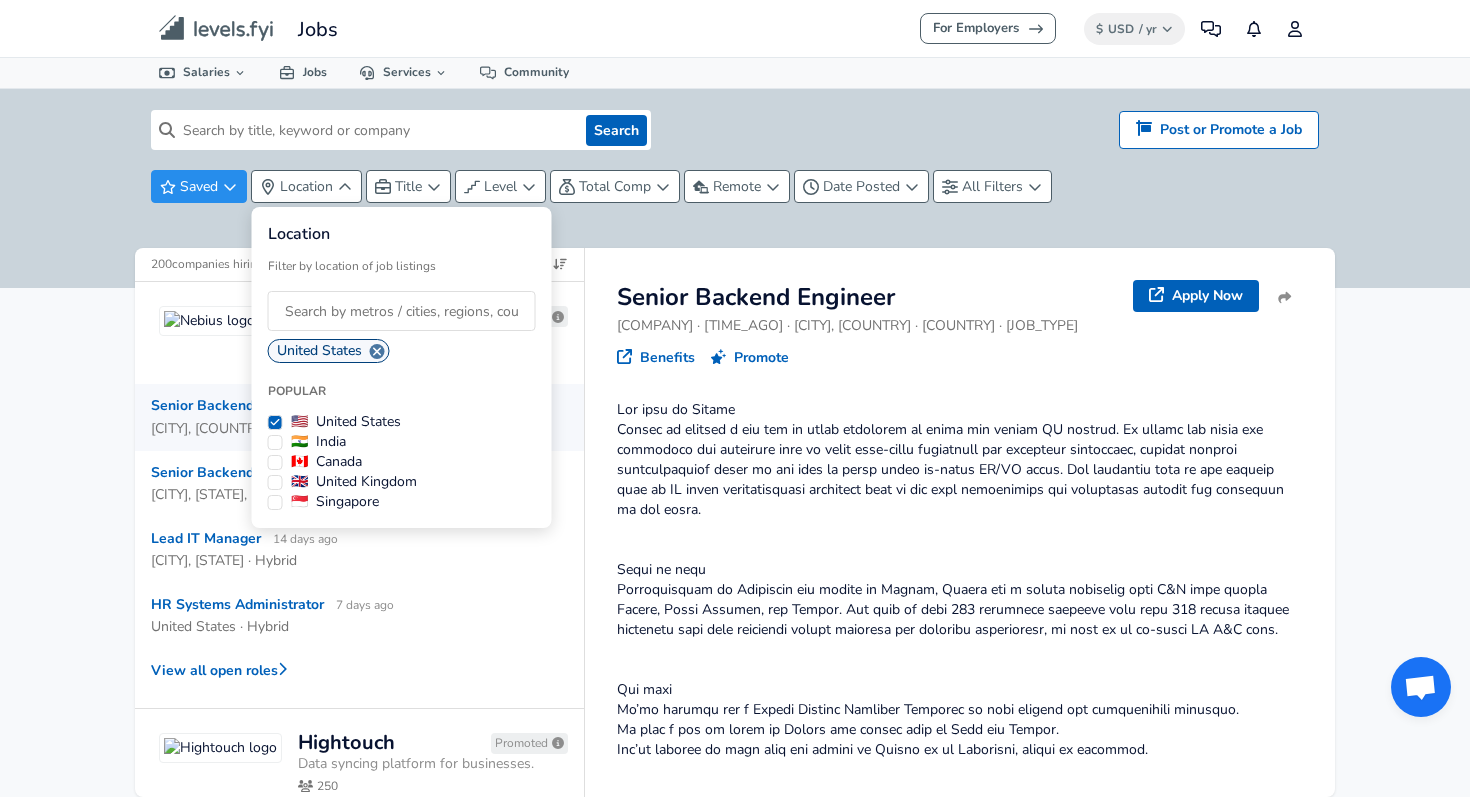 click on "For Employers $ USD / yr Change Community Notifications Profile All Data By Location By Company By Title Salary Calculator Chart Visualizations Verified Salaries Internships Negotiation Support Compare Benefits Who's Hiring 2024 Pay Report Top Paying Companies Integrate Blog Press Jobs Levels FYI Logo Salaries 📂   All Data 🌎   By Location 🏢   By Company 🖋    By Title 🏭️    By Industry 📍   Salary Heatmap 📈   Chart Visualizations 🔥   Real-time Percentiles 🎓   Internships ❣️   Compare Benefits 🎬   2024 Pay Report 🏆   Top Paying Companies 💸   Calculate Meeting Cost #️⃣   Salary Calculator Contribute Add Salary Add Company Benefits Add Level Mapping Jobs Services Candidate Services 💵  Negotiation Coaching 📄  Resume Review 🎁  Gift a Resume Review For Employers Interactive Offers Real-time Percentiles  🔥 Compensation Benchmarking For Academic Research Compensation Dataset Community Search Hiring?   Post or Promote   a job Post or Promote a Job Saved Title" at bounding box center [735, 398] 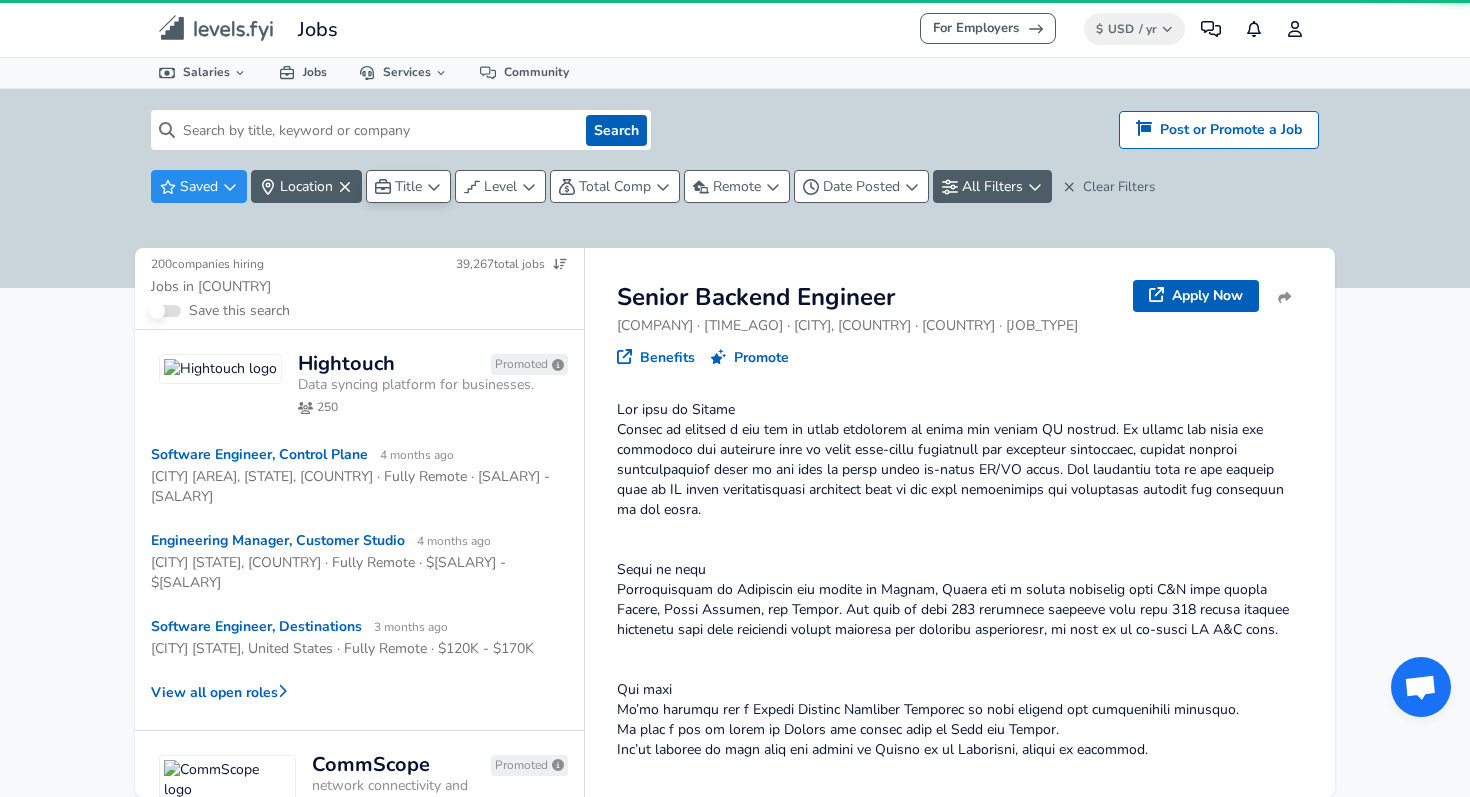 click on "Title" at bounding box center (408, 186) 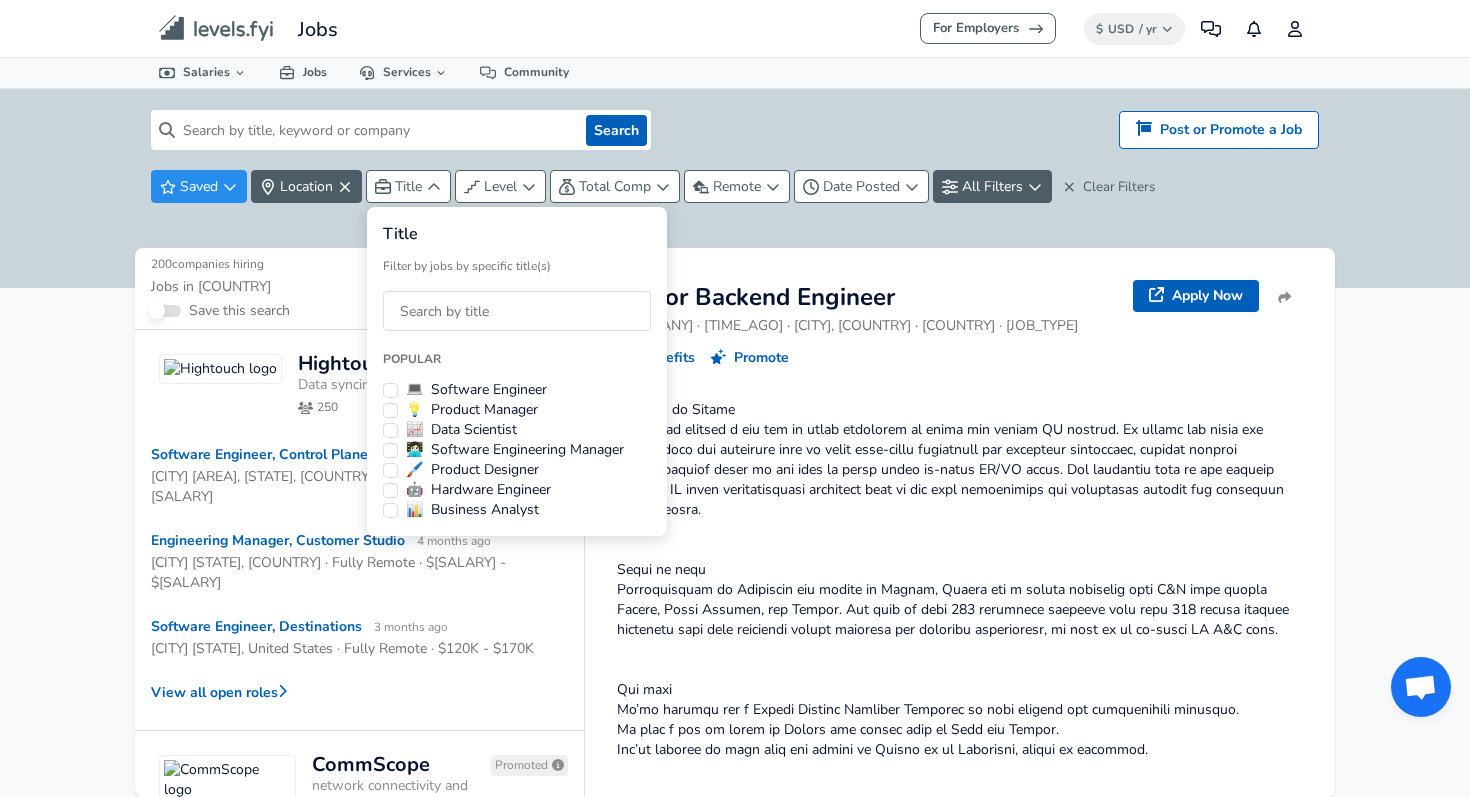 click on "💻 Software Engineer" at bounding box center (476, 390) 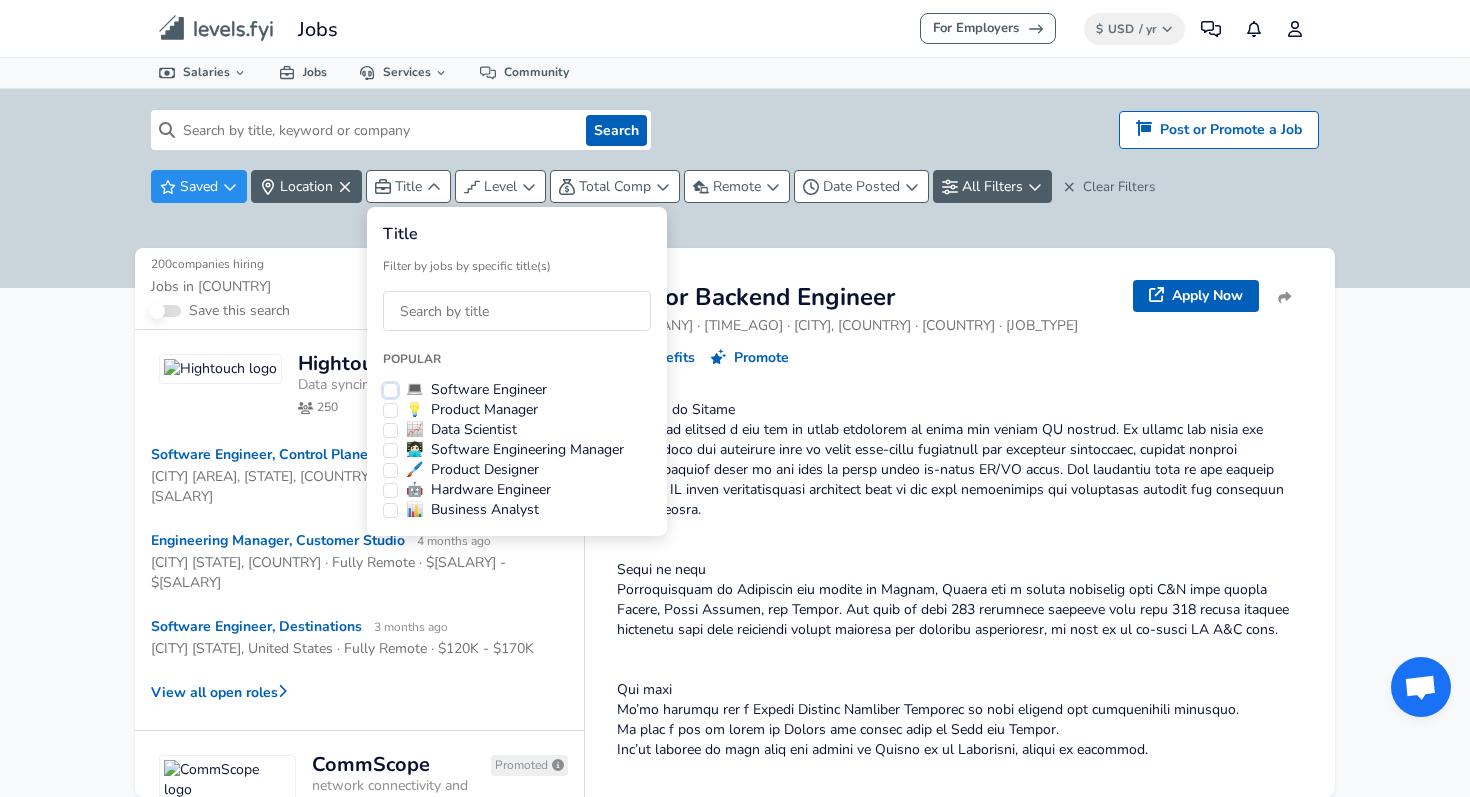 click on "💻 Software Engineer" at bounding box center [390, 390] 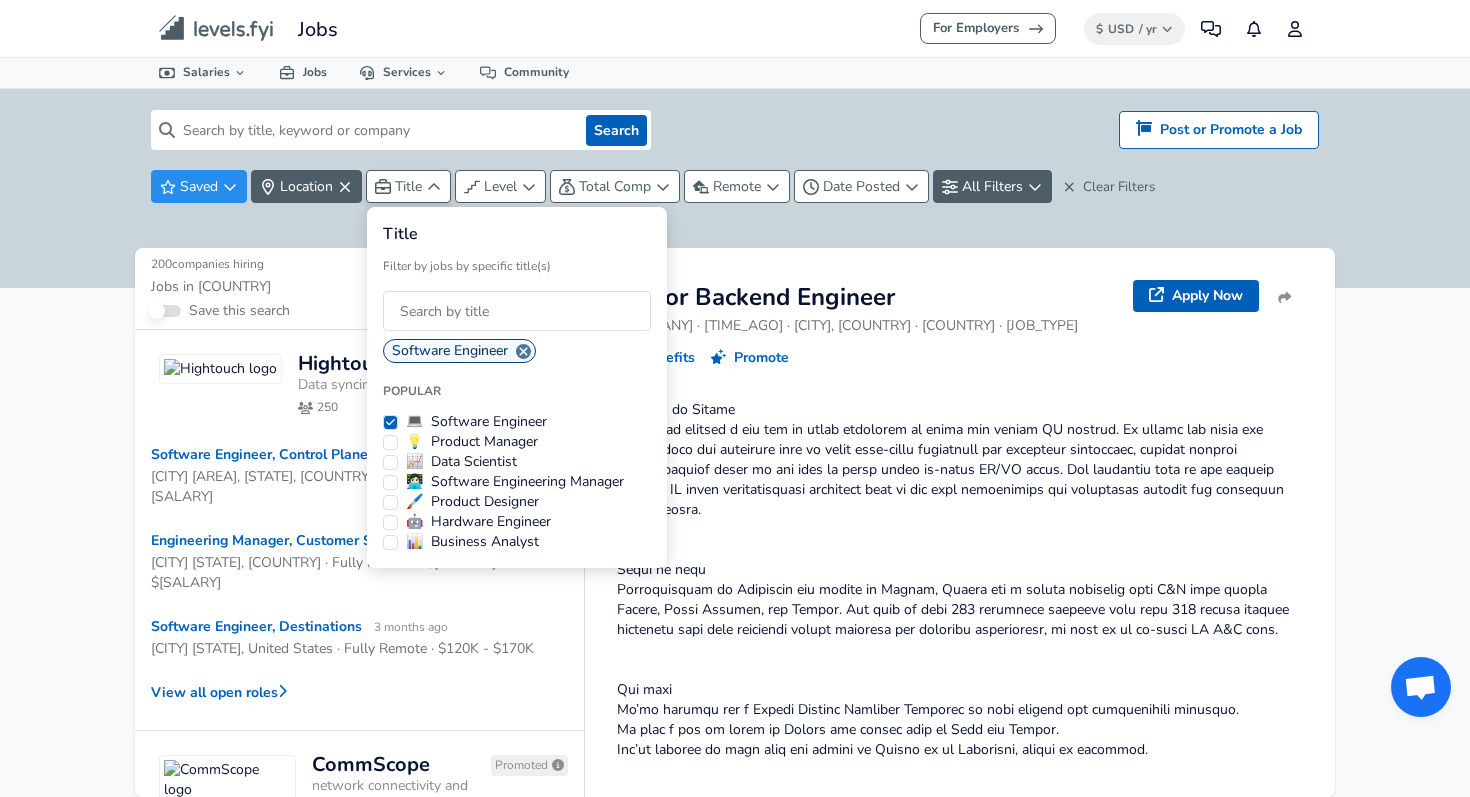 click on "For Employers $ USD / yr Change Community Notifications Profile All Data By Location By Company By Title Salary Calculator Chart Visualizations Verified Salaries Internships Negotiation Support Compare Benefits Who's Hiring 2024 Pay Report Top Paying Companies Integrate Blog Press Jobs Levels FYI Logo Salaries 📂   All Data 🌎   By Location 🏢   By Company 🖋    By Title 🏭️    By Industry 📍   Salary Heatmap 📈   Chart Visualizations 🔥   Real-time Percentiles 🎓   Internships ❣️   Compare Benefits 🎬   2024 Pay Report 🏆   Top Paying Companies 💸   Calculate Meeting Cost #️⃣   Salary Calculator Contribute Add Salary Add Company Benefits Add Level Mapping Jobs Services Candidate Services 💵  Negotiation Coaching 📄  Resume Review 🎁  Gift a Resume Review For Employers Interactive Offers Real-time Percentiles  🔥 Compensation Benchmarking For Academic Research Compensation Dataset Community Search Hiring?   Post or Promote   a job Post or Promote a Job Saved Title" at bounding box center (735, 398) 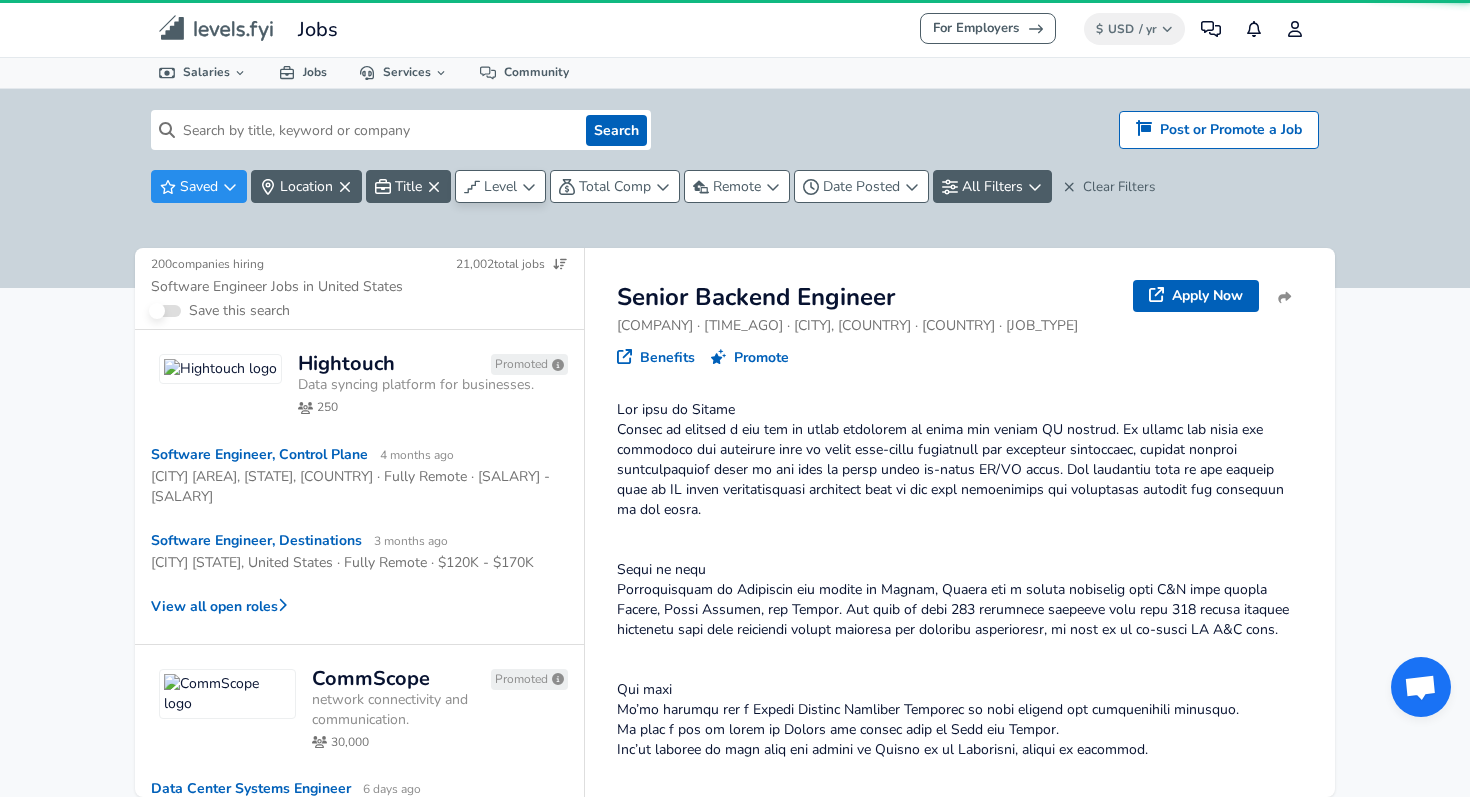 click on "Level" at bounding box center [500, 186] 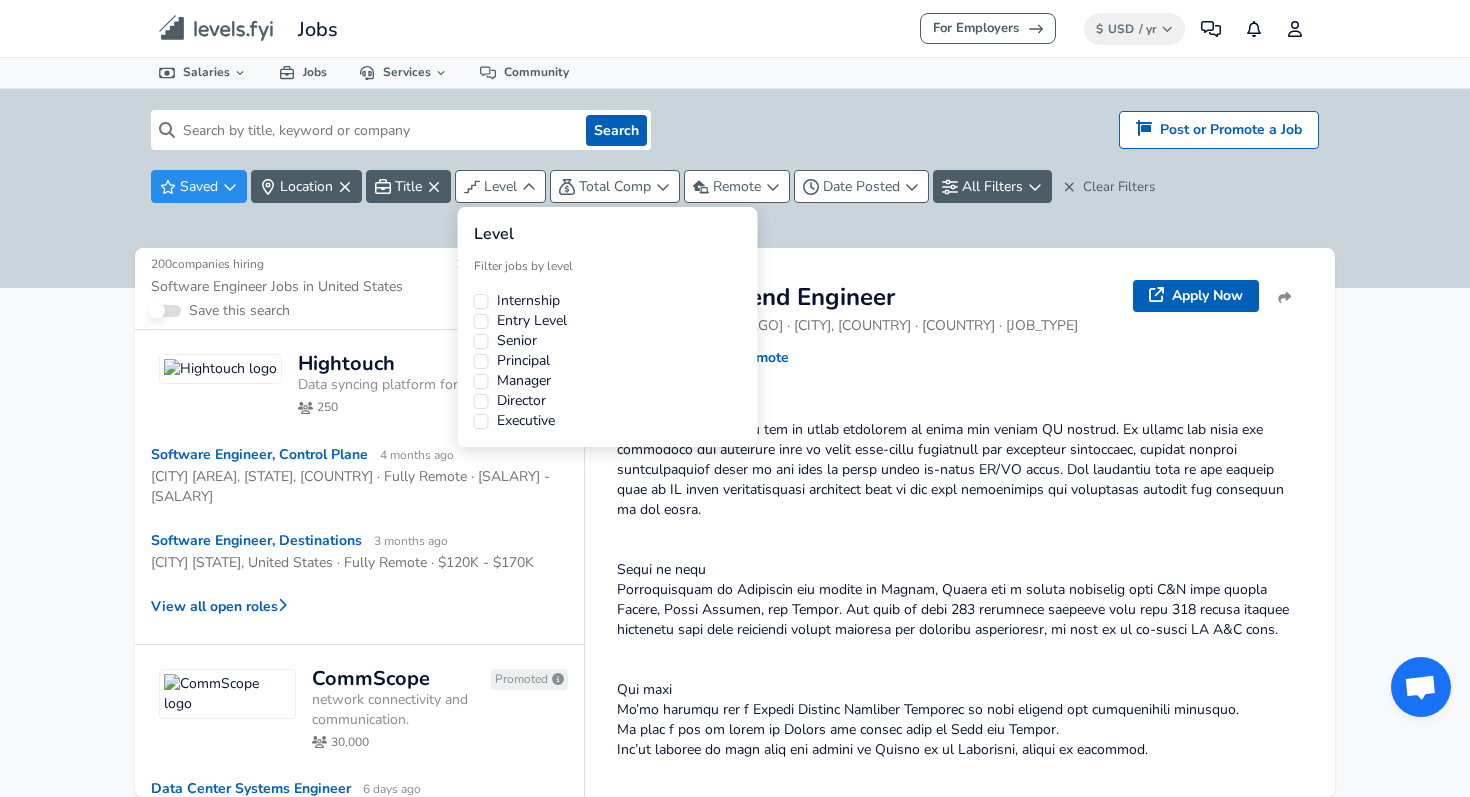 click on "Senior" at bounding box center [517, 341] 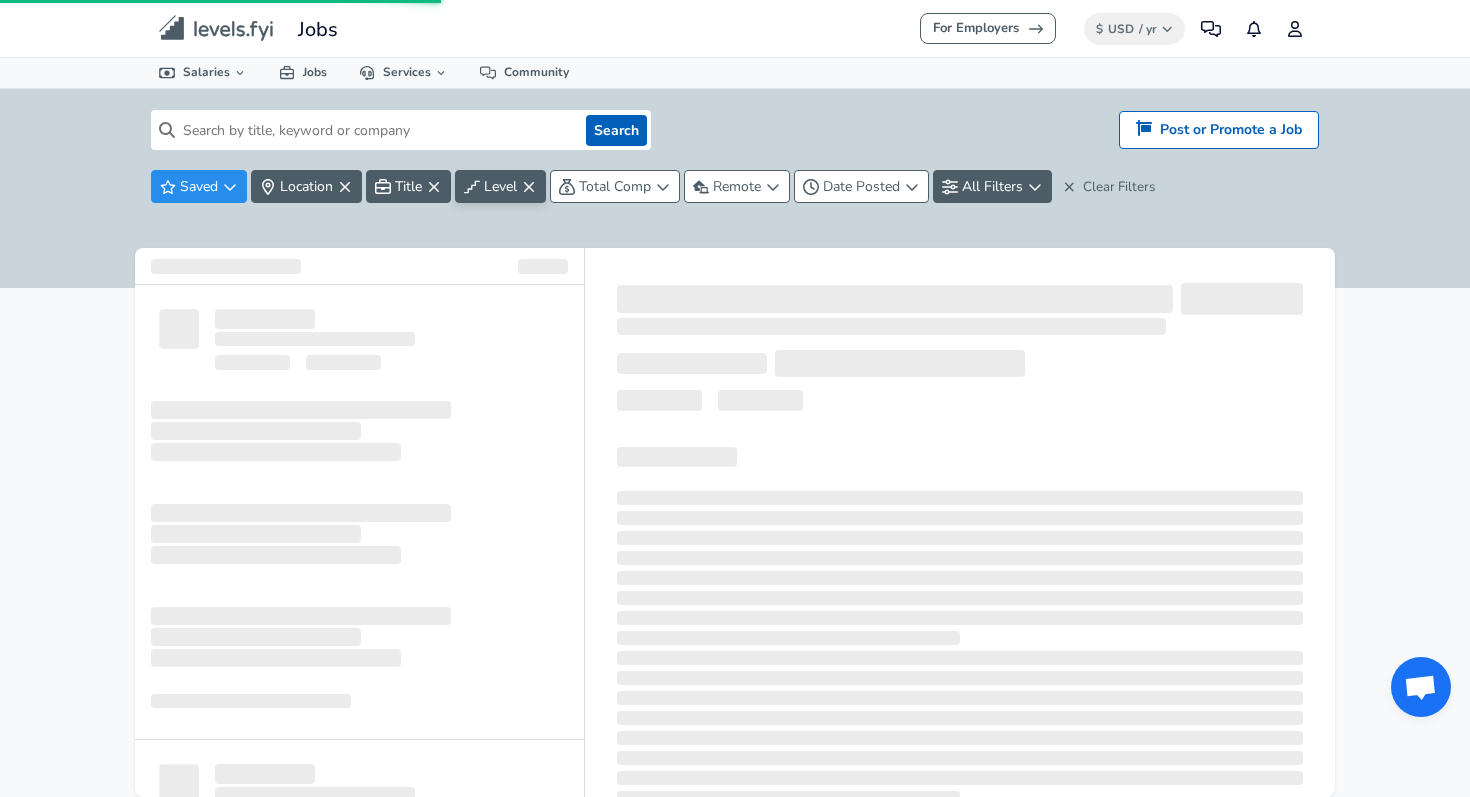 click on "For Employers $ USD / yr Change Community Notifications Profile All Data By Location By Company By Title Salary Calculator Chart Visualizations Verified Salaries Internships Negotiation Support Compare Benefits Who's Hiring 2024 Pay Report Top Paying Companies Integrate Blog Press Jobs Levels FYI Logo Salaries 📂   All Data 🌎   By Location 🏢   By Company 🖋    By Title 🏭️    By Industry 📍   Salary Heatmap 📈   Chart Visualizations 🔥   Real-time Percentiles 🎓   Internships ❣️   Compare Benefits 🎬   2024 Pay Report 🏆   Top Paying Companies 💸   Calculate Meeting Cost #️⃣   Salary Calculator Contribute Add Salary Add Company Benefits Add Level Mapping Jobs Services Candidate Services 💵  Negotiation Coaching 📄  Resume Review 🎁  Gift a Resume Review For Employers Interactive Offers Real-time Percentiles  🔥 Compensation Benchmarking For Academic Research Compensation Dataset Community Search Hiring?   Post or Promote   a job Post or Promote a Job Saved Title" at bounding box center (735, 398) 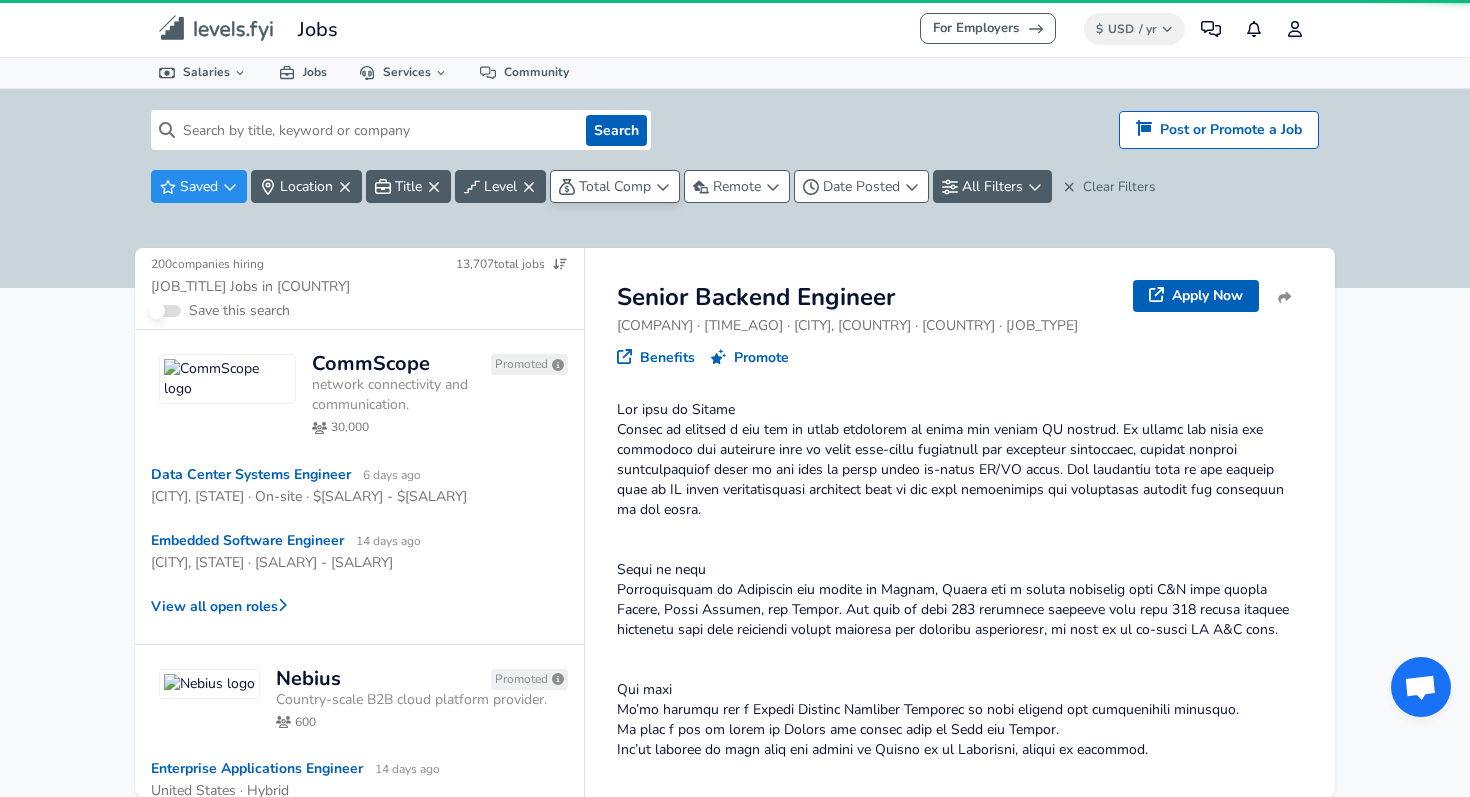 click on "Total Comp" at bounding box center [615, 186] 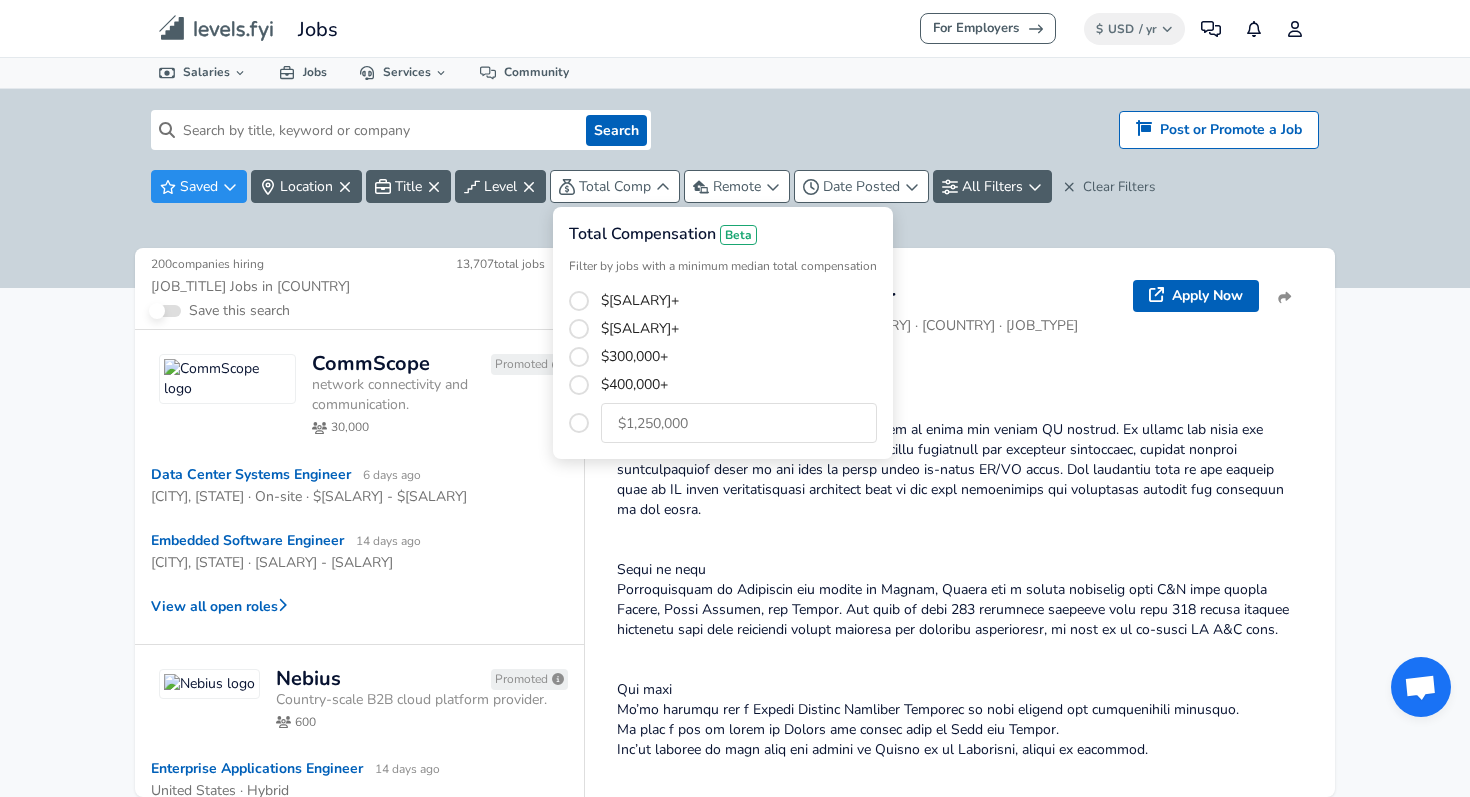 click on "$[SALARY]+" at bounding box center (733, 329) 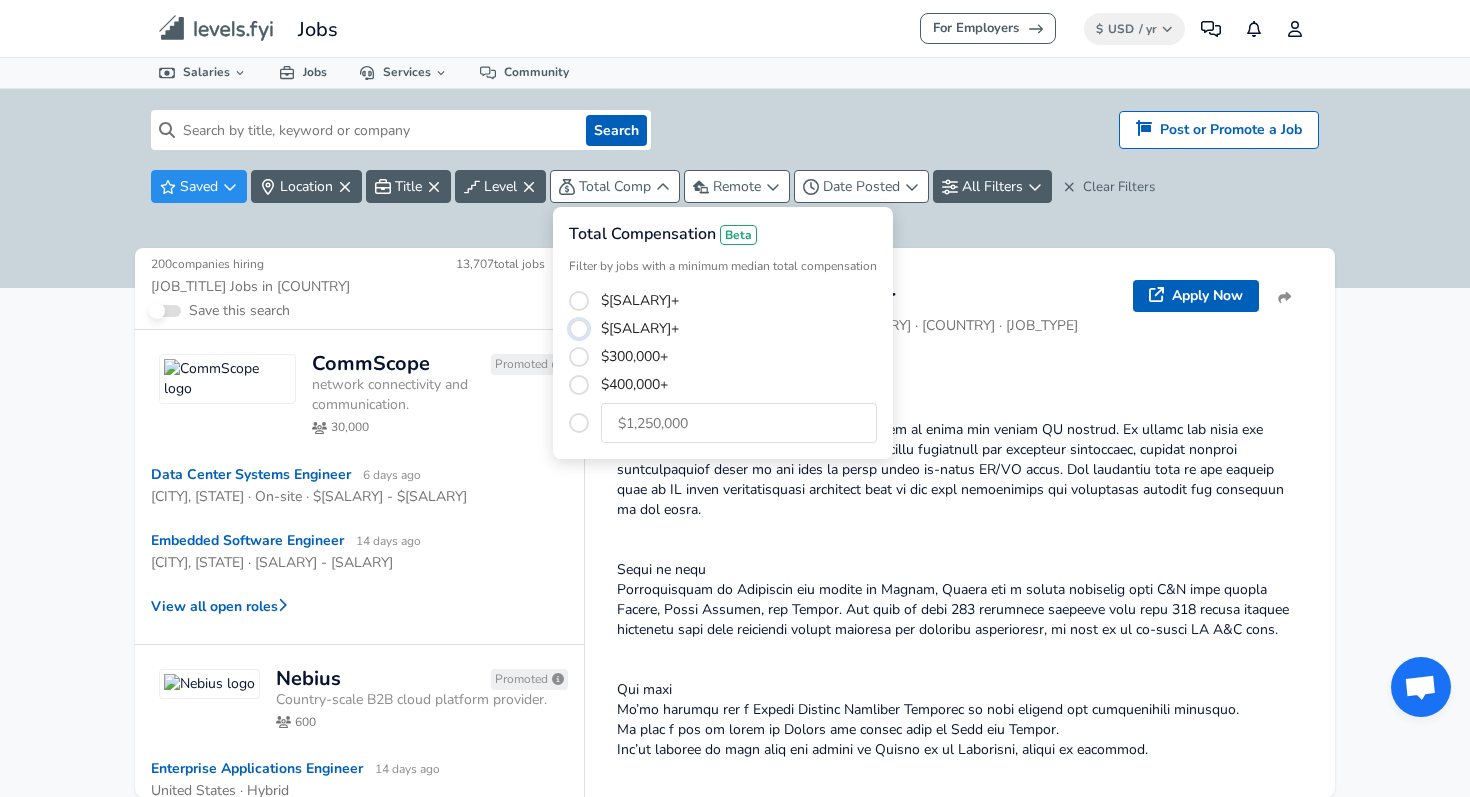 click on "$[SALARY]+" at bounding box center [579, 329] 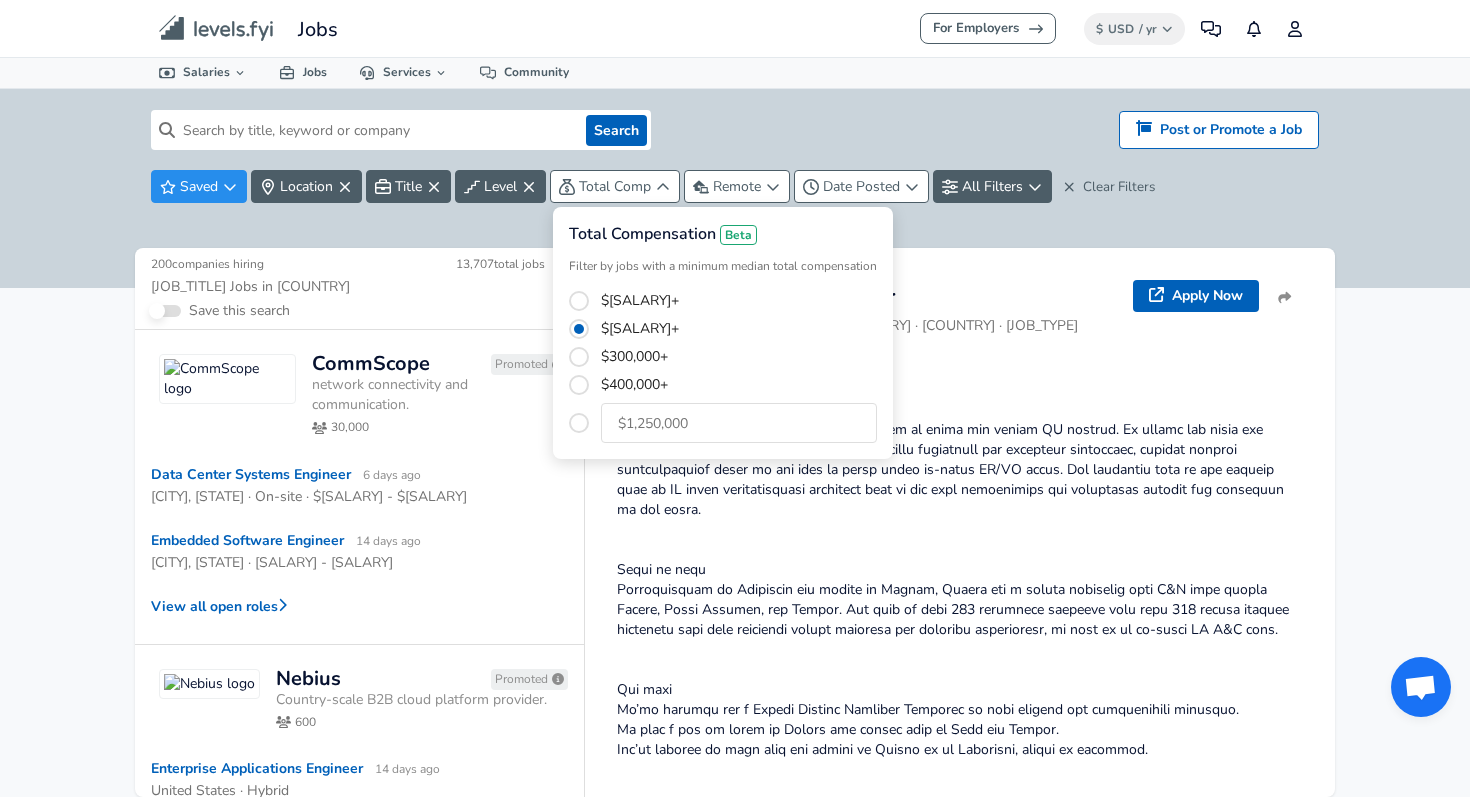 click on "$[SALARY]+" at bounding box center (733, 329) 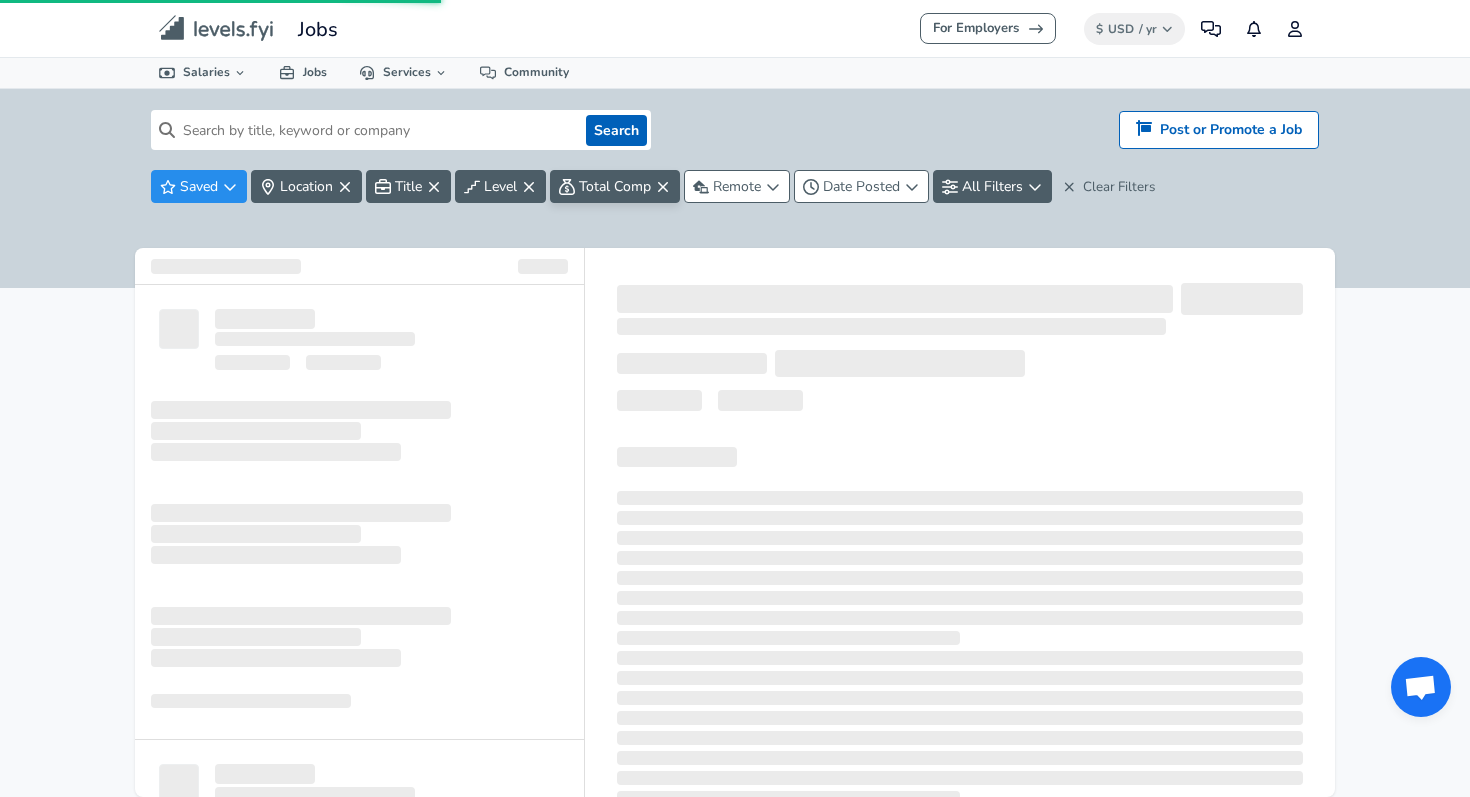 click on "For Employers $ USD / yr Change Community Notifications Profile All Data By Location By Company By Title Salary Calculator Chart Visualizations Verified Salaries Internships Negotiation Support Compare Benefits Who's Hiring 2024 Pay Report Top Paying Companies Integrate Blog Press Jobs Levels FYI Logo Salaries 📂   All Data 🌎   By Location 🏢   By Company 🖋    By Title 🏭️    By Industry 📍   Salary Heatmap 📈   Chart Visualizations 🔥   Real-time Percentiles 🎓   Internships ❣️   Compare Benefits 🎬   2024 Pay Report 🏆   Top Paying Companies 💸   Calculate Meeting Cost #️⃣   Salary Calculator Contribute Add Salary Add Company Benefits Add Level Mapping Jobs Services Candidate Services 💵  Negotiation Coaching 📄  Resume Review 🎁  Gift a Resume Review For Employers Interactive Offers Real-time Percentiles  🔥 Compensation Benchmarking For Academic Research Compensation Dataset Community Search Hiring?   Post or Promote   a job Post or Promote a Job Saved Title" at bounding box center [735, 398] 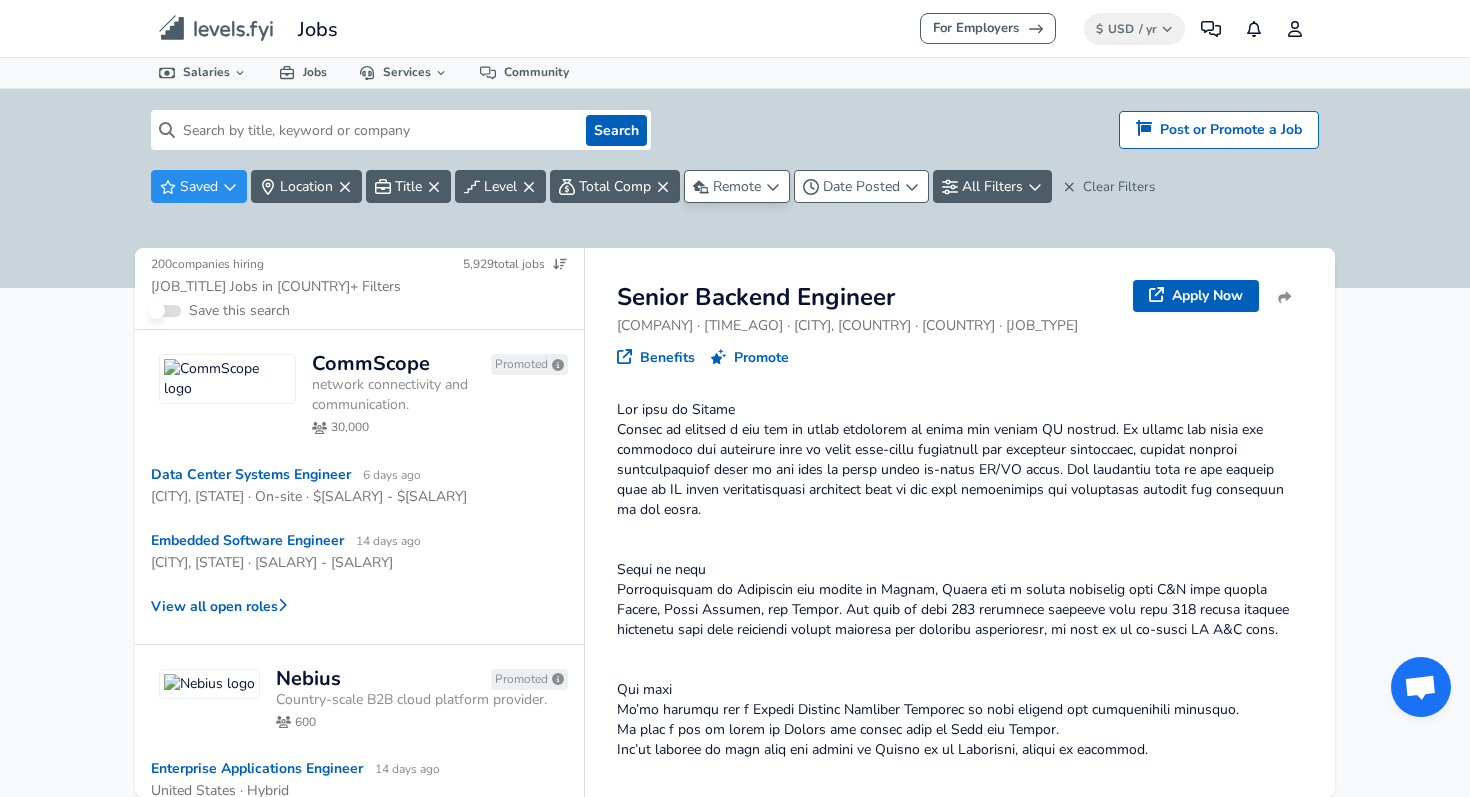 click on "Remote" at bounding box center (737, 186) 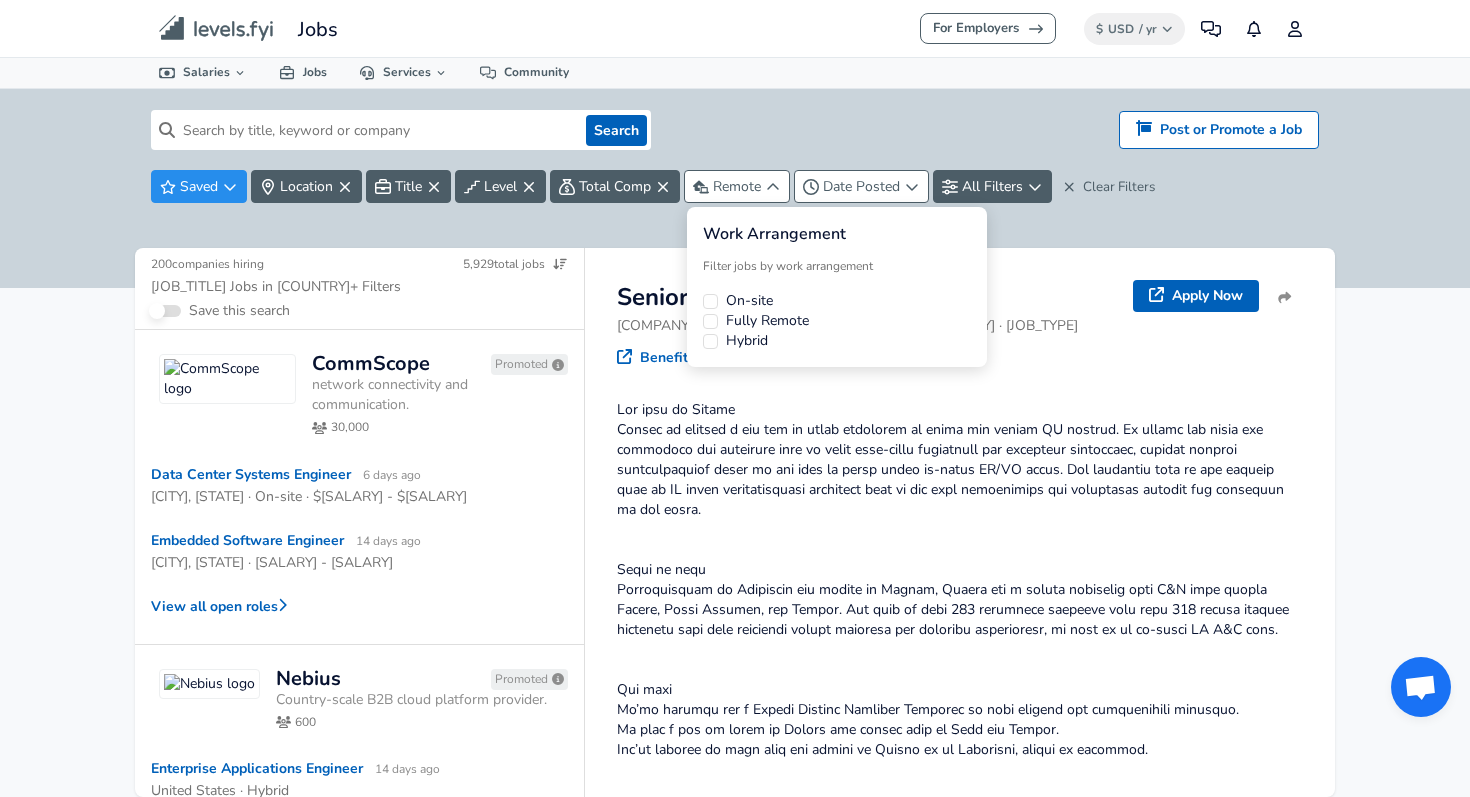 click on "Fully Remote" at bounding box center [767, 321] 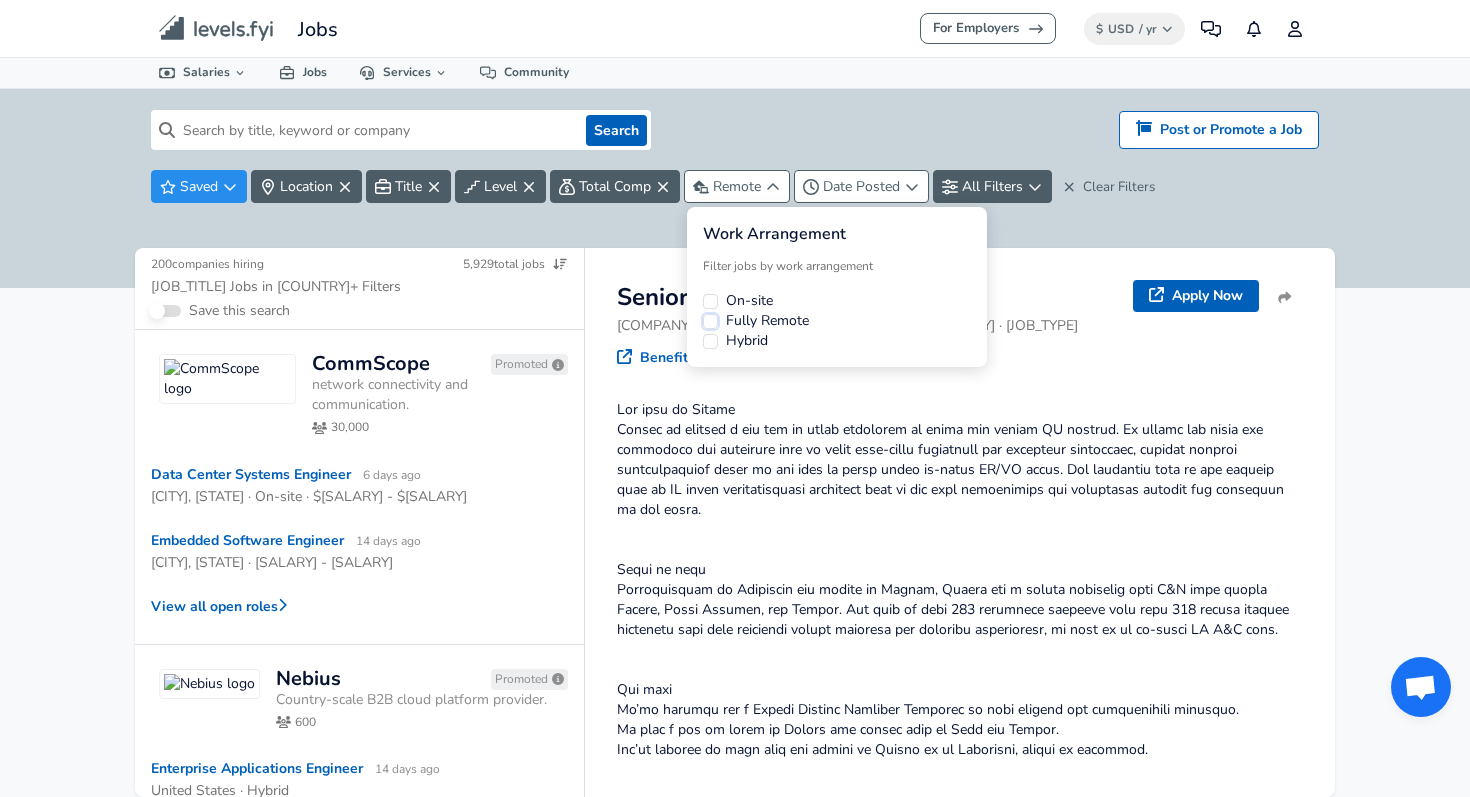 click on "Fully Remote" at bounding box center [710, 321] 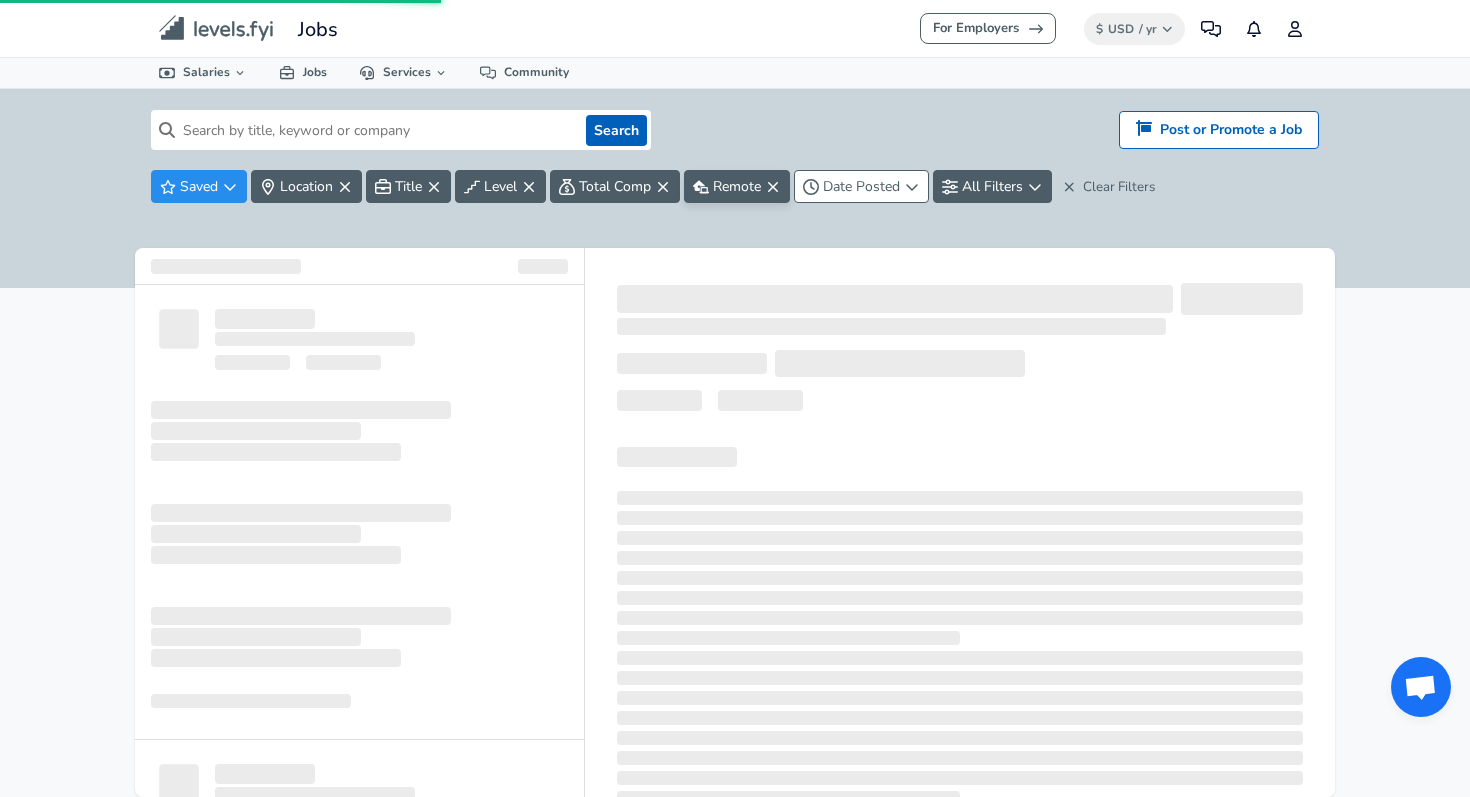 click on "For Employers $ USD / yr Change Community Notifications Profile All Data By Location By Company By Title Salary Calculator Chart Visualizations Verified Salaries Internships Negotiation Support Compare Benefits Who's Hiring 2024 Pay Report Top Paying Companies Integrate Blog Press Jobs Levels FYI Logo Salaries 📂   All Data 🌎   By Location 🏢   By Company 🖋    By Title 🏭️    By Industry 📍   Salary Heatmap 📈   Chart Visualizations 🔥   Real-time Percentiles 🎓   Internships ❣️   Compare Benefits 🎬   2024 Pay Report 🏆   Top Paying Companies 💸   Calculate Meeting Cost #️⃣   Salary Calculator Contribute Add Salary Add Company Benefits Add Level Mapping Jobs Services Candidate Services 💵  Negotiation Coaching 📄  Resume Review 🎁  Gift a Resume Review For Employers Interactive Offers Real-time Percentiles  🔥 Compensation Benchmarking For Academic Research Compensation Dataset Community Search Hiring?   Post or Promote   a job Post or Promote a Job Saved Title" at bounding box center (735, 398) 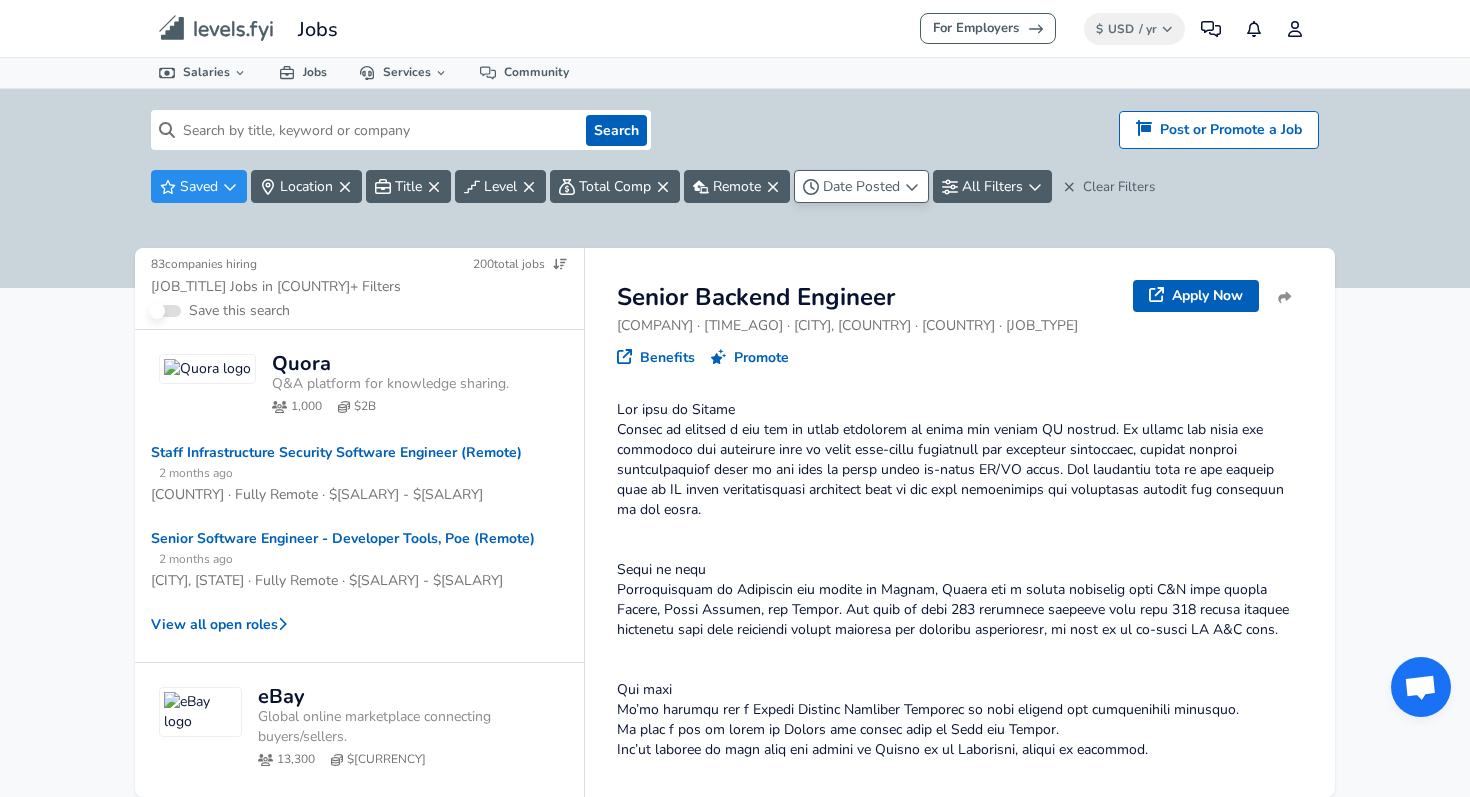 click on "Date Posted" at bounding box center [861, 186] 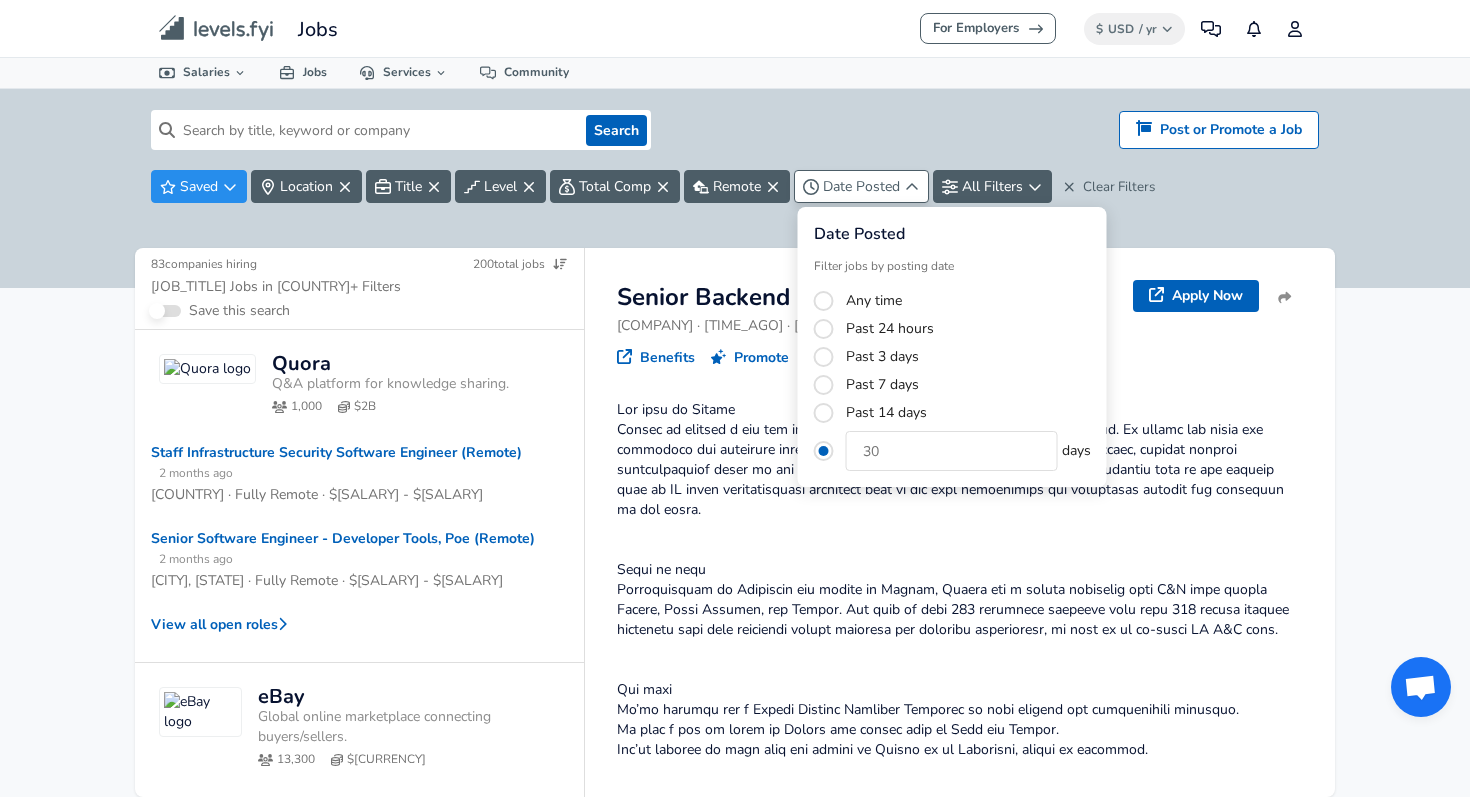 click on "For Employers $ USD / yr Change Community Notifications Profile All Data By Location By Company By Title Salary Calculator Chart Visualizations Verified Salaries Internships Negotiation Support Compare Benefits Who's Hiring 2024 Pay Report Top Paying Companies Integrate Blog Press Jobs Levels FYI Logo Salaries 📂   All Data 🌎   By Location 🏢   By Company 🖋    By Title 🏭️    By Industry 📍   Salary Heatmap 📈   Chart Visualizations 🔥   Real-time Percentiles 🎓   Internships ❣️   Compare Benefits 🎬   2024 Pay Report 🏆   Top Paying Companies 💸   Calculate Meeting Cost #️⃣   Salary Calculator Contribute Add Salary Add Company Benefits Add Level Mapping Jobs Services Candidate Services 💵  Negotiation Coaching 📄  Resume Review 🎁  Gift a Resume Review For Employers Interactive Offers Real-time Percentiles  🔥 Compensation Benchmarking For Academic Research Compensation Dataset Community Search Hiring?   Post or Promote   a job Post or Promote a Job Saved Title" at bounding box center (735, 398) 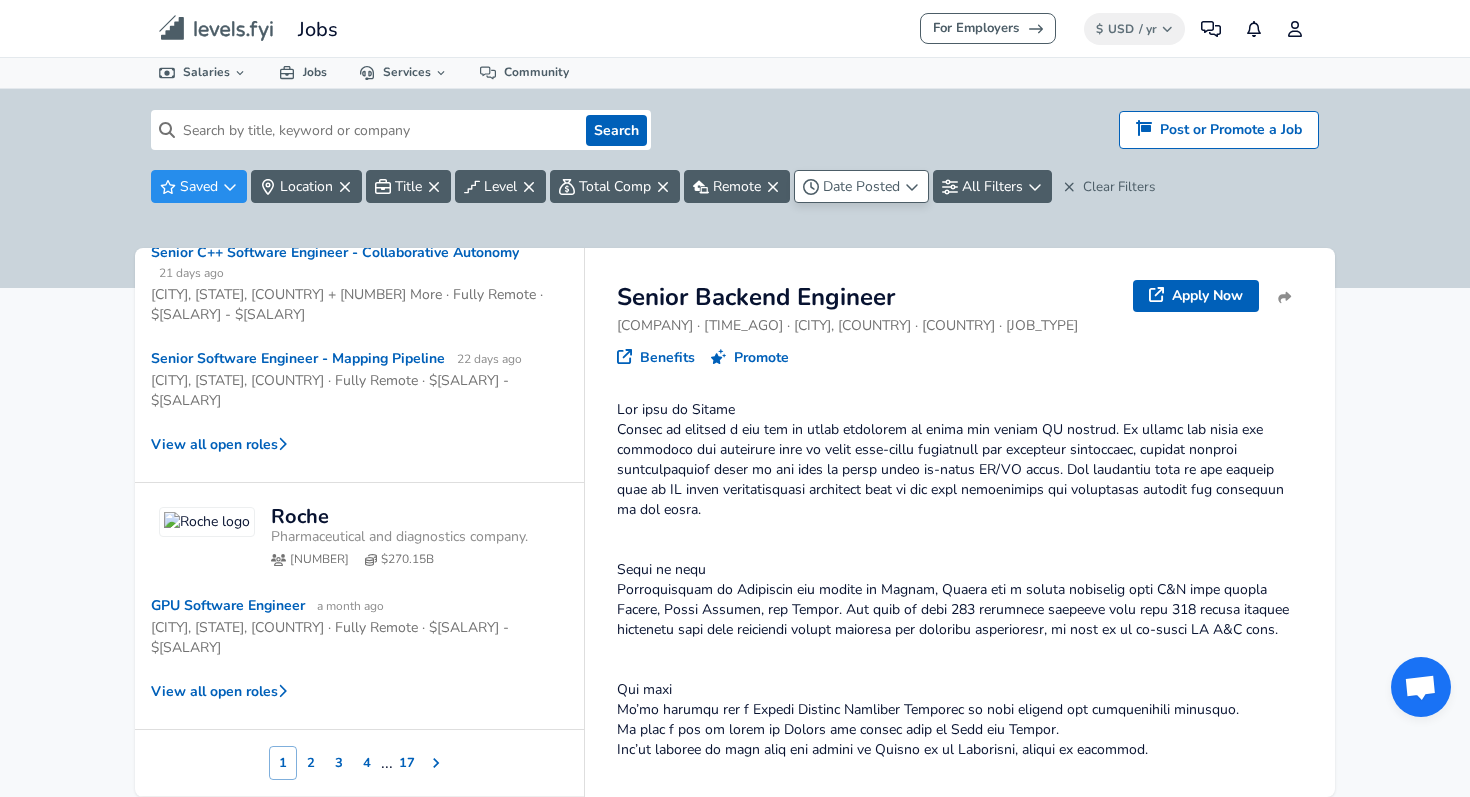 scroll, scrollTop: 1217, scrollLeft: 0, axis: vertical 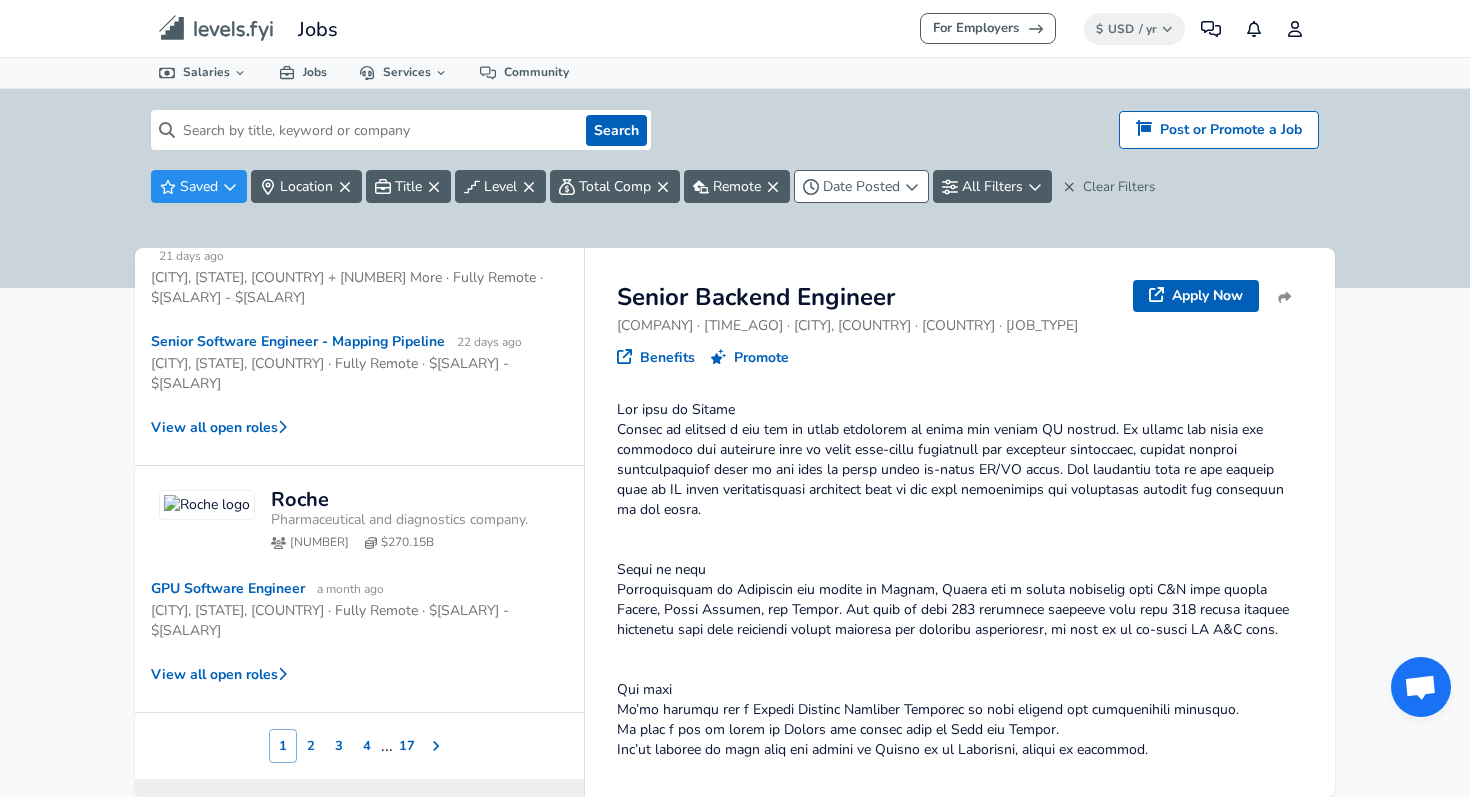 click on "2" at bounding box center [311, 746] 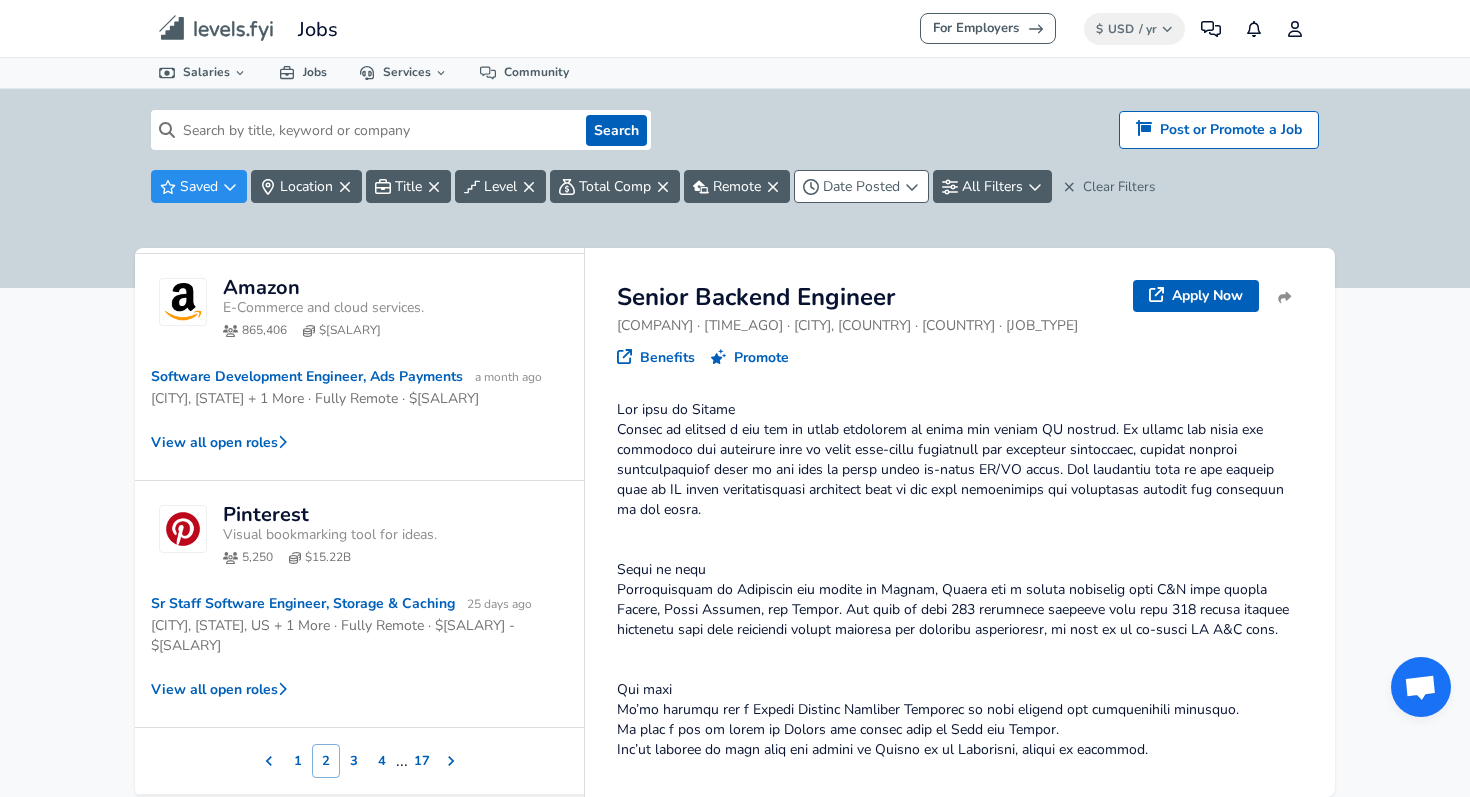scroll, scrollTop: 1052, scrollLeft: 0, axis: vertical 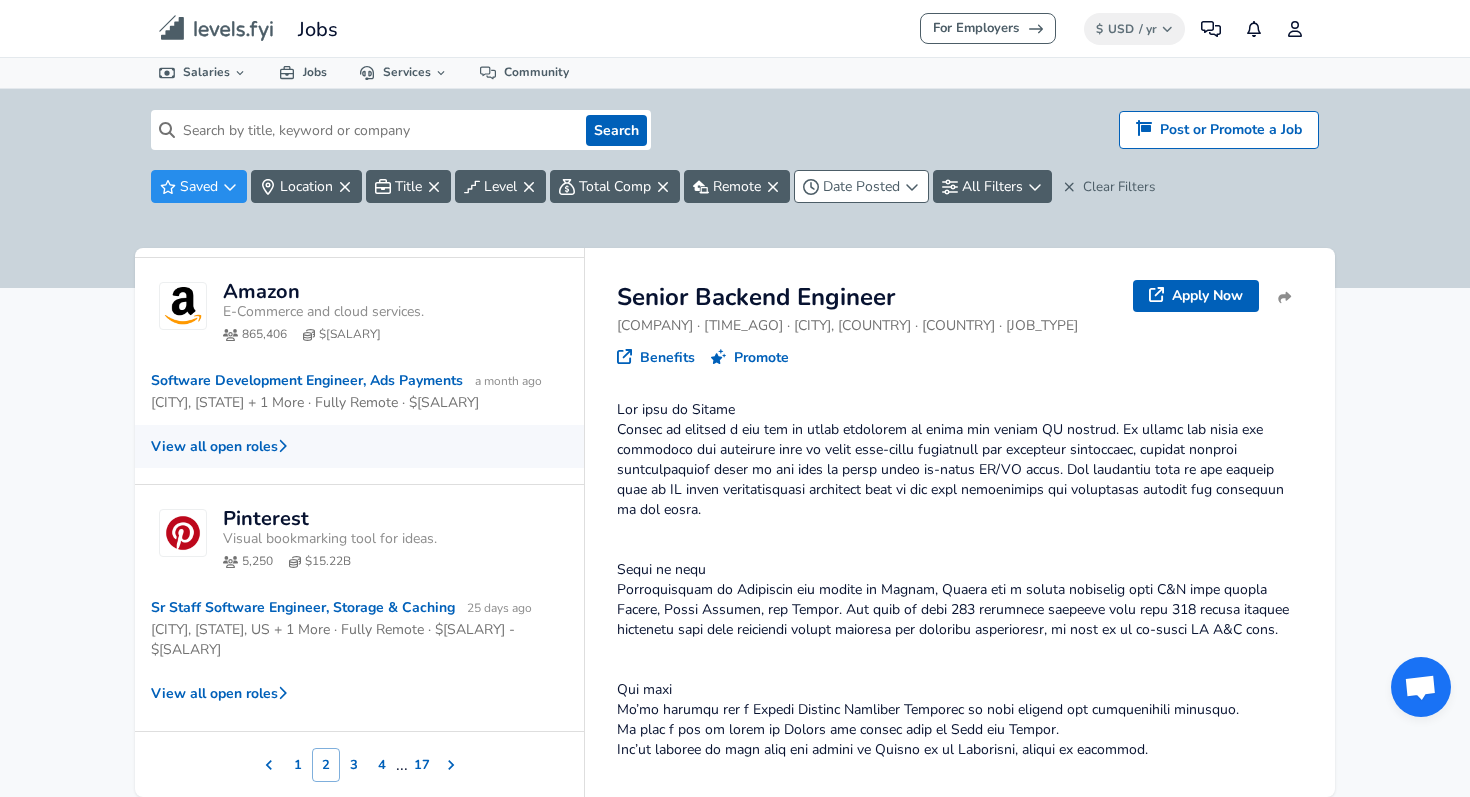 click on "View all open roles" at bounding box center (359, 446) 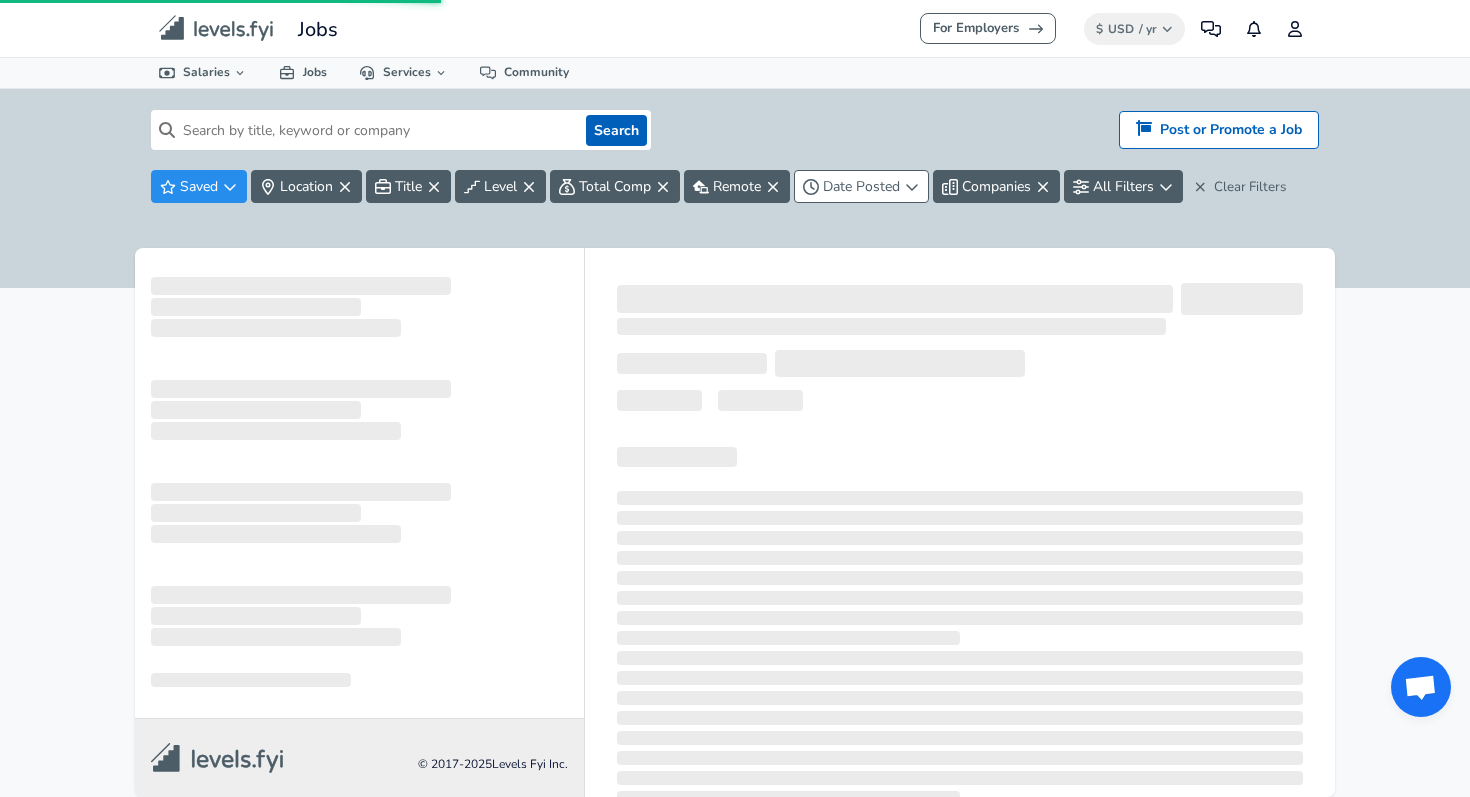 scroll, scrollTop: 0, scrollLeft: 0, axis: both 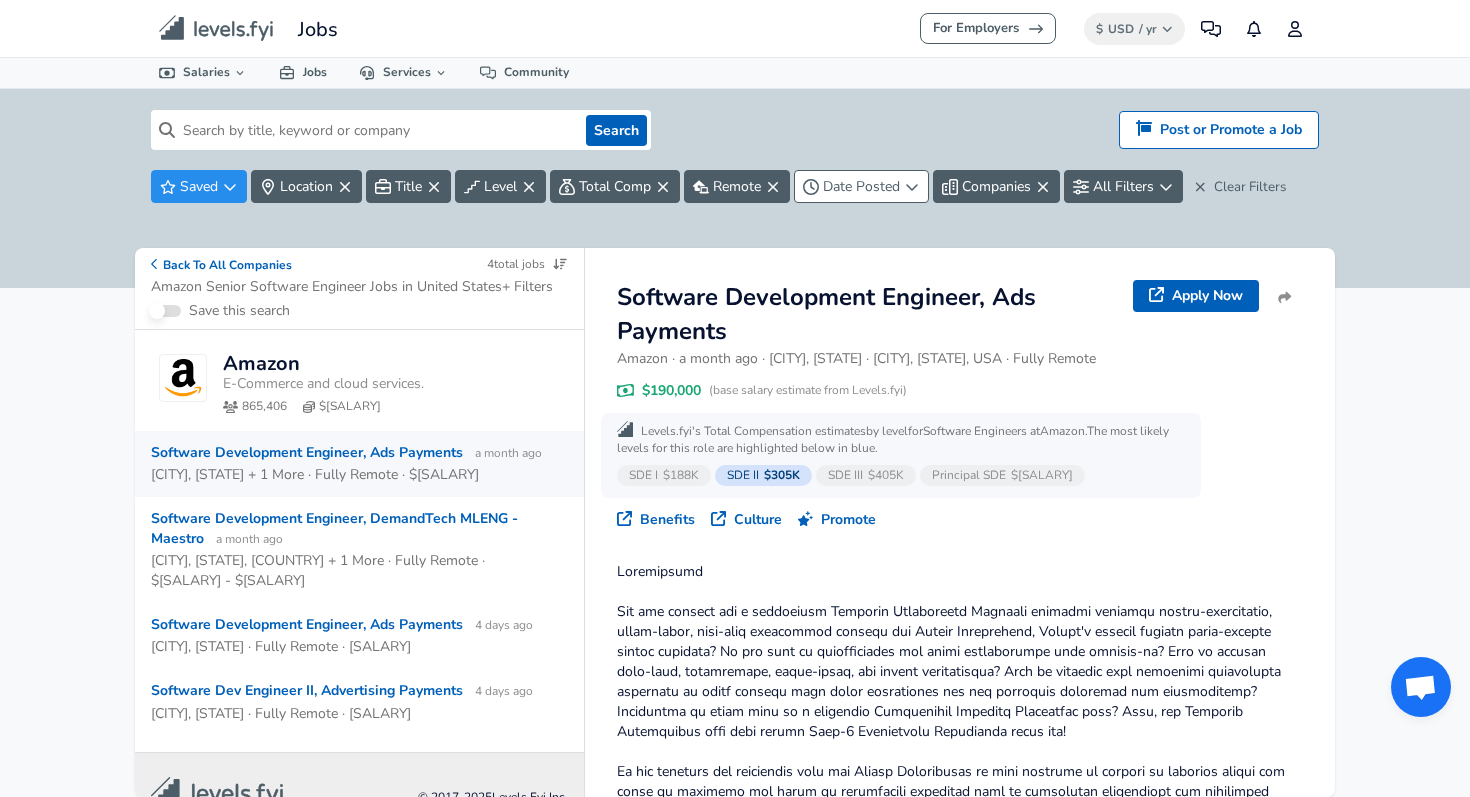 click on "[CITY], [STATE] + 1 More · Fully Remote · $[SALARY]" at bounding box center (315, 475) 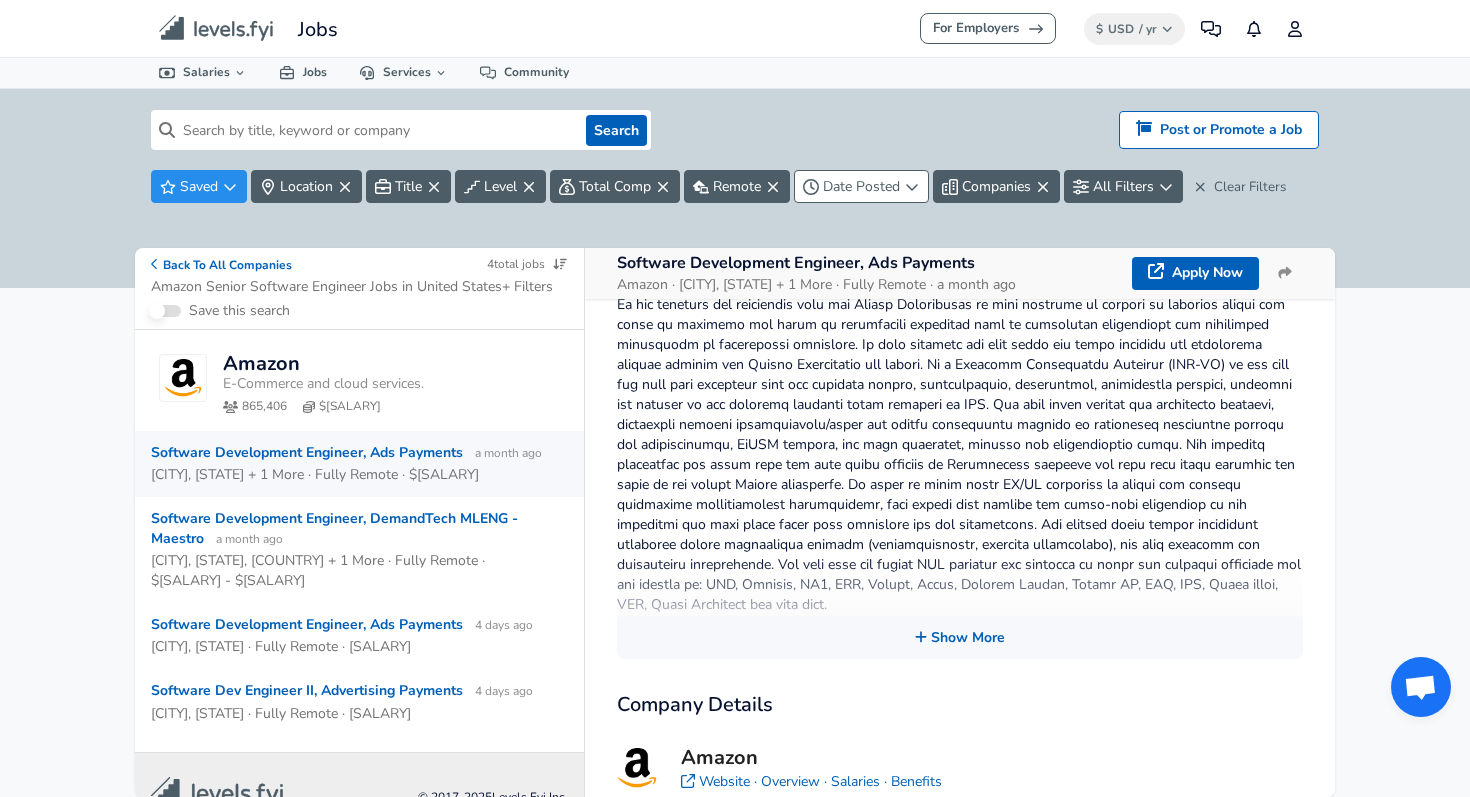 scroll, scrollTop: 528, scrollLeft: 0, axis: vertical 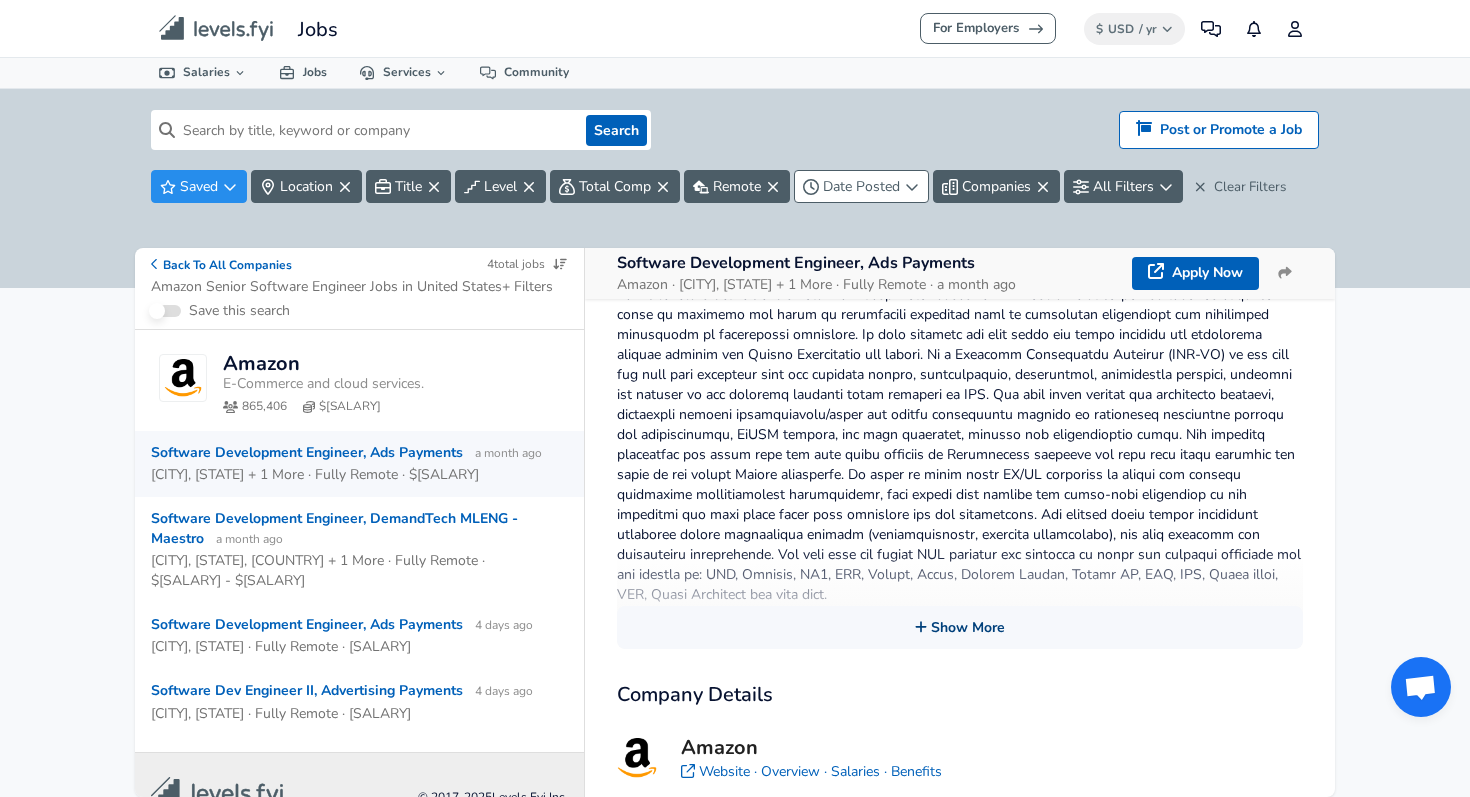 click on "Show More" at bounding box center [960, 627] 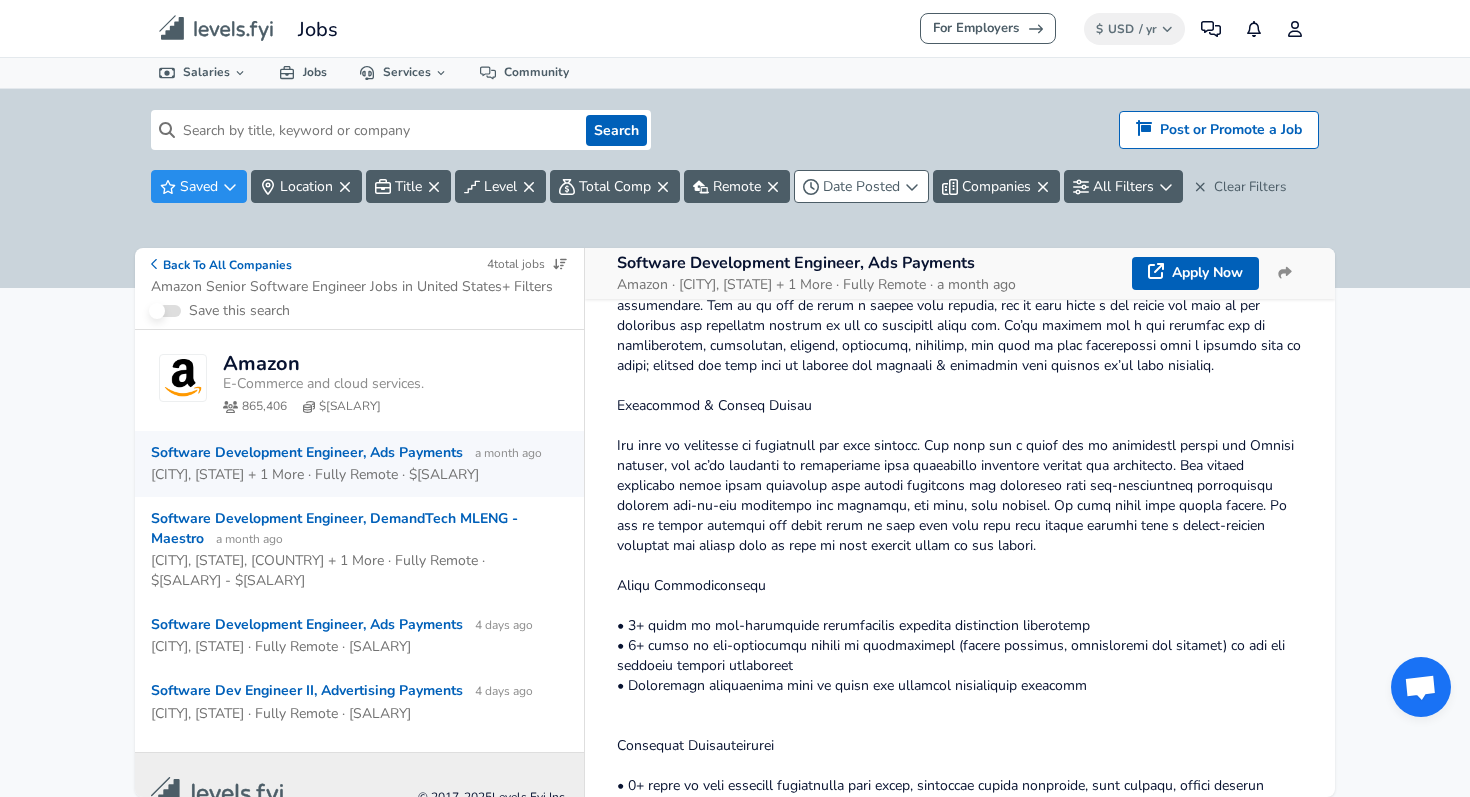 scroll, scrollTop: 1311, scrollLeft: 0, axis: vertical 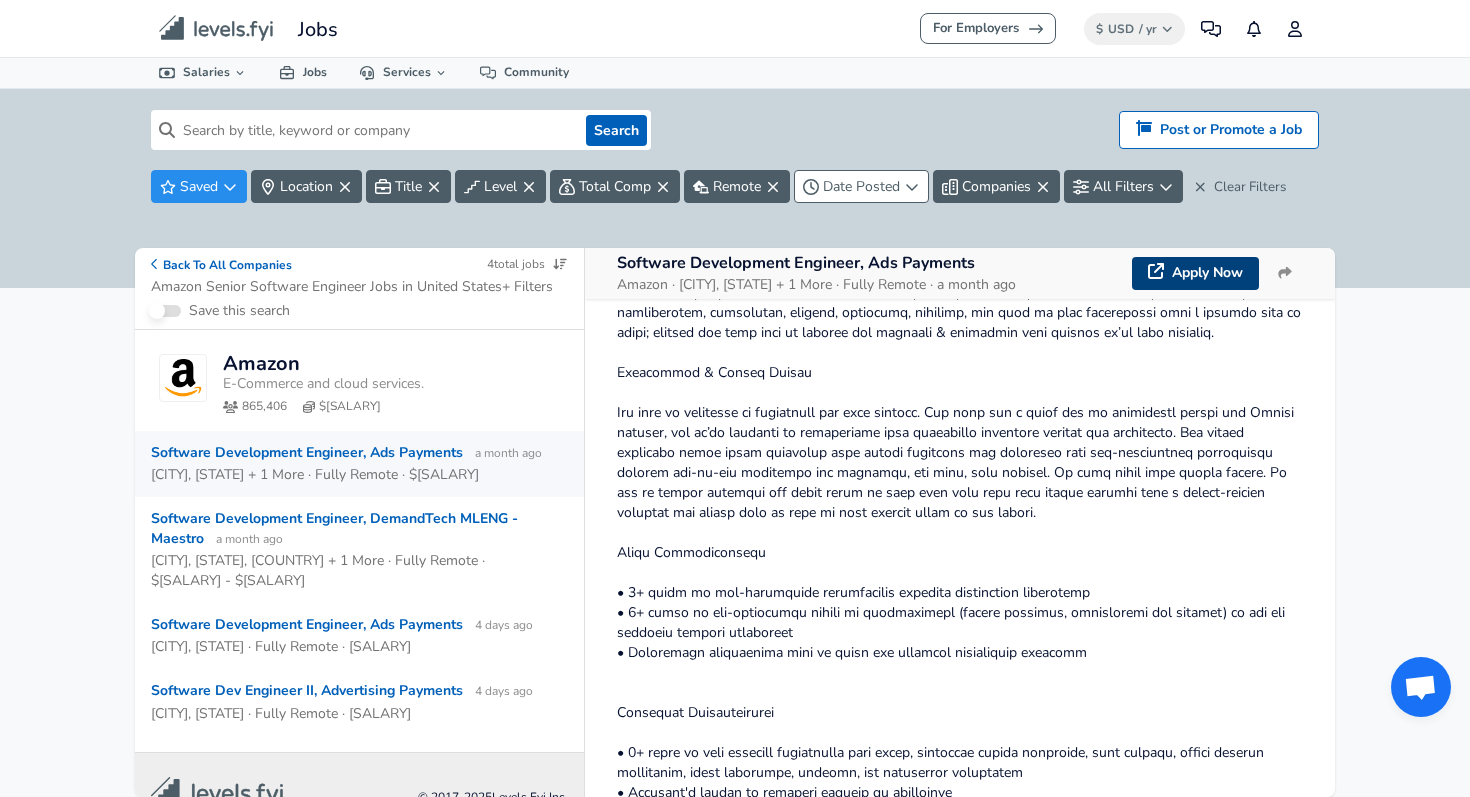 click on "Apply Now" at bounding box center (1195, 273) 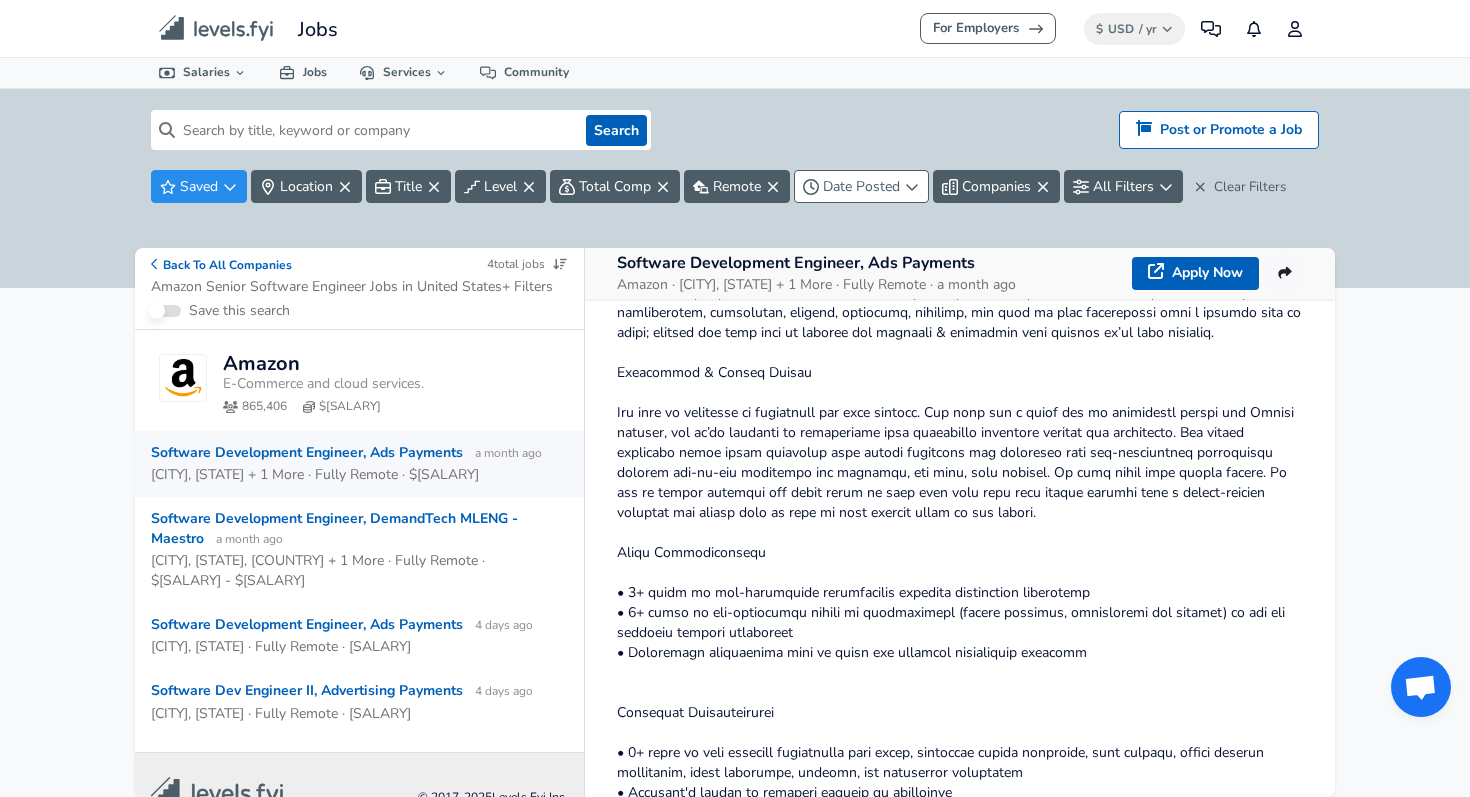 click at bounding box center [1285, 273] 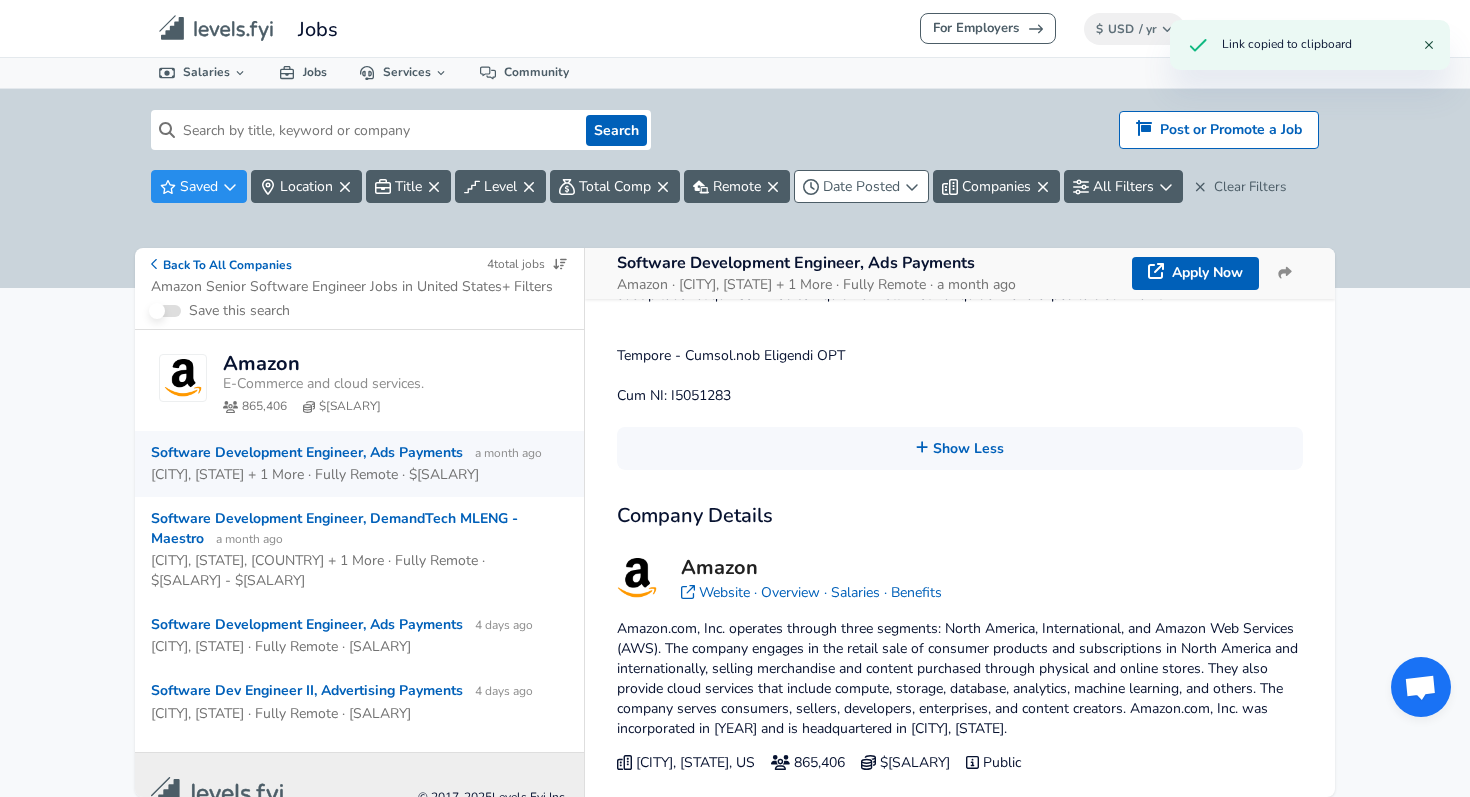 scroll, scrollTop: 2212, scrollLeft: 0, axis: vertical 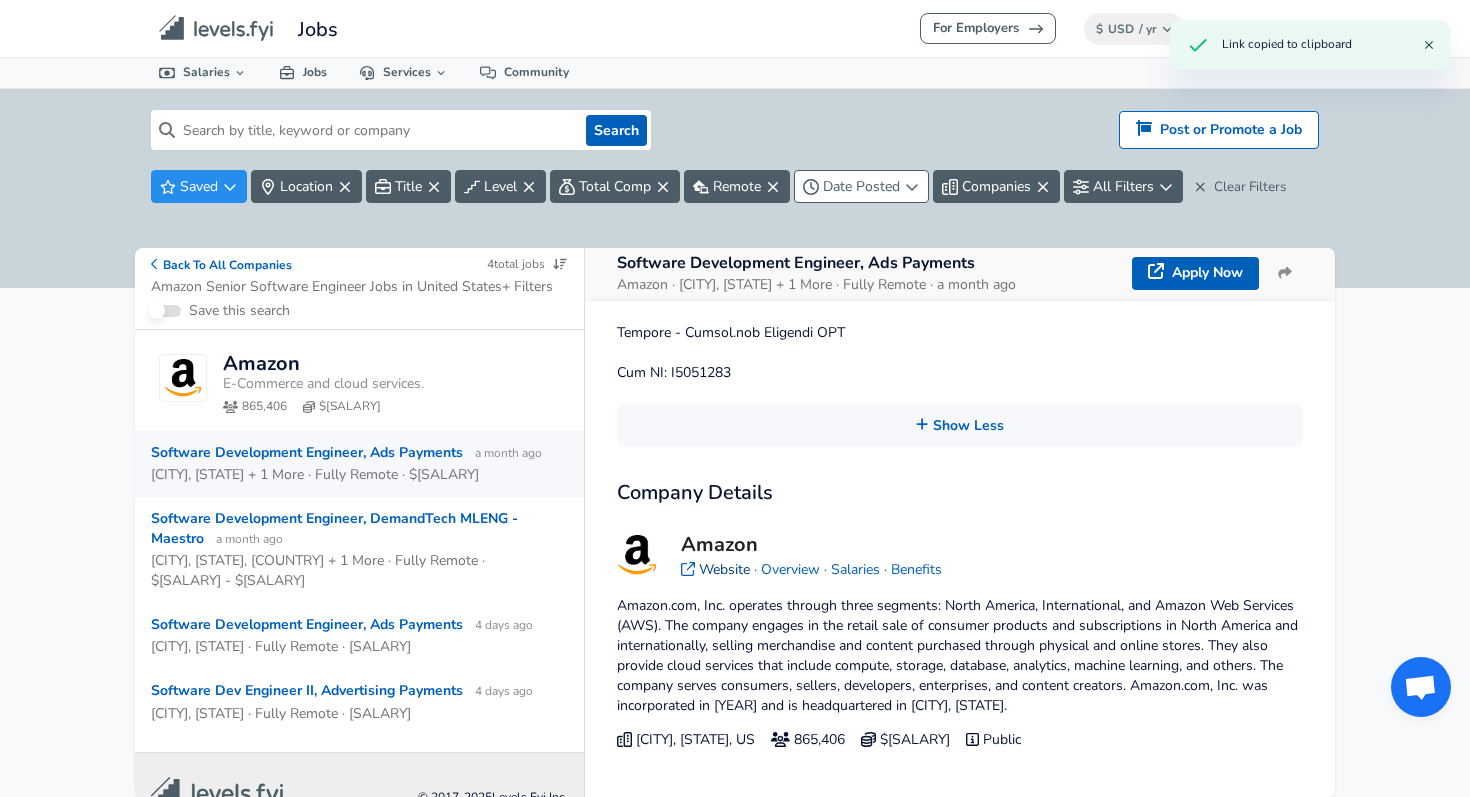 click on "Website" at bounding box center (724, 569) 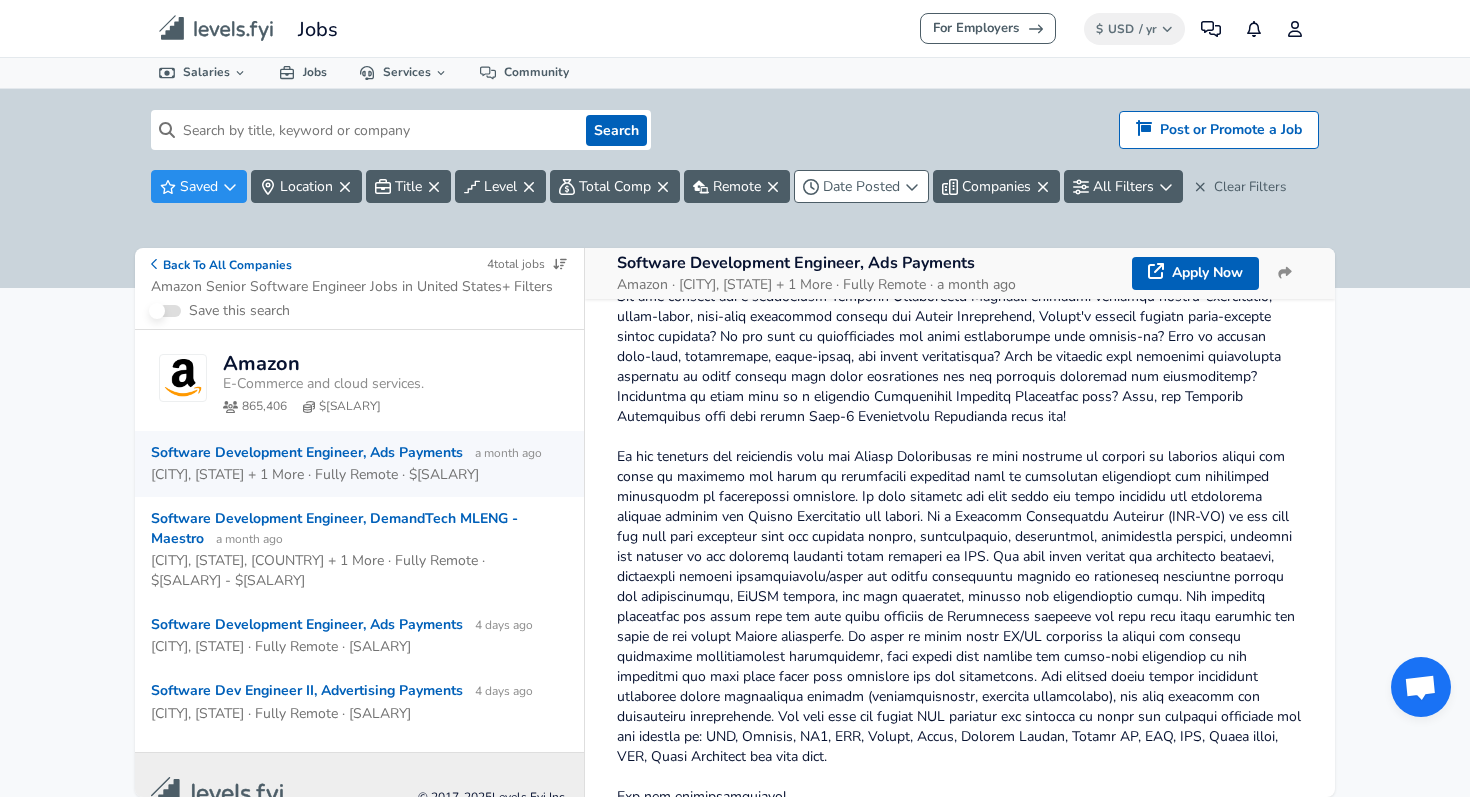 scroll, scrollTop: 0, scrollLeft: 0, axis: both 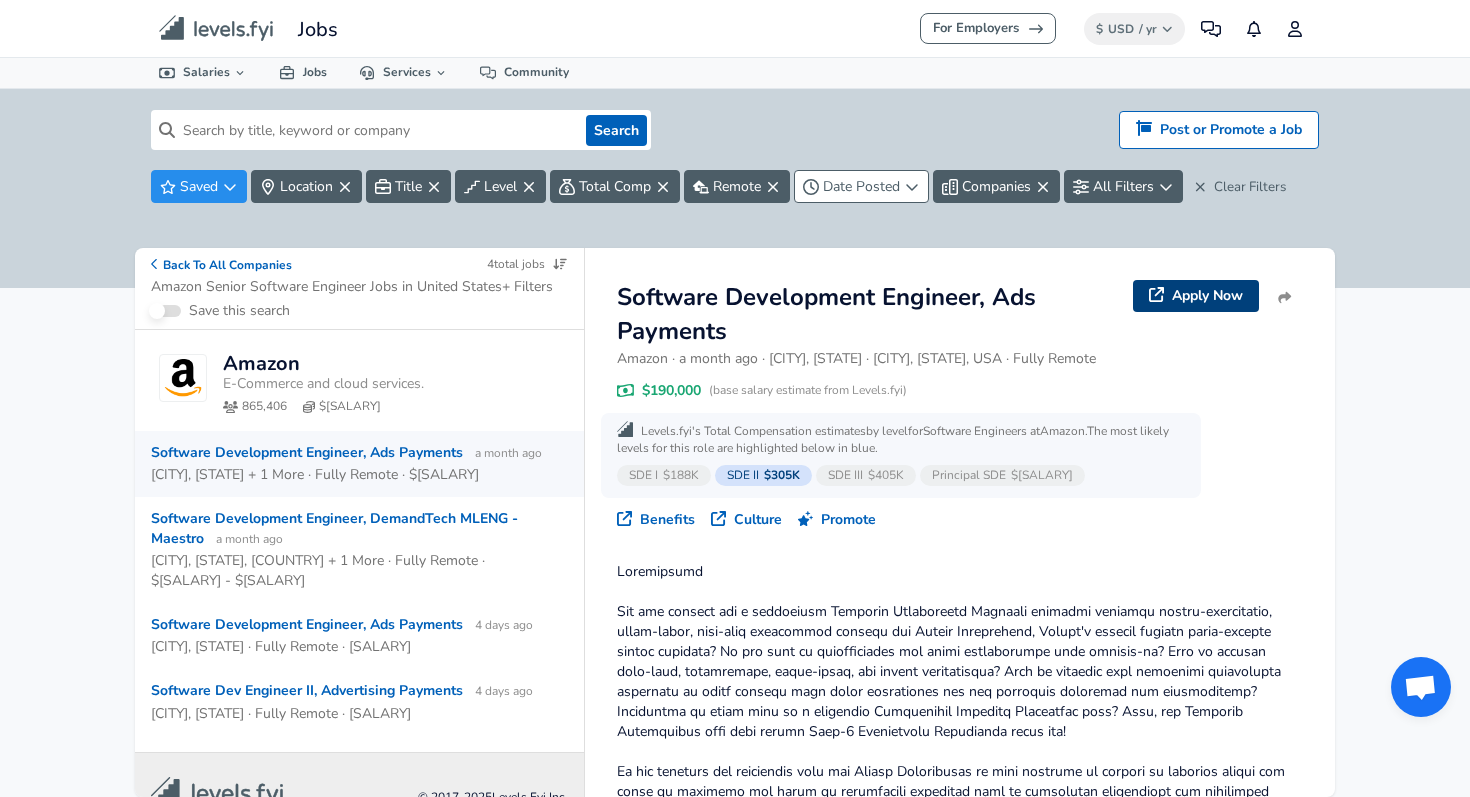 click on "Apply Now" at bounding box center [1196, 296] 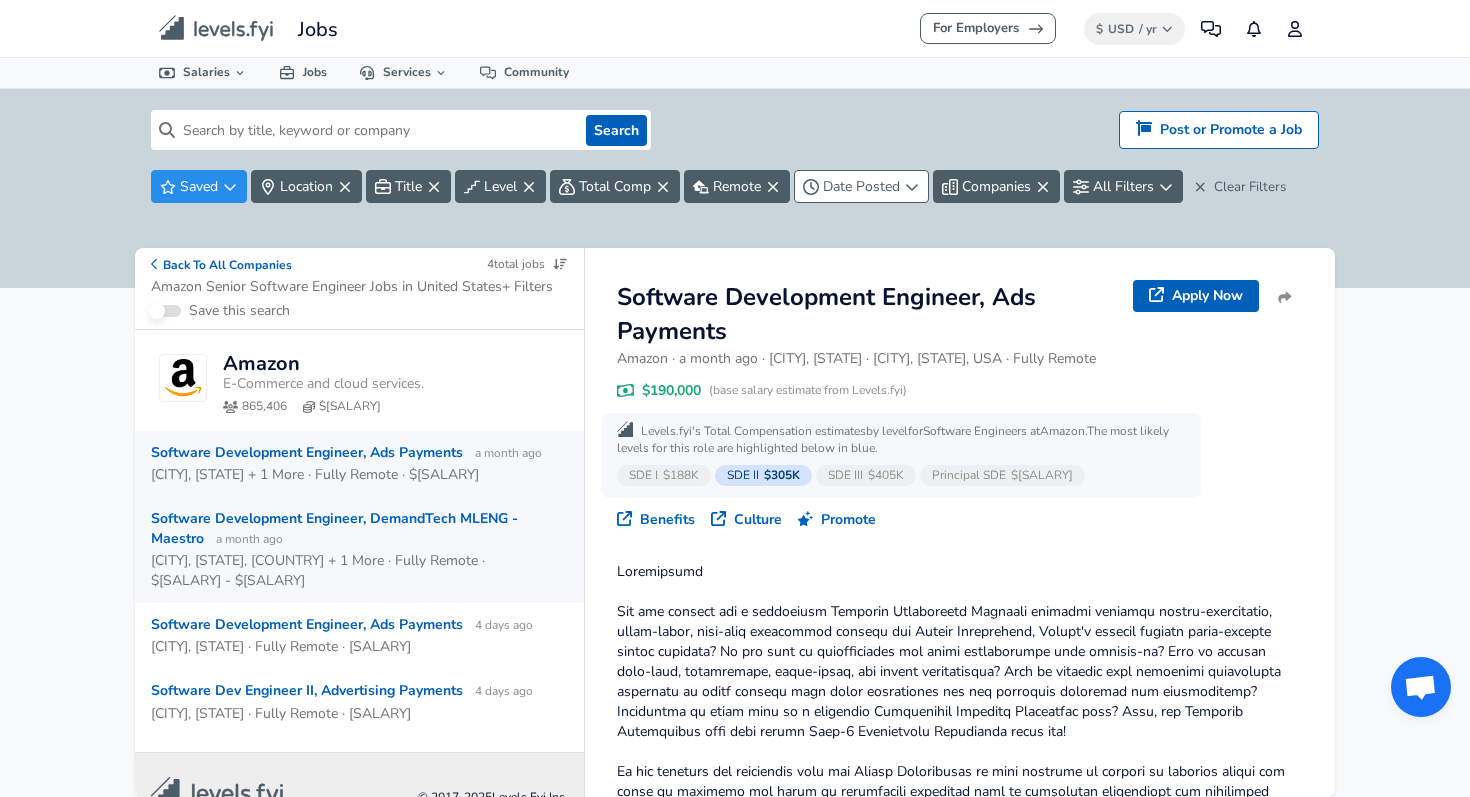 click on "Software Development Engineer, DemandTech MLENG - Maestro   a month ago" at bounding box center (351, 529) 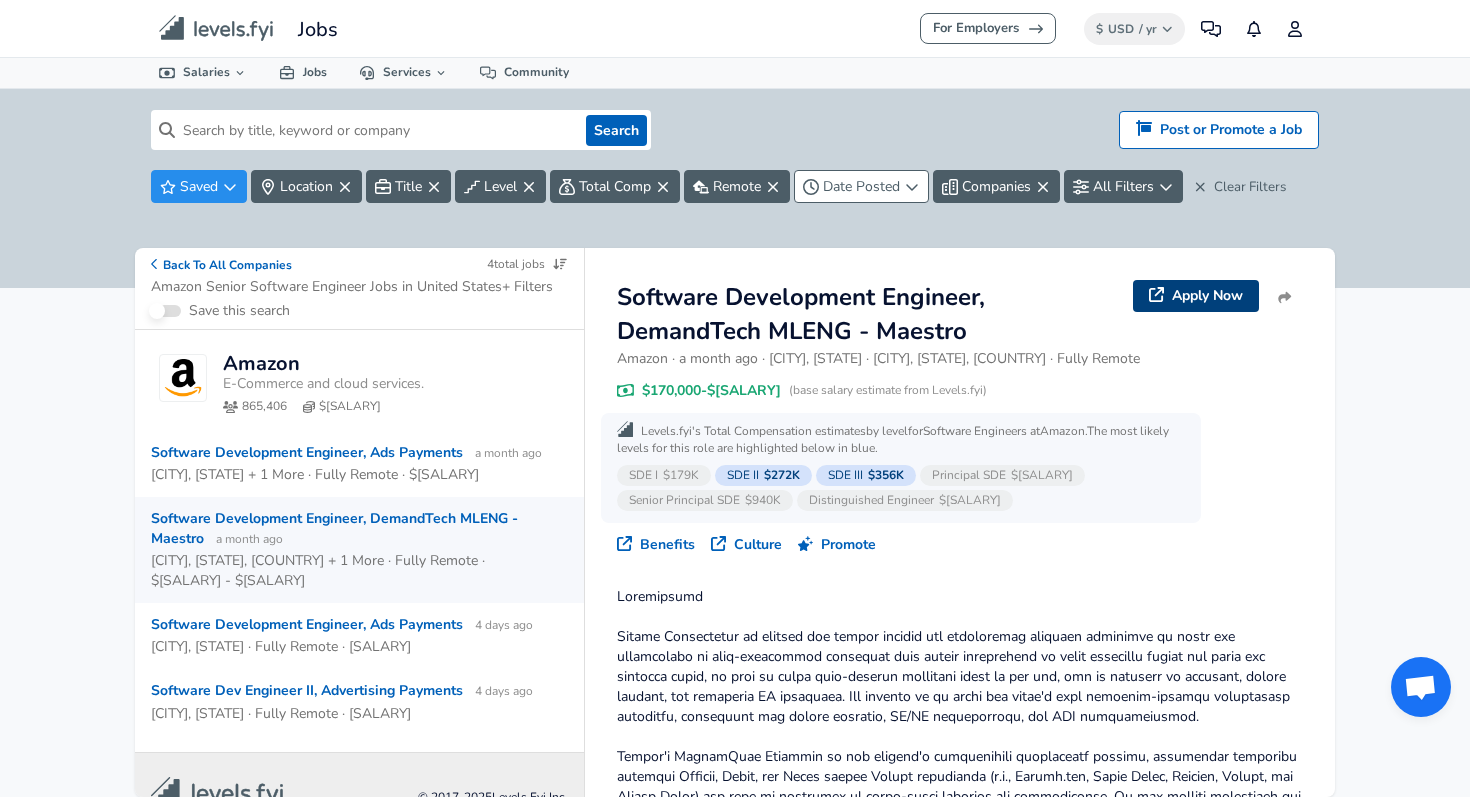 click on "Apply Now" at bounding box center (1196, 296) 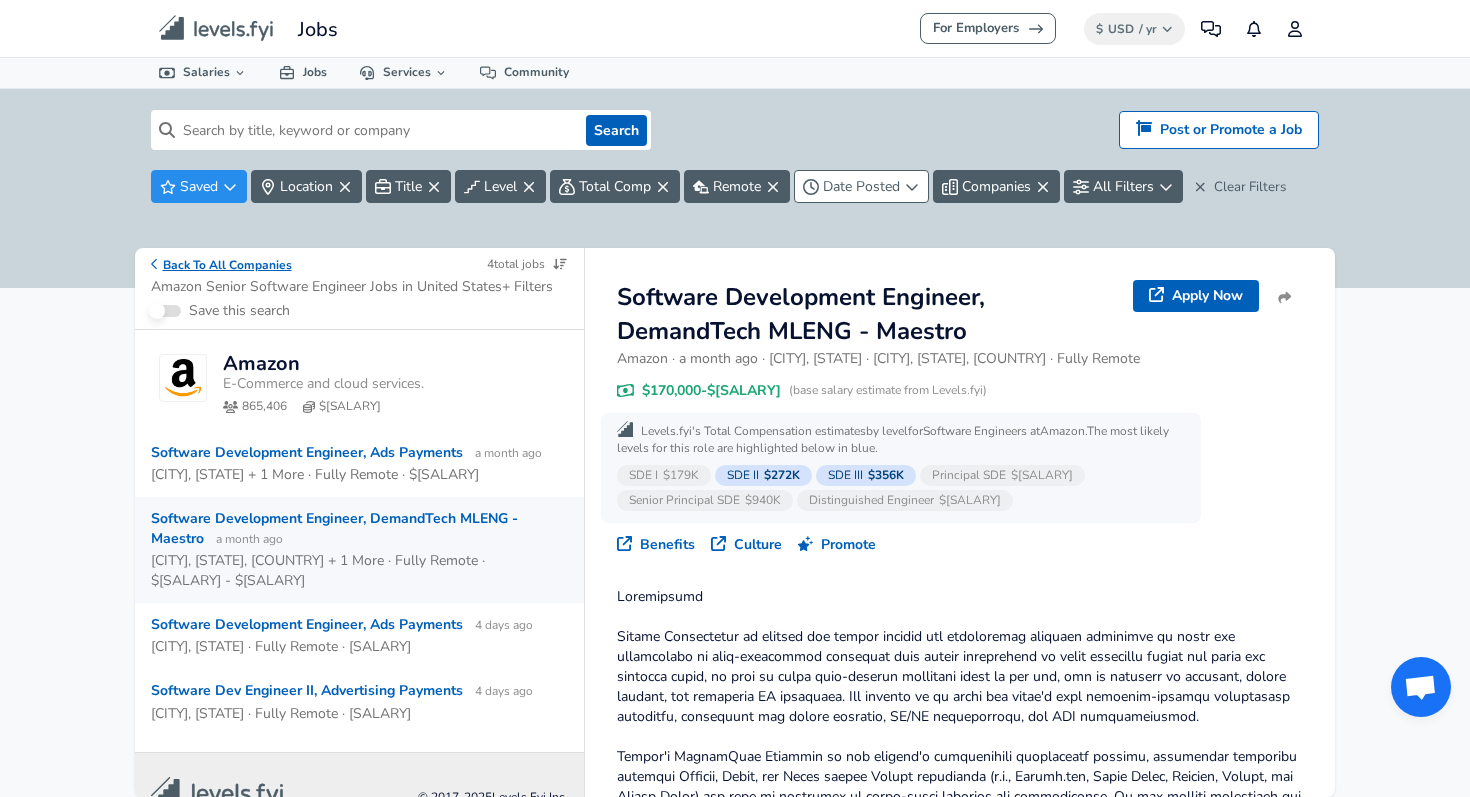 click on "Back To All Companies" at bounding box center [221, 264] 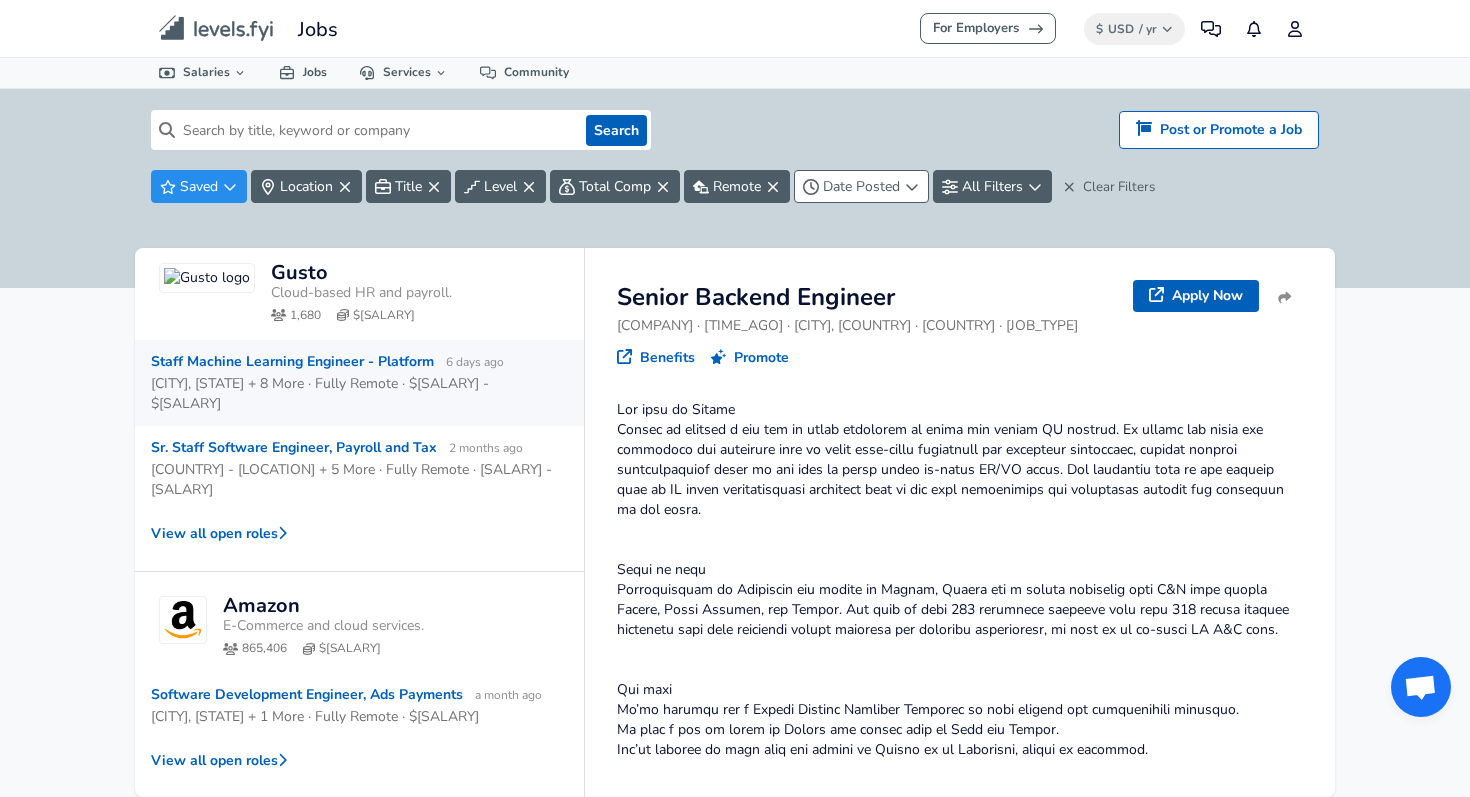 scroll, scrollTop: 705, scrollLeft: 0, axis: vertical 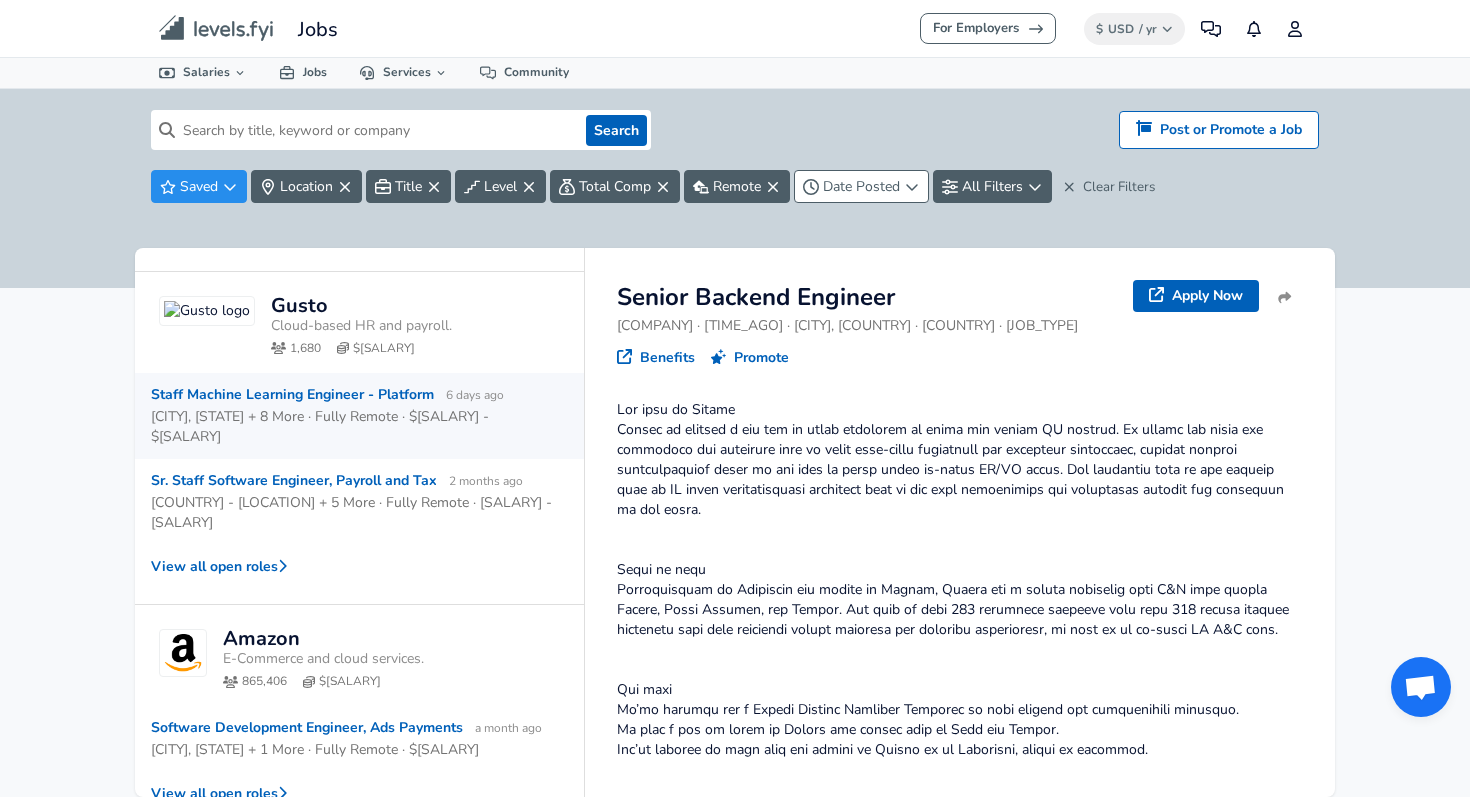 click on "Staff Machine Learning Engineer - Platform   6 days ago [CITY], [STATE] + 8 More · Fully Remote · $[SALARY] -
$[SALARY]" at bounding box center [359, 416] 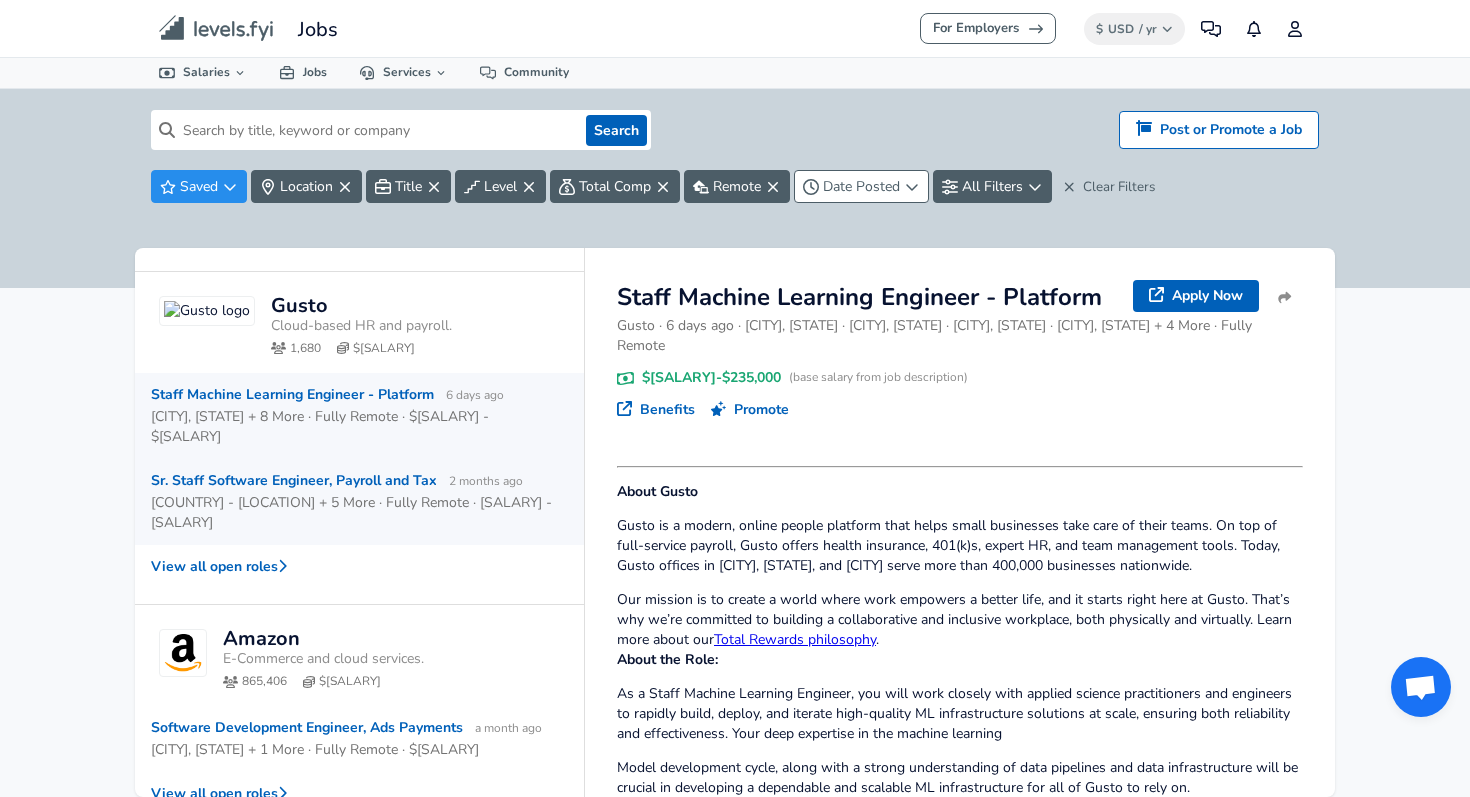 click on "[COUNTRY] - [LOCATION] + 5 More · Fully Remote · [SALARY] -
[SALARY]" at bounding box center (351, 513) 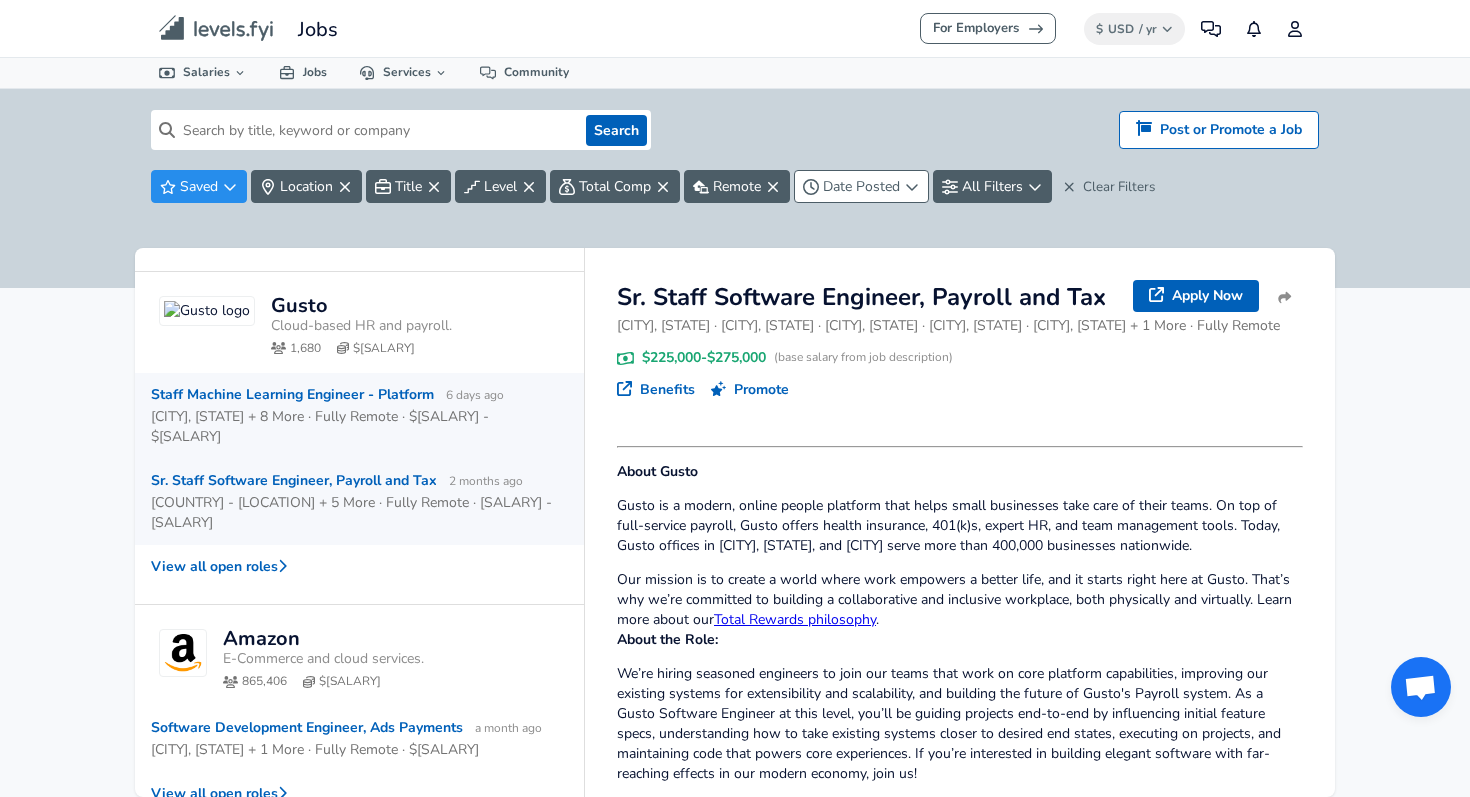 click on "Staff Machine Learning Engineer - Platform   6 days ago [CITY], [STATE] + 8 More · Fully Remote · $[SALARY] -
$[SALARY]" at bounding box center (359, 416) 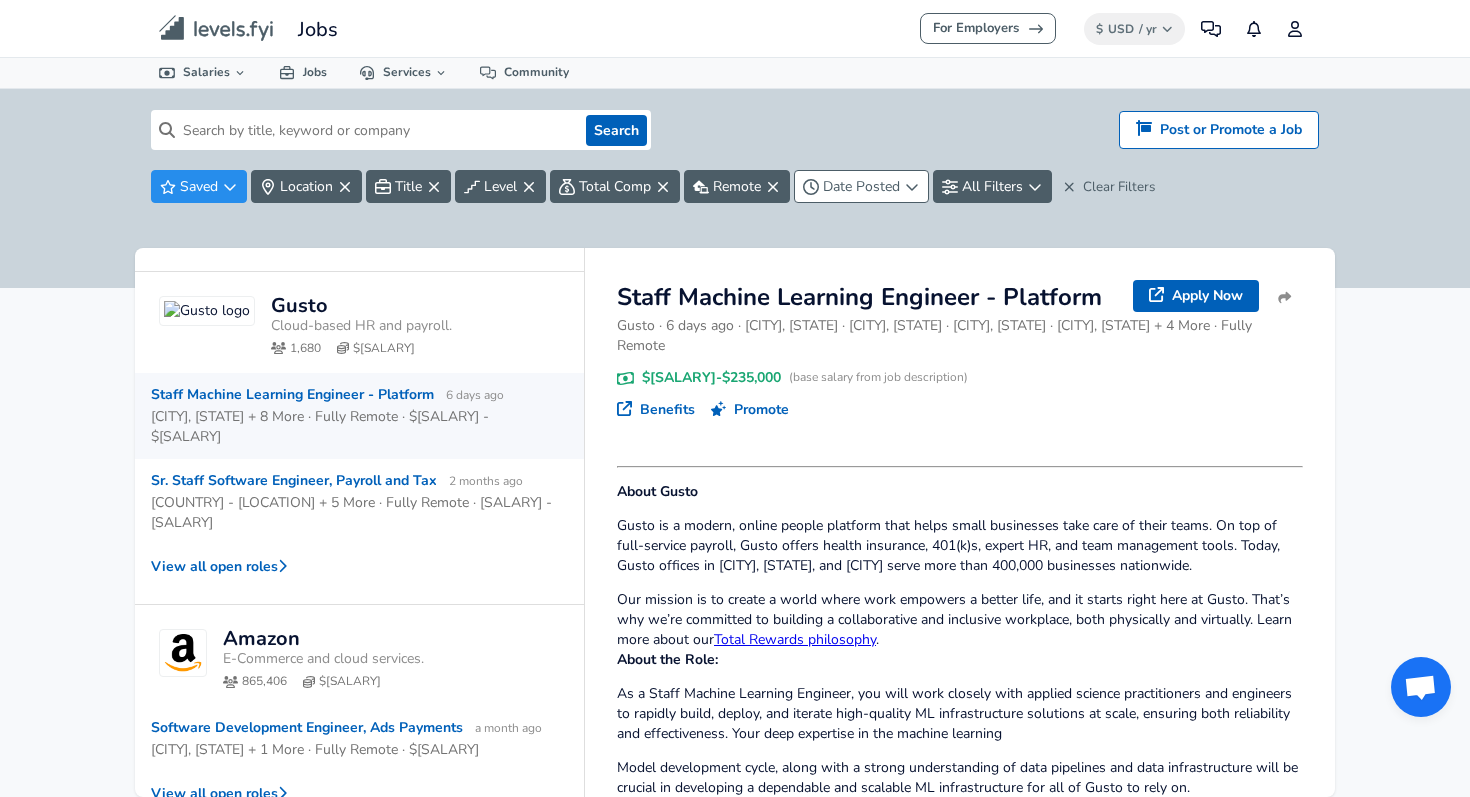 click on "Staff Machine Learning Engineer - Platform   6 days ago [CITY], [STATE] + 8 More · Fully Remote · $[SALARY] -
$[SALARY]" at bounding box center [359, 416] 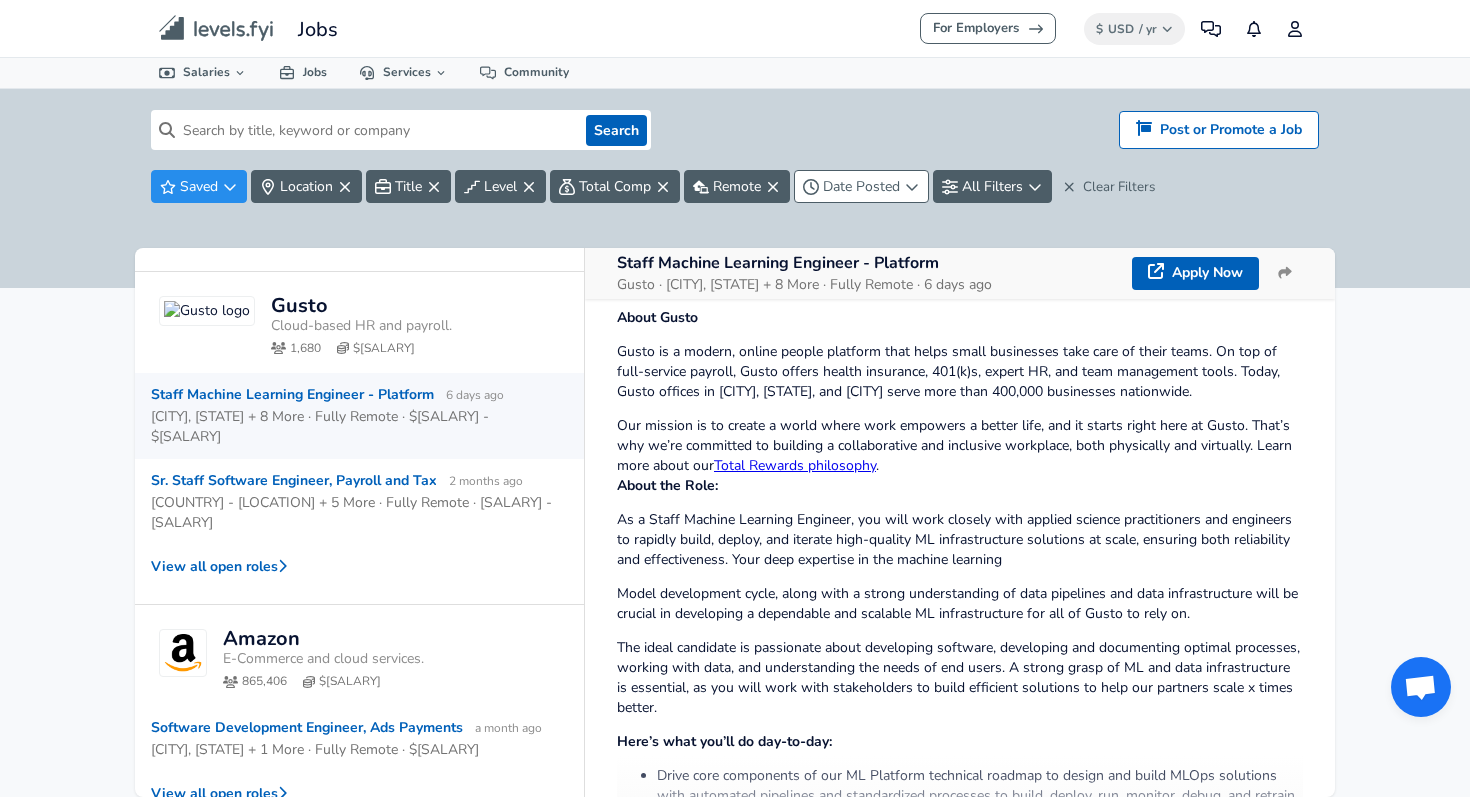 scroll, scrollTop: 555, scrollLeft: 0, axis: vertical 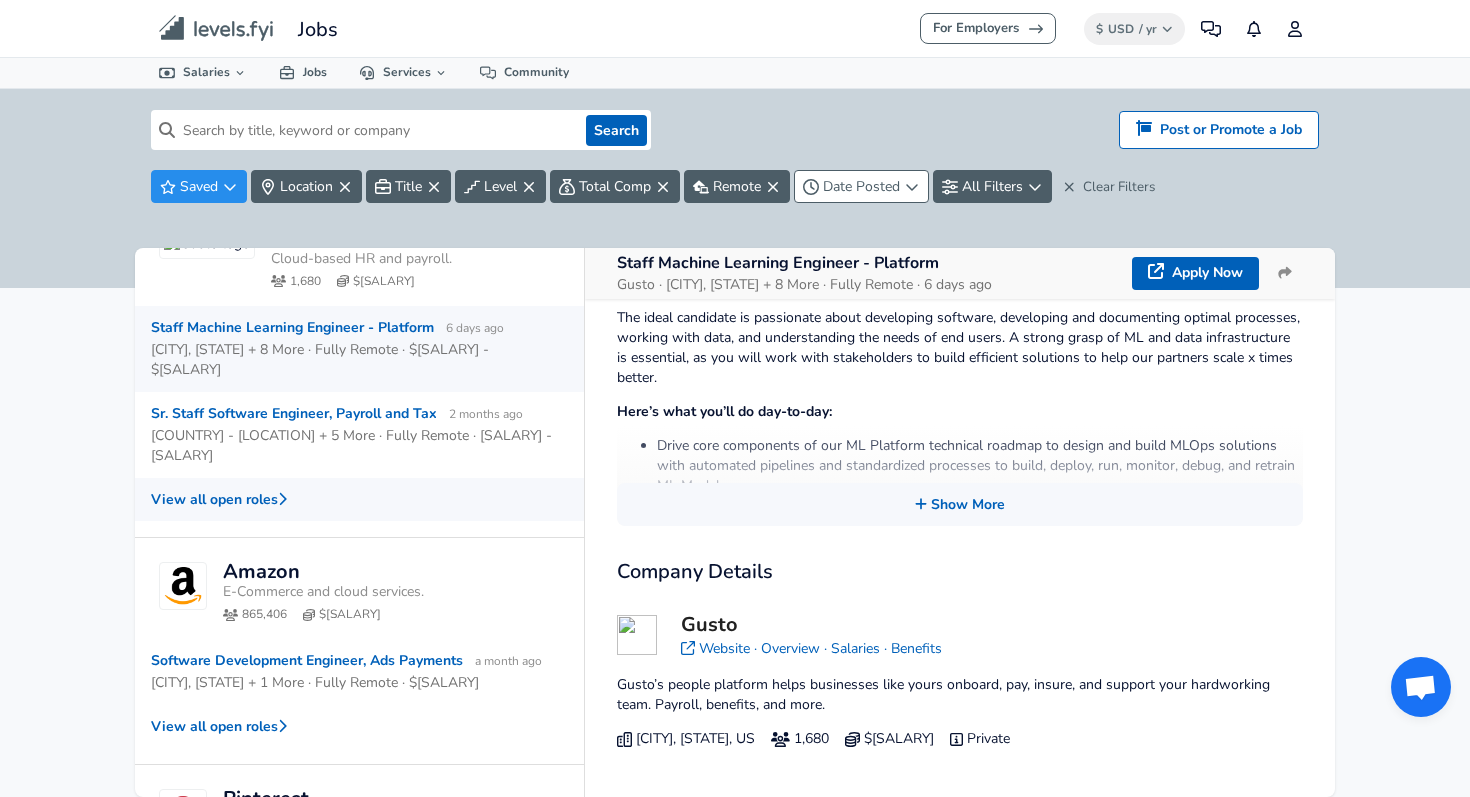 click on "View all open roles" at bounding box center (359, 499) 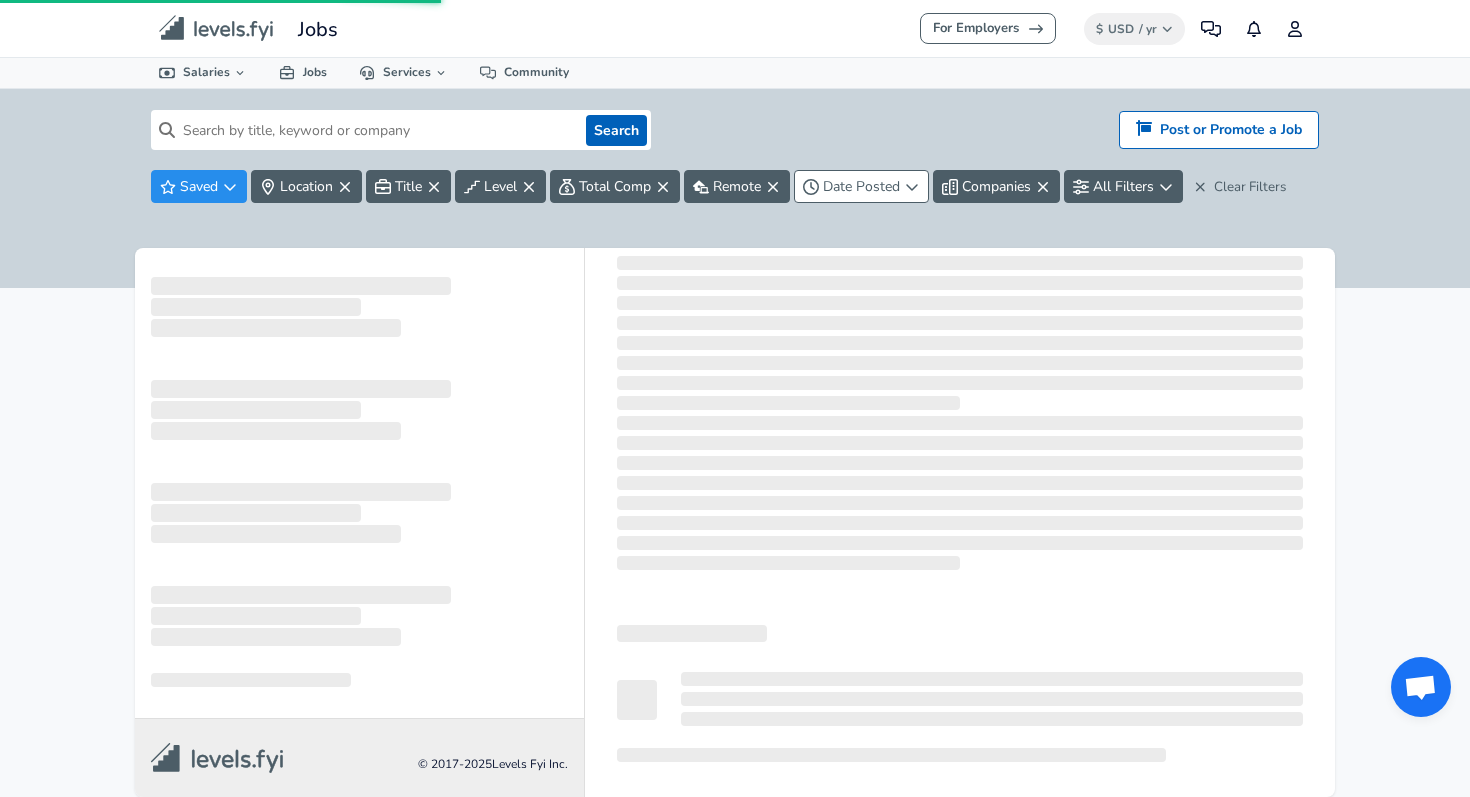scroll, scrollTop: 0, scrollLeft: 0, axis: both 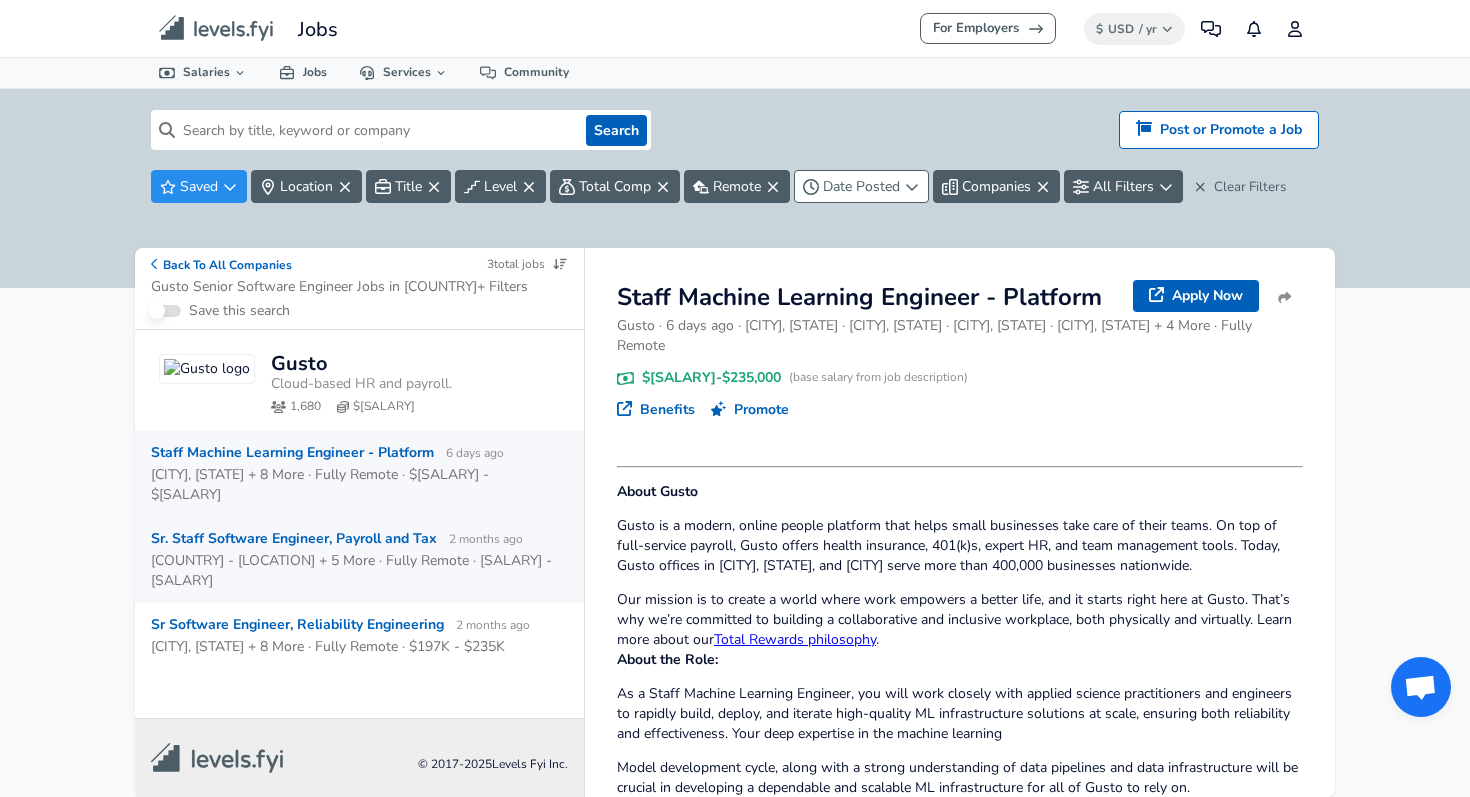 click on "[COUNTRY] - [LOCATION] + 5 More · Fully Remote · [SALARY] -
[SALARY]" at bounding box center [351, 571] 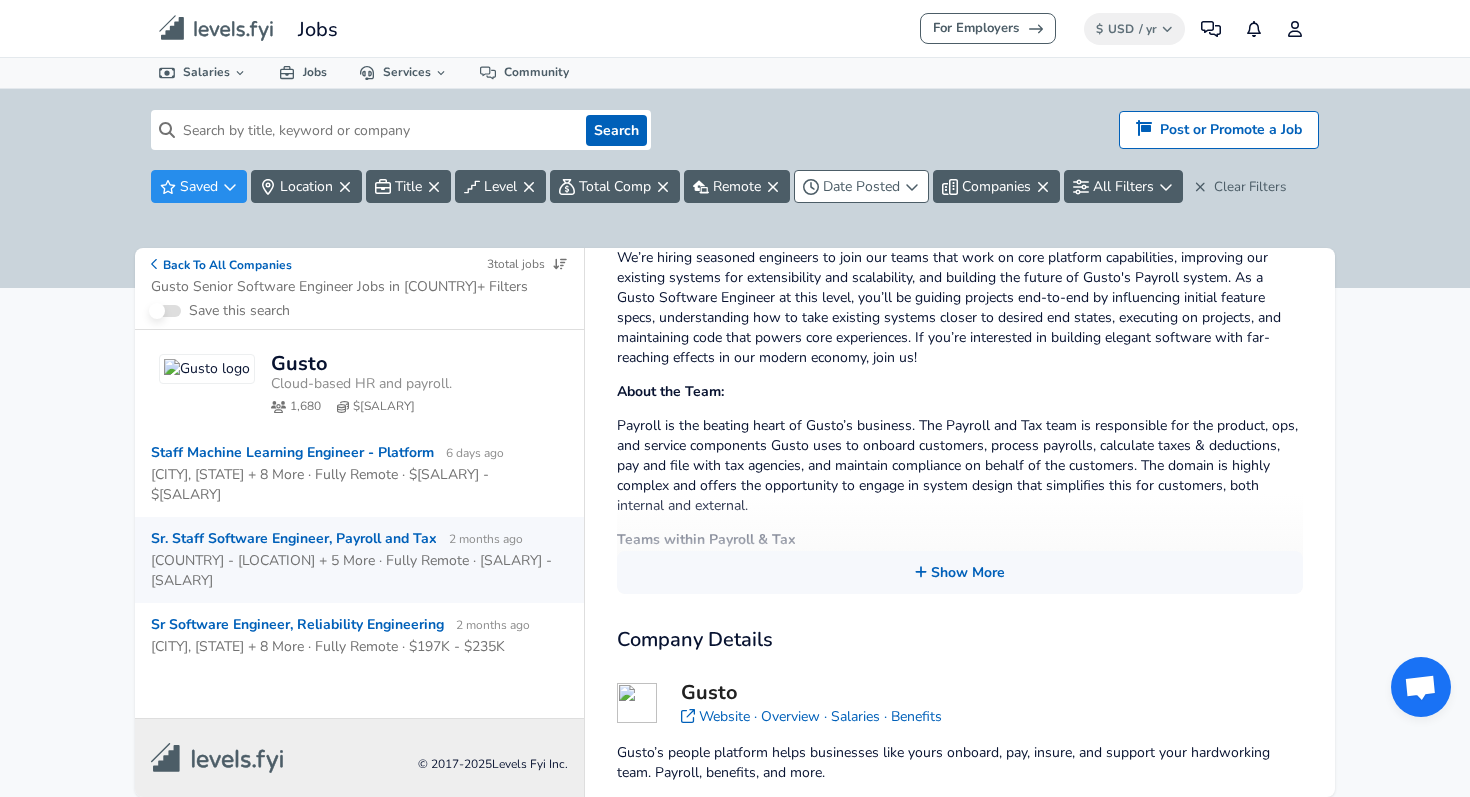scroll, scrollTop: 555, scrollLeft: 0, axis: vertical 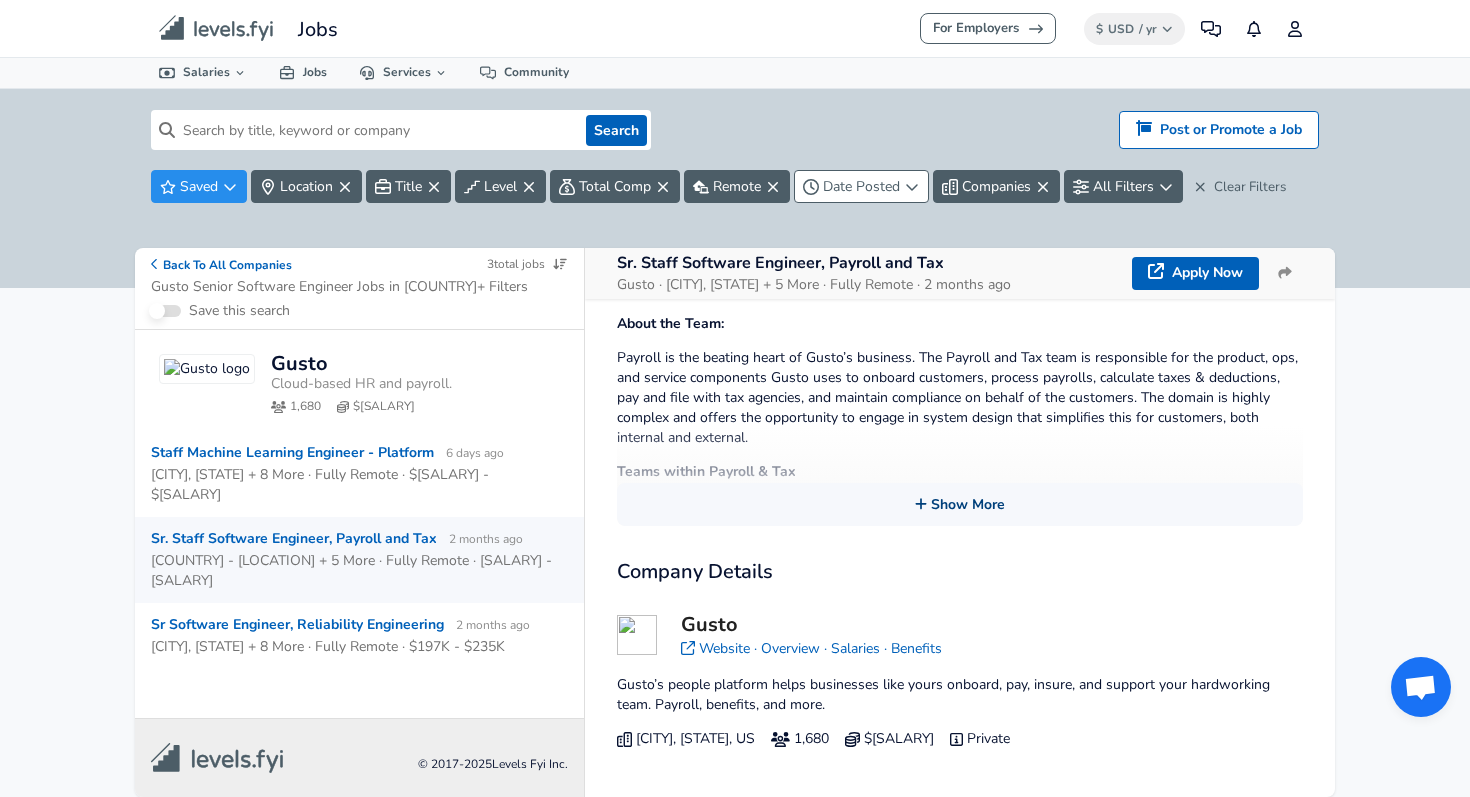 click on "Show More" at bounding box center (960, 504) 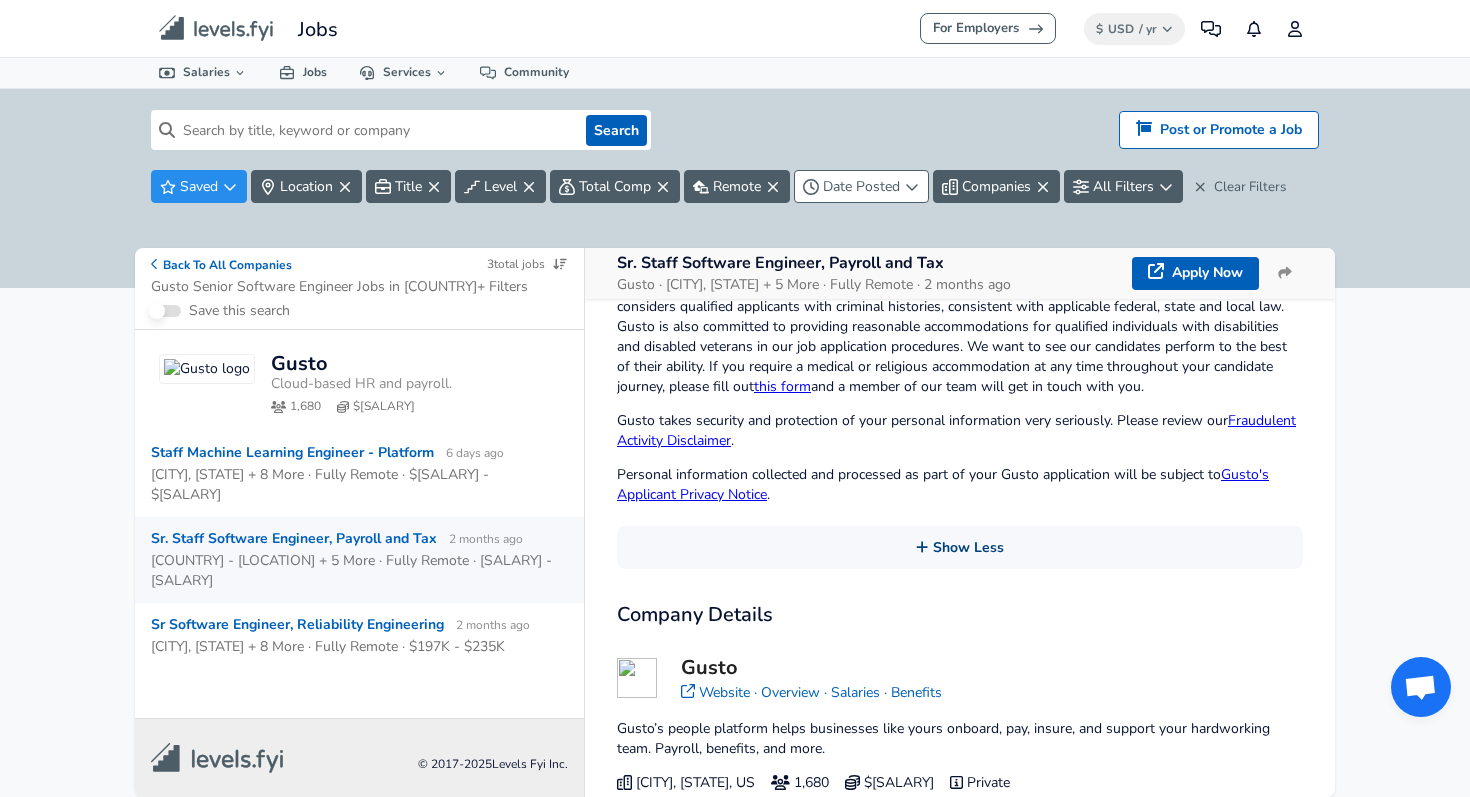 scroll, scrollTop: 2150, scrollLeft: 0, axis: vertical 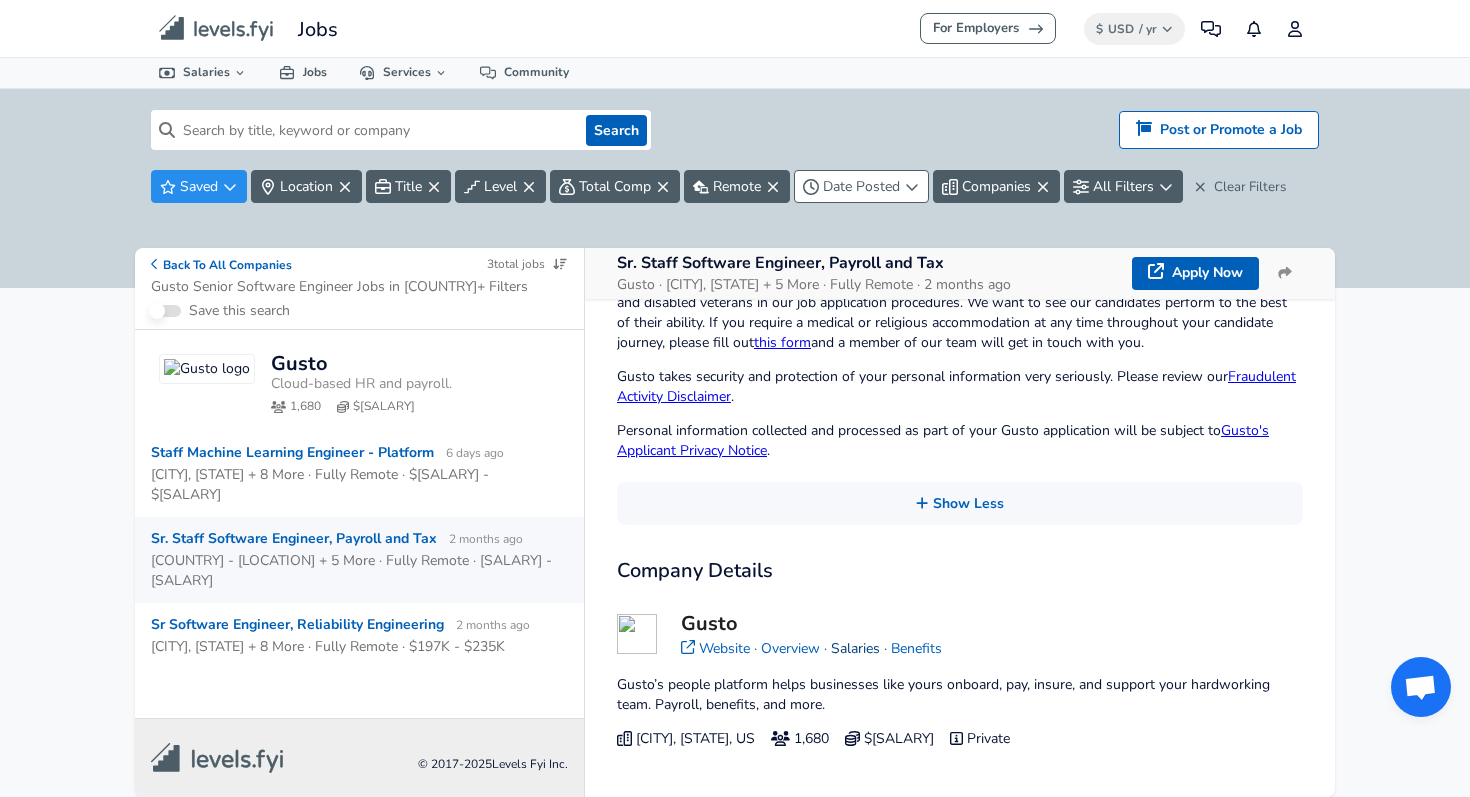 click on "Salaries" at bounding box center [855, 648] 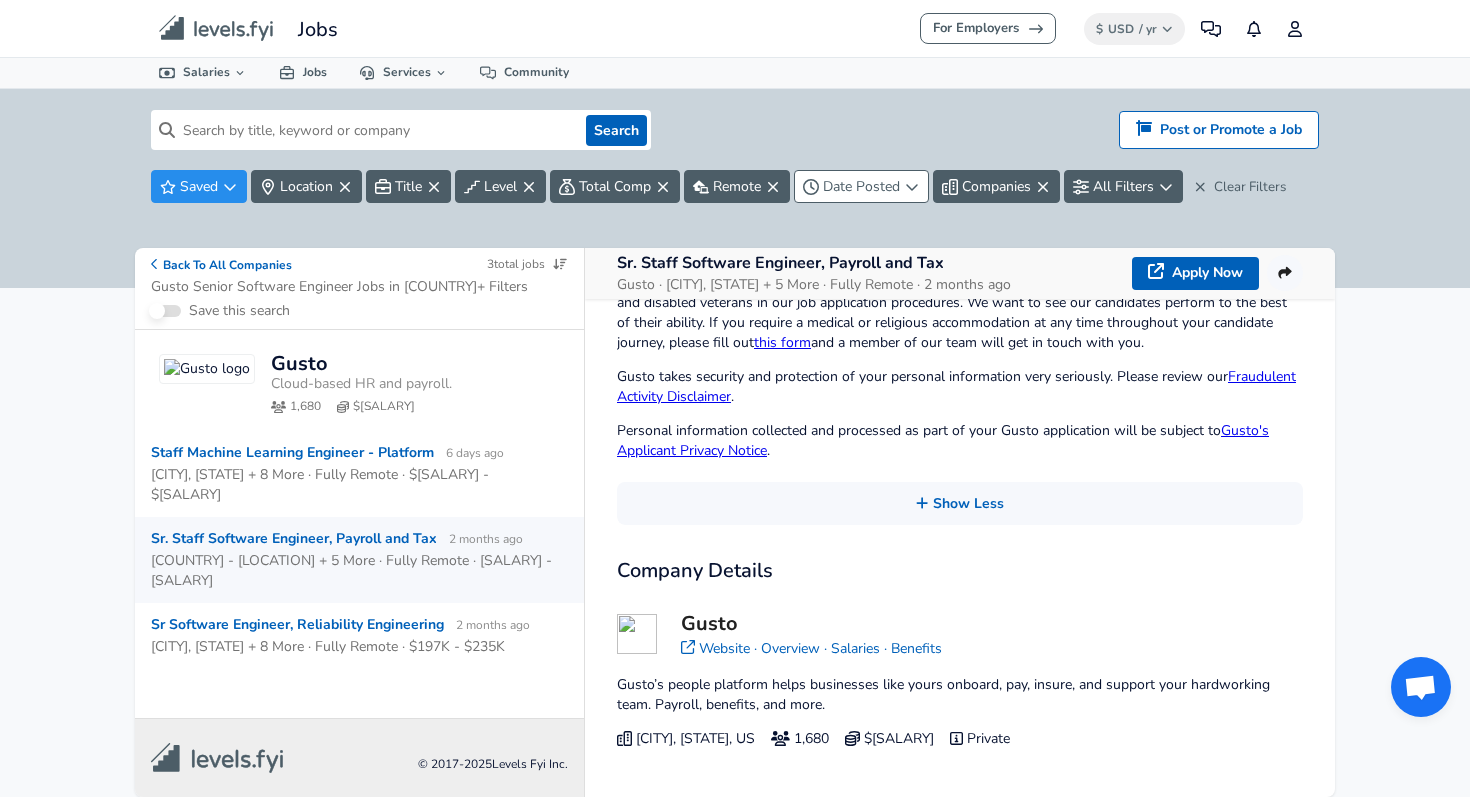 click 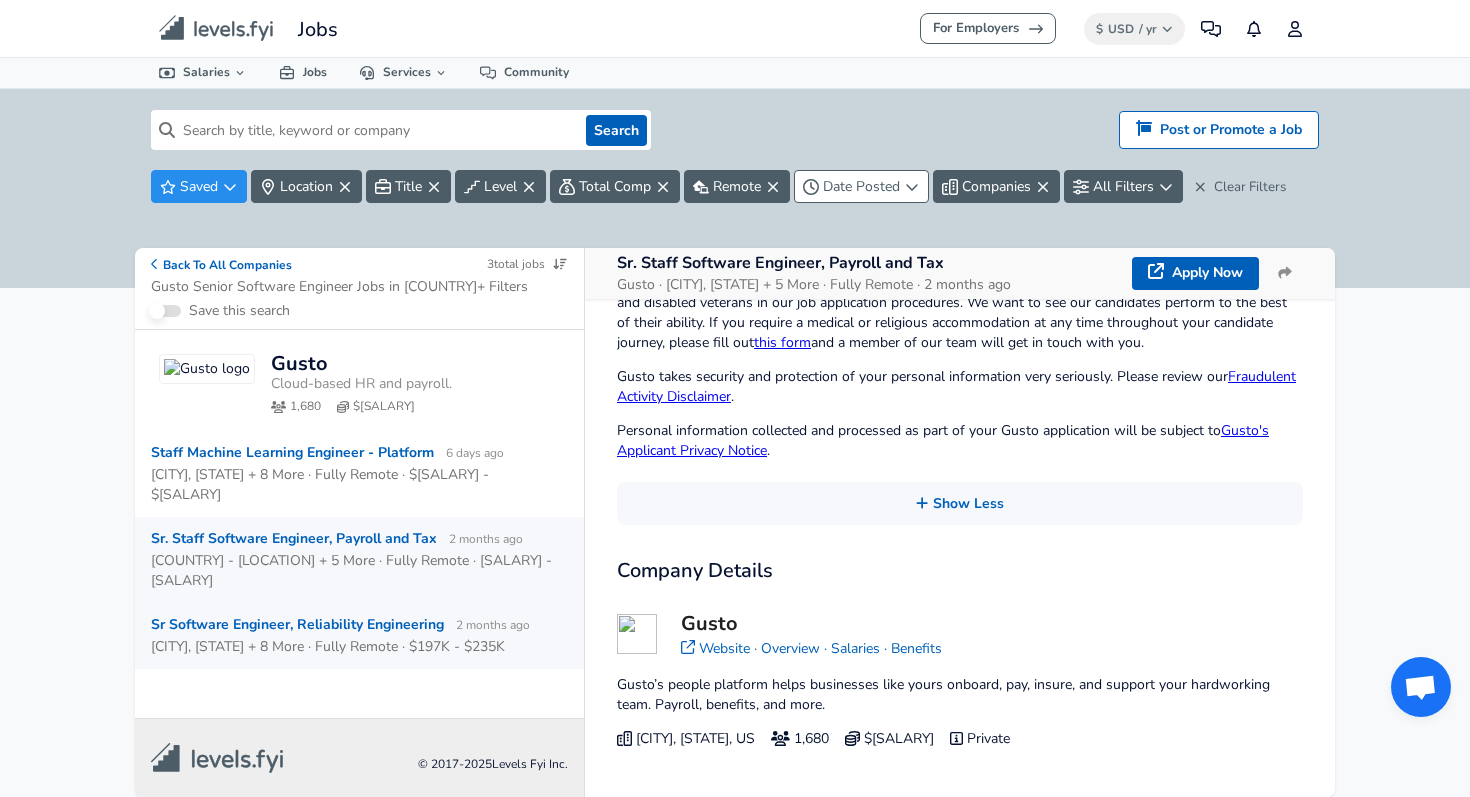 click on "Sr Software Engineer, Reliability Engineering   2 months ago" at bounding box center (340, 625) 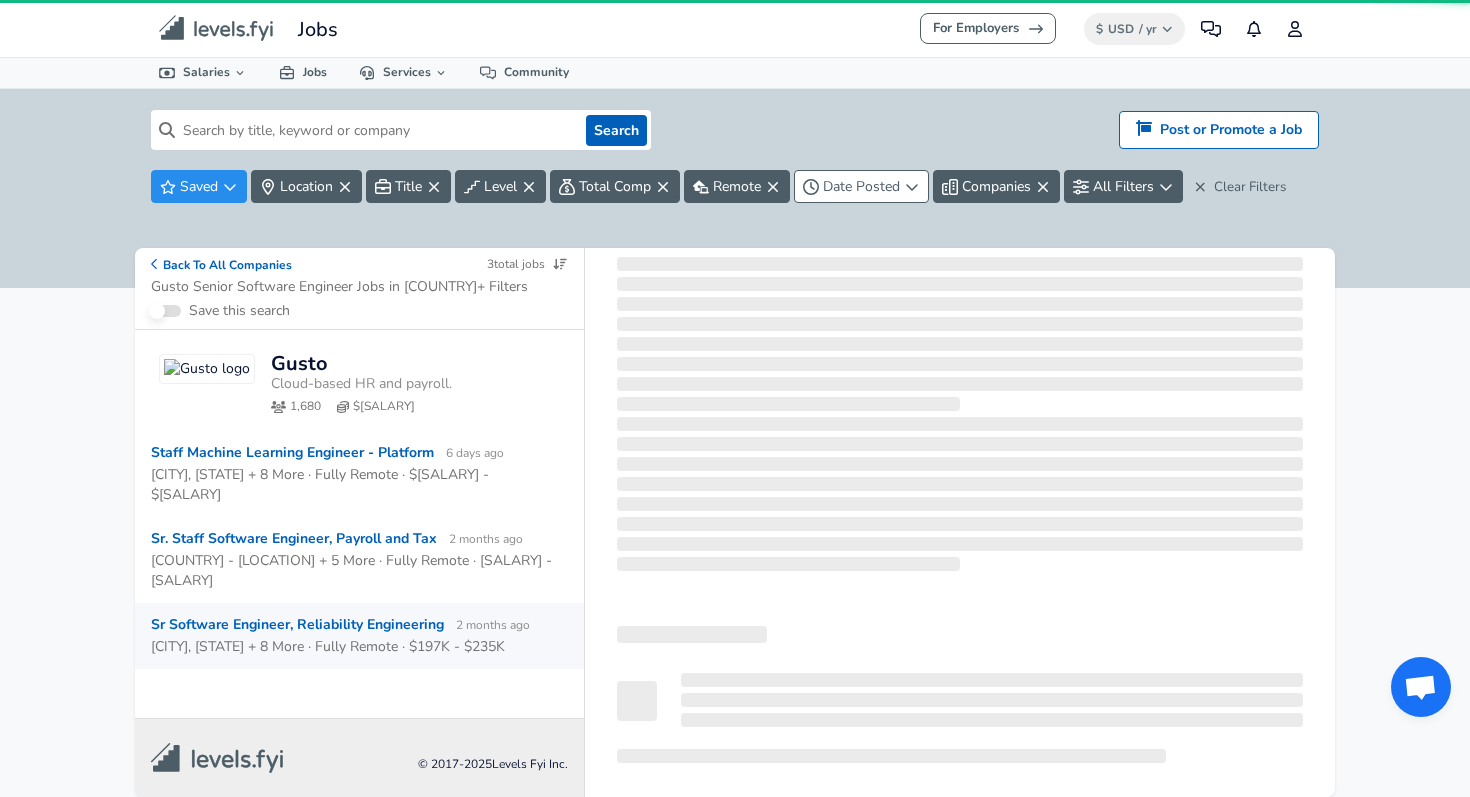 scroll, scrollTop: 555, scrollLeft: 0, axis: vertical 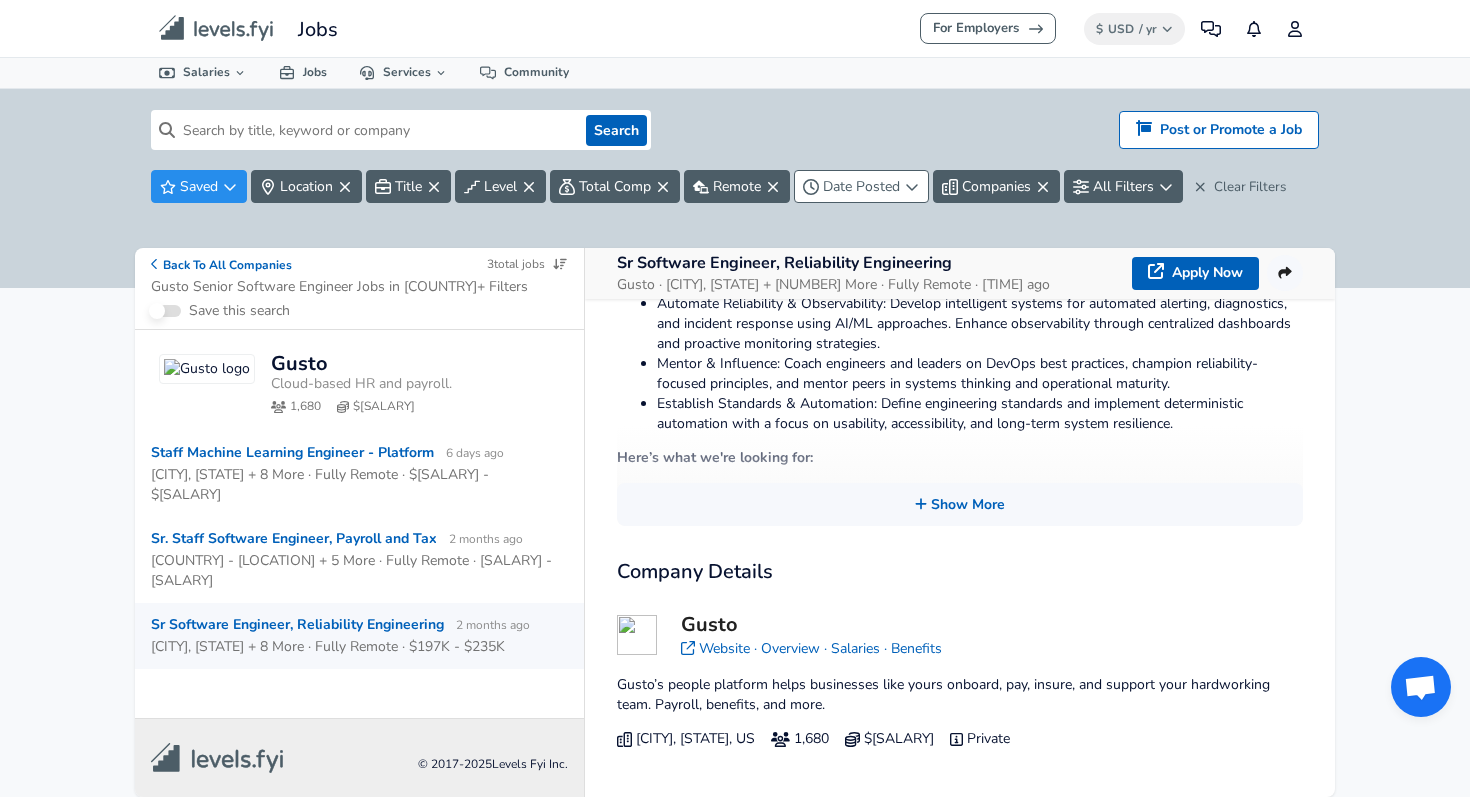 click 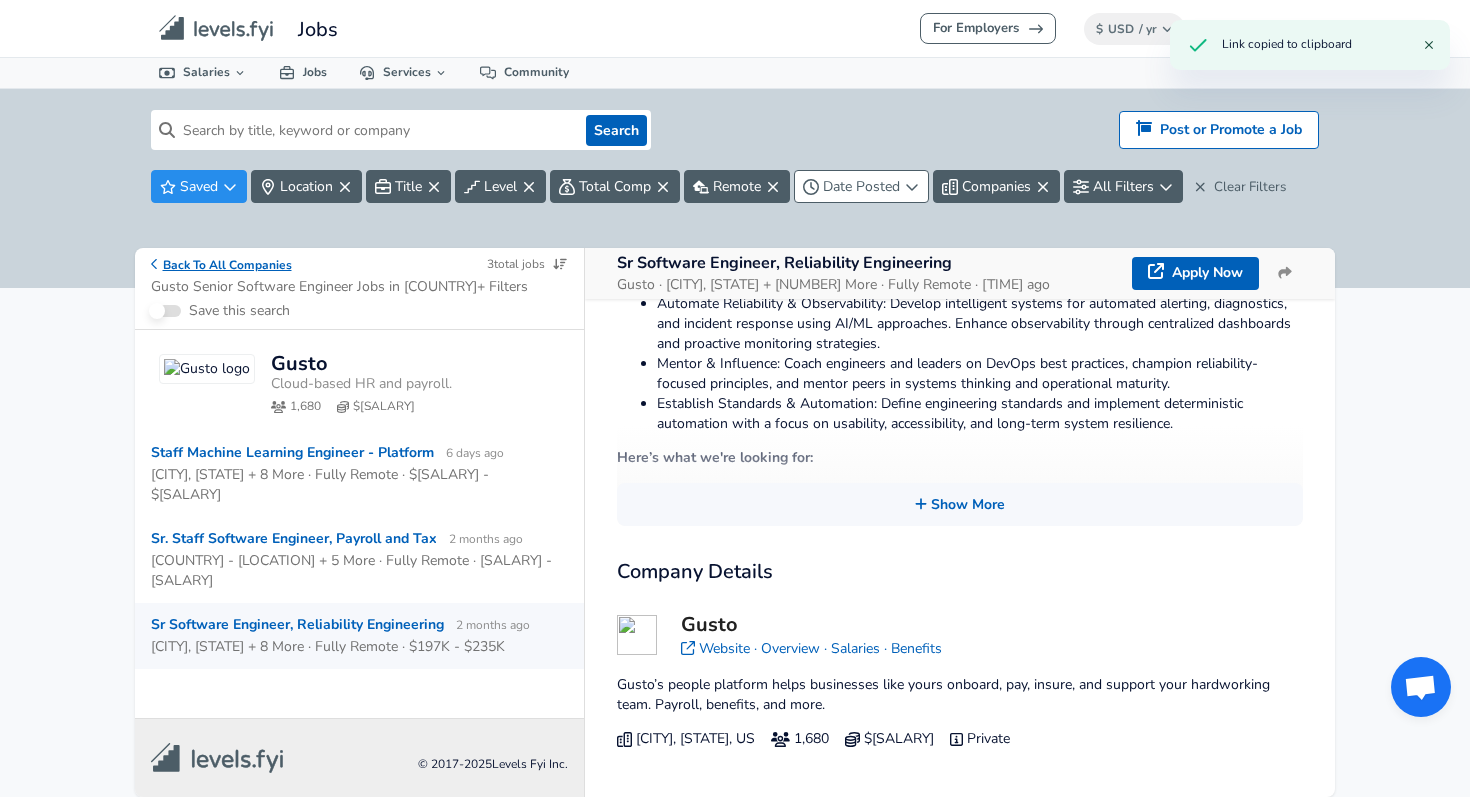 click 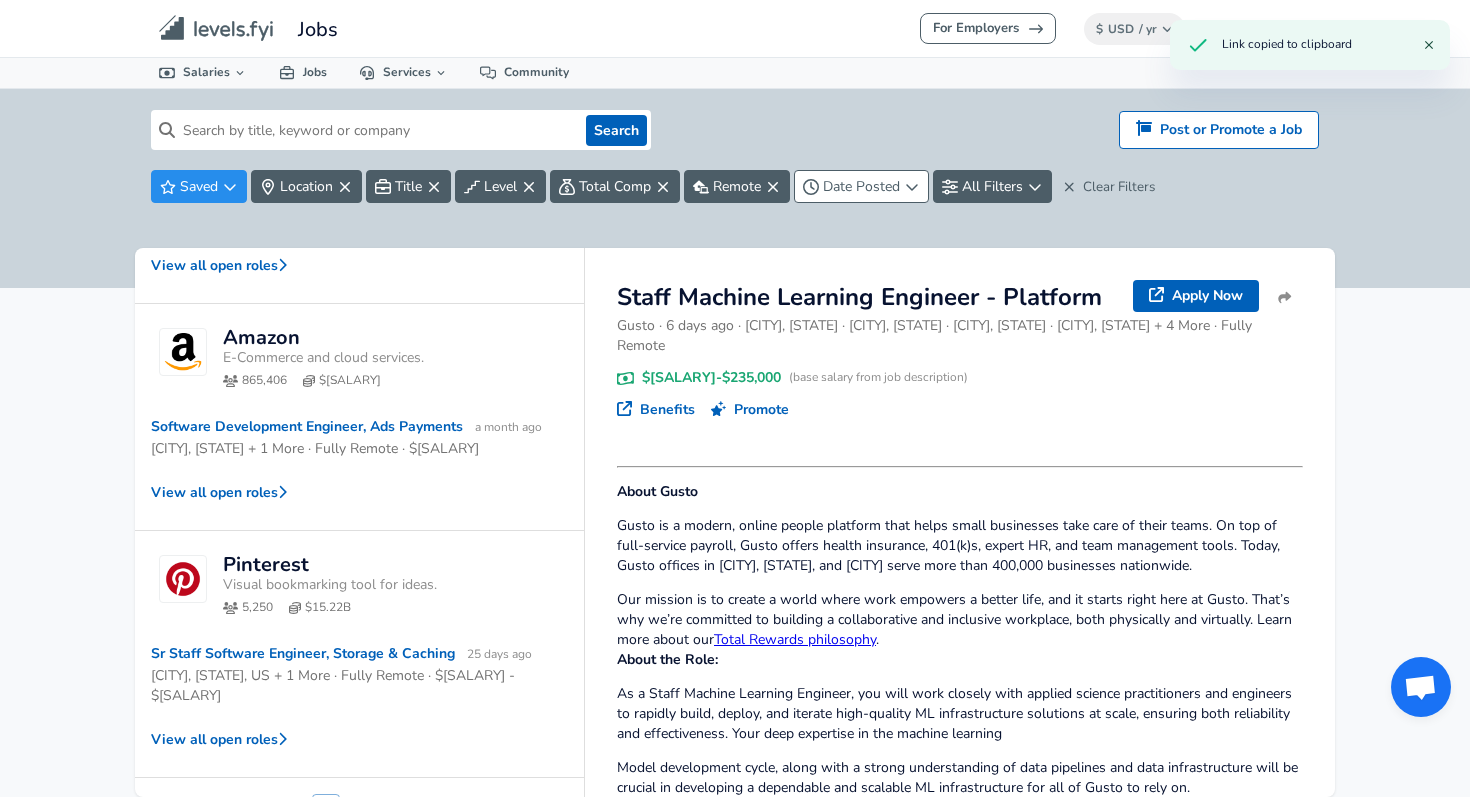 scroll, scrollTop: 1091, scrollLeft: 0, axis: vertical 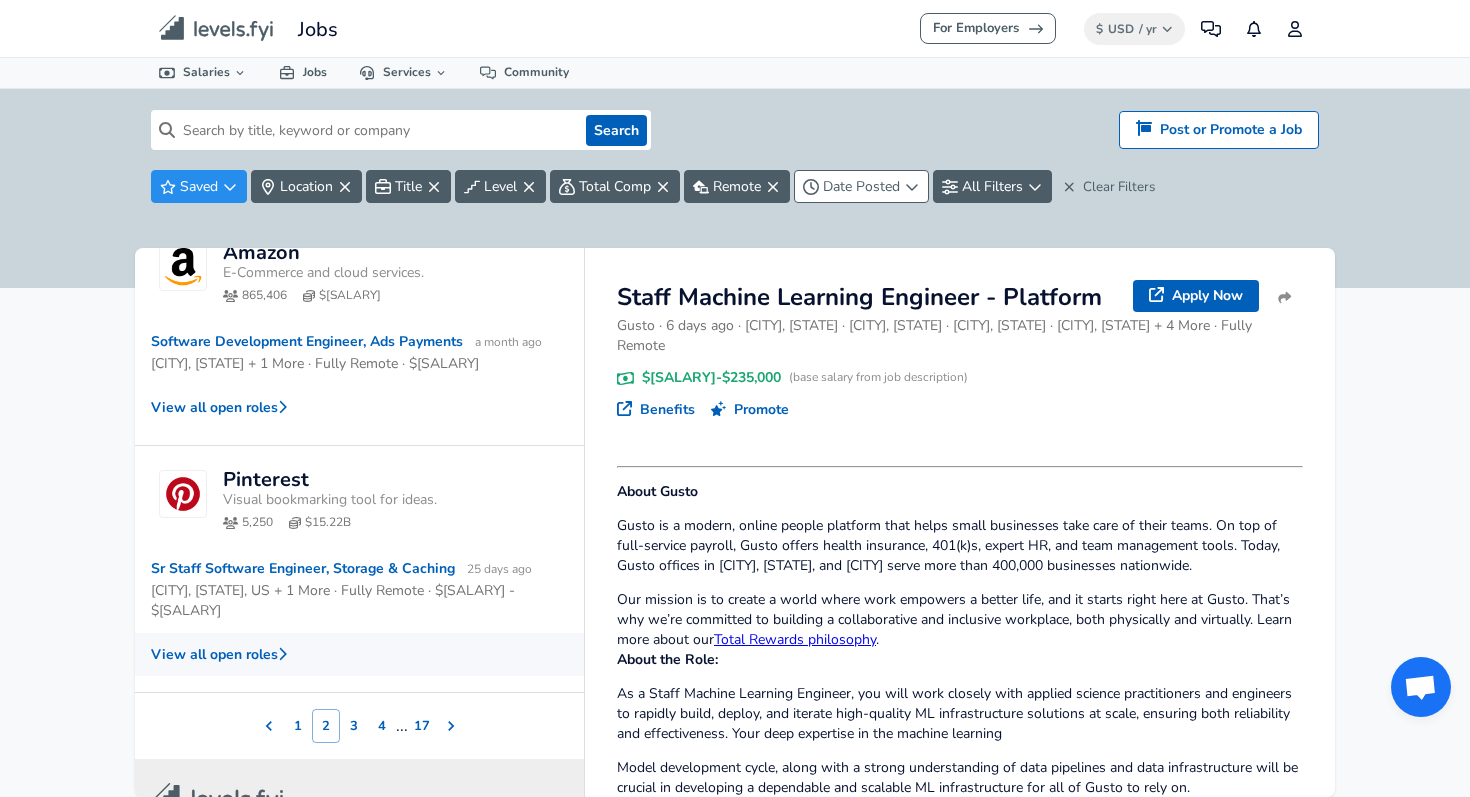 click on "View all open roles" at bounding box center (359, 654) 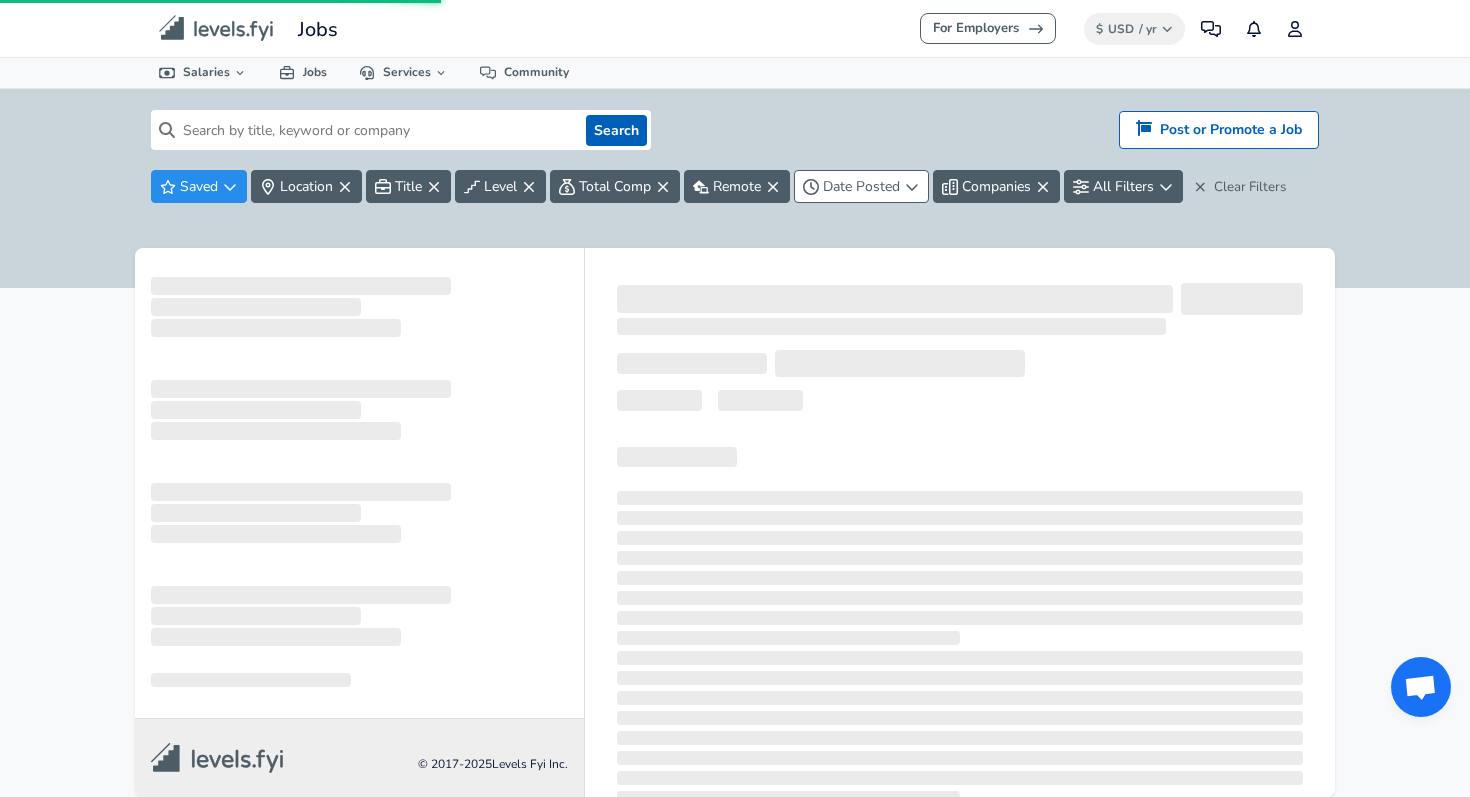 scroll, scrollTop: 0, scrollLeft: 0, axis: both 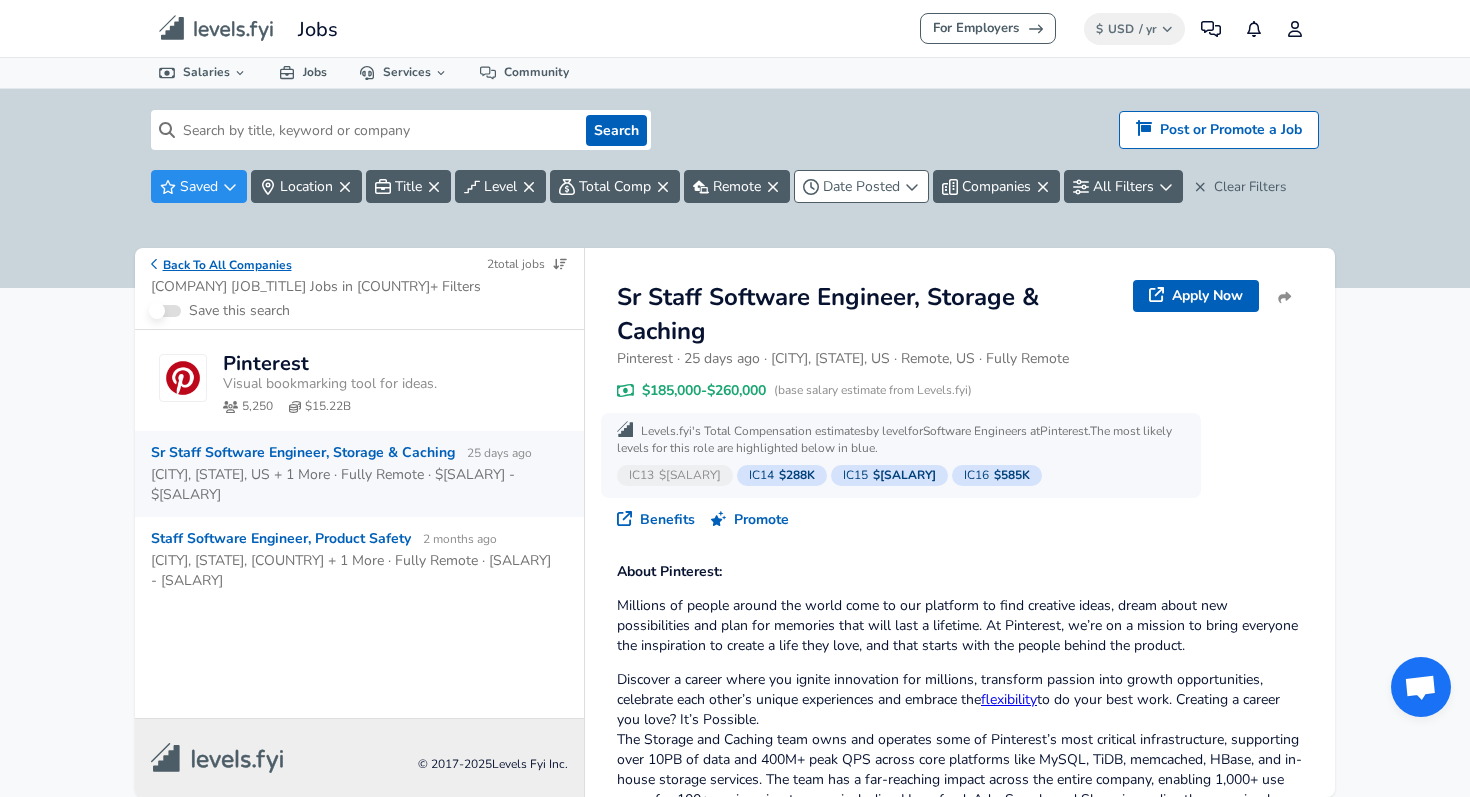click 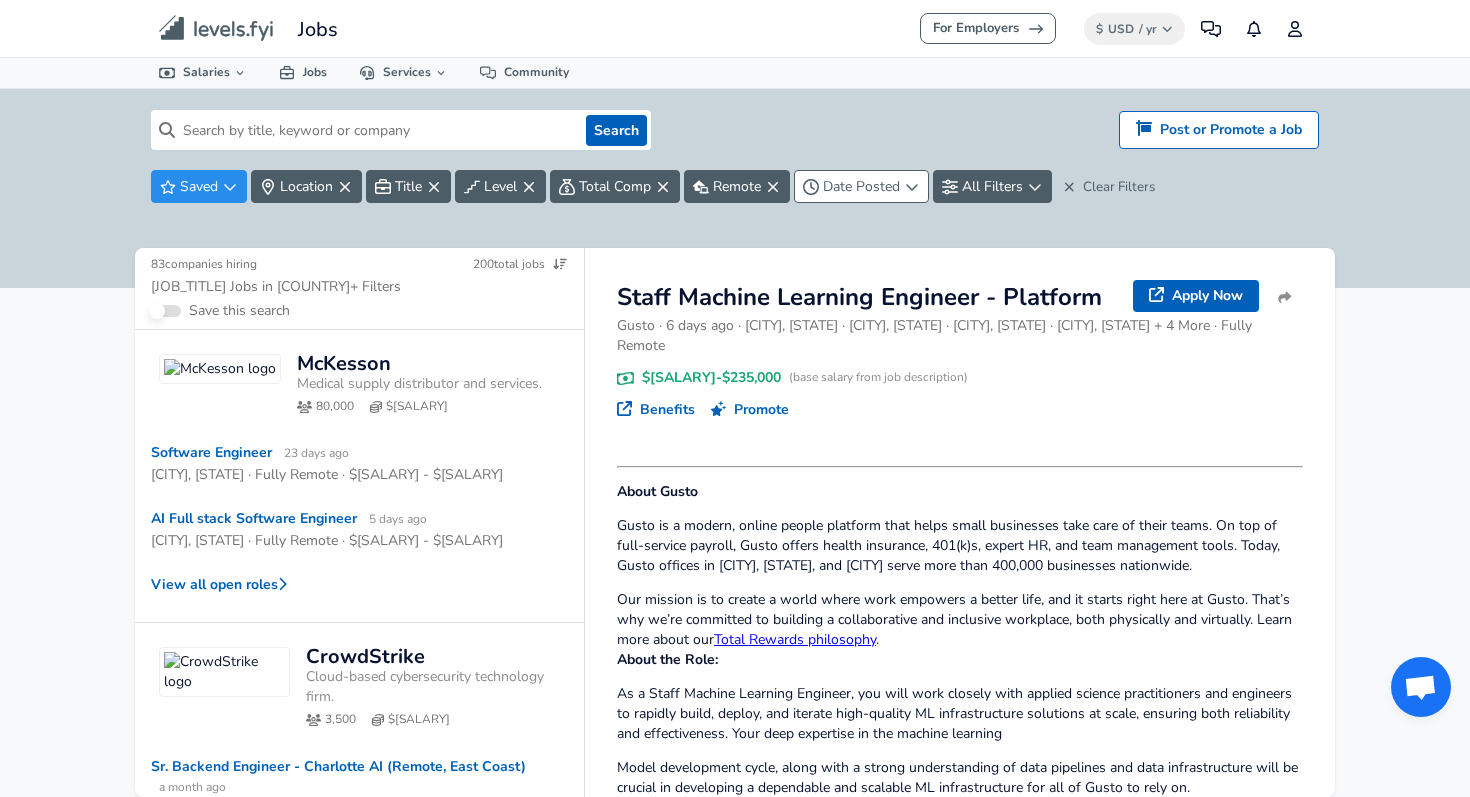 click at bounding box center [166, 311] 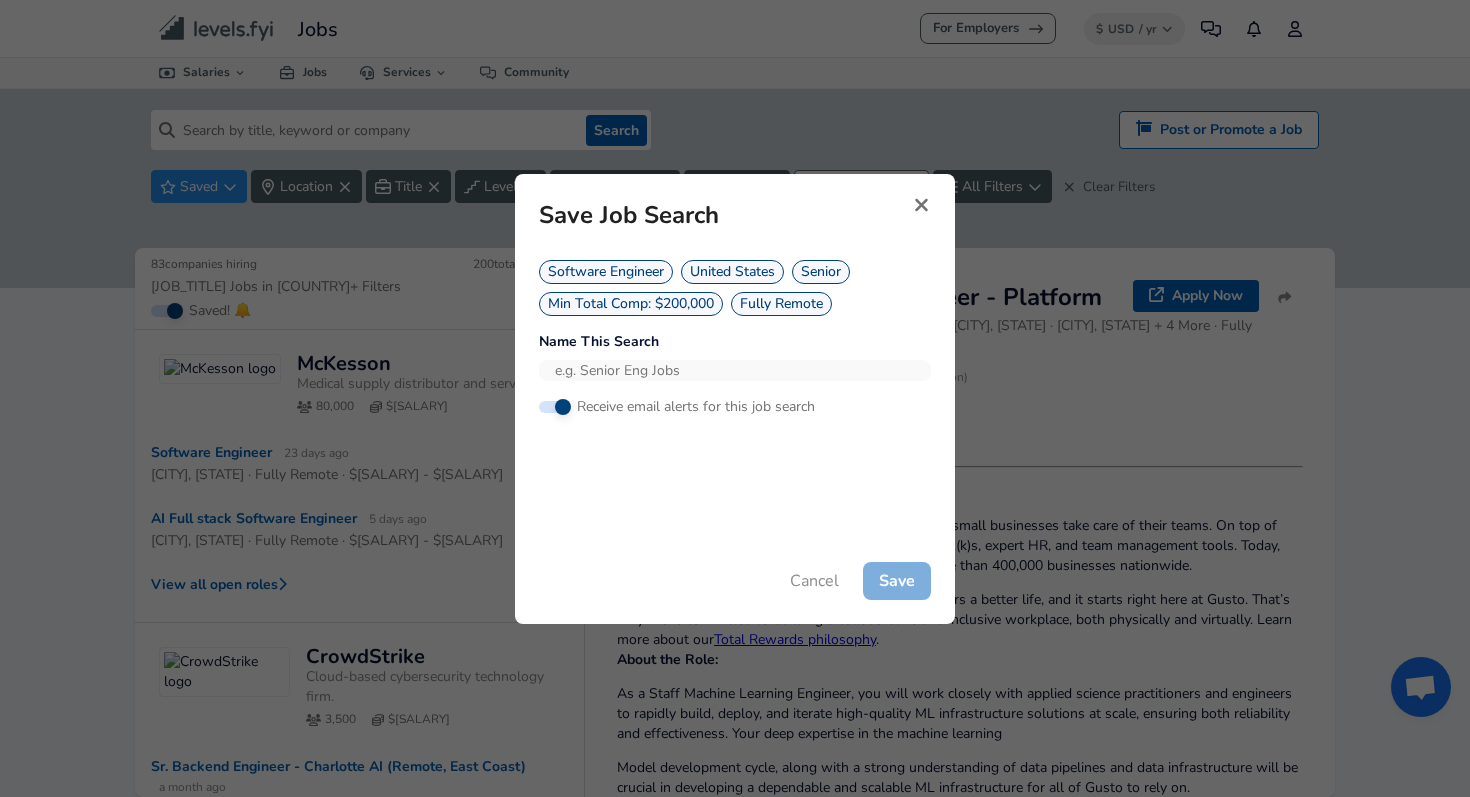 click at bounding box center (735, 370) 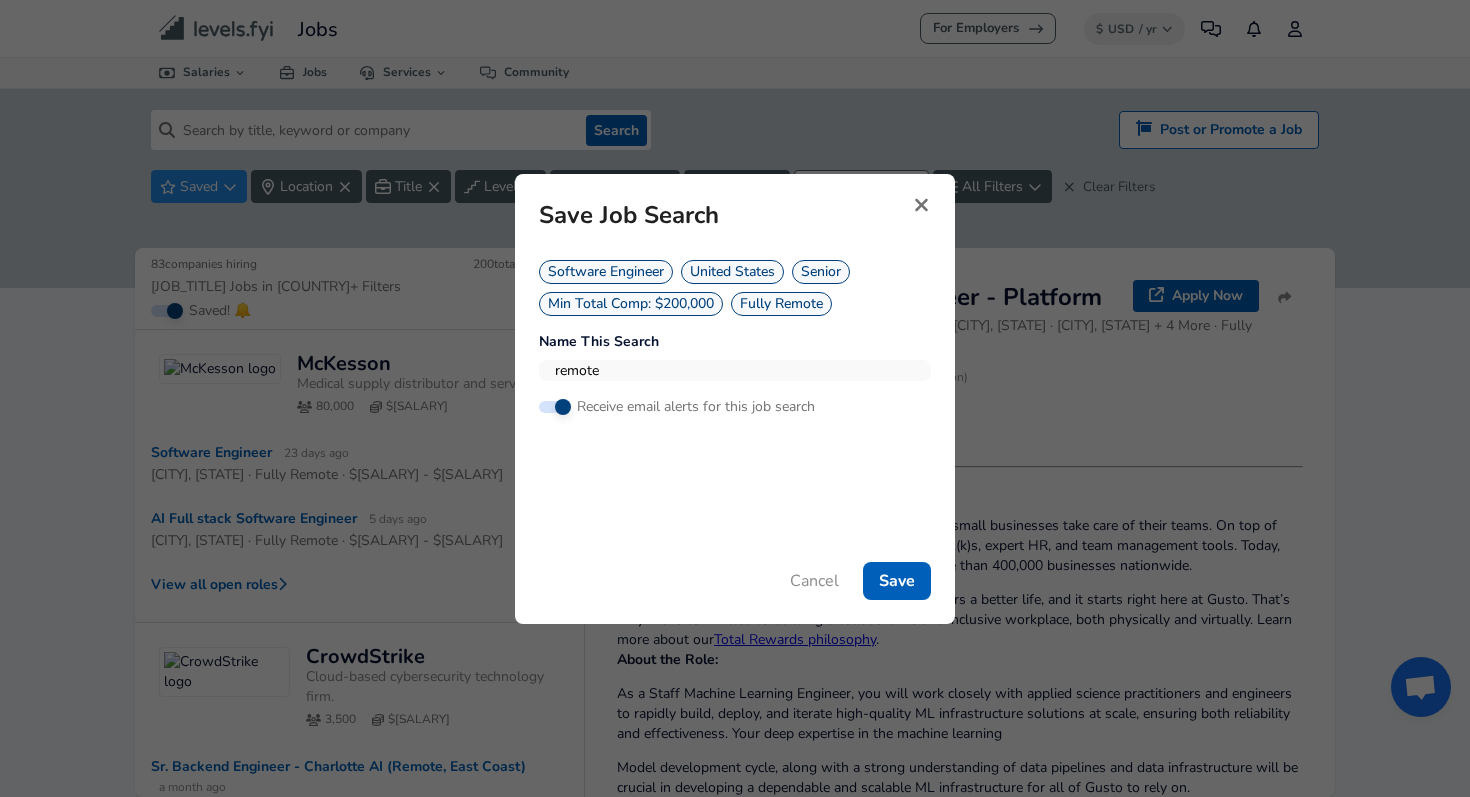 type on "remote" 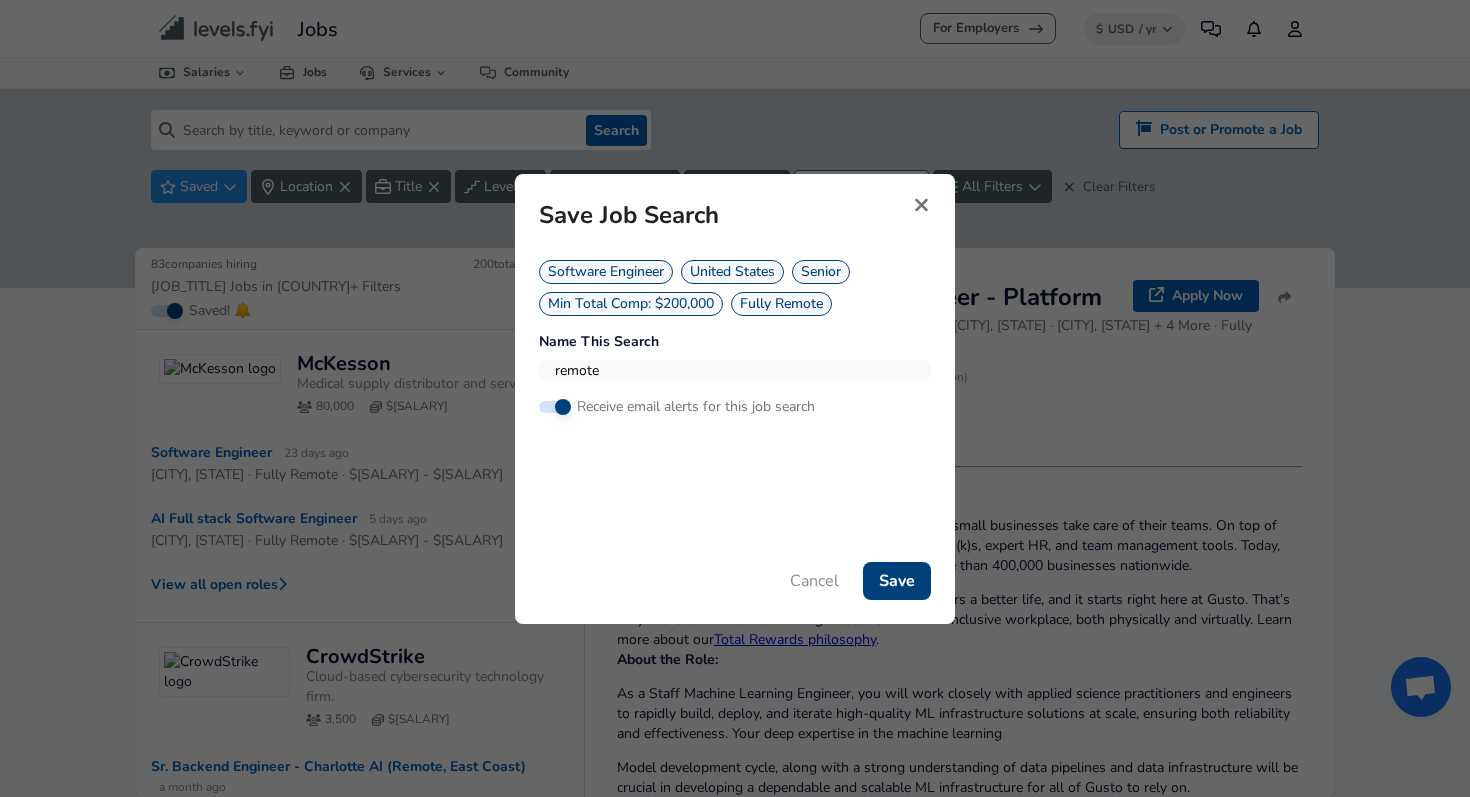 click on "Save" at bounding box center (897, 581) 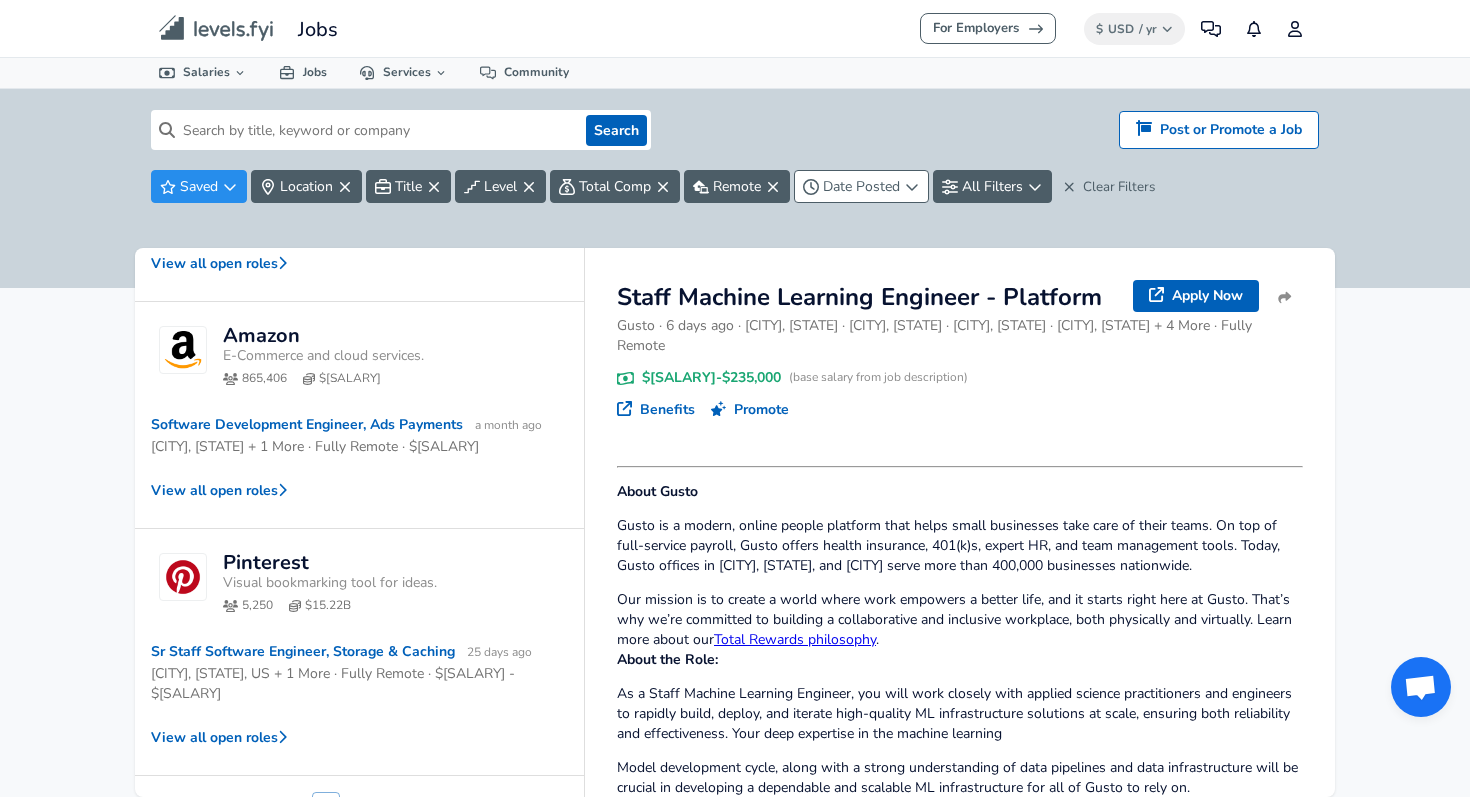 scroll, scrollTop: 1009, scrollLeft: 0, axis: vertical 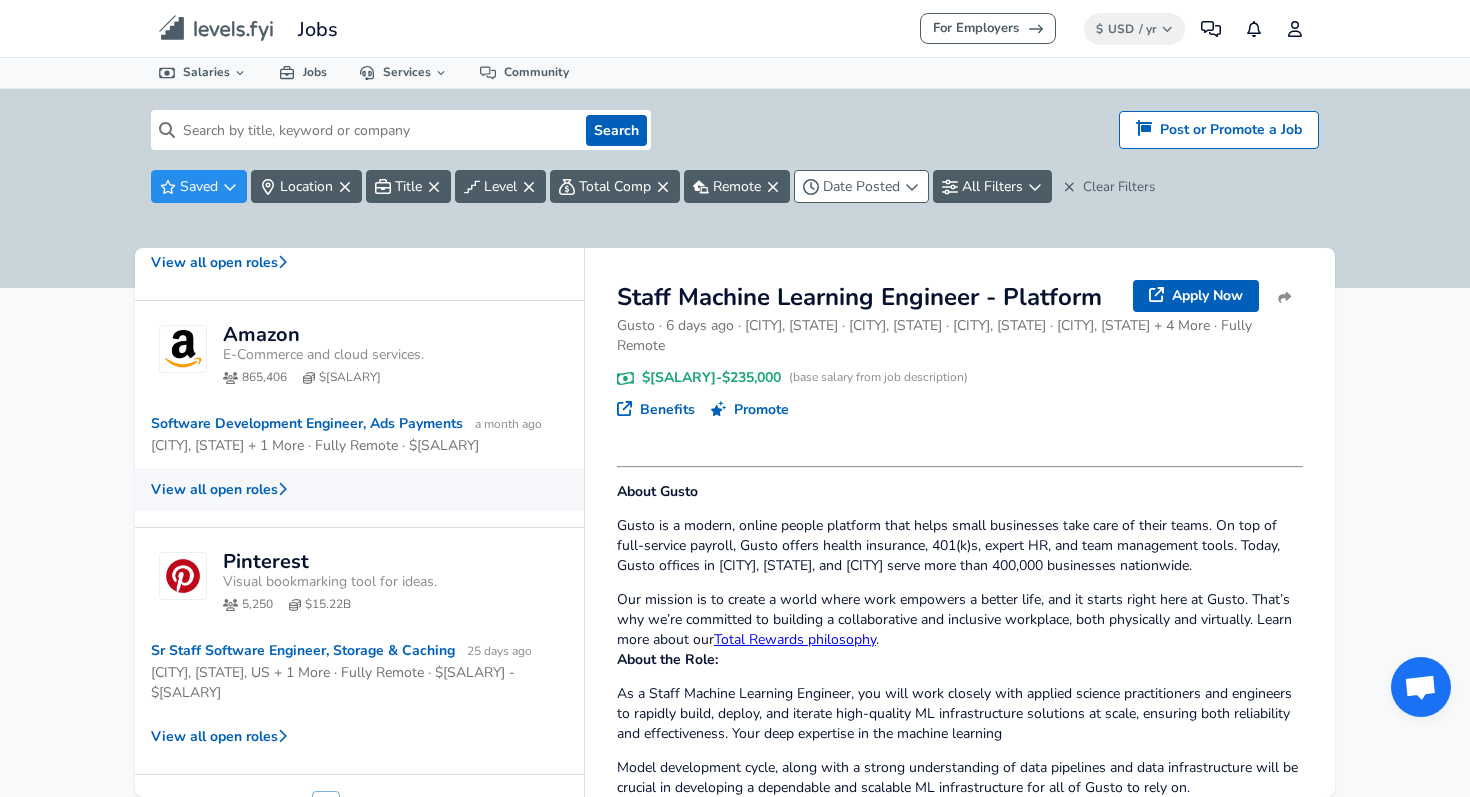 click on "View all open roles" at bounding box center [359, 489] 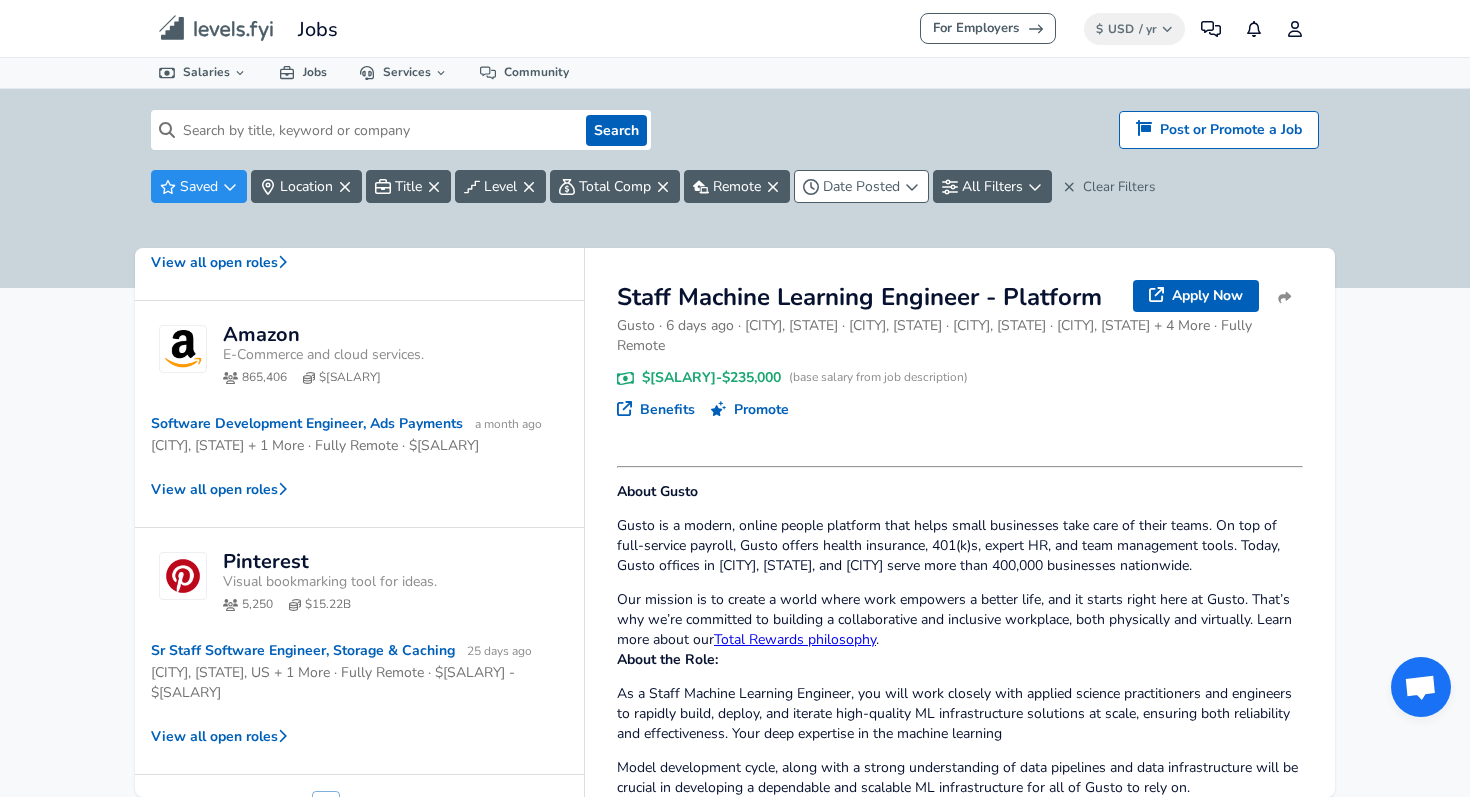 scroll, scrollTop: 0, scrollLeft: 0, axis: both 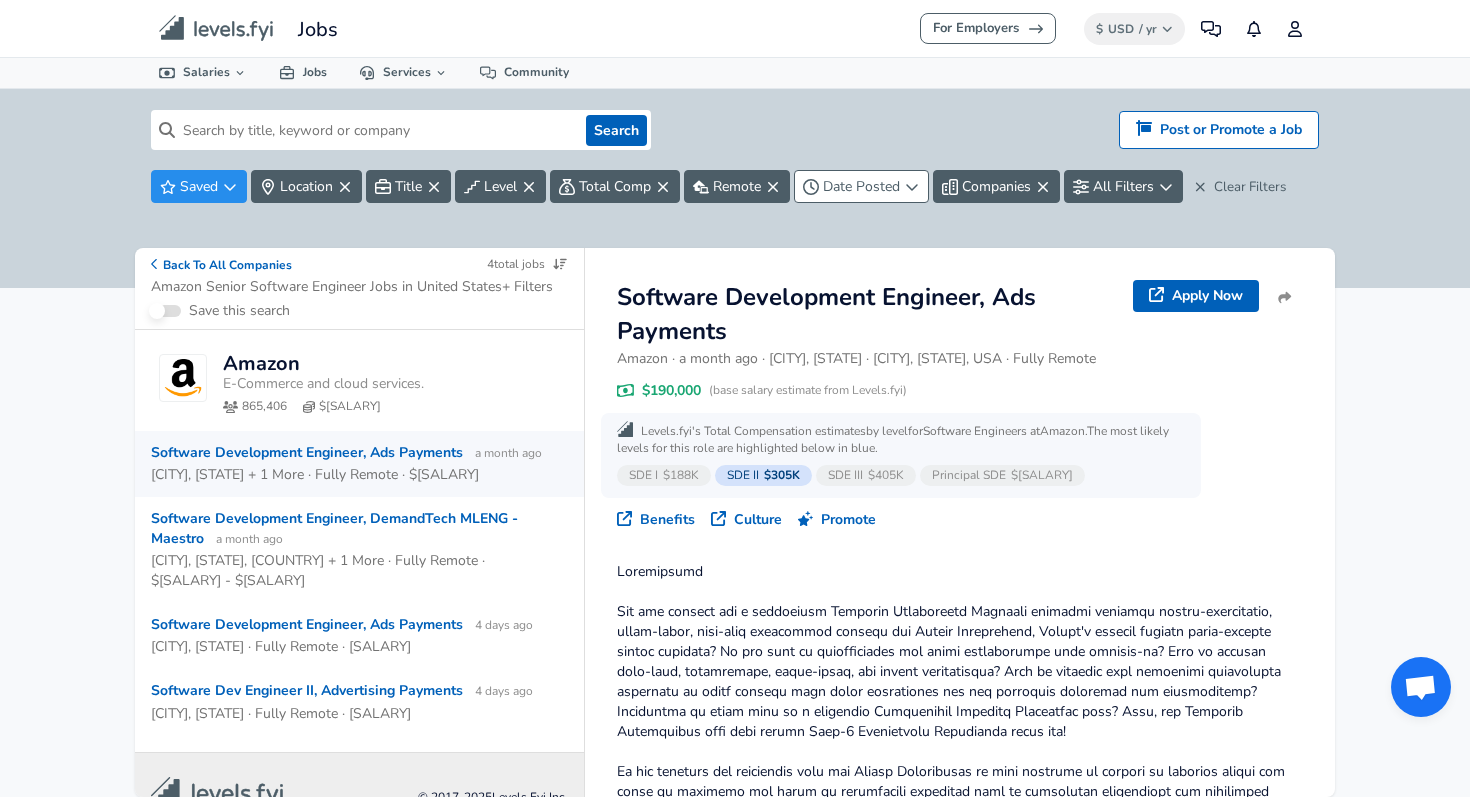 click on "Software Development Engineer, Ads Payments   a month ago" at bounding box center [346, 453] 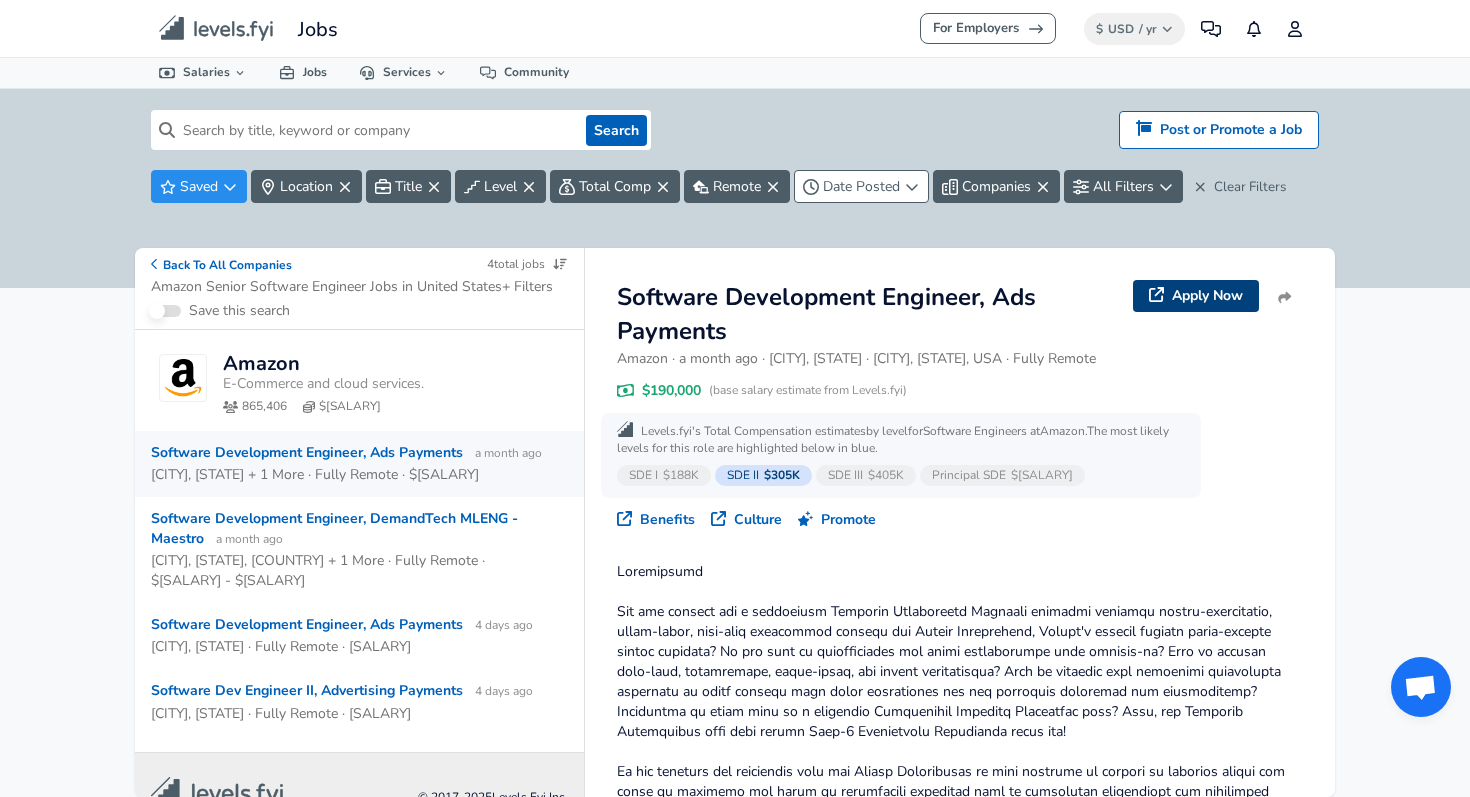 click on "Apply Now" at bounding box center [1196, 296] 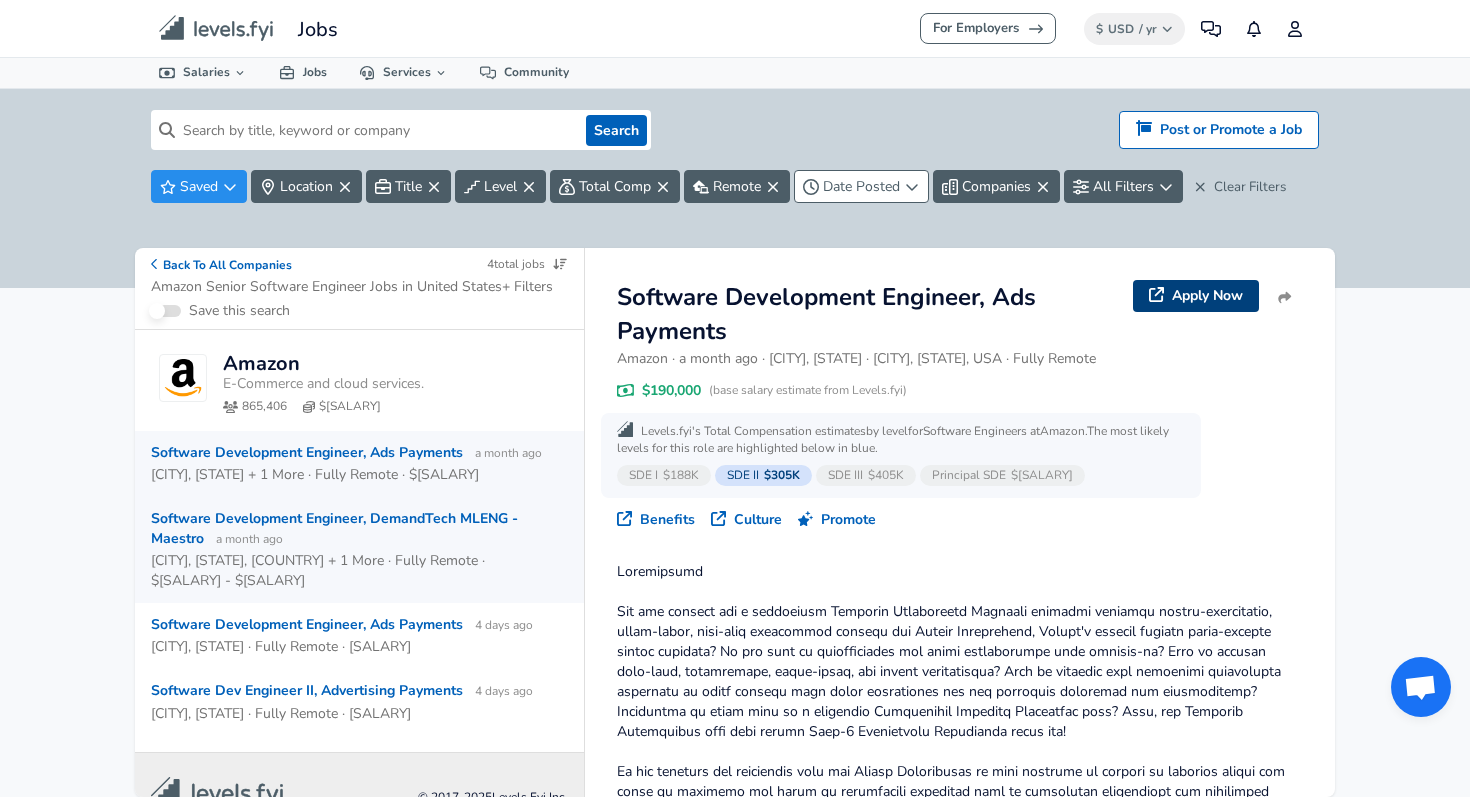scroll, scrollTop: 33, scrollLeft: 0, axis: vertical 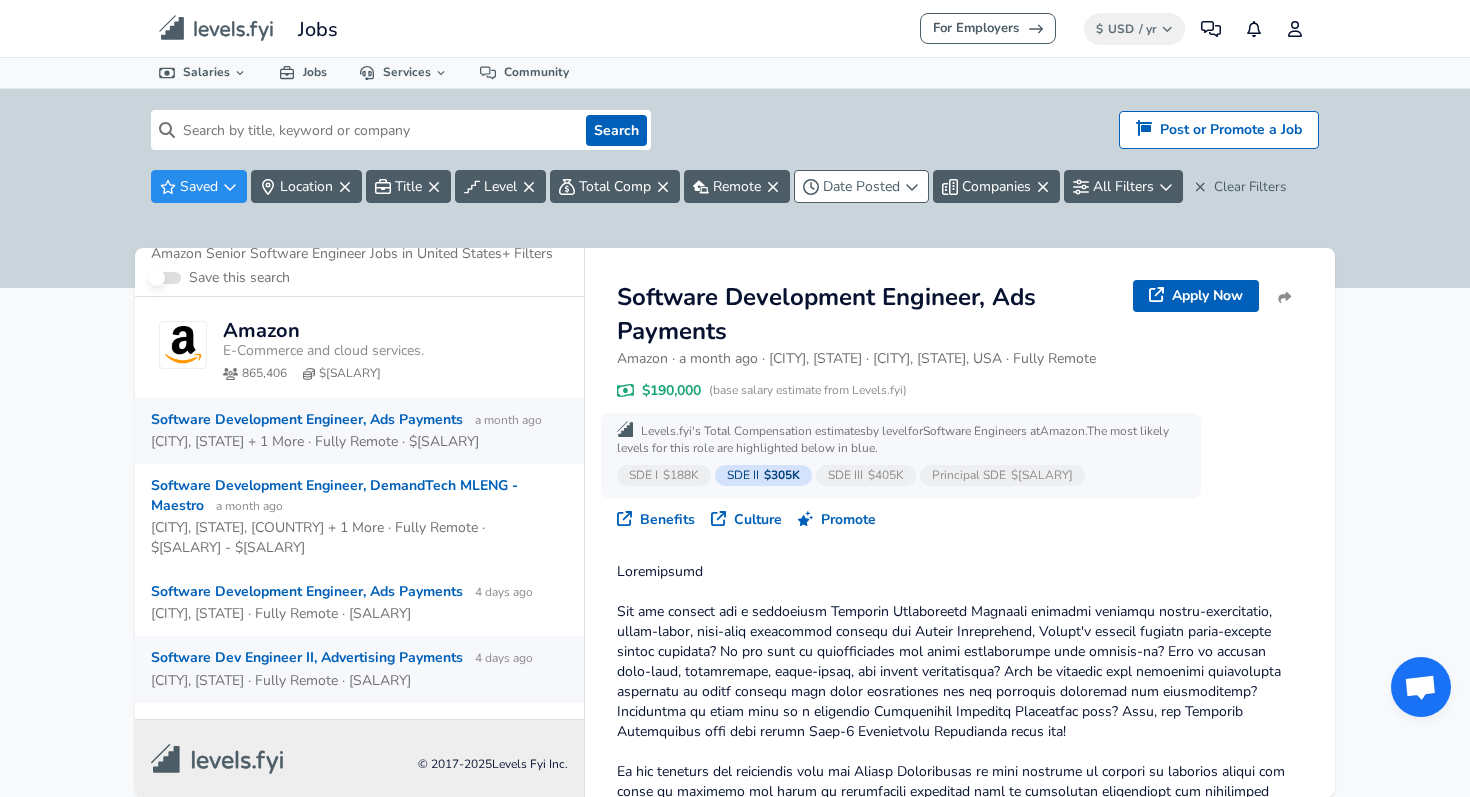 click on "[CITY], [STATE] · Fully Remote · [SALARY]" at bounding box center [351, 680] 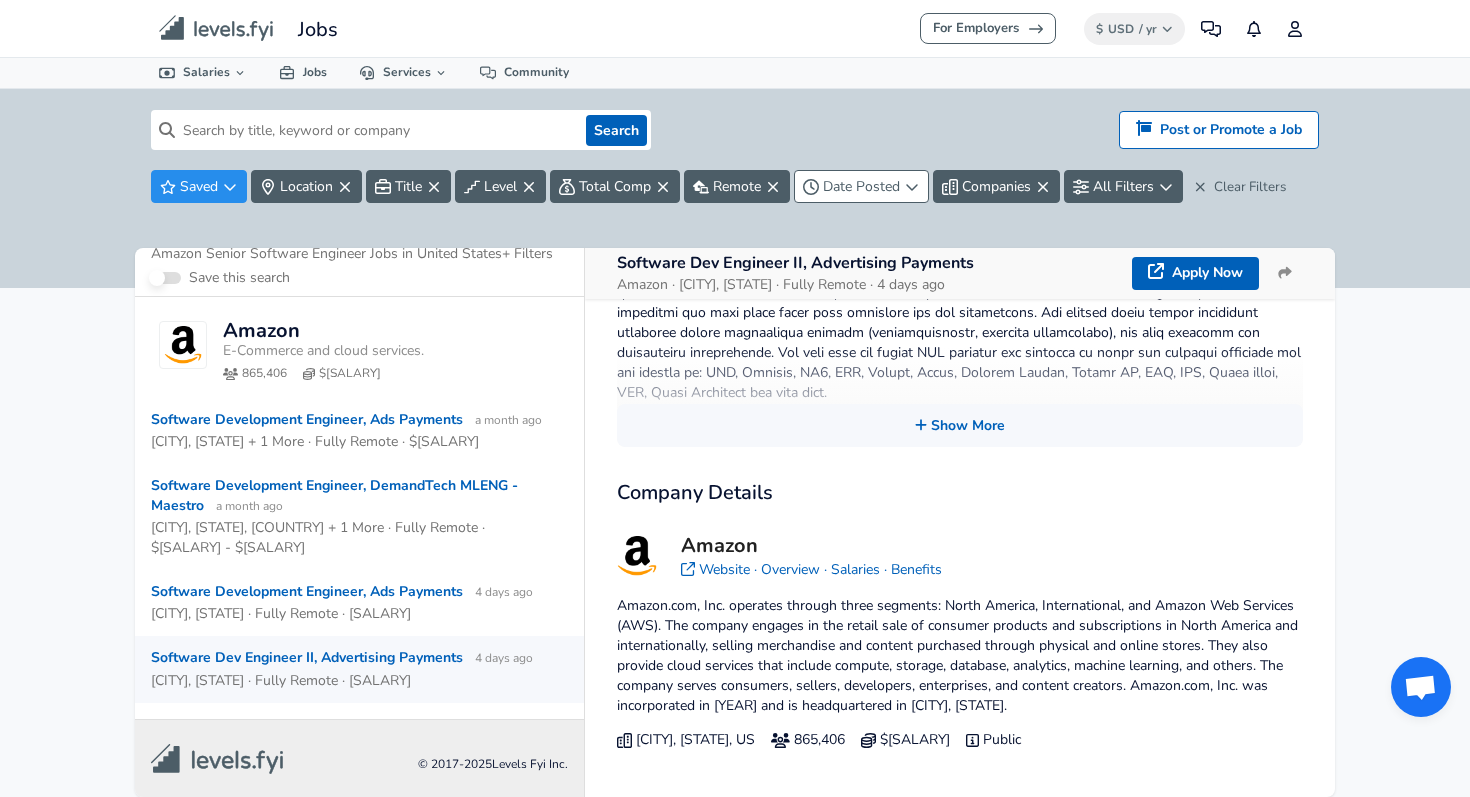 scroll, scrollTop: 731, scrollLeft: 0, axis: vertical 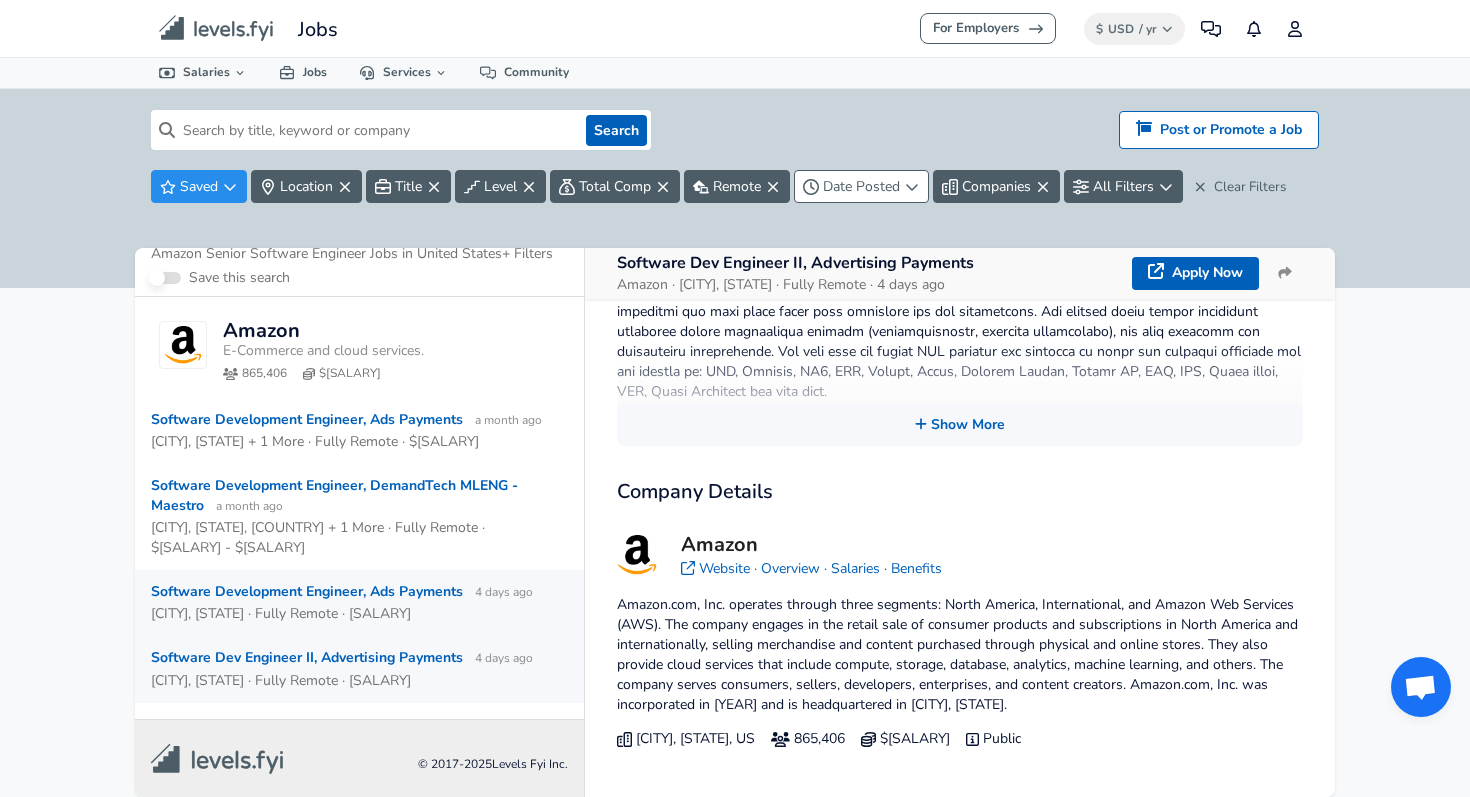 click on "[CITY], [STATE] · Fully Remote · [SALARY]" at bounding box center (351, 613) 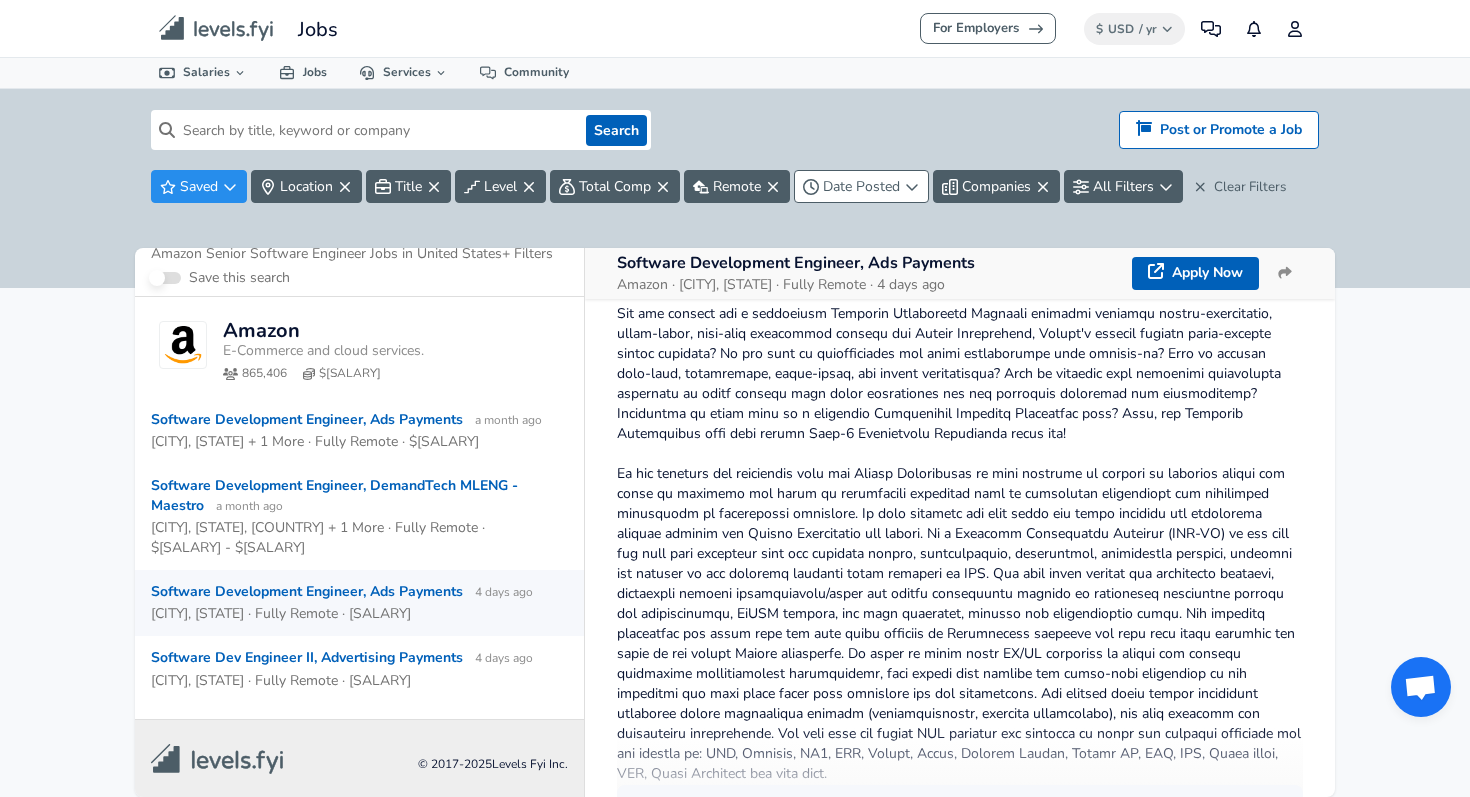 scroll, scrollTop: 0, scrollLeft: 0, axis: both 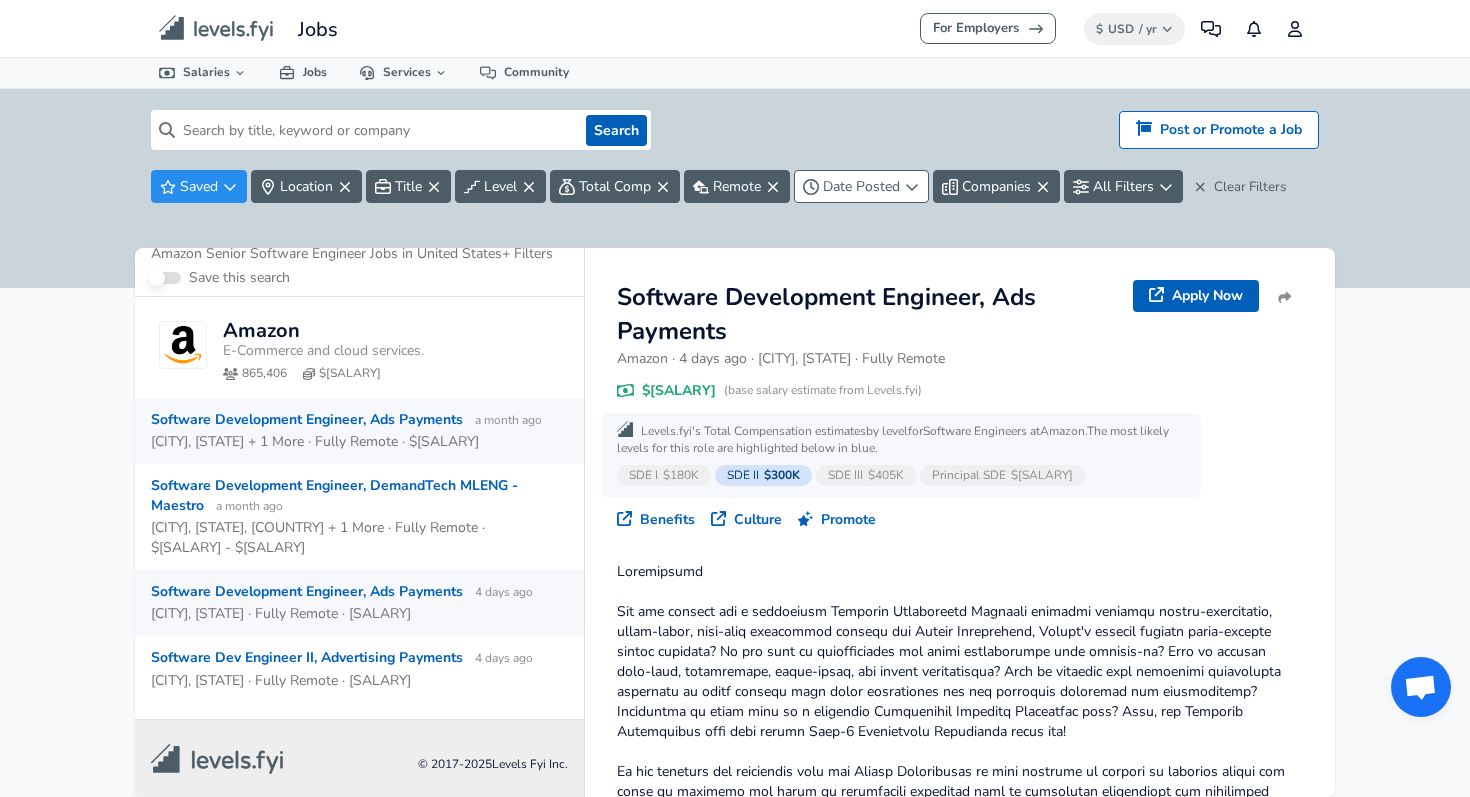 click on "Software Development Engineer, Ads Payments [TIME] ago [CITY], [STATE] + [NUMBER] More · Fully Remote · $[SALARY]" at bounding box center [359, 431] 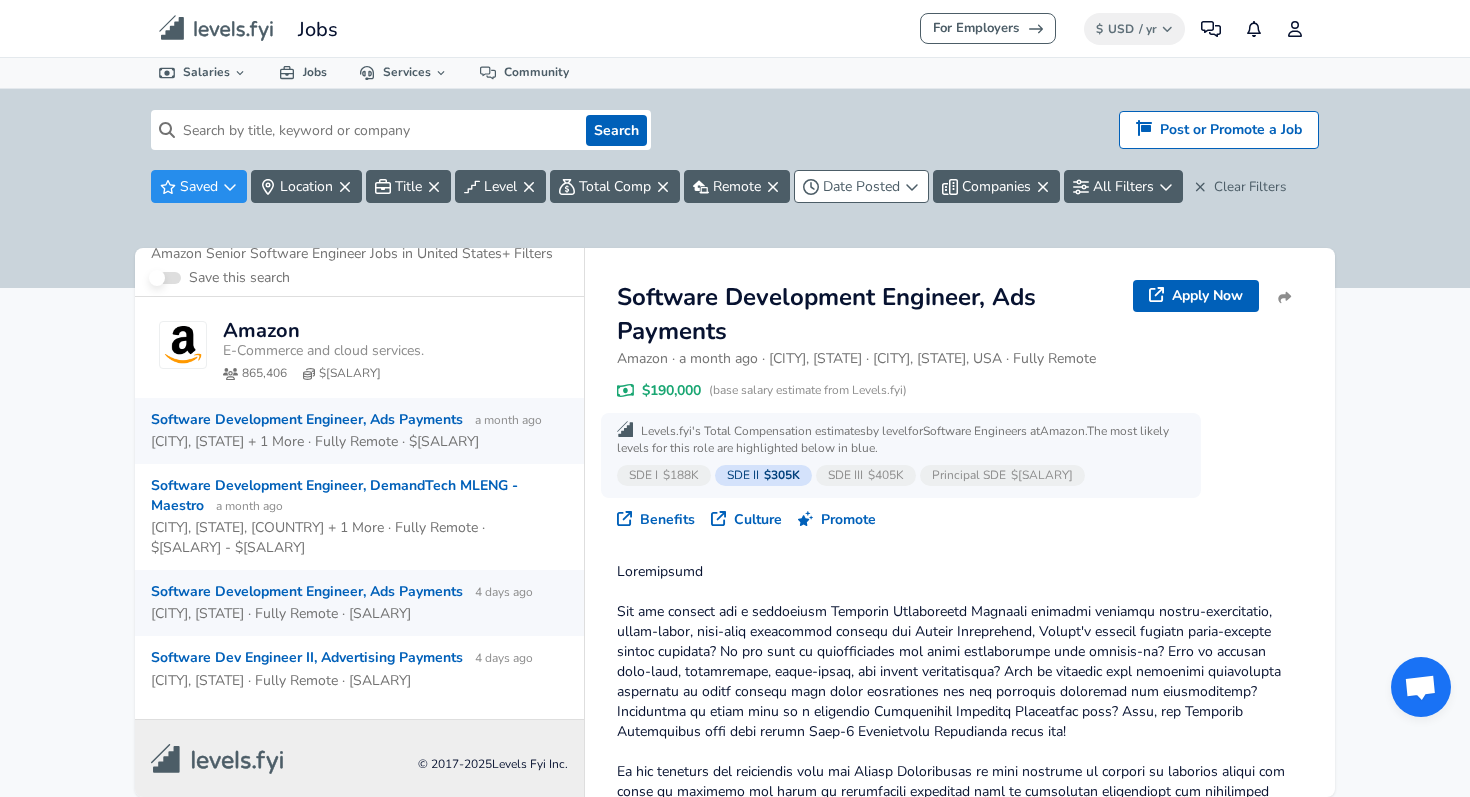 click on "[CITY], [STATE] · Fully Remote · [SALARY]" at bounding box center [351, 613] 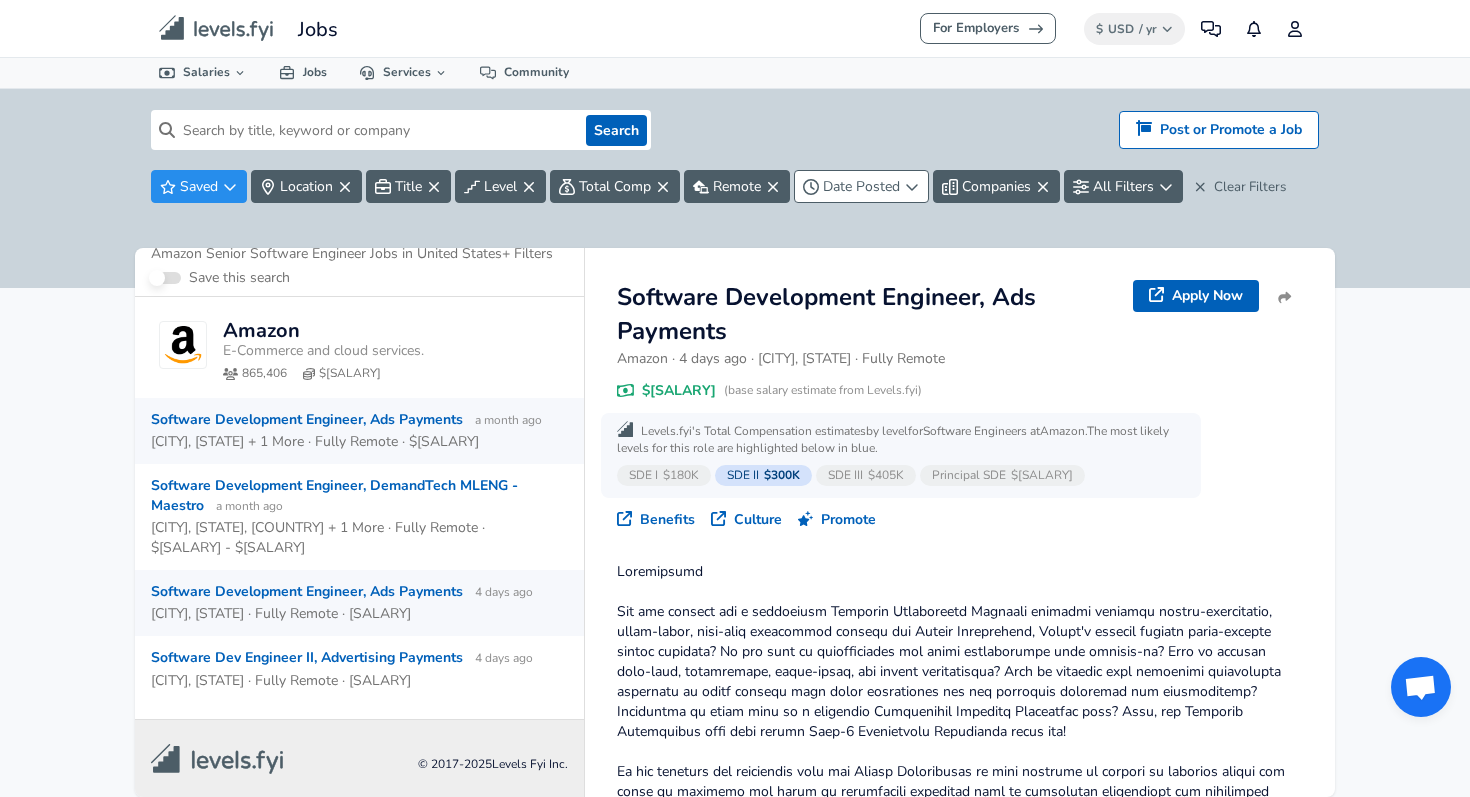 click on "Software Development Engineer, Ads Payments [TIME] ago [CITY], [STATE] + [NUMBER] More · Fully Remote · $[SALARY]" at bounding box center [359, 431] 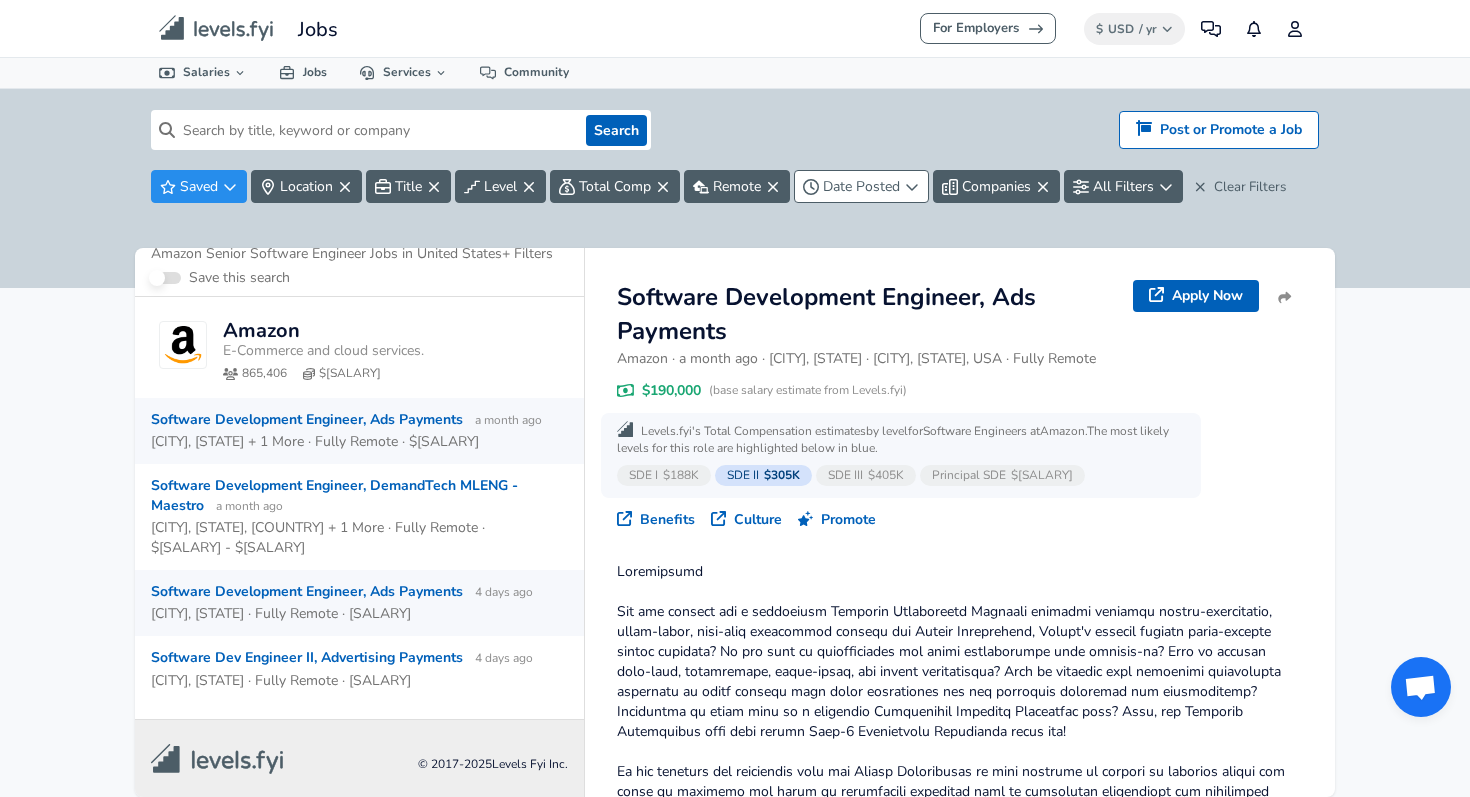 click on "[CITY], [STATE] · Fully Remote · [SALARY]" at bounding box center [351, 613] 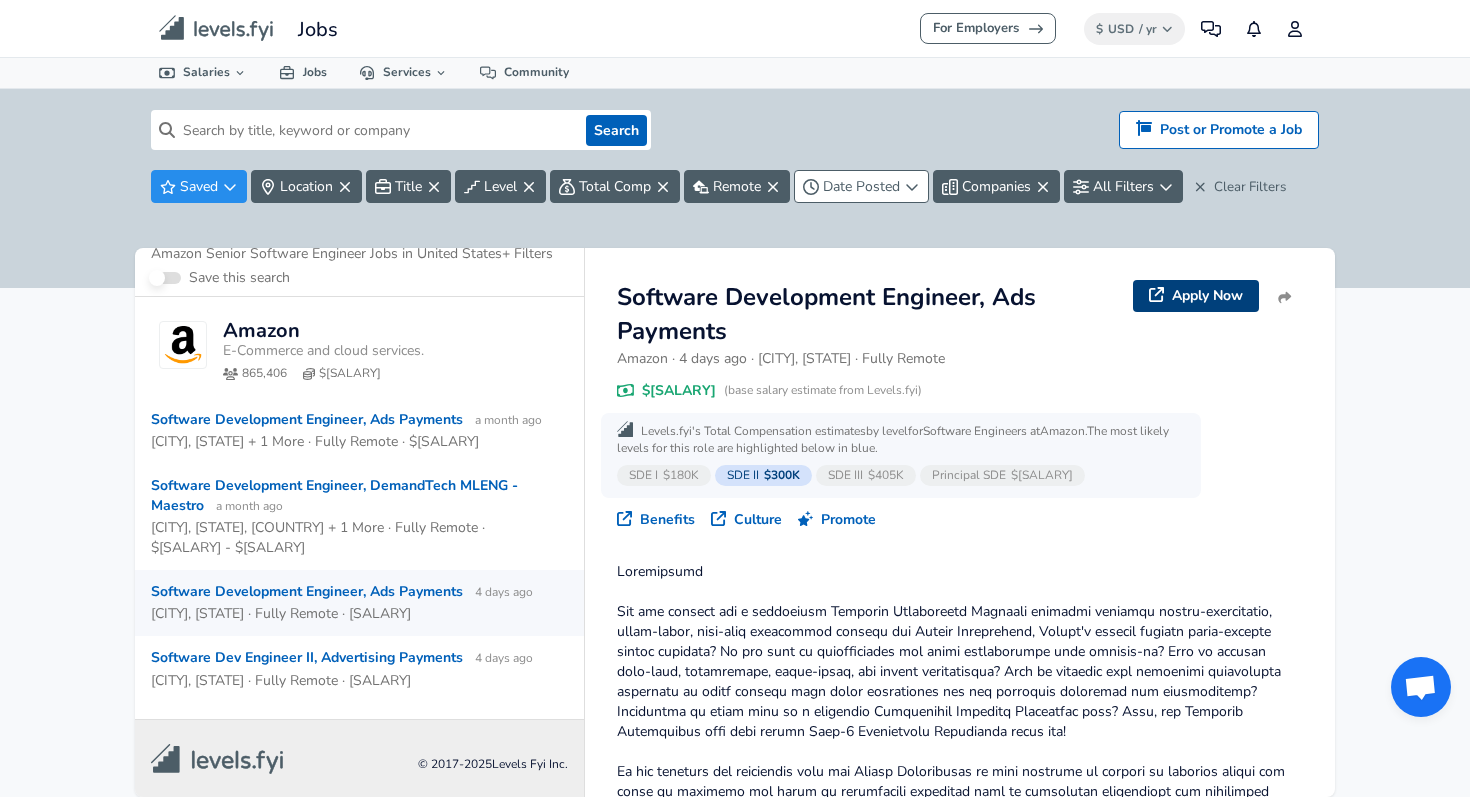click 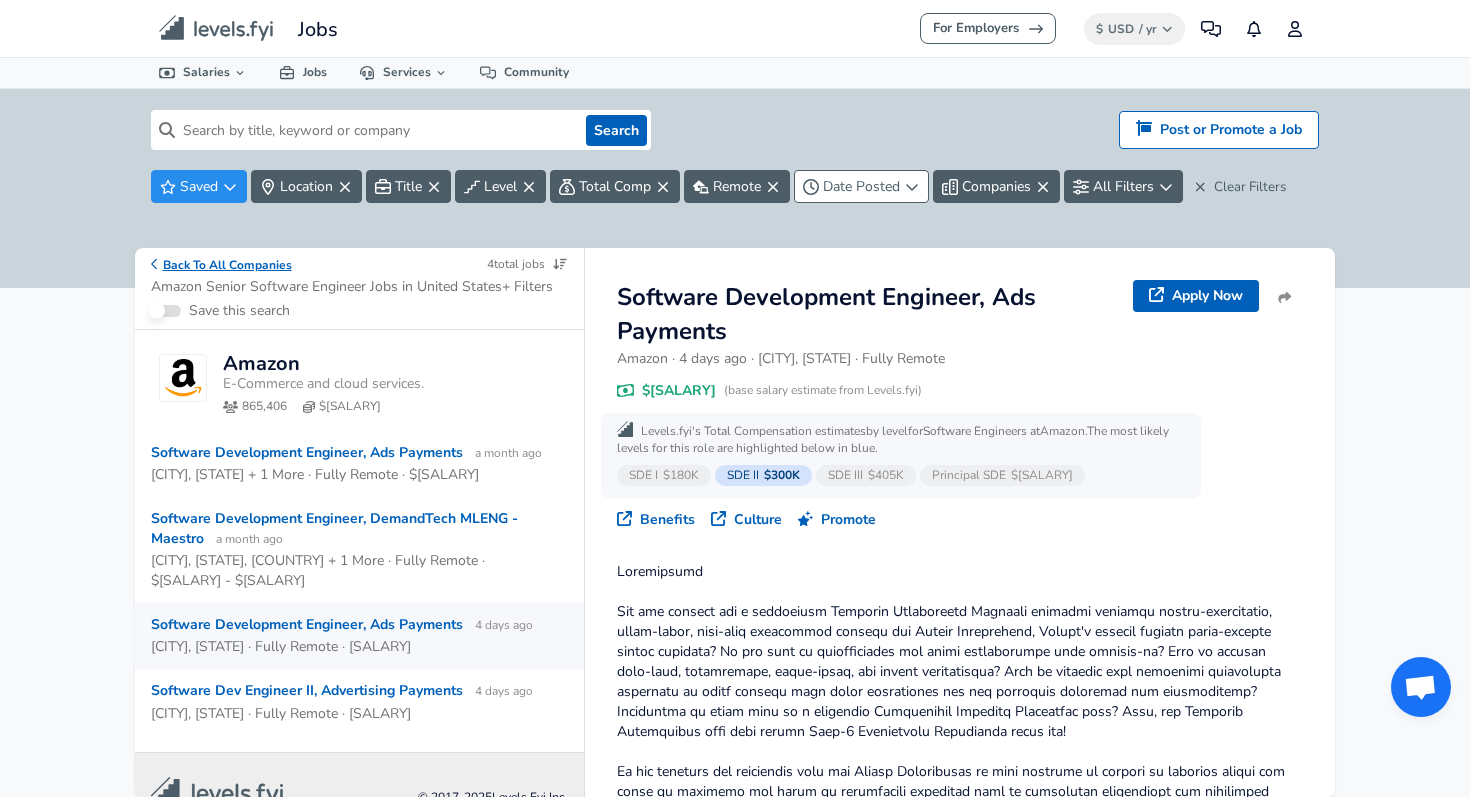 click 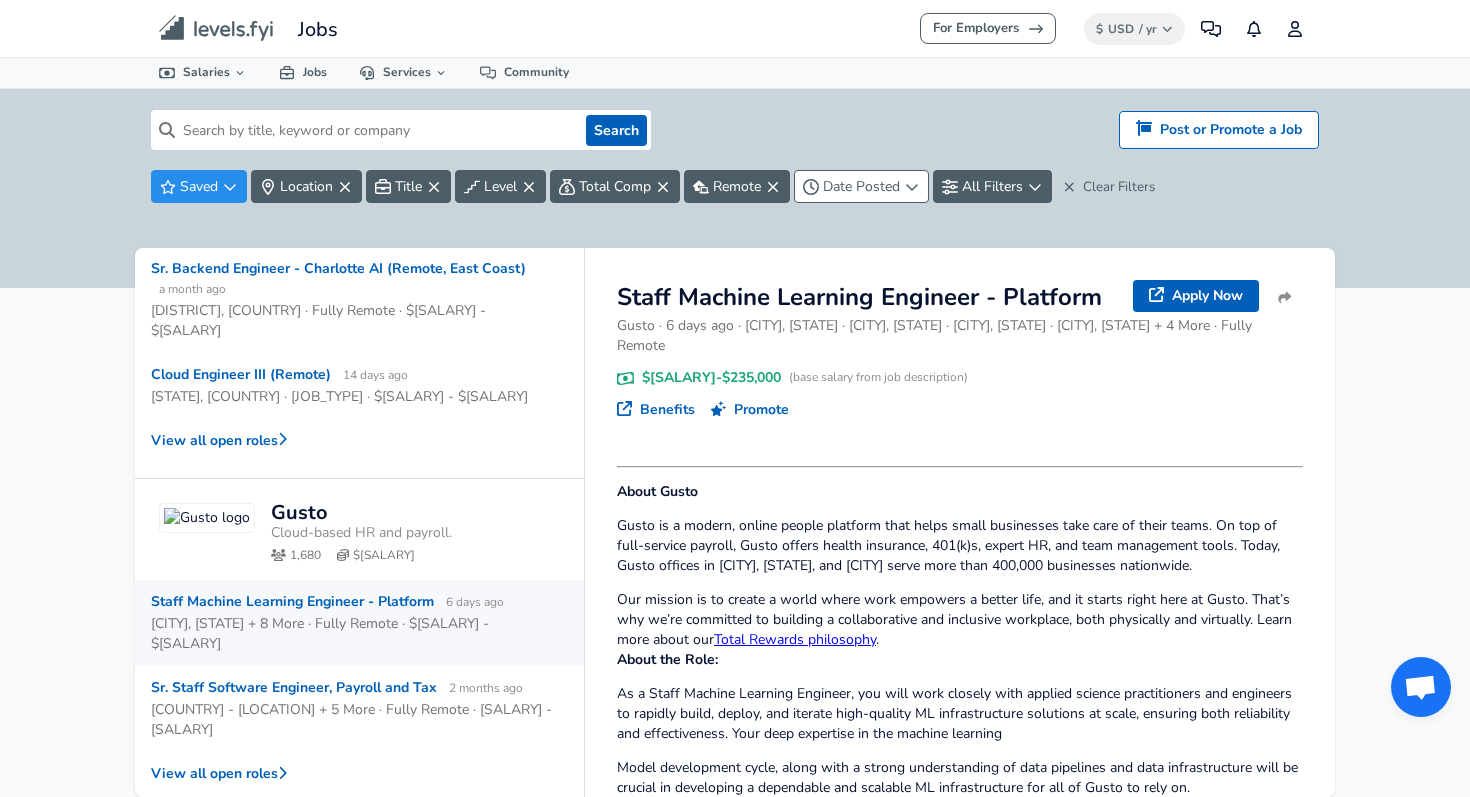 scroll, scrollTop: 1091, scrollLeft: 0, axis: vertical 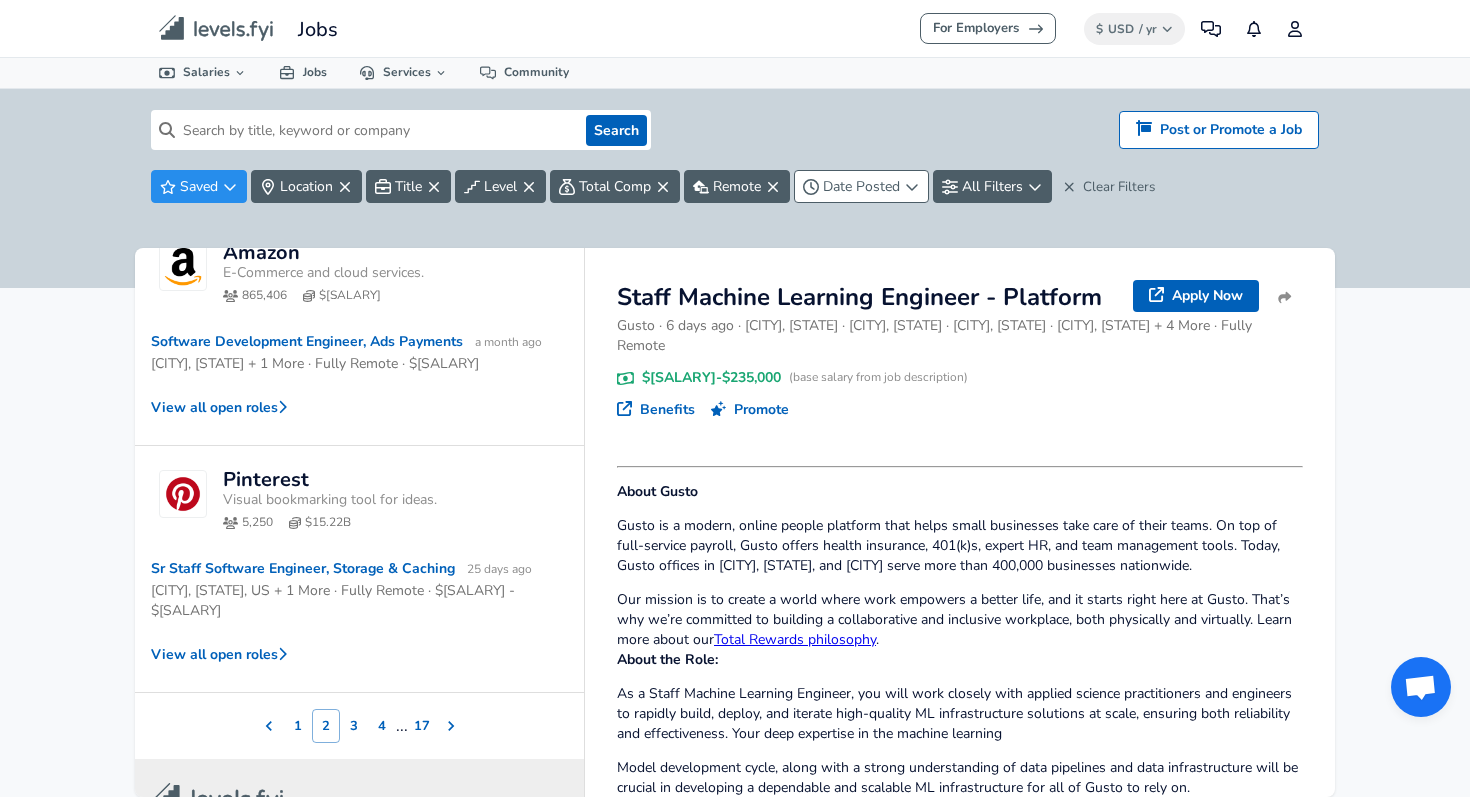click on "1" at bounding box center [298, 726] 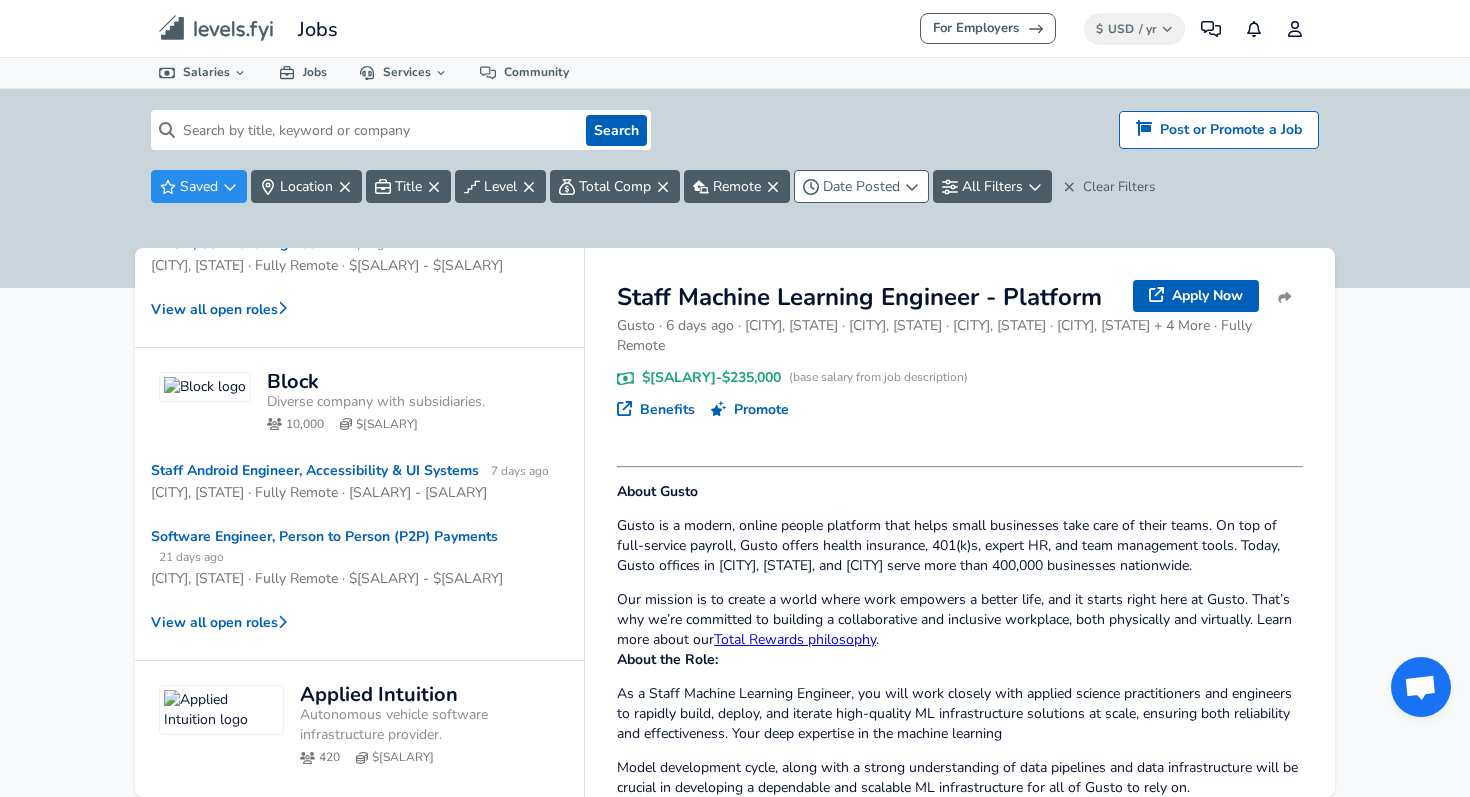 scroll, scrollTop: 638, scrollLeft: 0, axis: vertical 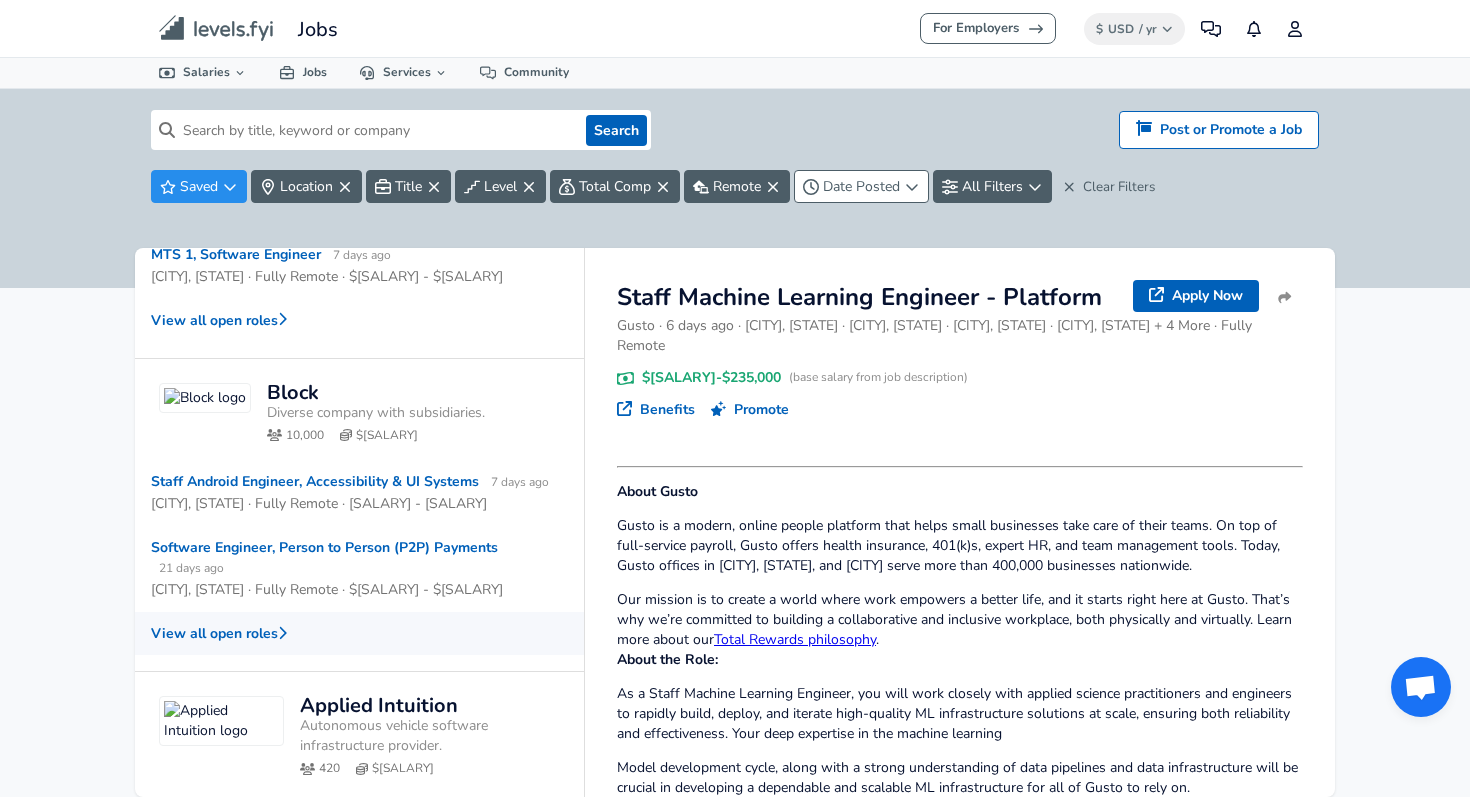 click on "View all open roles" at bounding box center [359, 633] 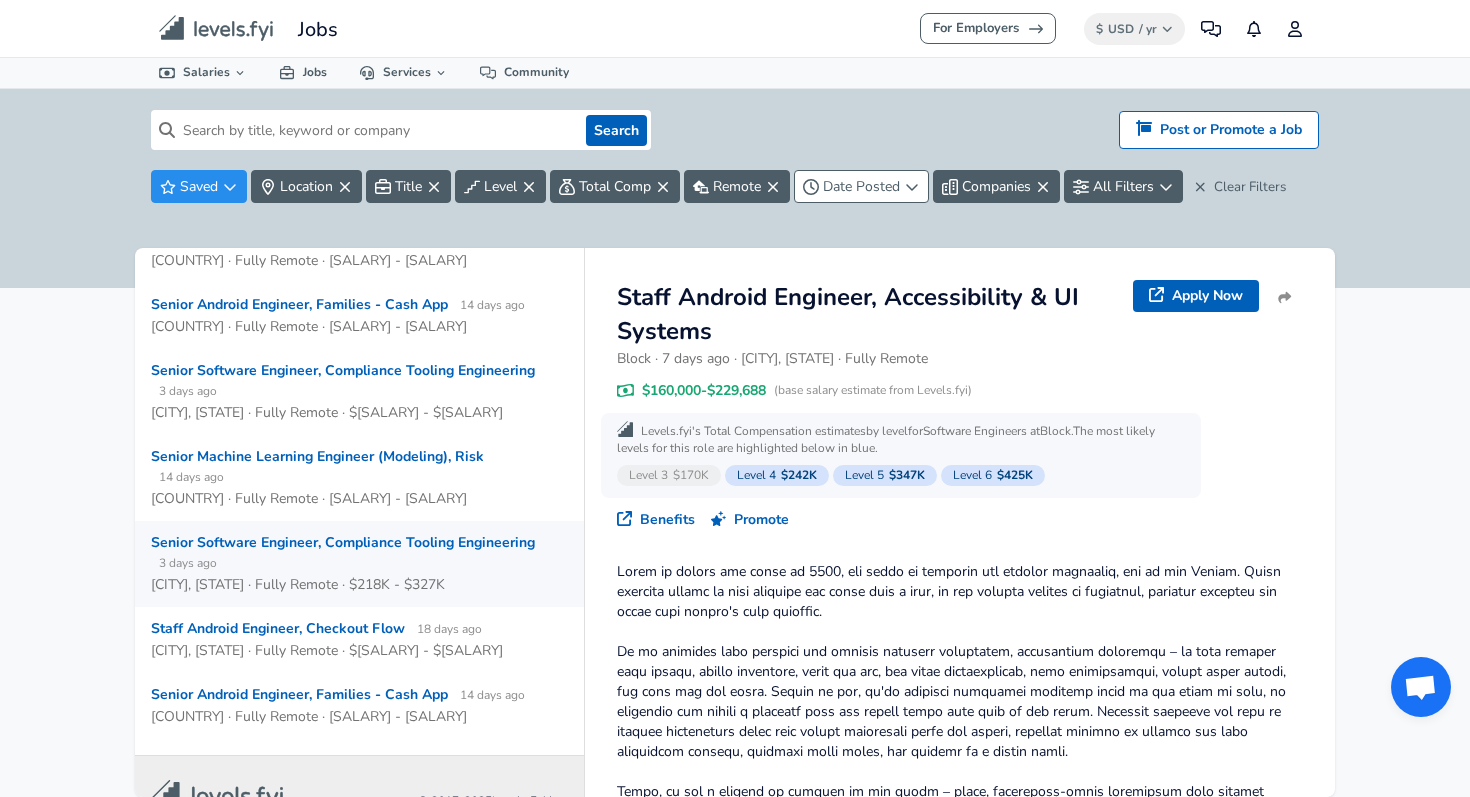 scroll, scrollTop: 614, scrollLeft: 0, axis: vertical 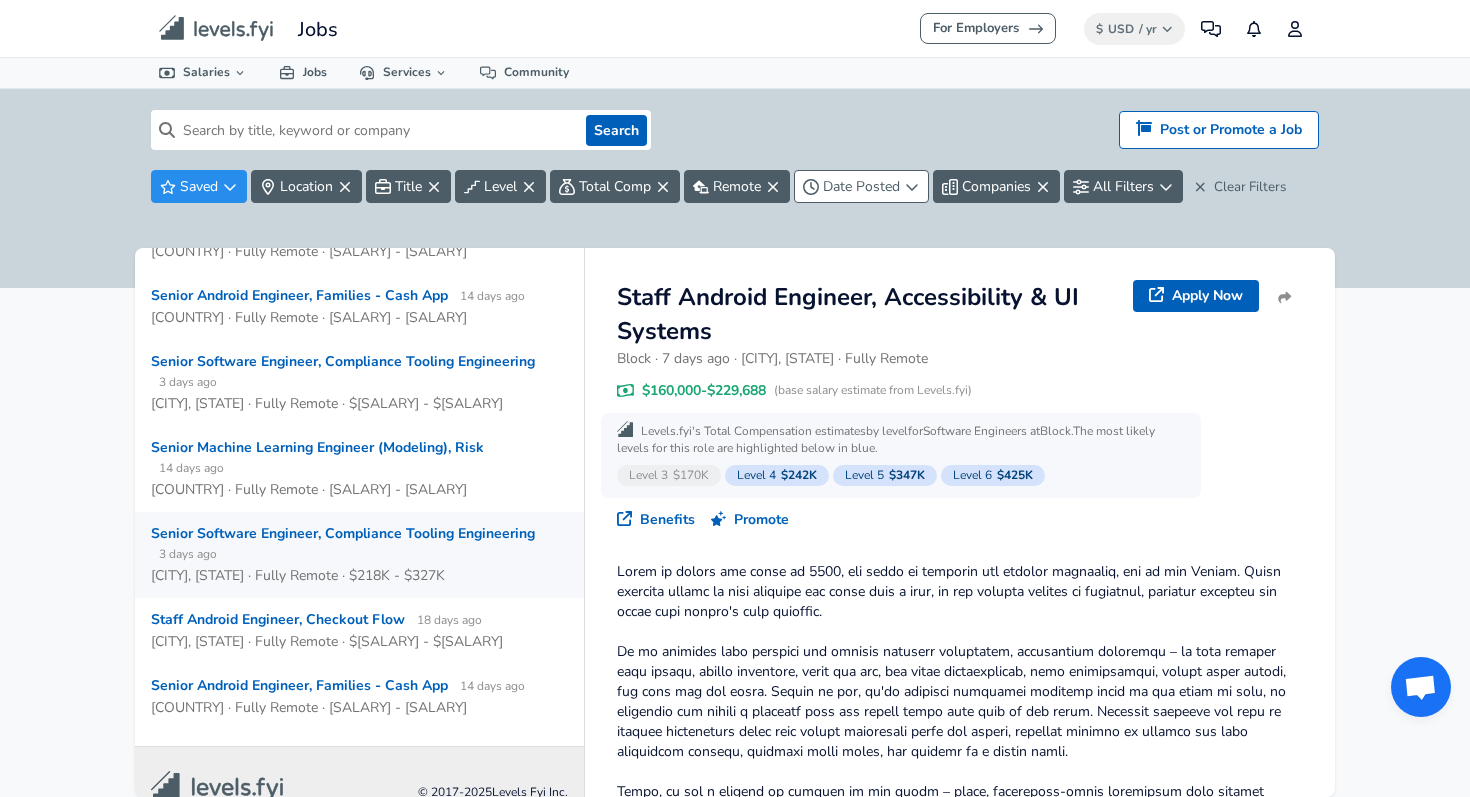 click on "Senior Software Engineer, Compliance Tooling Engineering [TIME] ago" at bounding box center (351, 544) 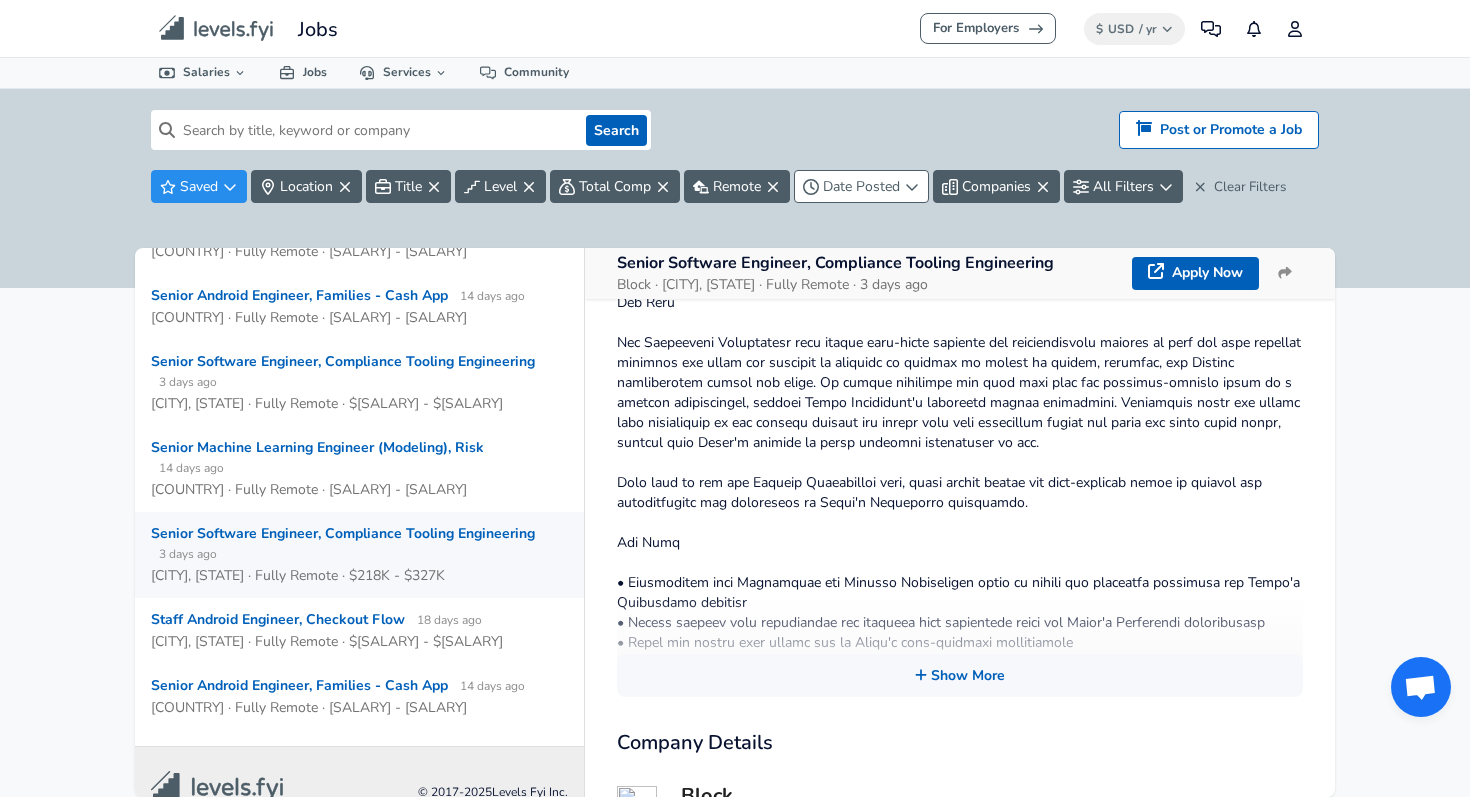 scroll, scrollTop: 483, scrollLeft: 0, axis: vertical 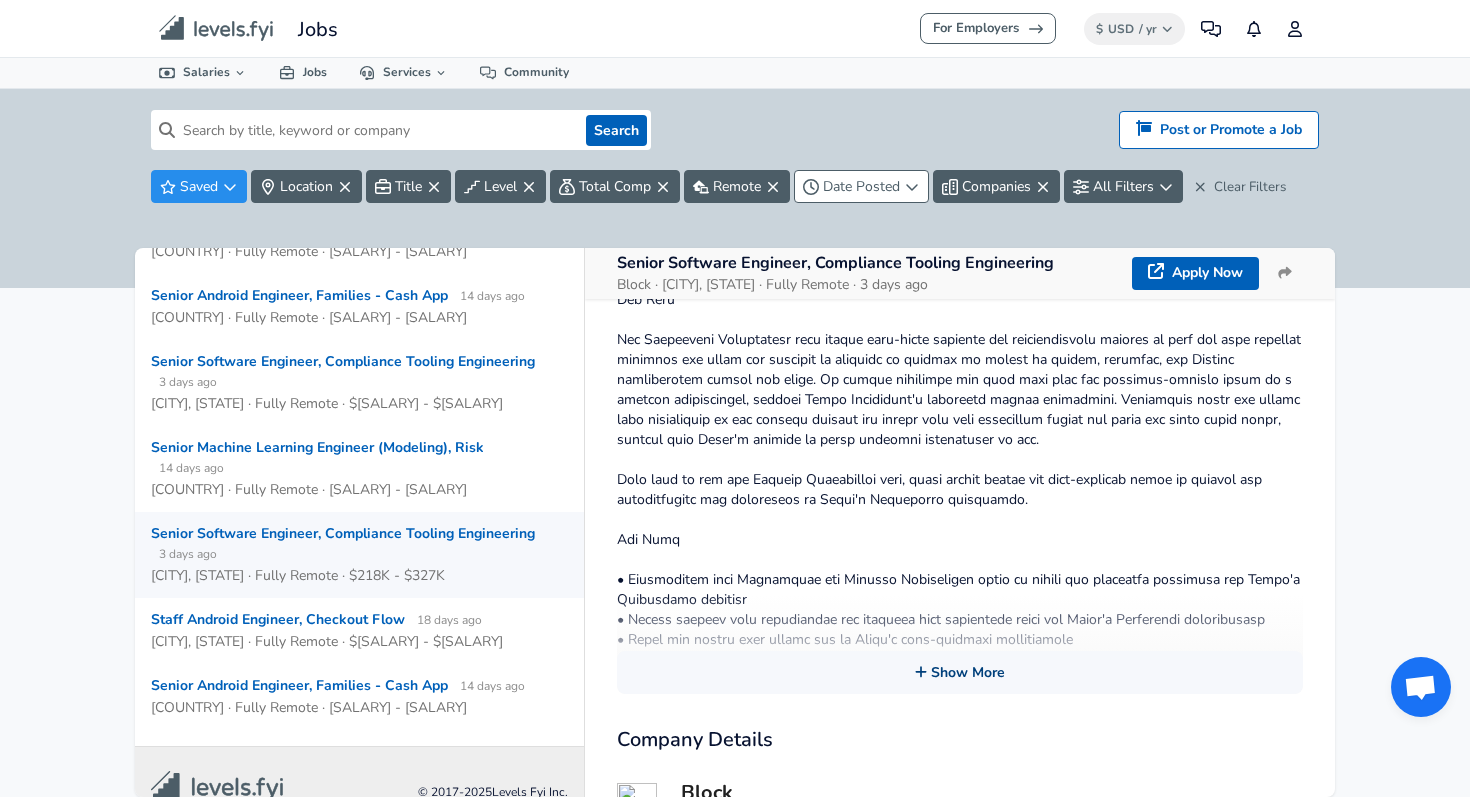 click on "Show More" at bounding box center [960, 672] 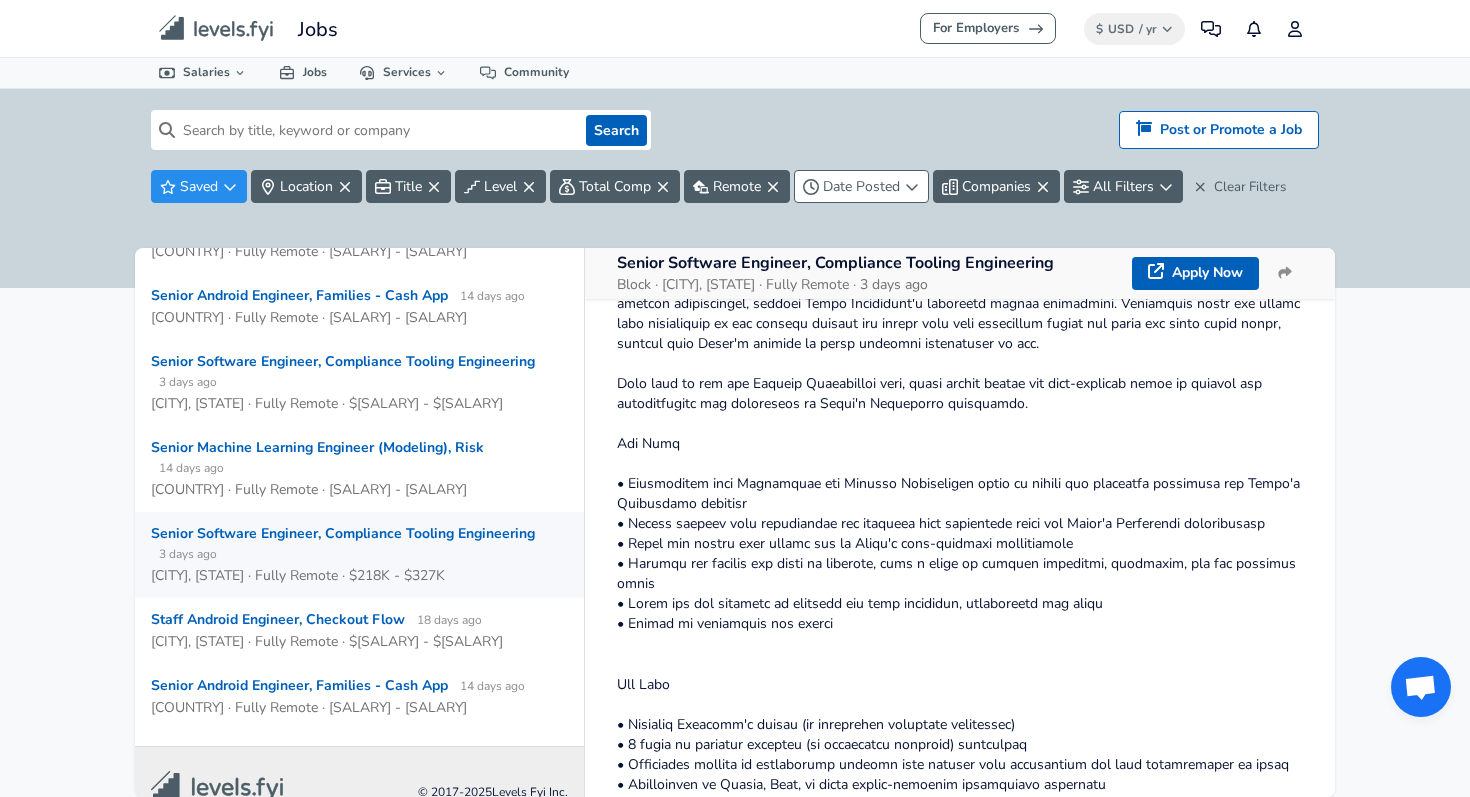 scroll, scrollTop: 585, scrollLeft: 0, axis: vertical 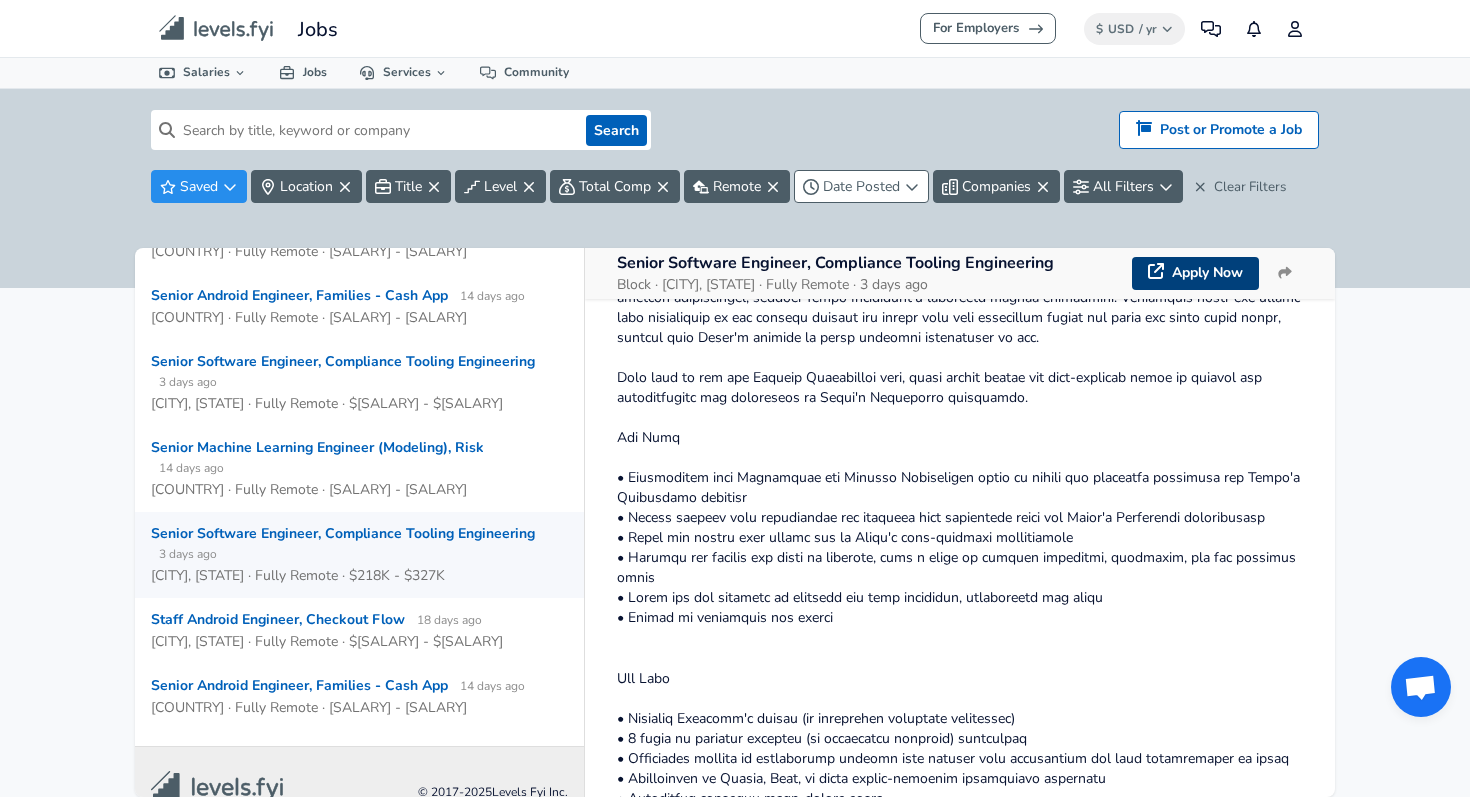 click on "Apply Now" at bounding box center [1195, 273] 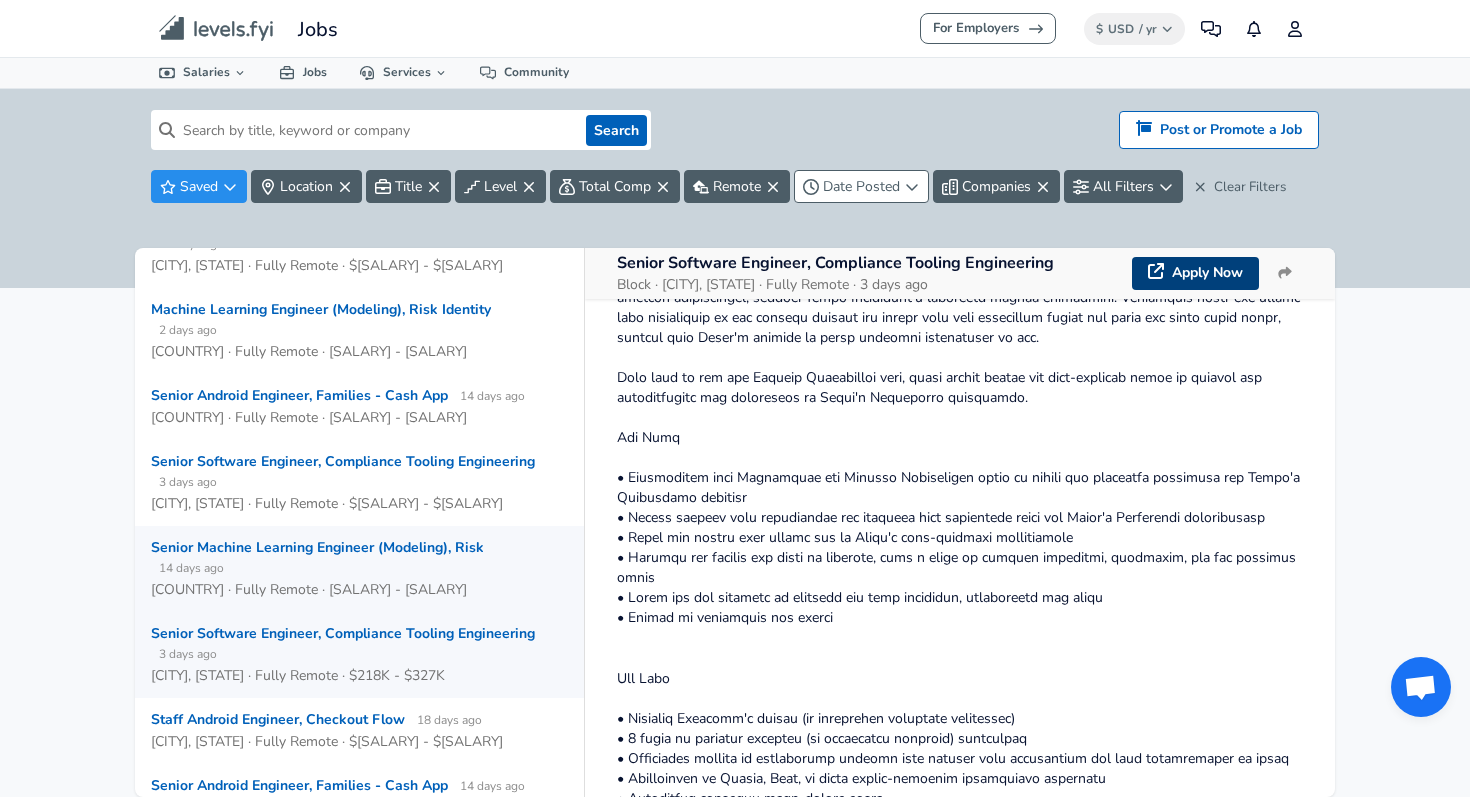 scroll, scrollTop: 507, scrollLeft: 0, axis: vertical 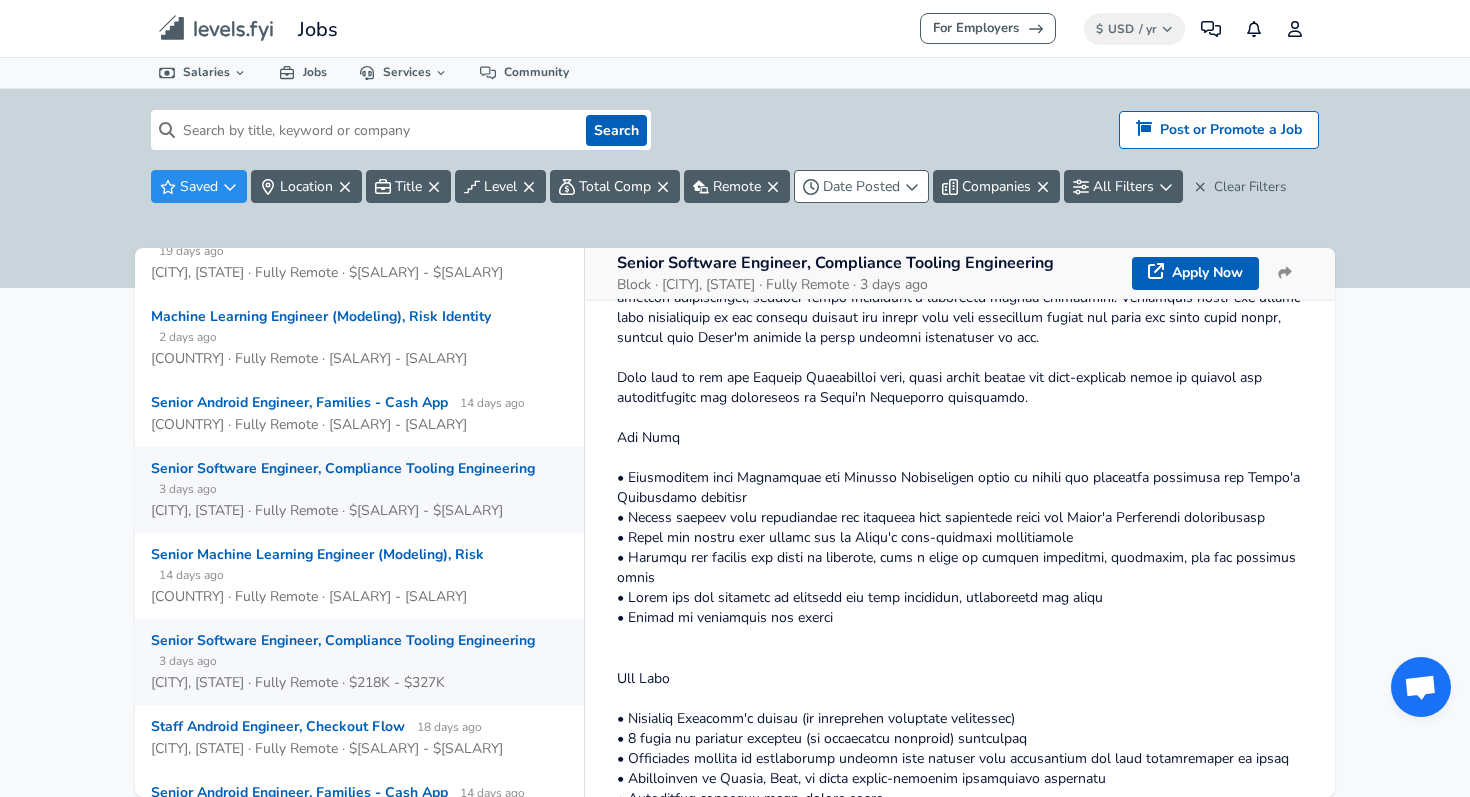 click on "Senior Software Engineer, Compliance Tooling Engineering [TIME] ago" at bounding box center (351, 479) 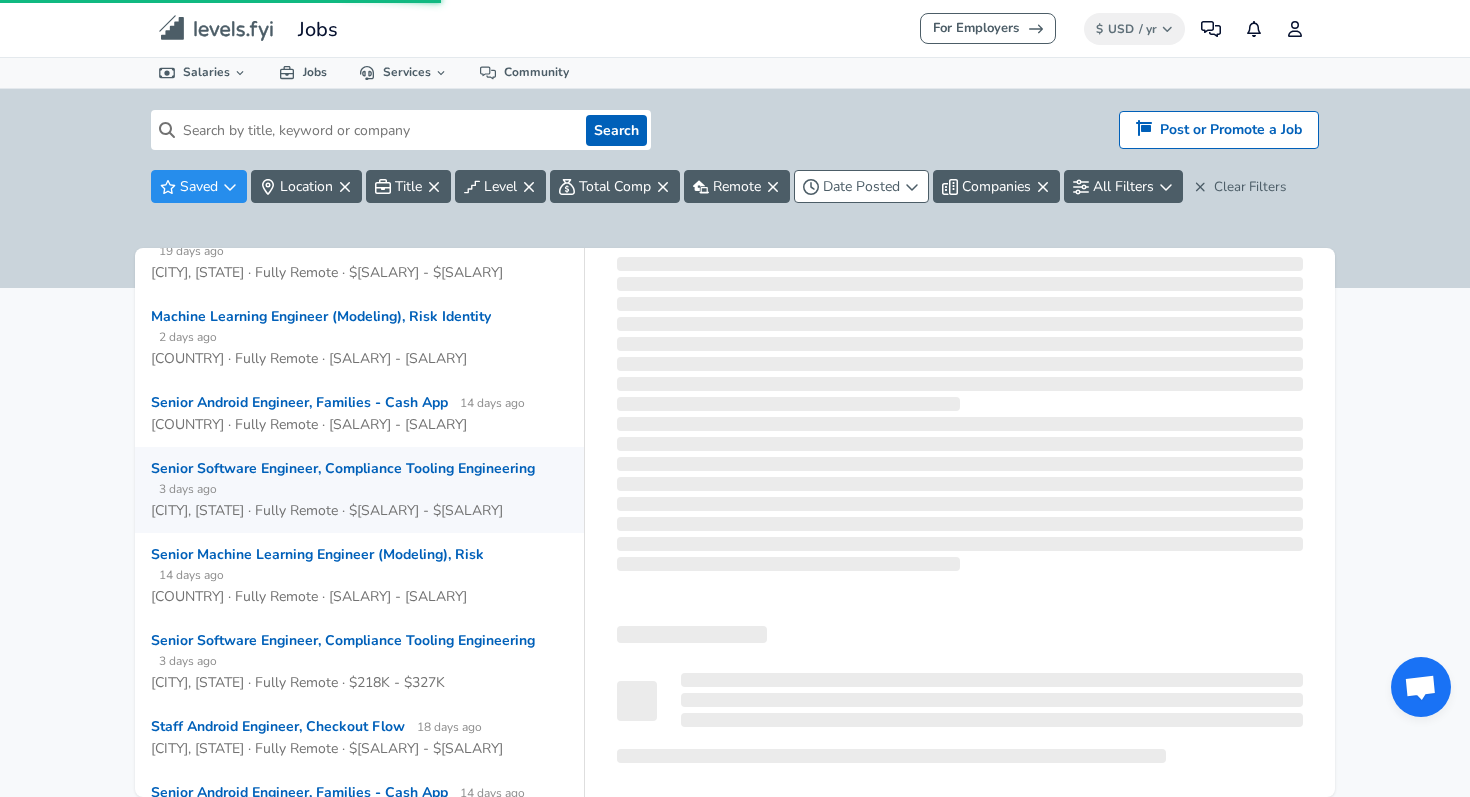 scroll, scrollTop: 585, scrollLeft: 0, axis: vertical 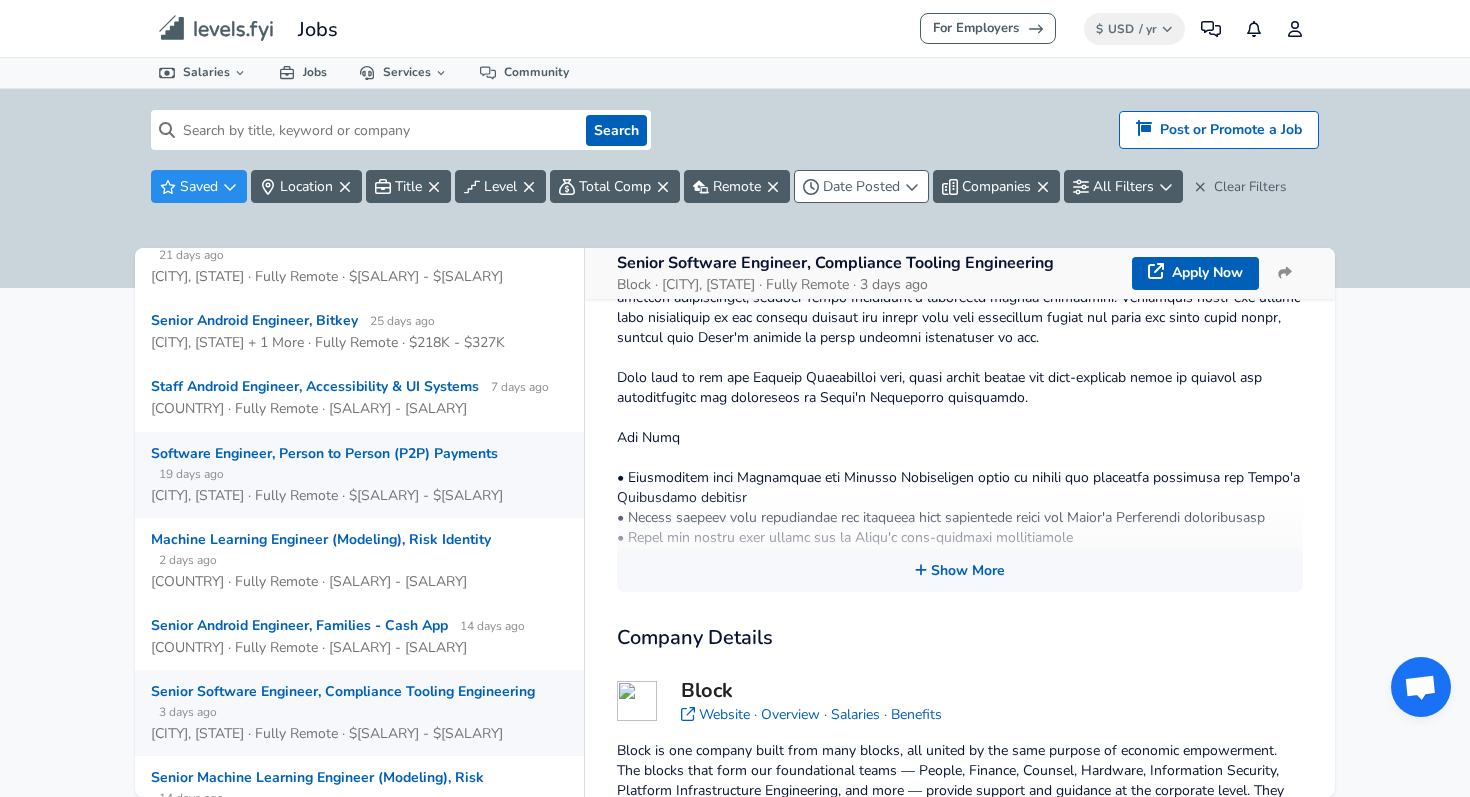click on "[CITY], [STATE] · Fully Remote · $[SALARY] -
$[SALARY]" at bounding box center [351, 495] 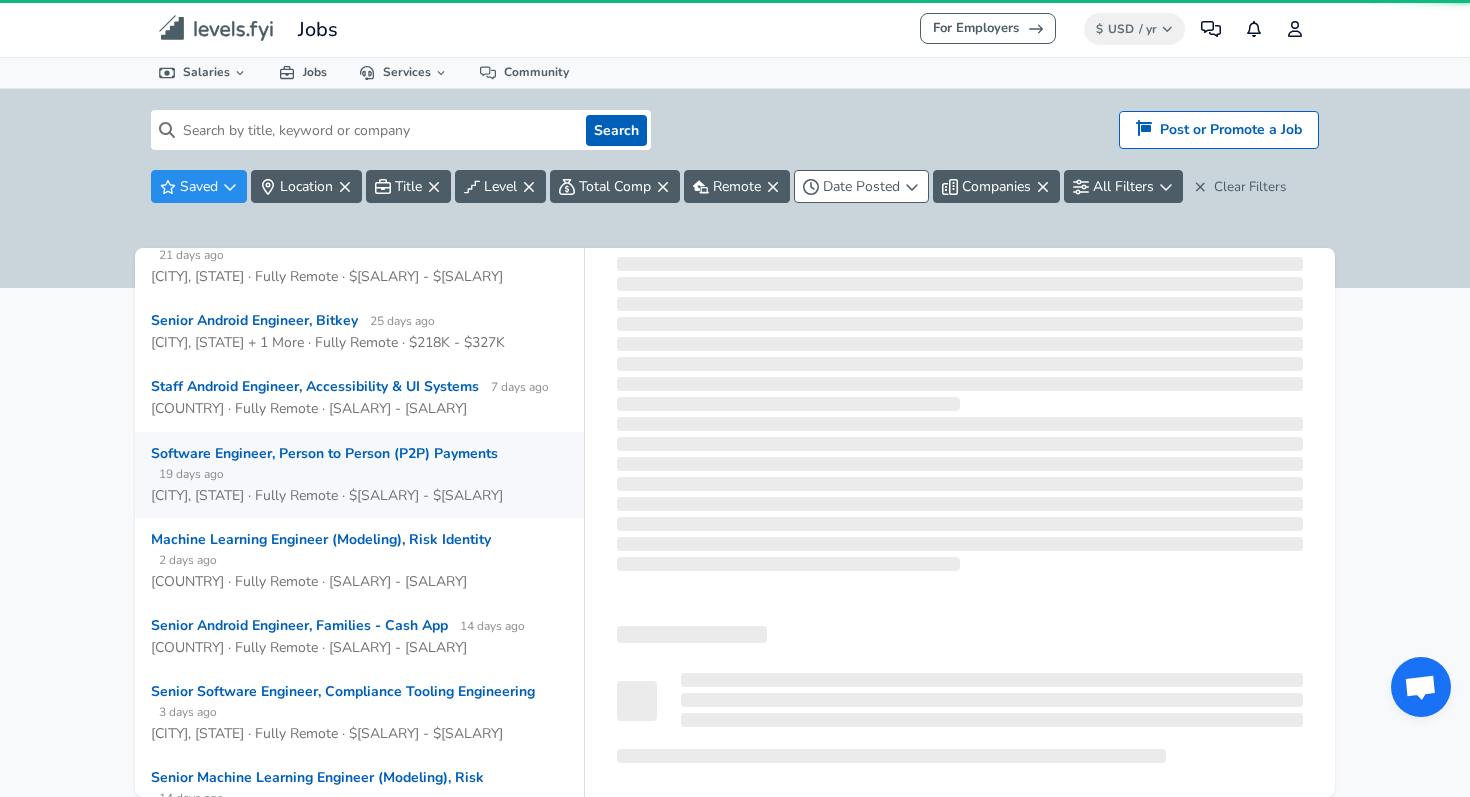 scroll, scrollTop: 585, scrollLeft: 0, axis: vertical 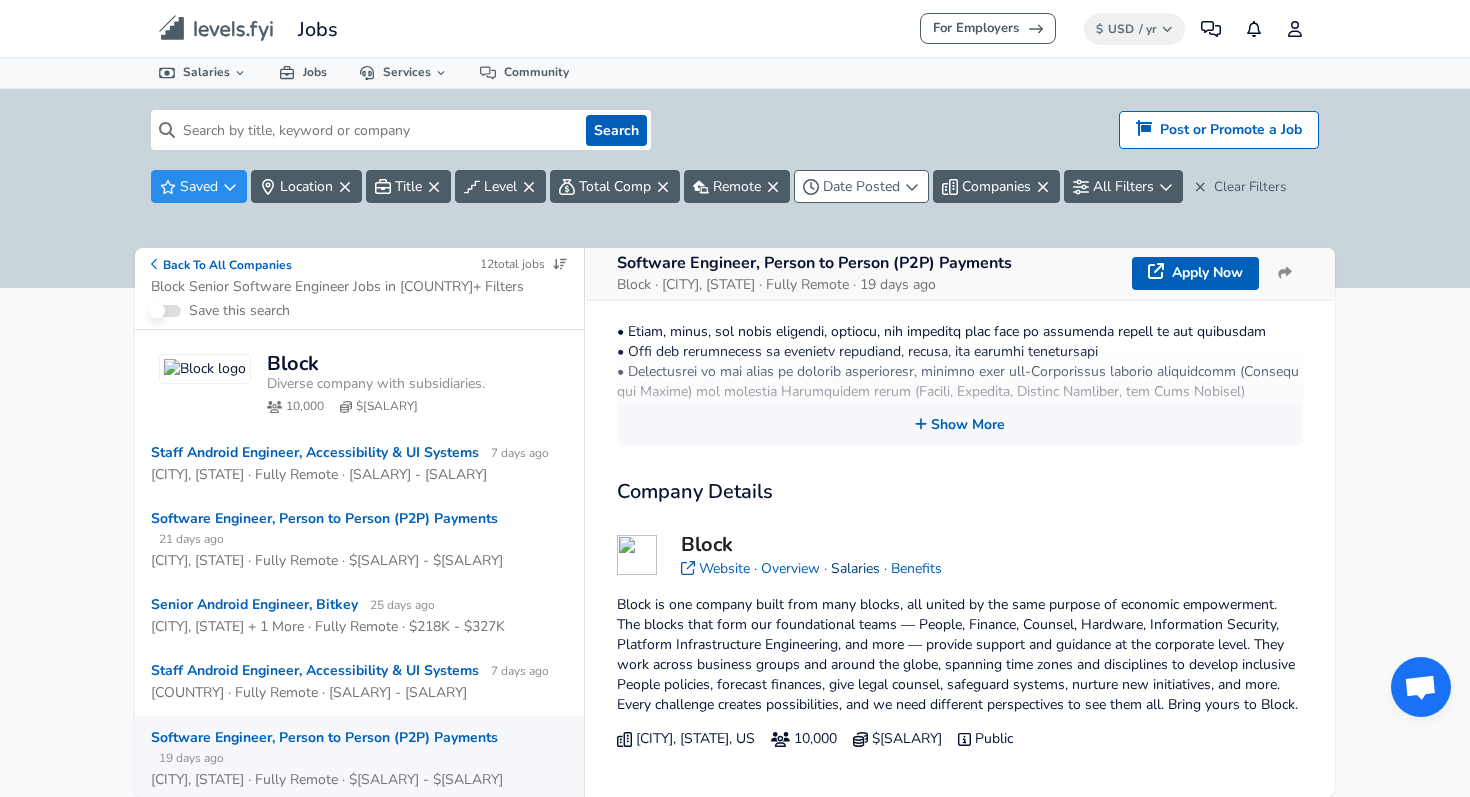 click on "Salaries" at bounding box center [855, 568] 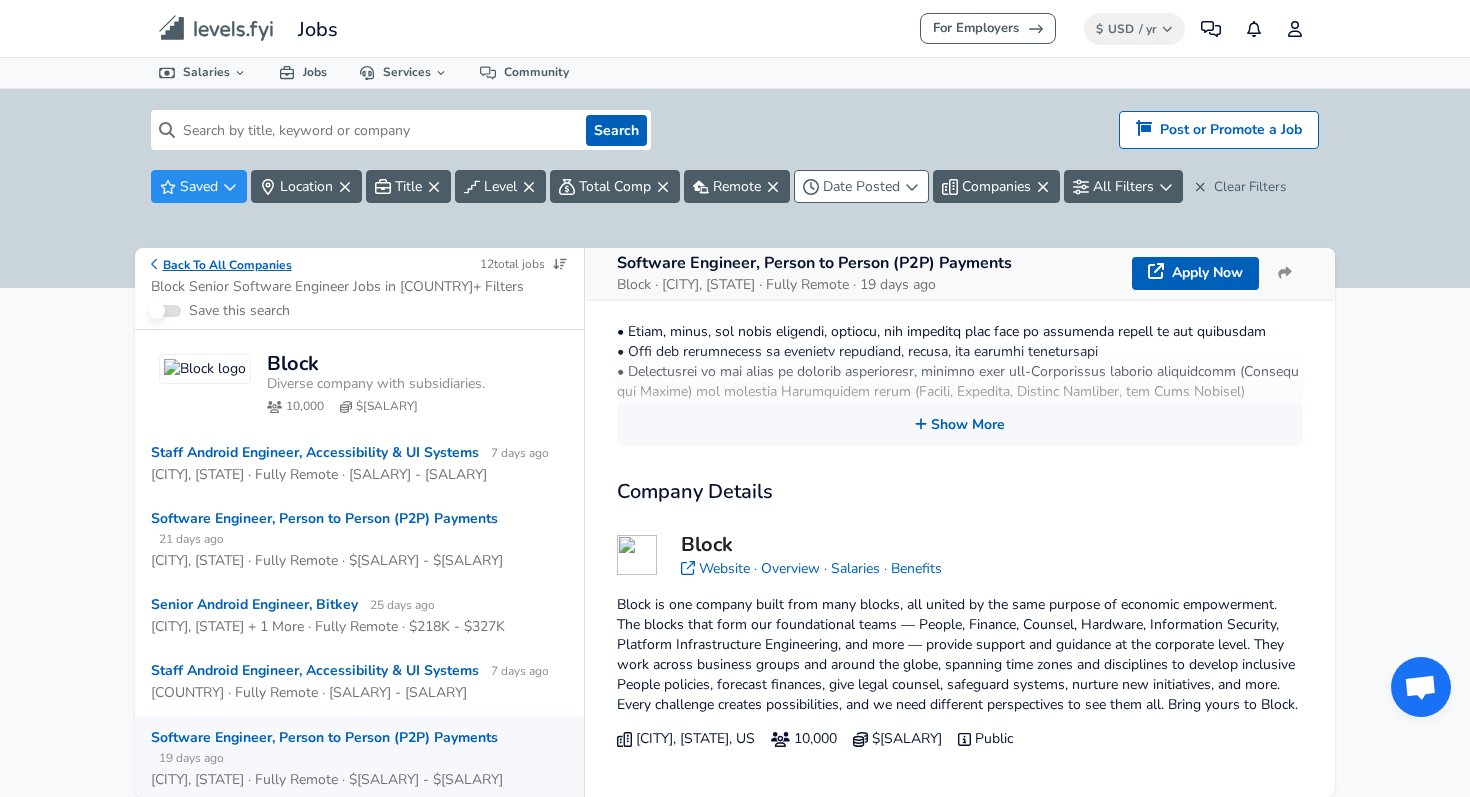 click on "Back To All Companies" at bounding box center [221, 264] 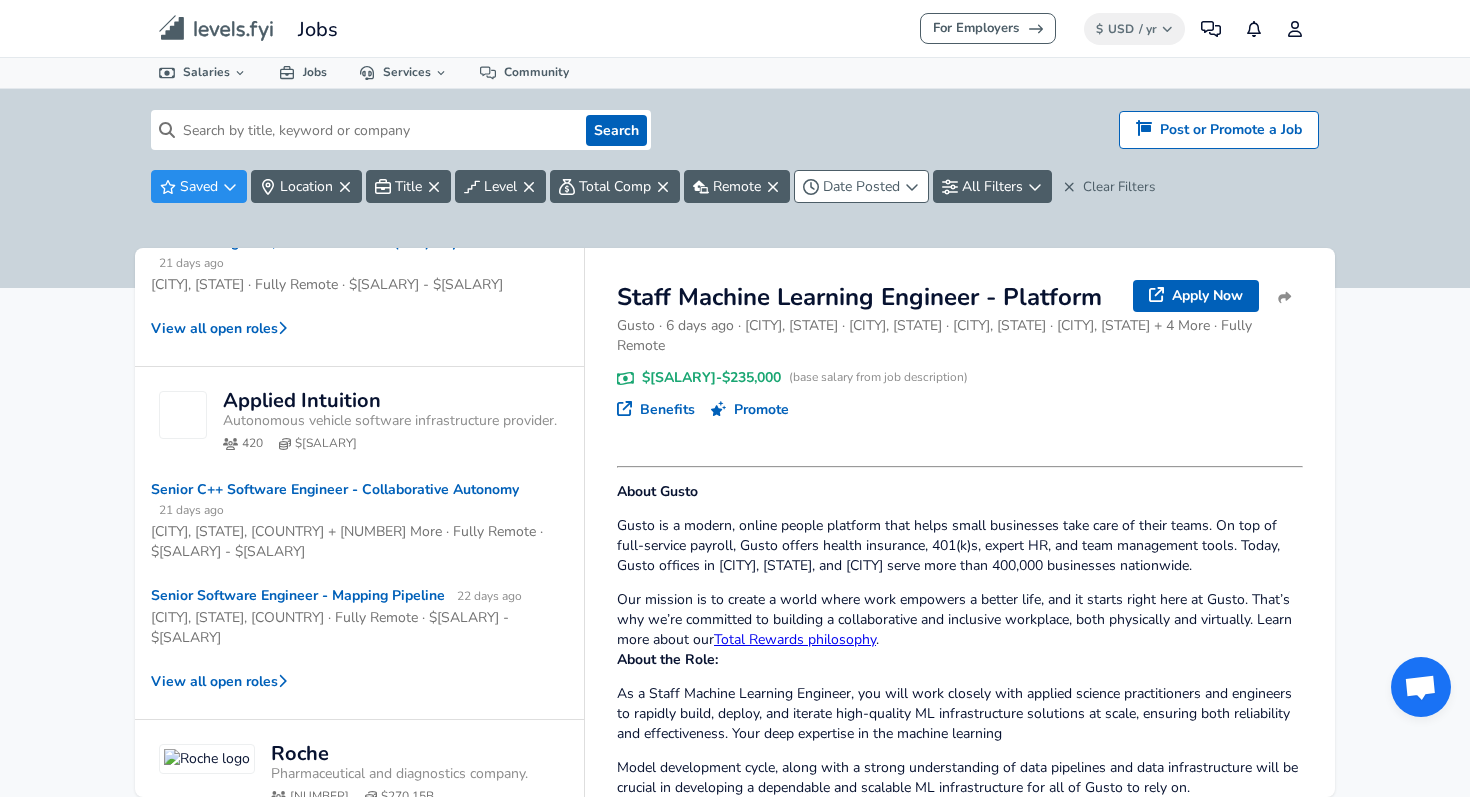 scroll, scrollTop: 1217, scrollLeft: 0, axis: vertical 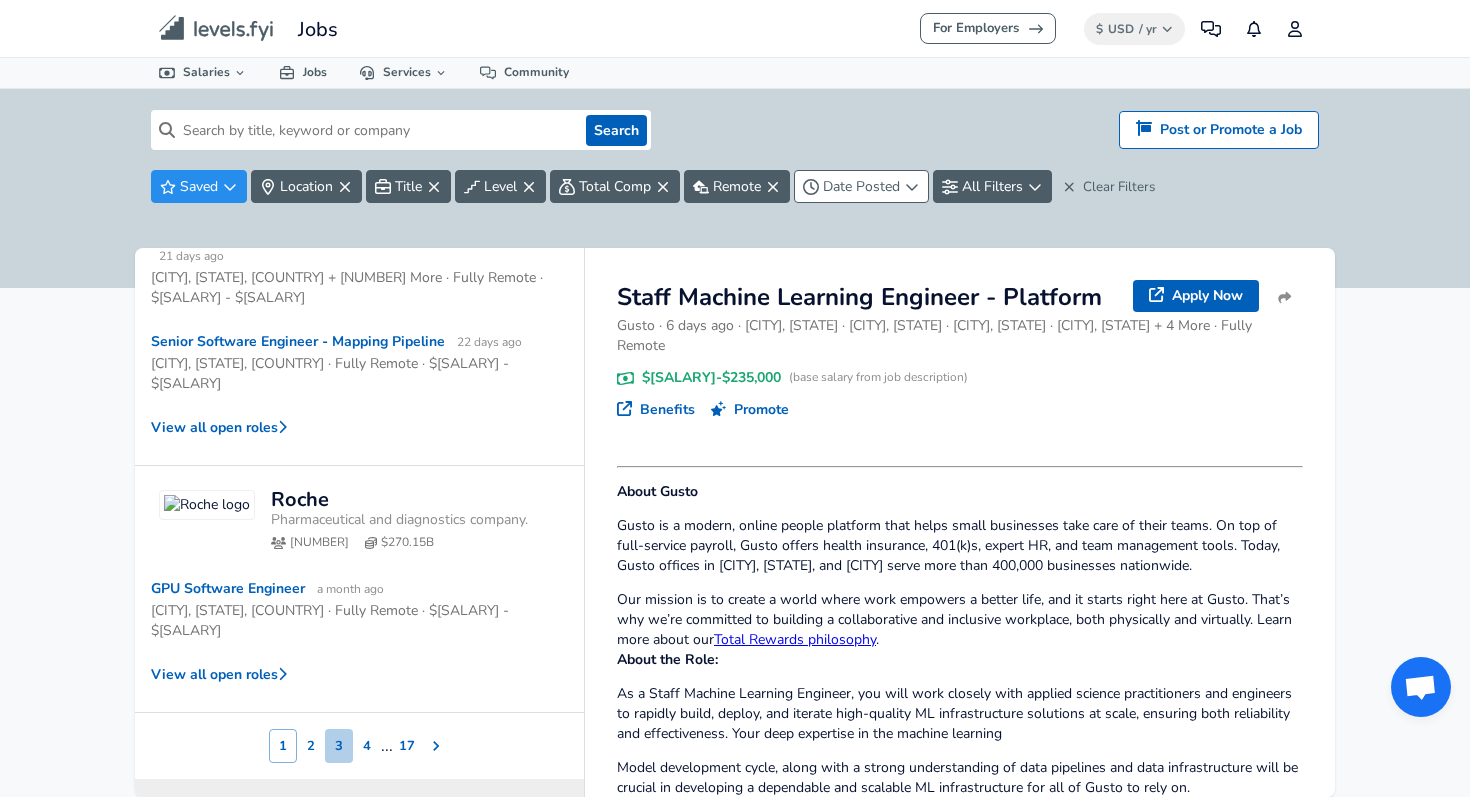 click on "3" at bounding box center (339, 746) 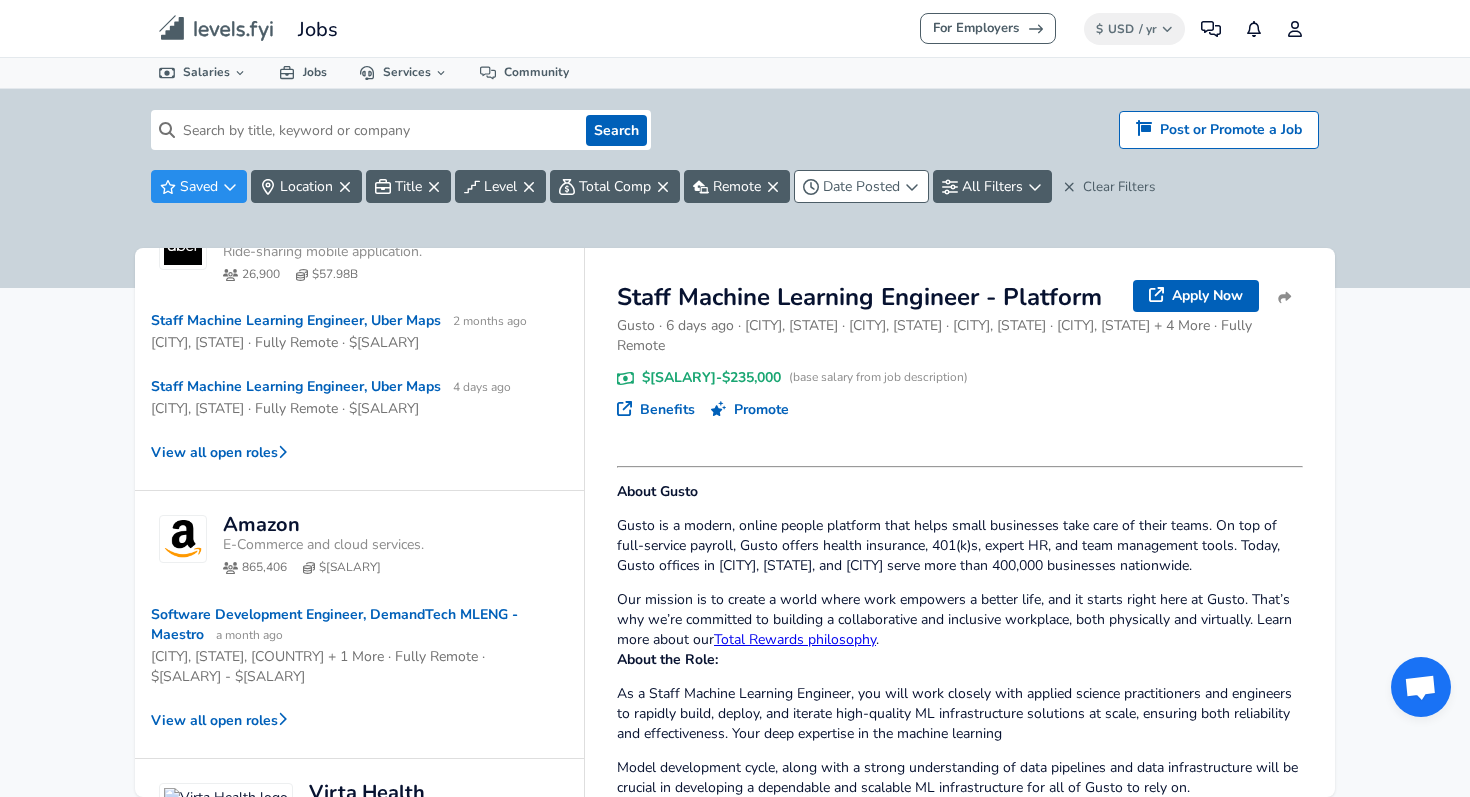 scroll, scrollTop: 134, scrollLeft: 0, axis: vertical 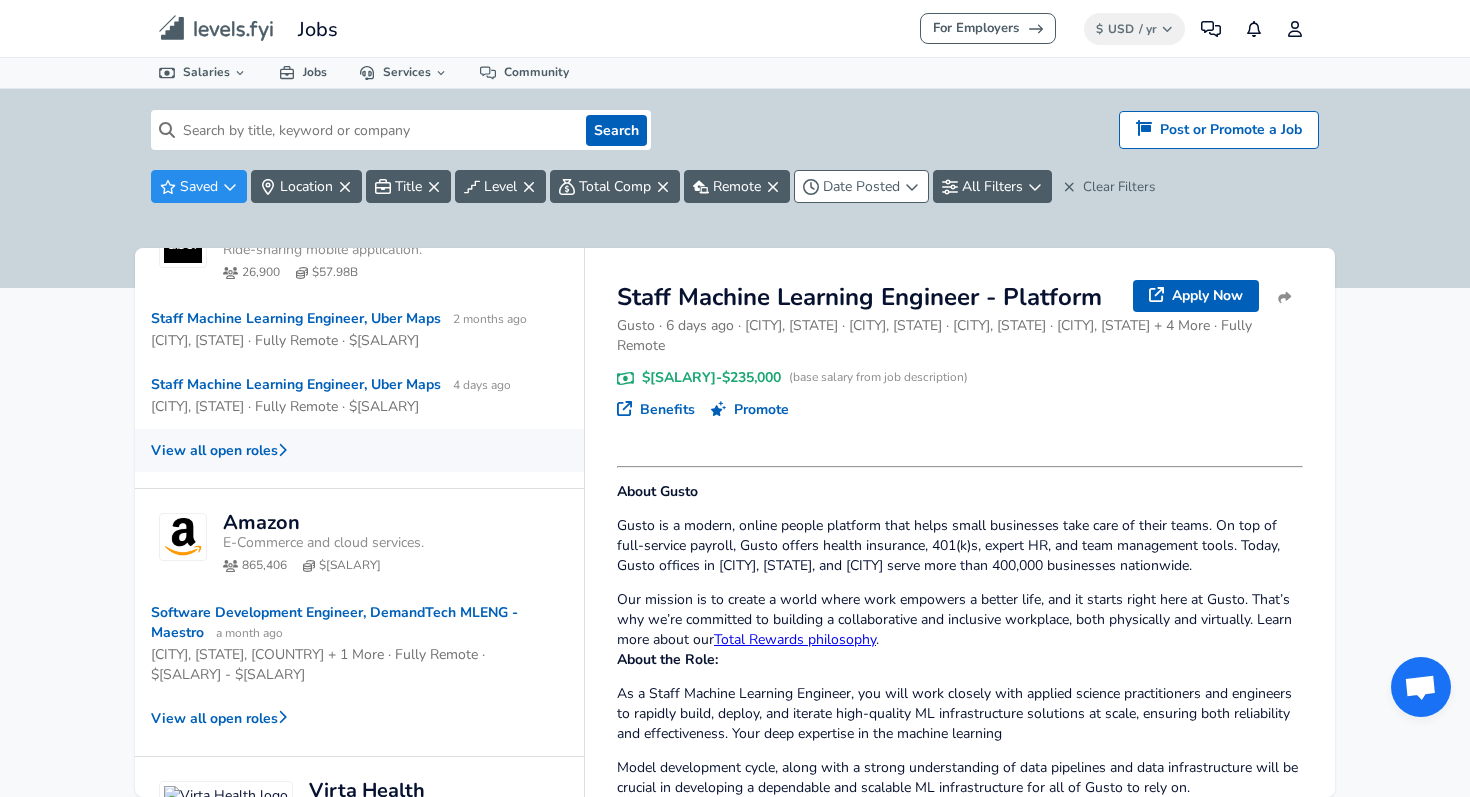 click on "View all open roles" at bounding box center (359, 450) 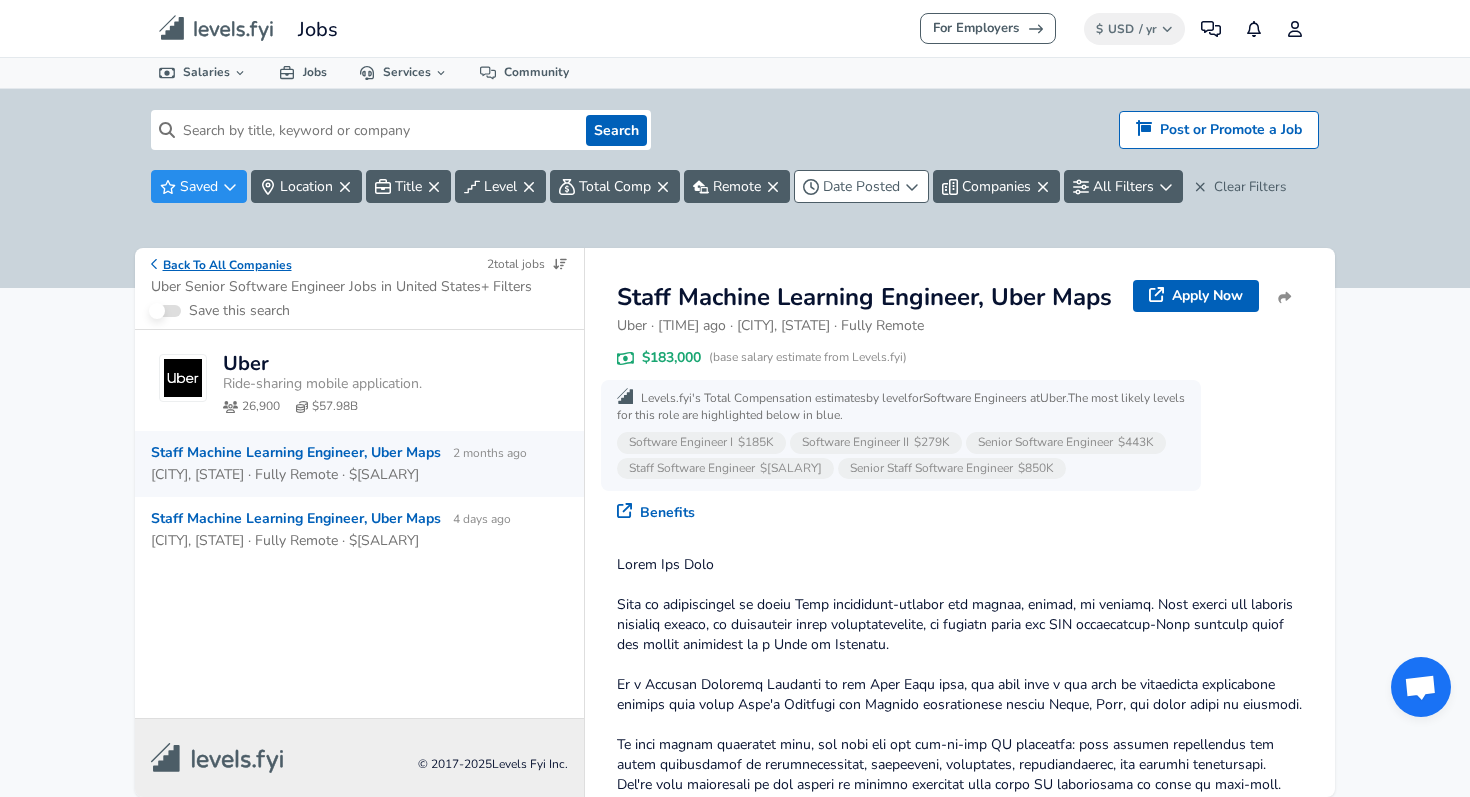 click 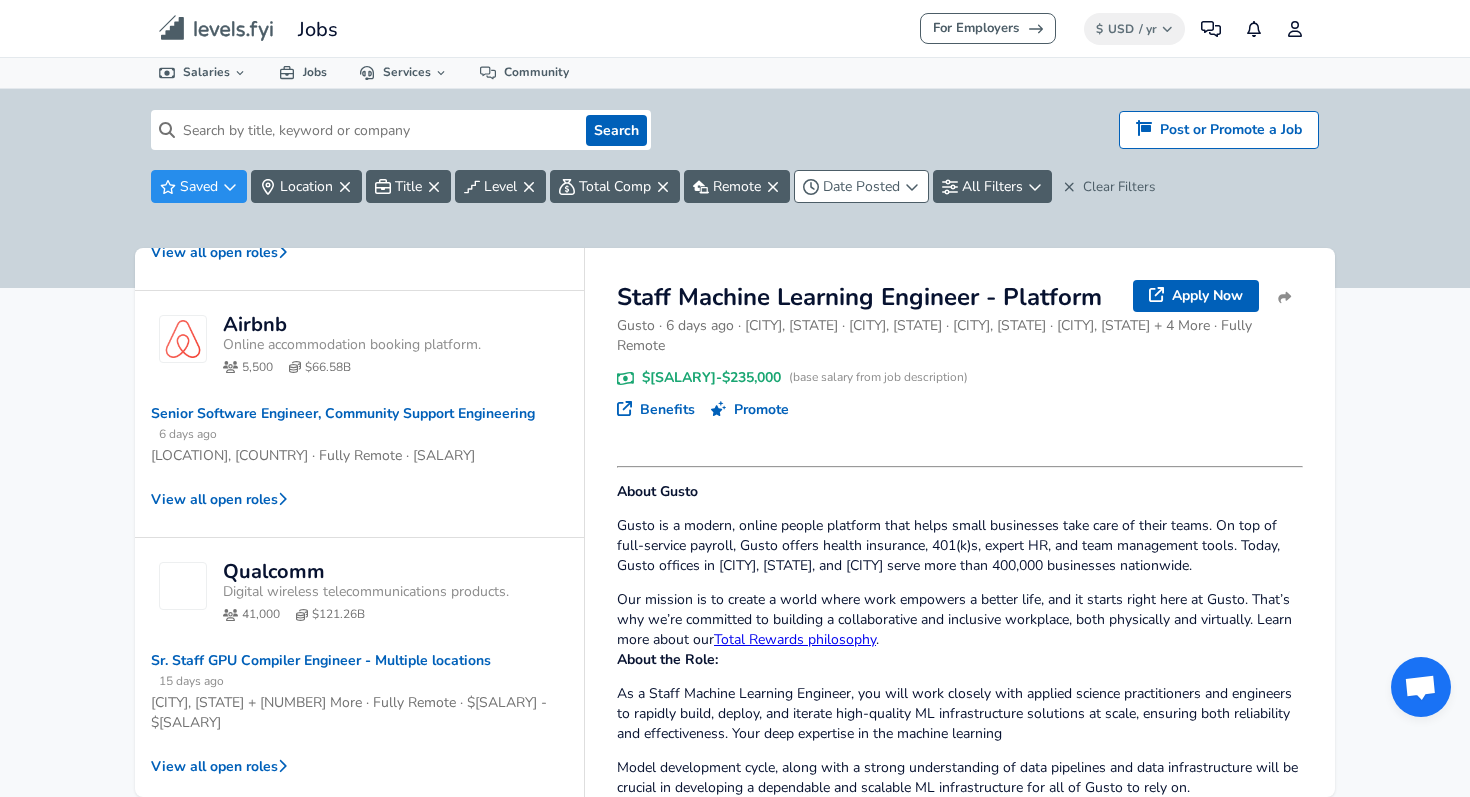 scroll, scrollTop: 849, scrollLeft: 0, axis: vertical 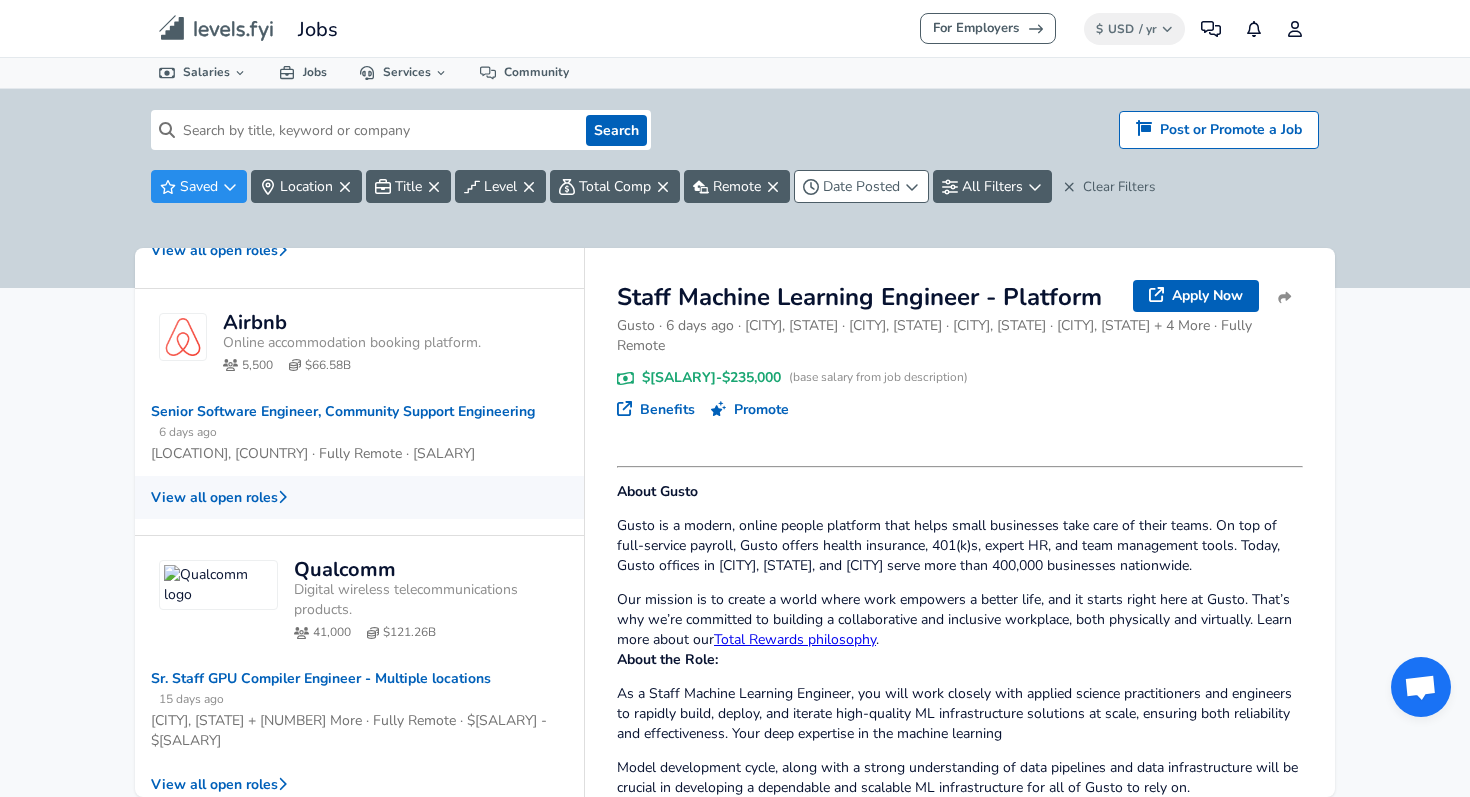 click on "View all open roles" at bounding box center [359, 497] 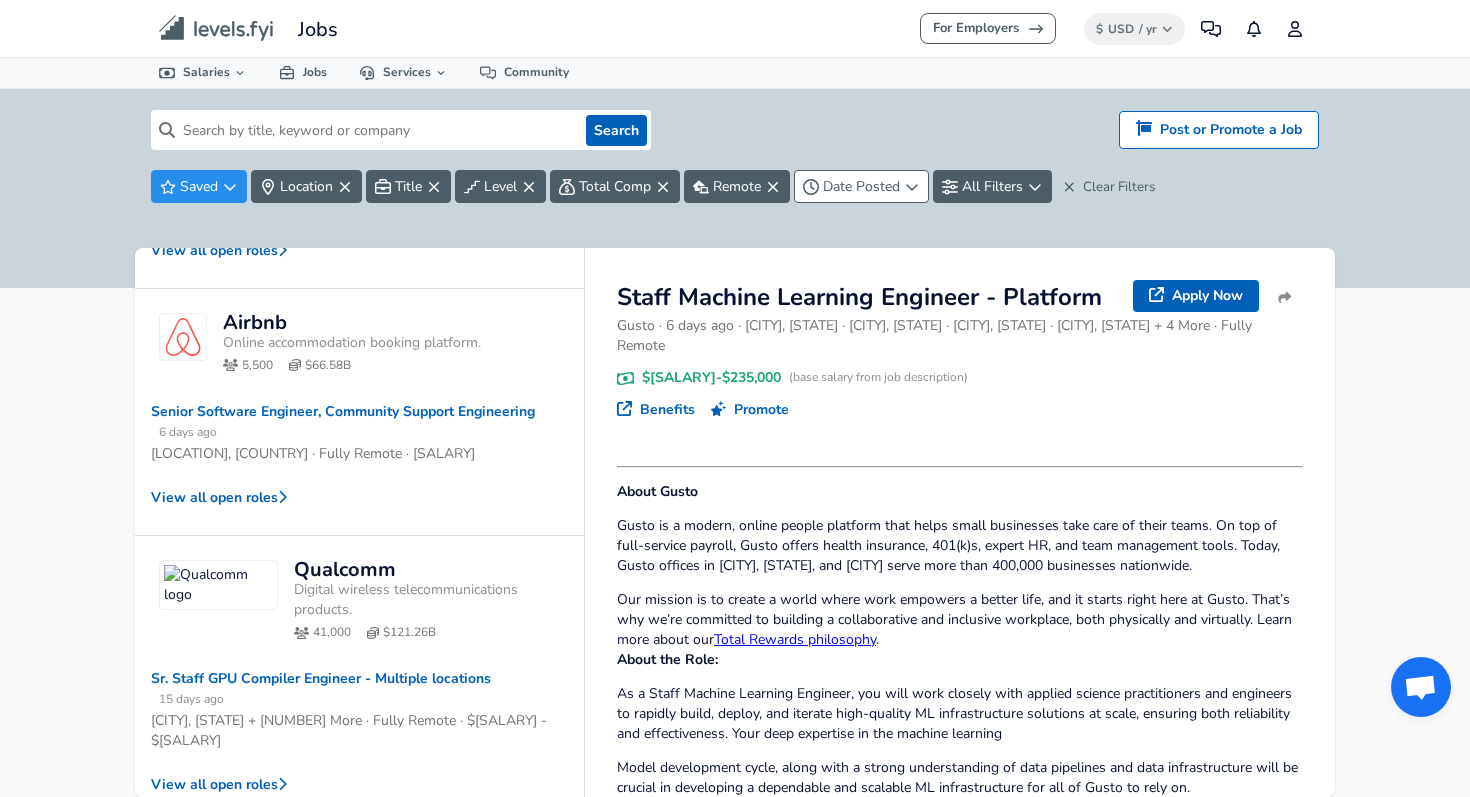 scroll, scrollTop: 0, scrollLeft: 0, axis: both 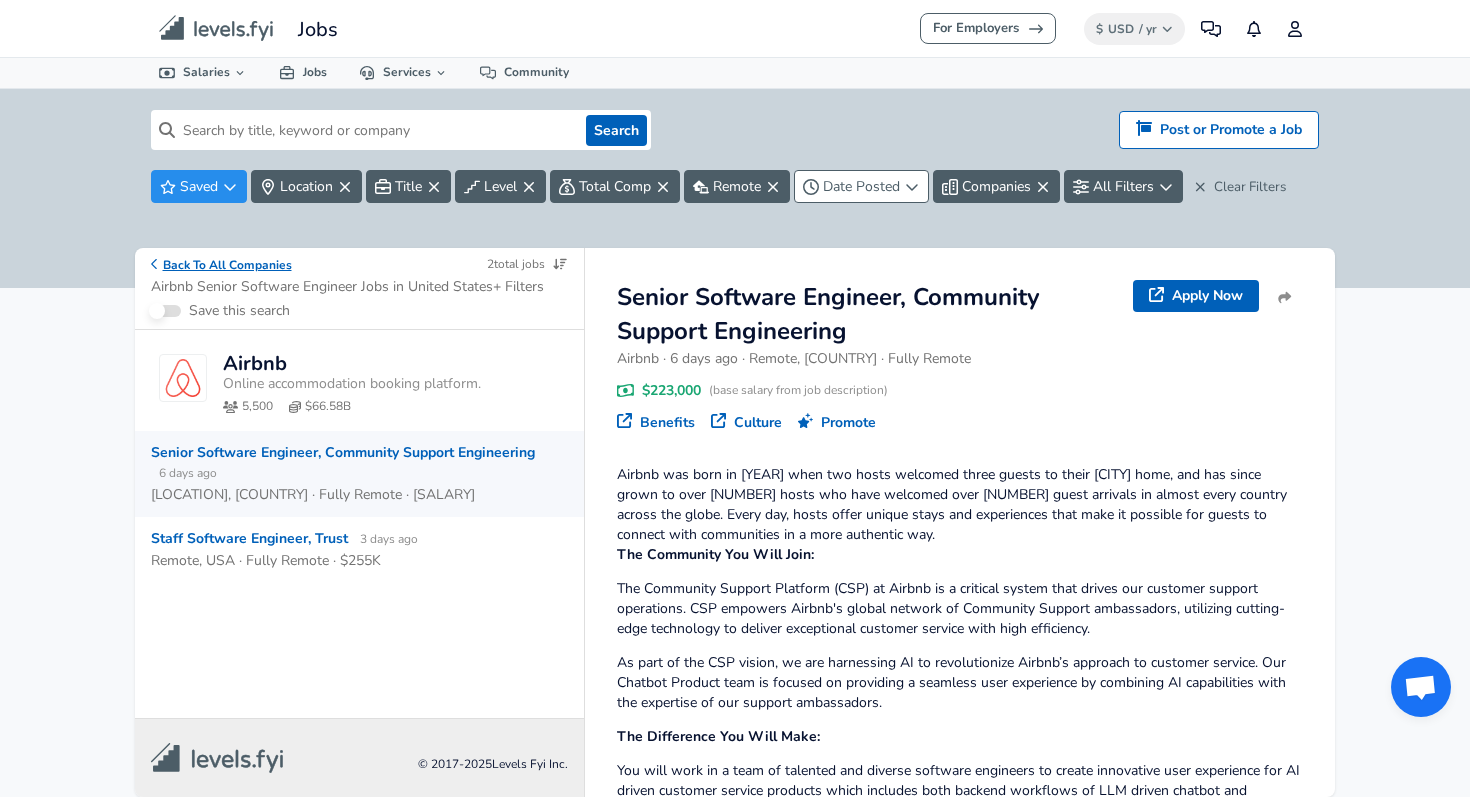 click 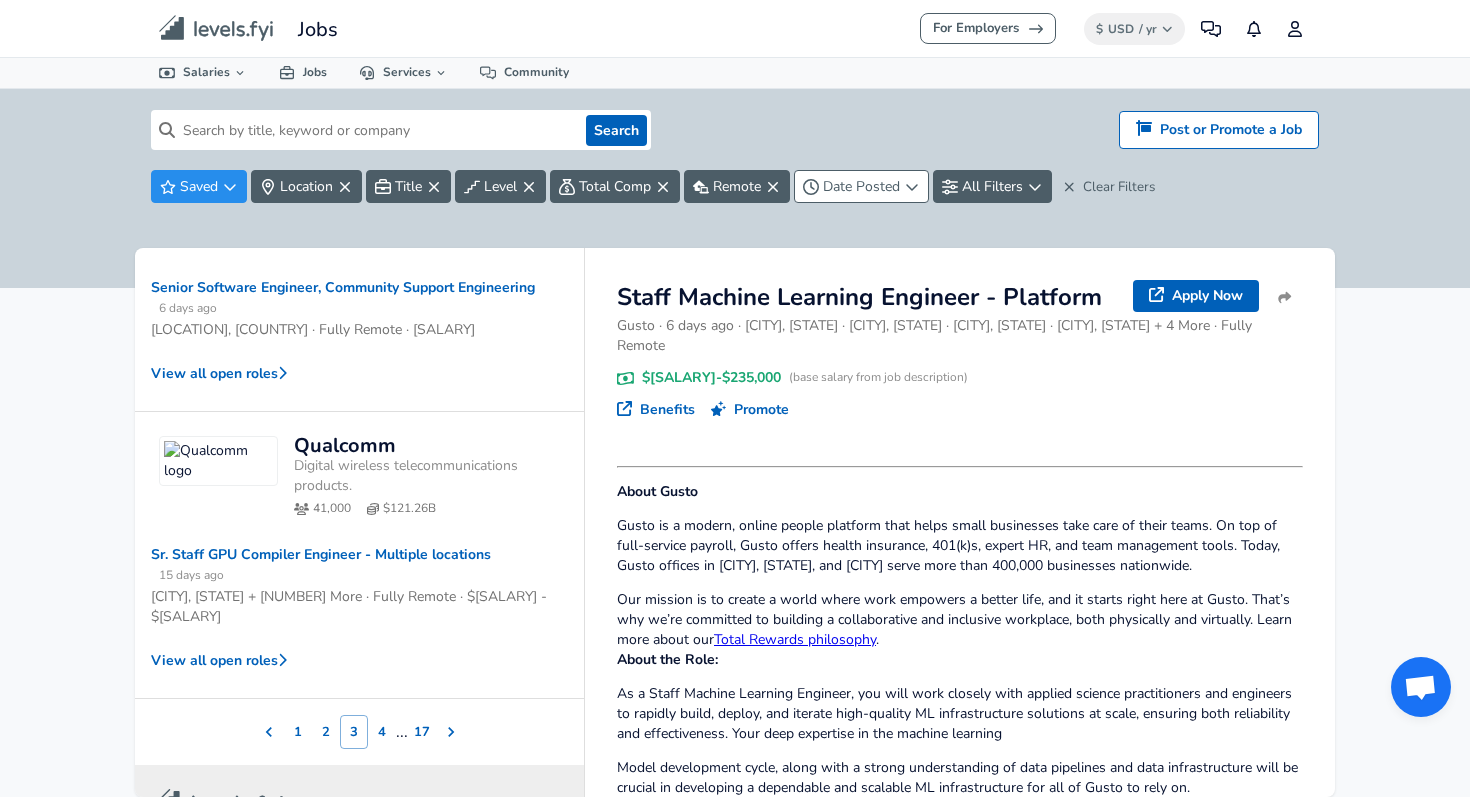 scroll, scrollTop: 979, scrollLeft: 0, axis: vertical 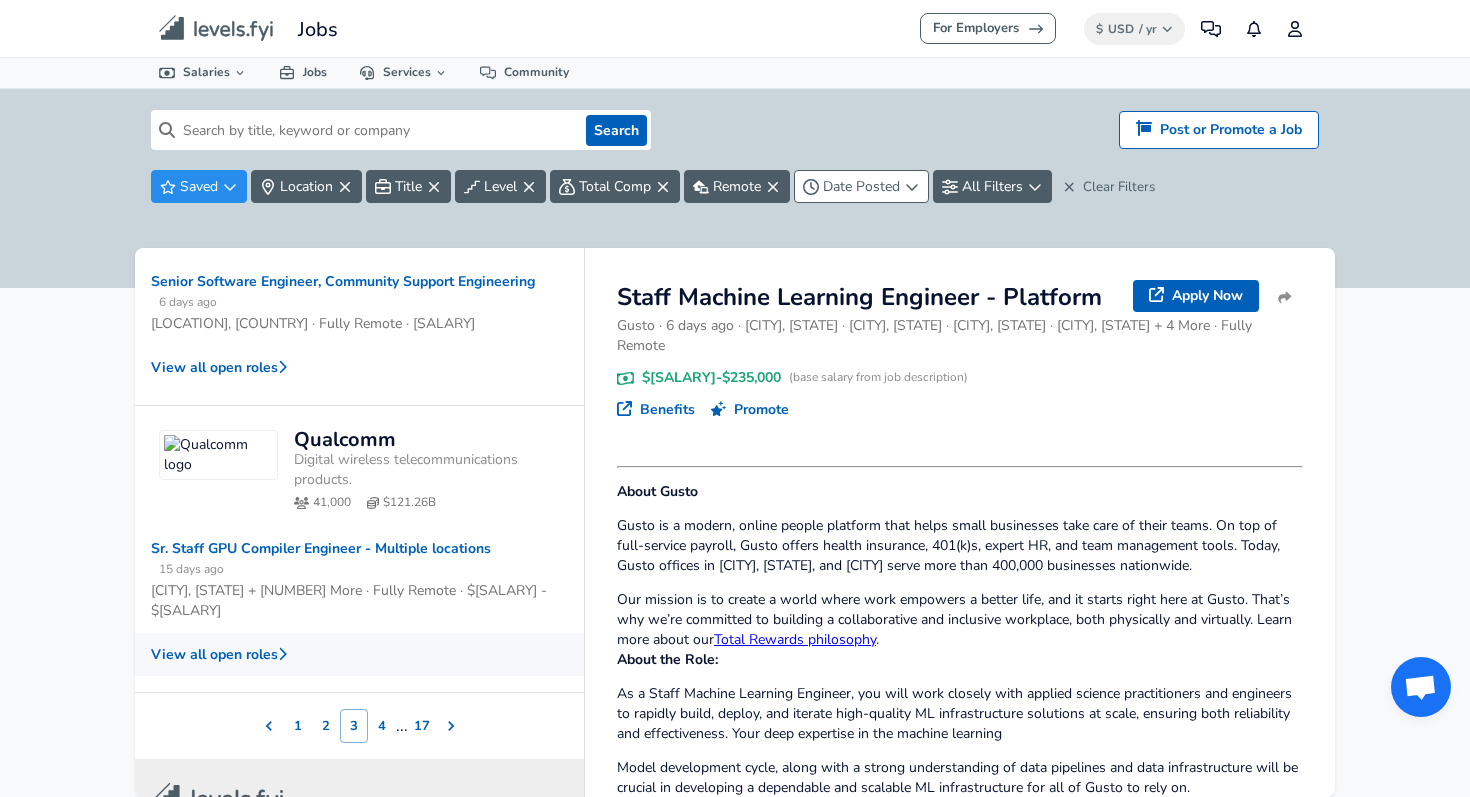 click on "View all open roles" at bounding box center (359, 654) 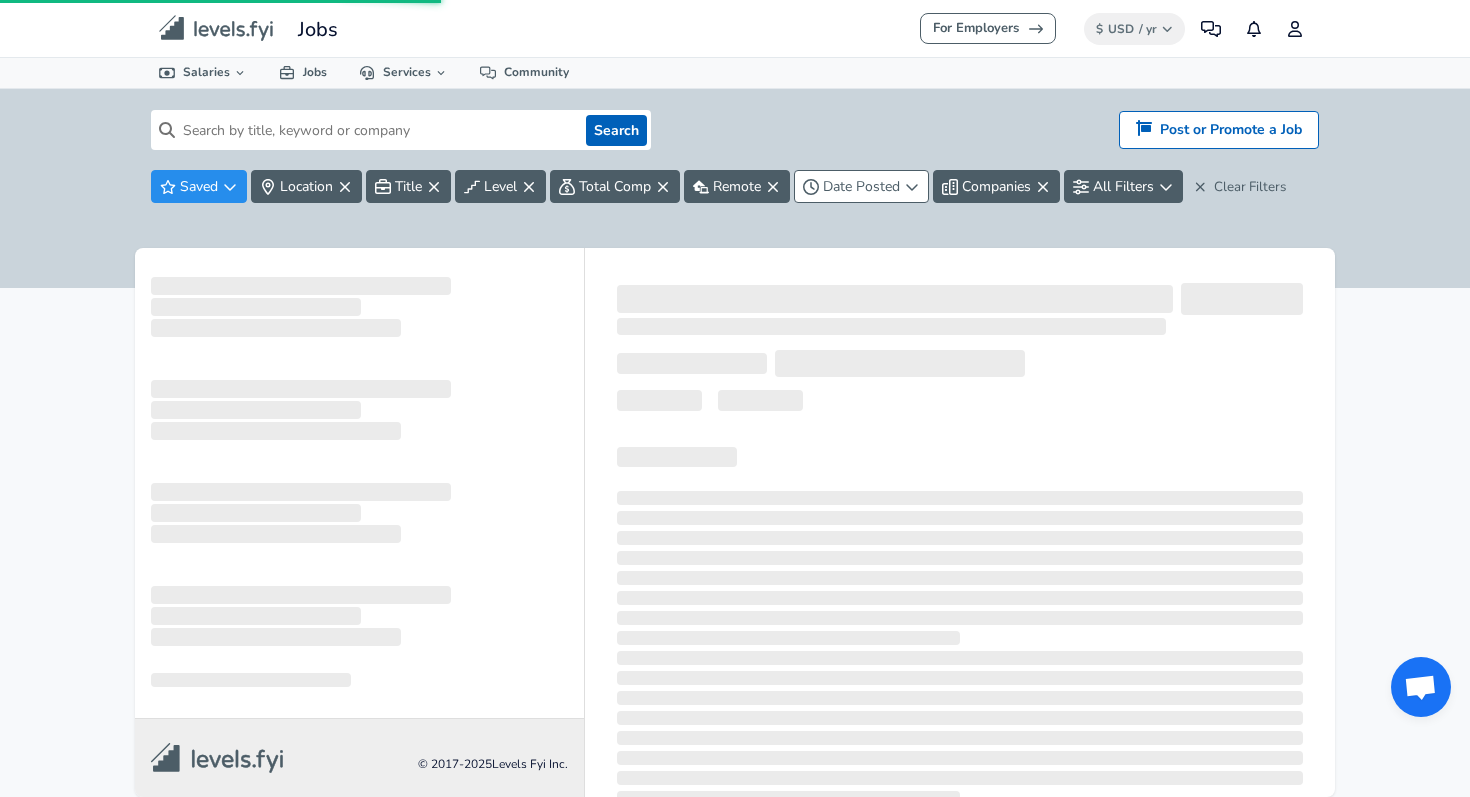 scroll, scrollTop: 0, scrollLeft: 0, axis: both 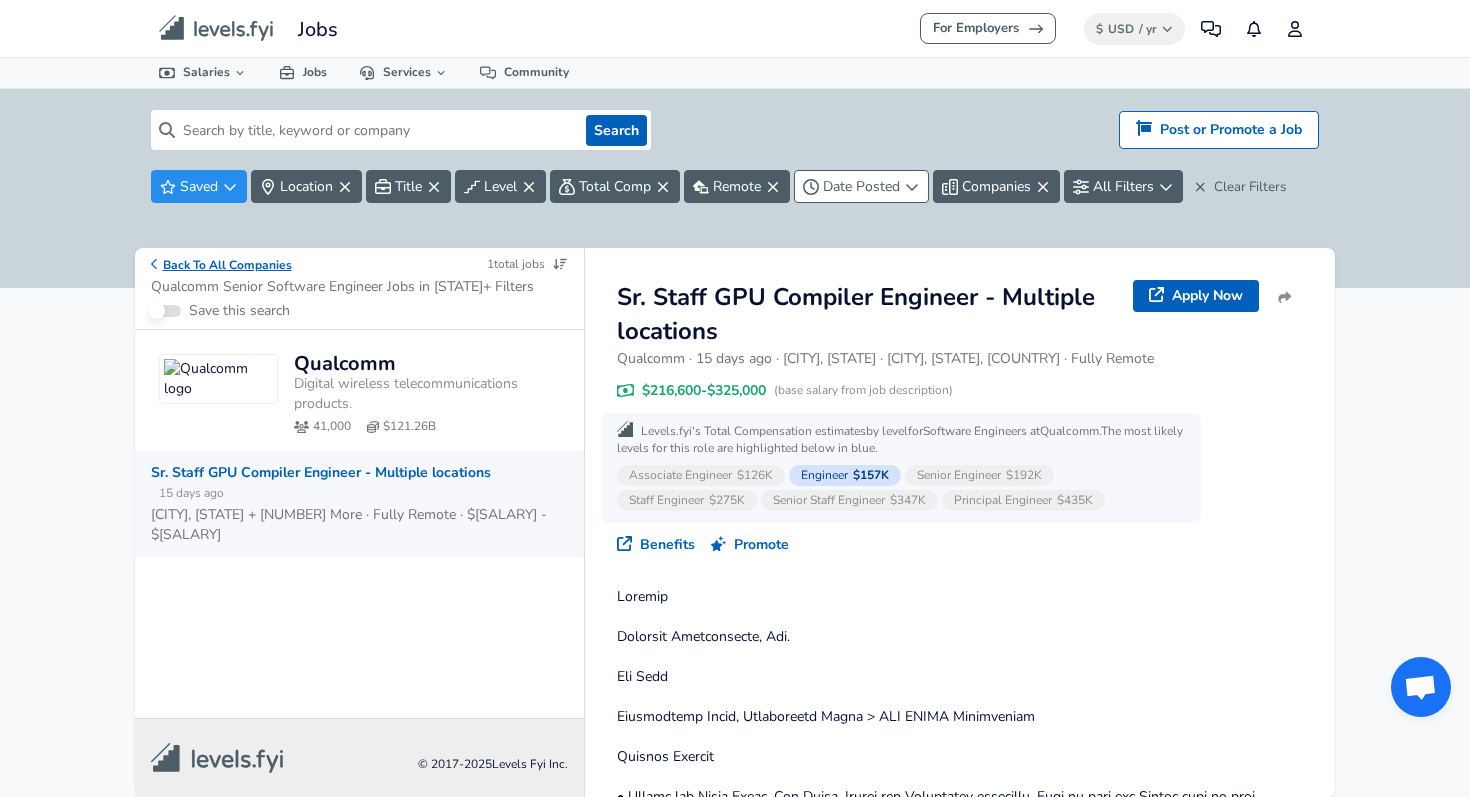 click 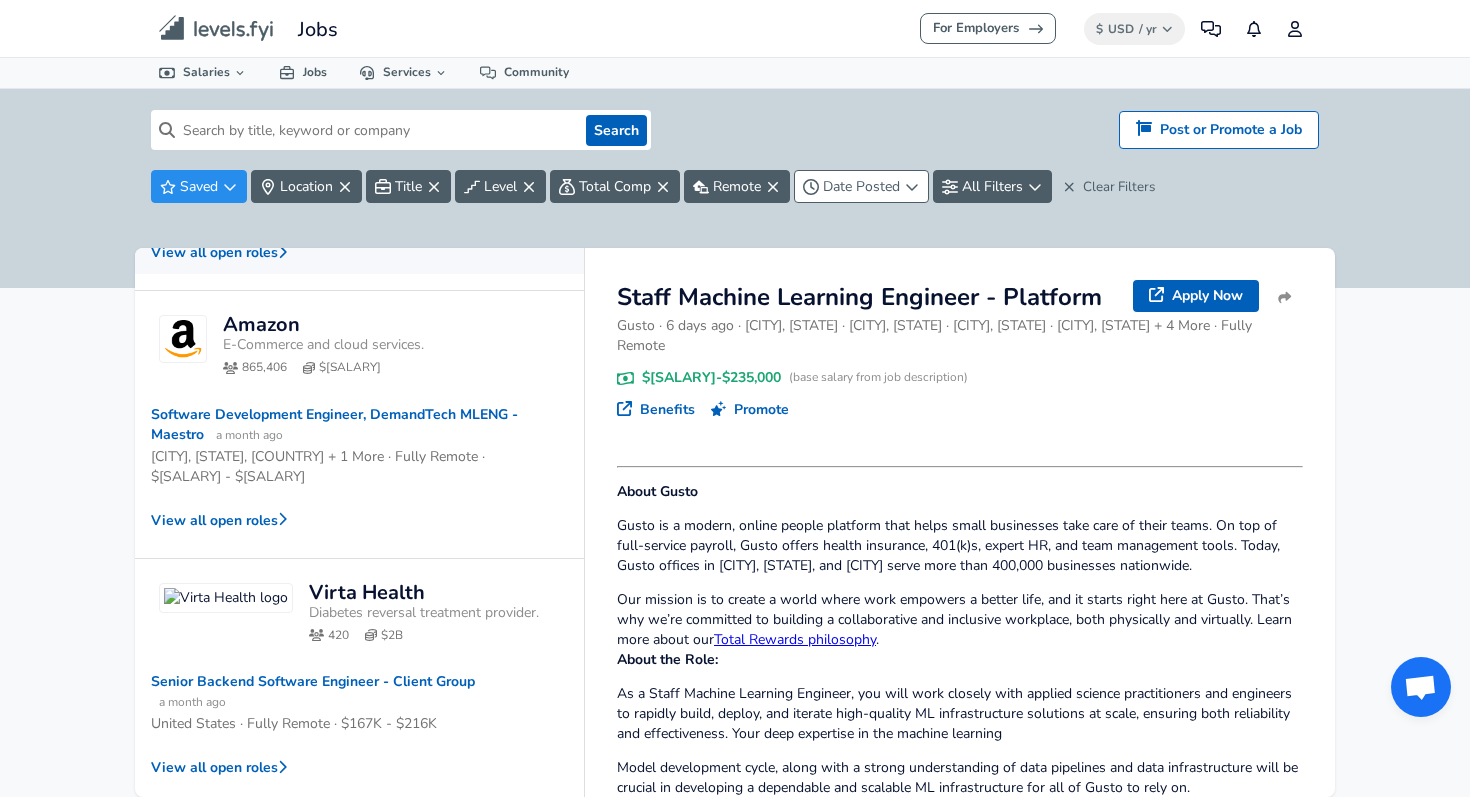 scroll, scrollTop: 979, scrollLeft: 0, axis: vertical 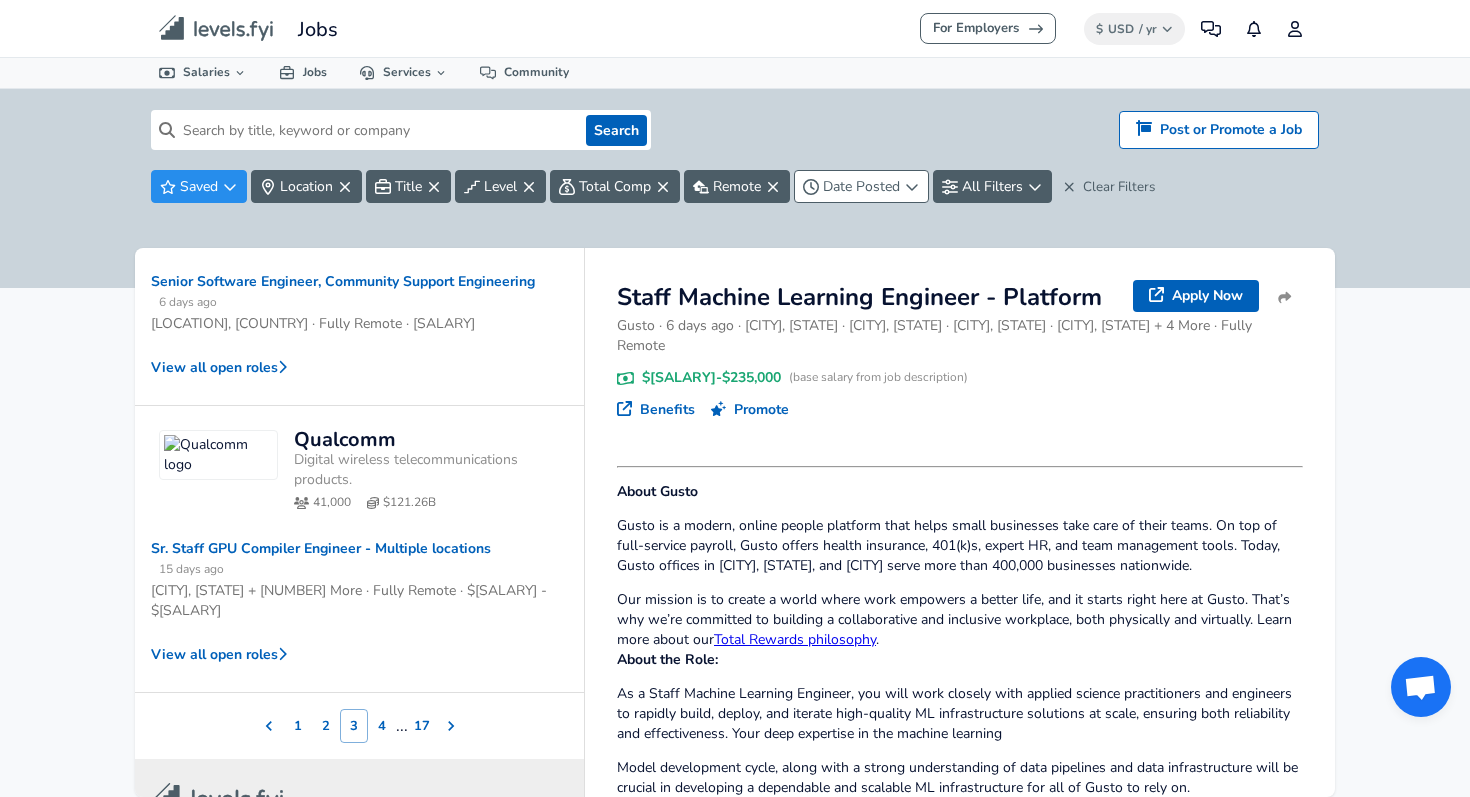 click on "4" at bounding box center [382, 726] 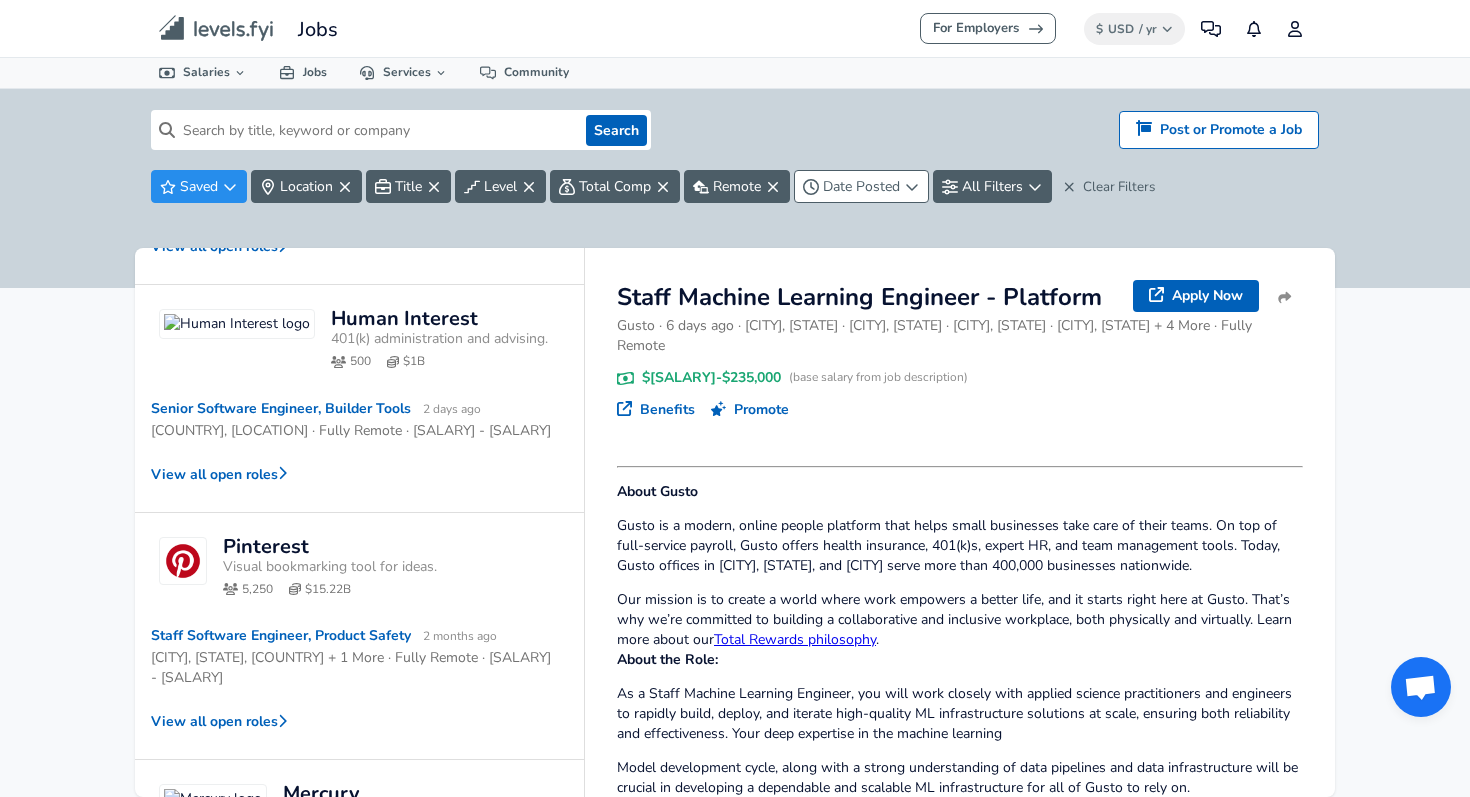 scroll, scrollTop: 273, scrollLeft: 0, axis: vertical 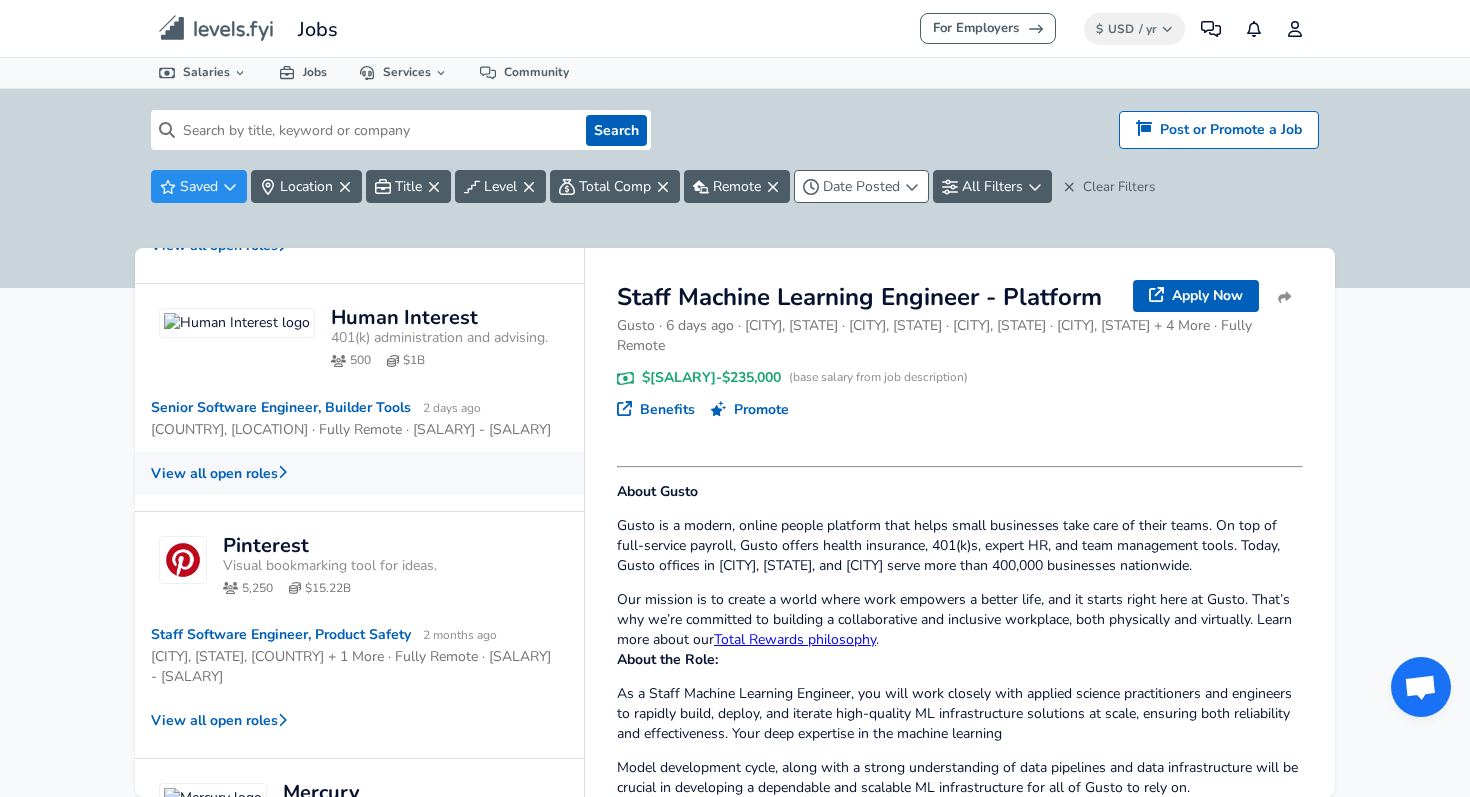 click on "View all open roles" at bounding box center [359, 473] 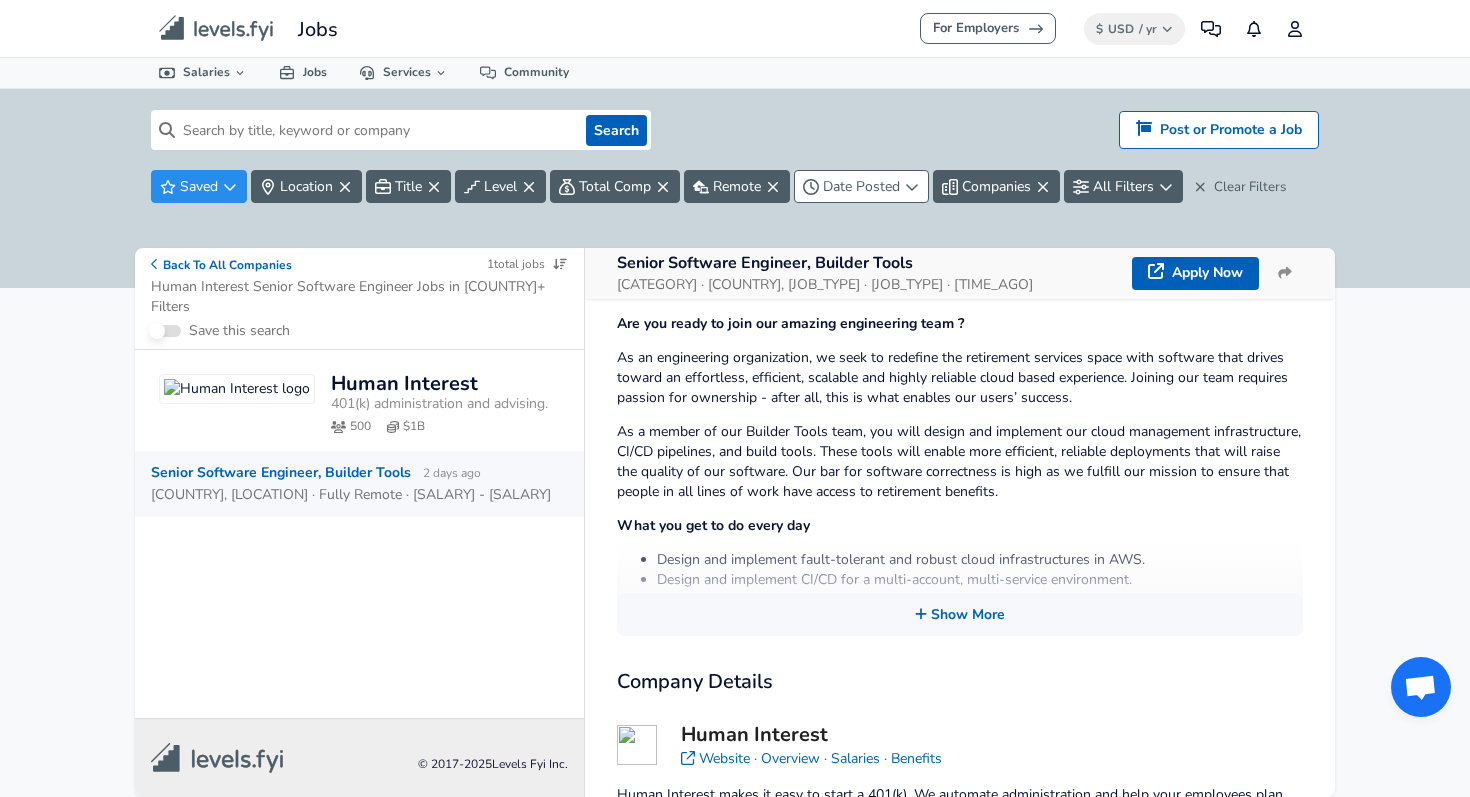 scroll, scrollTop: 422, scrollLeft: 0, axis: vertical 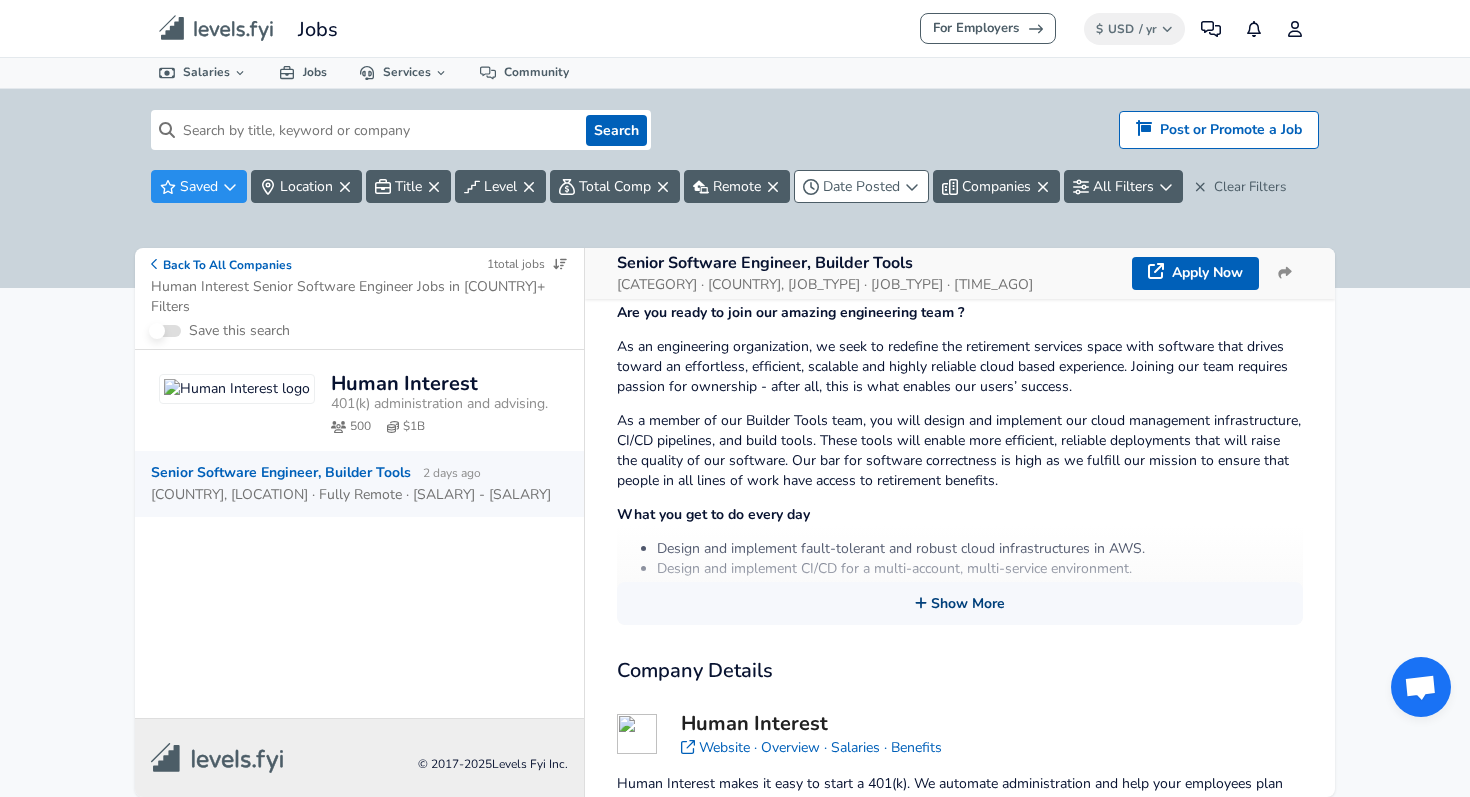 click on "Show More" at bounding box center [960, 603] 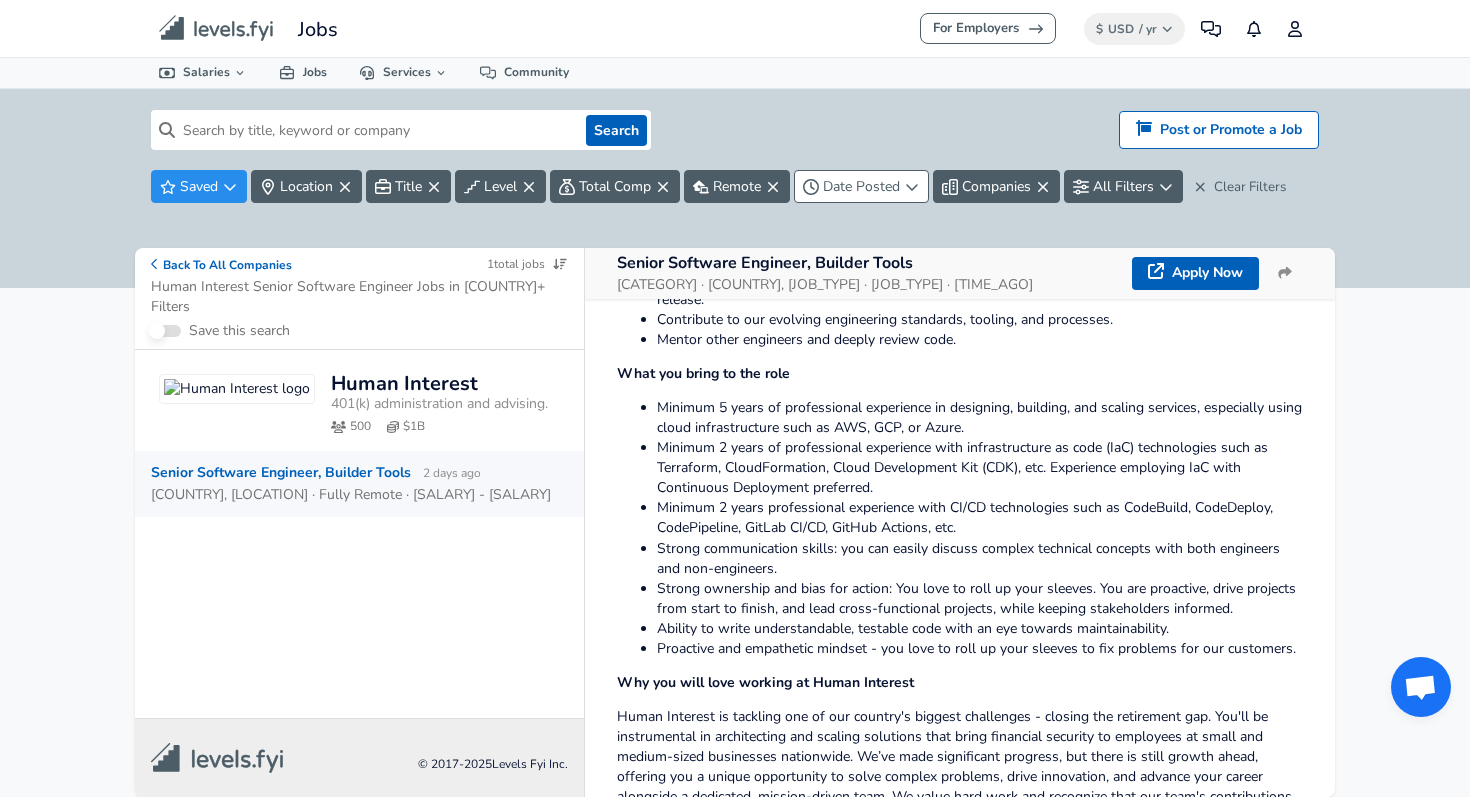 scroll, scrollTop: 798, scrollLeft: 0, axis: vertical 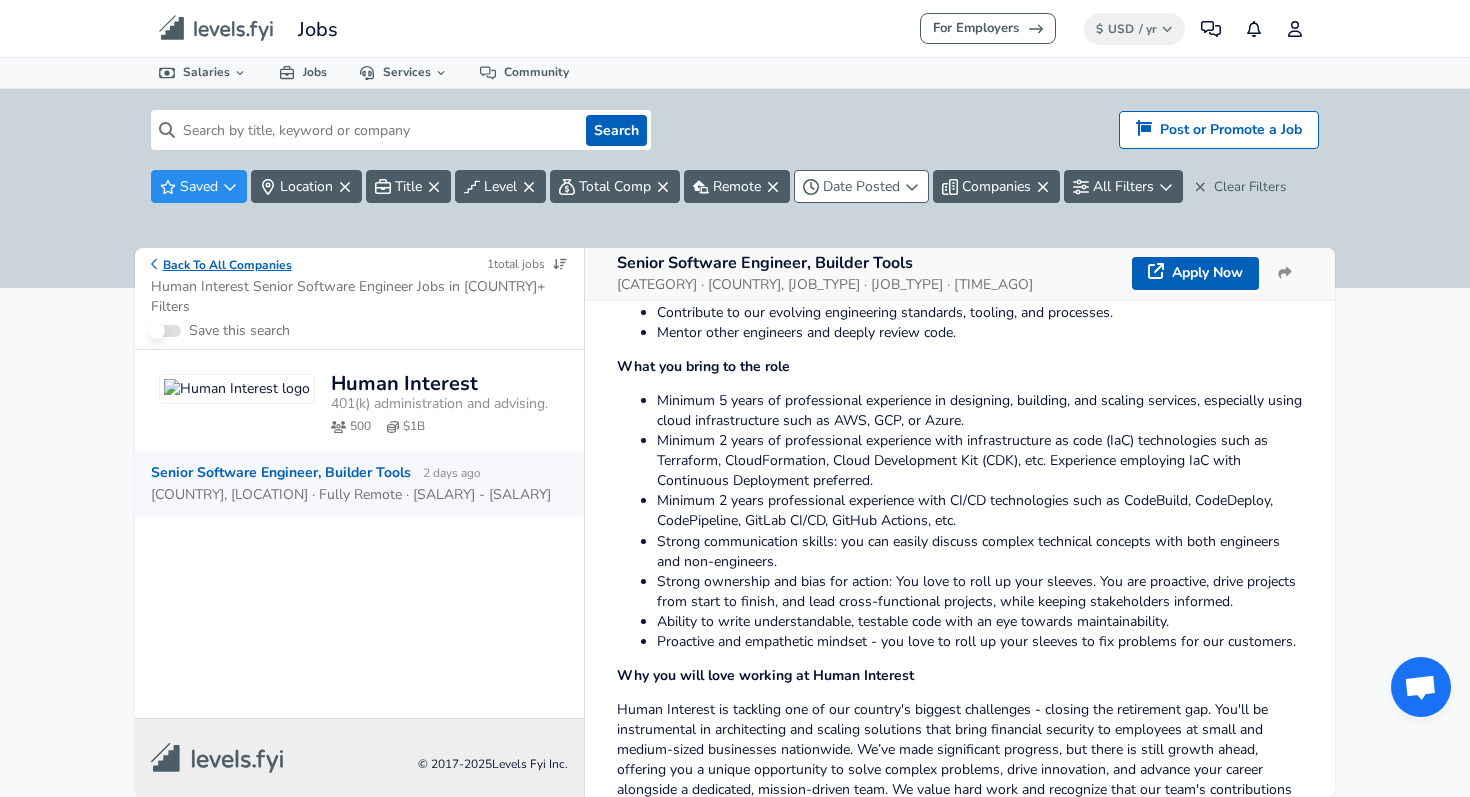 click on "Back To All Companies" at bounding box center (221, 264) 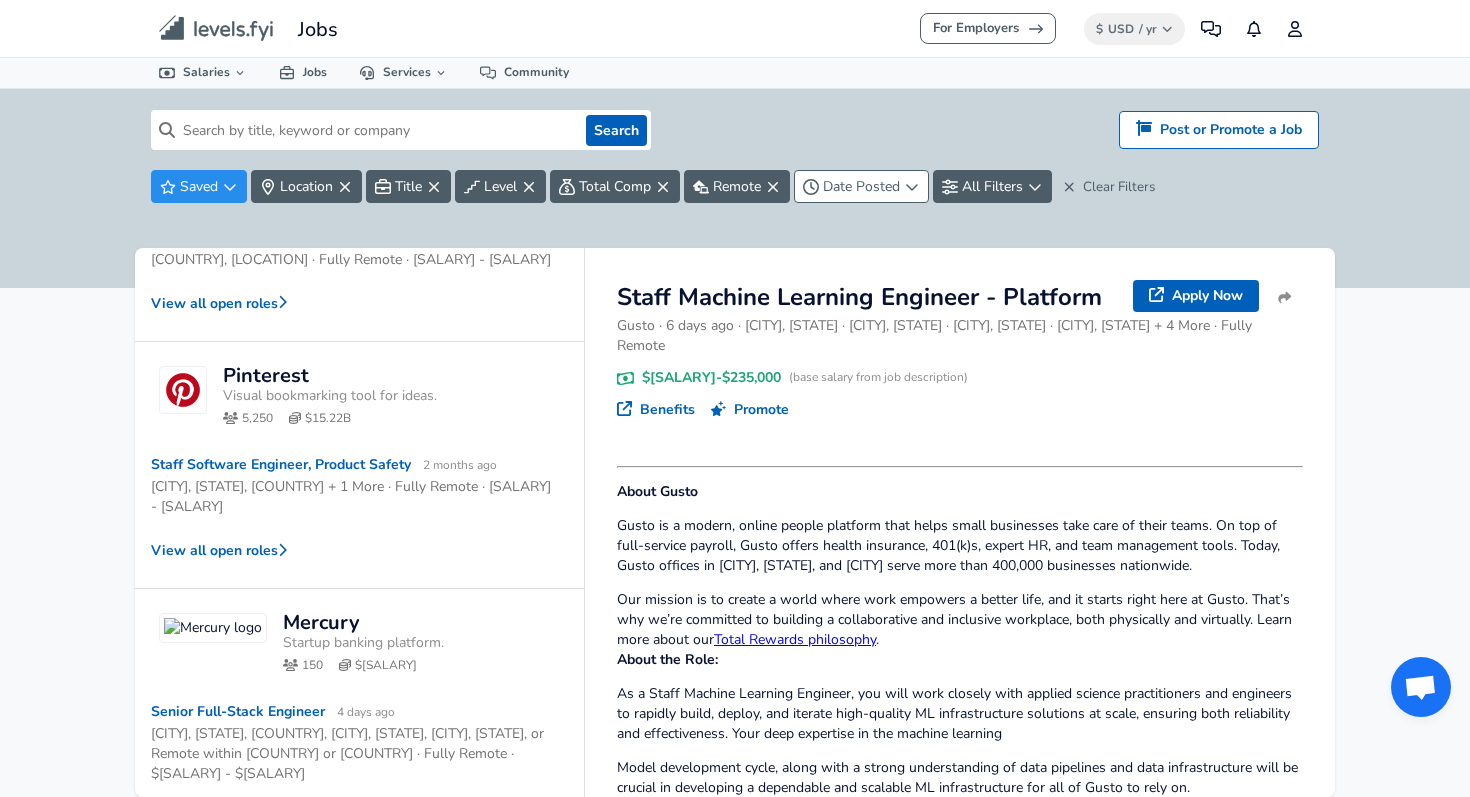 scroll, scrollTop: 446, scrollLeft: 0, axis: vertical 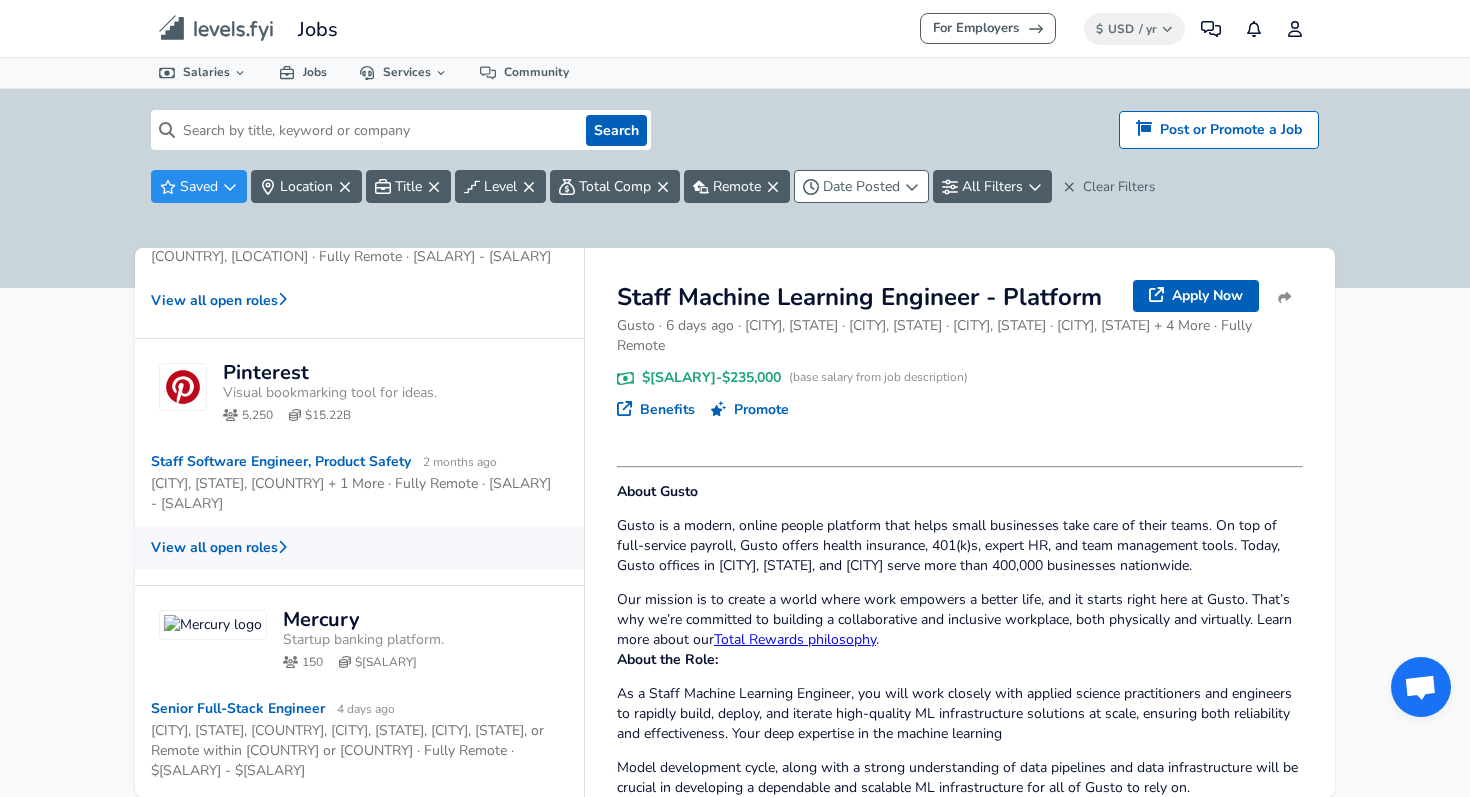 click on "View all open roles" at bounding box center (359, 547) 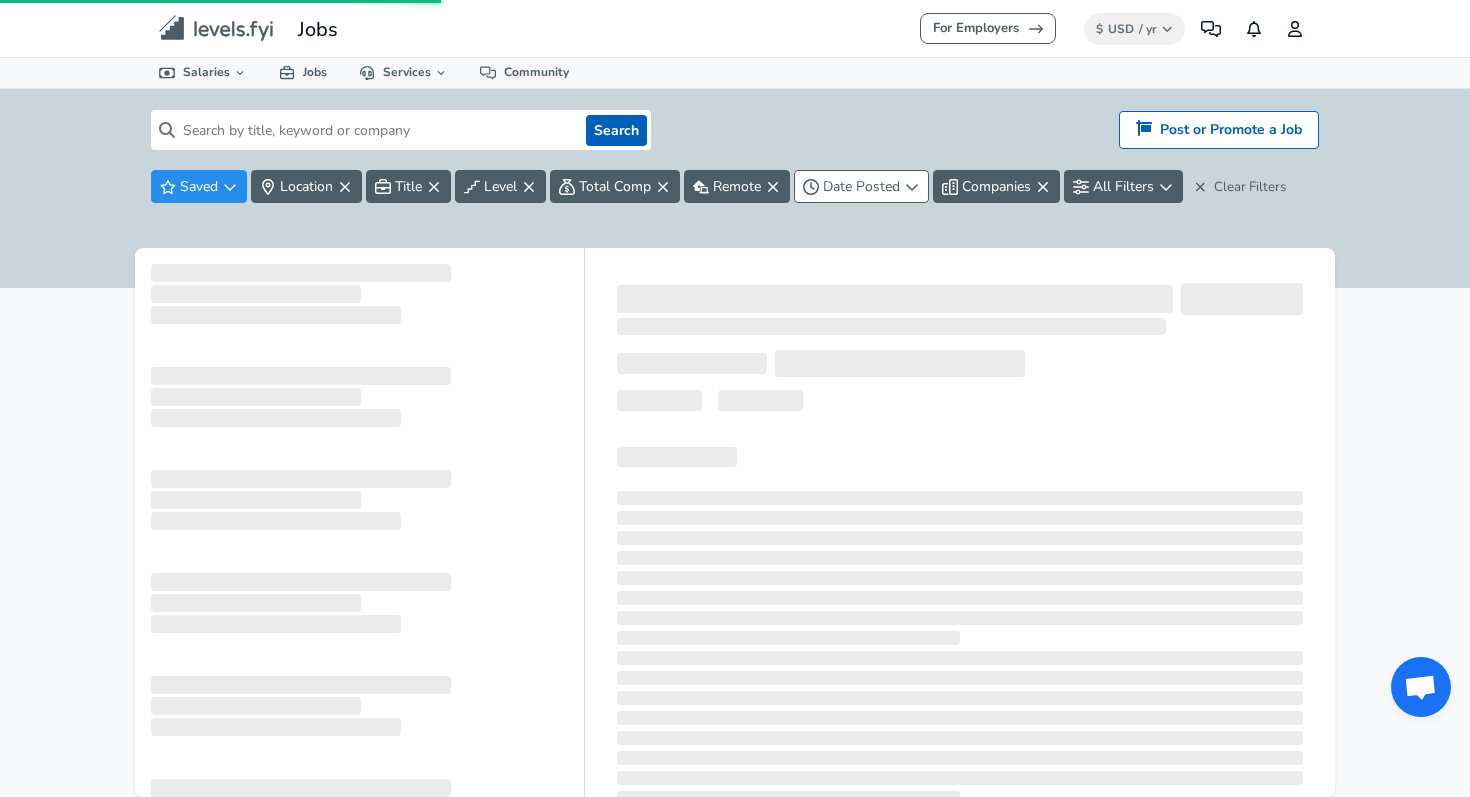 scroll, scrollTop: 0, scrollLeft: 0, axis: both 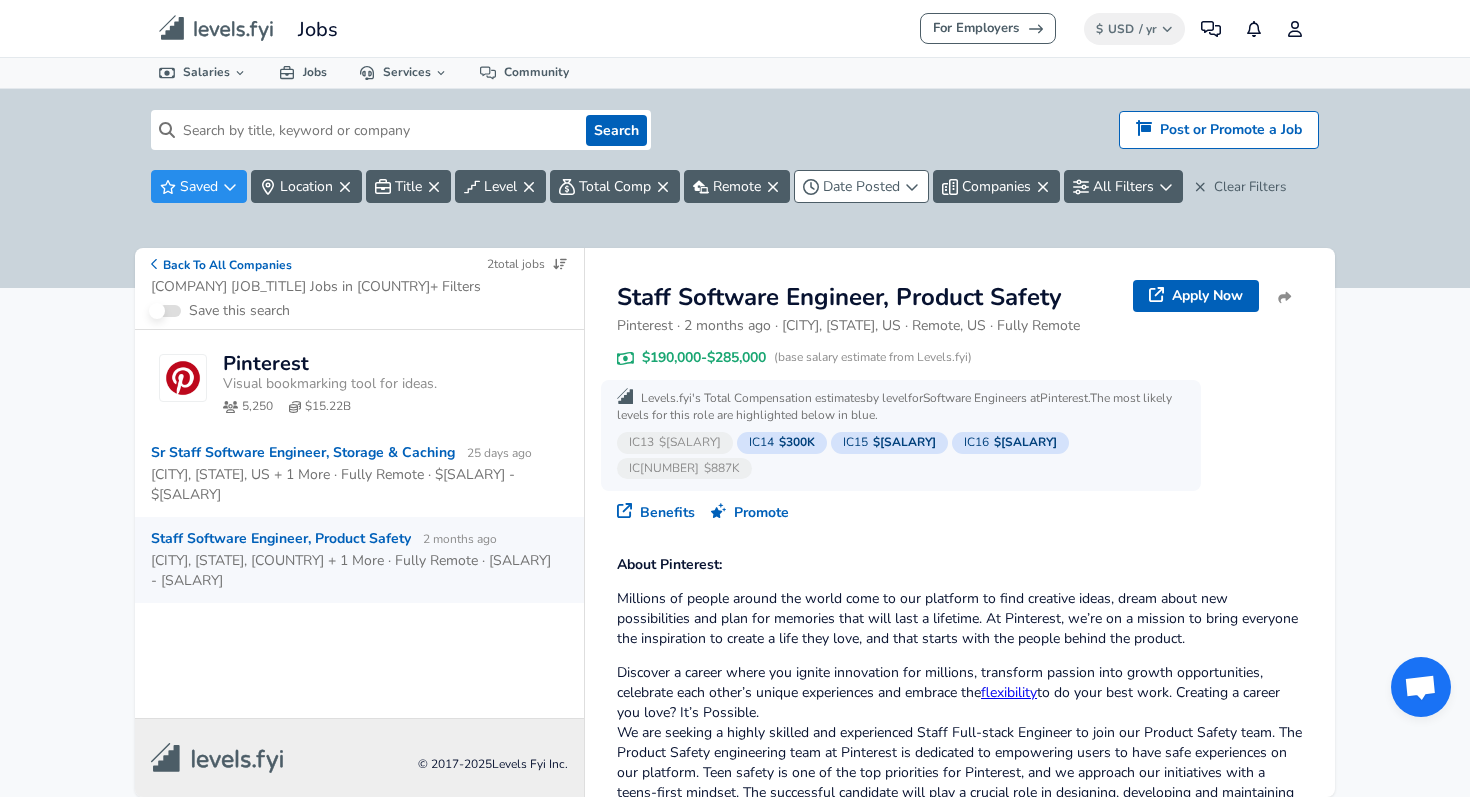 click on "Back To All Companies 2 total jobs Pinterest Senior Software Engineer Jobs in [COUNTRY] + Filters Save this search" at bounding box center [359, 289] 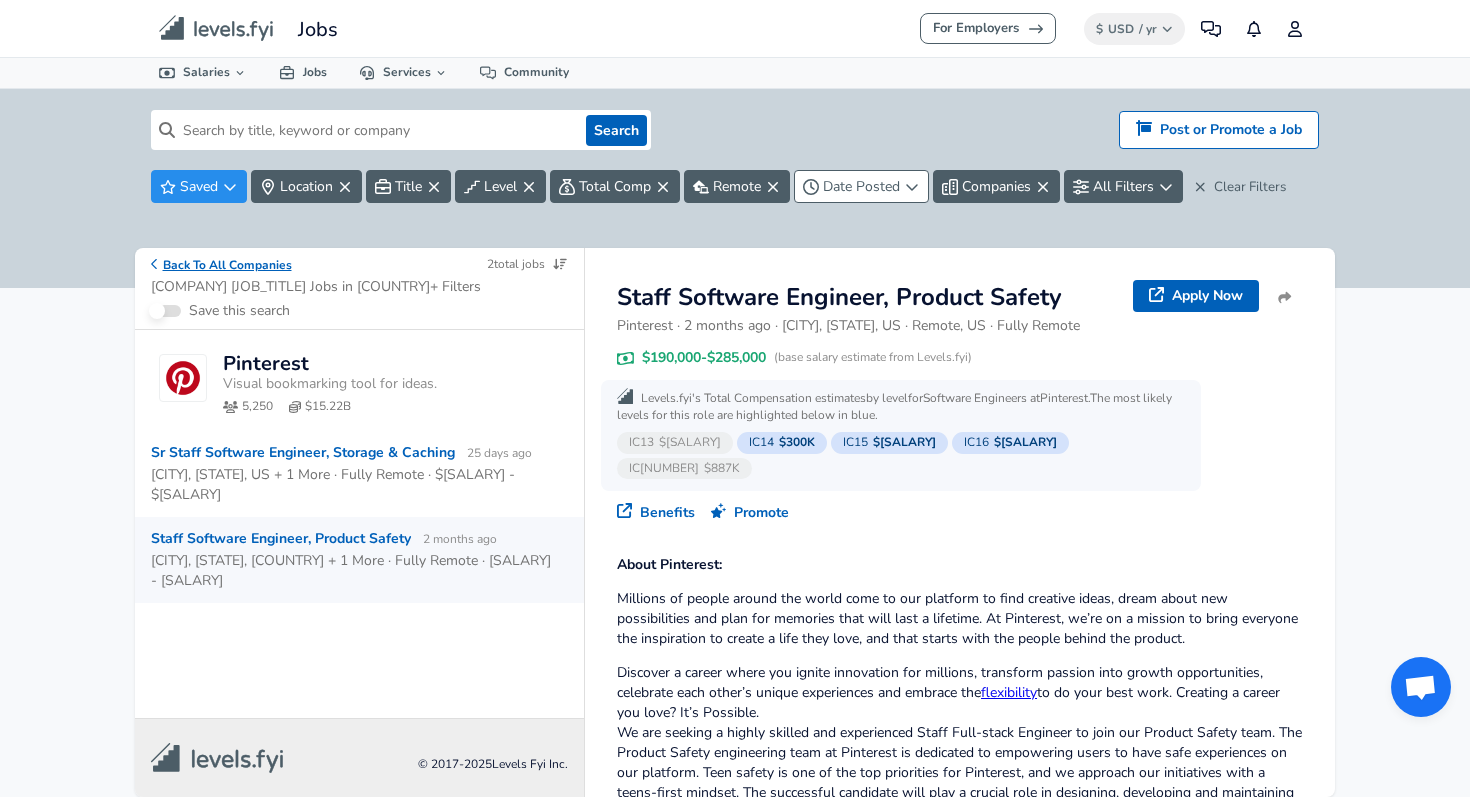 click on "Back To All Companies" at bounding box center (221, 264) 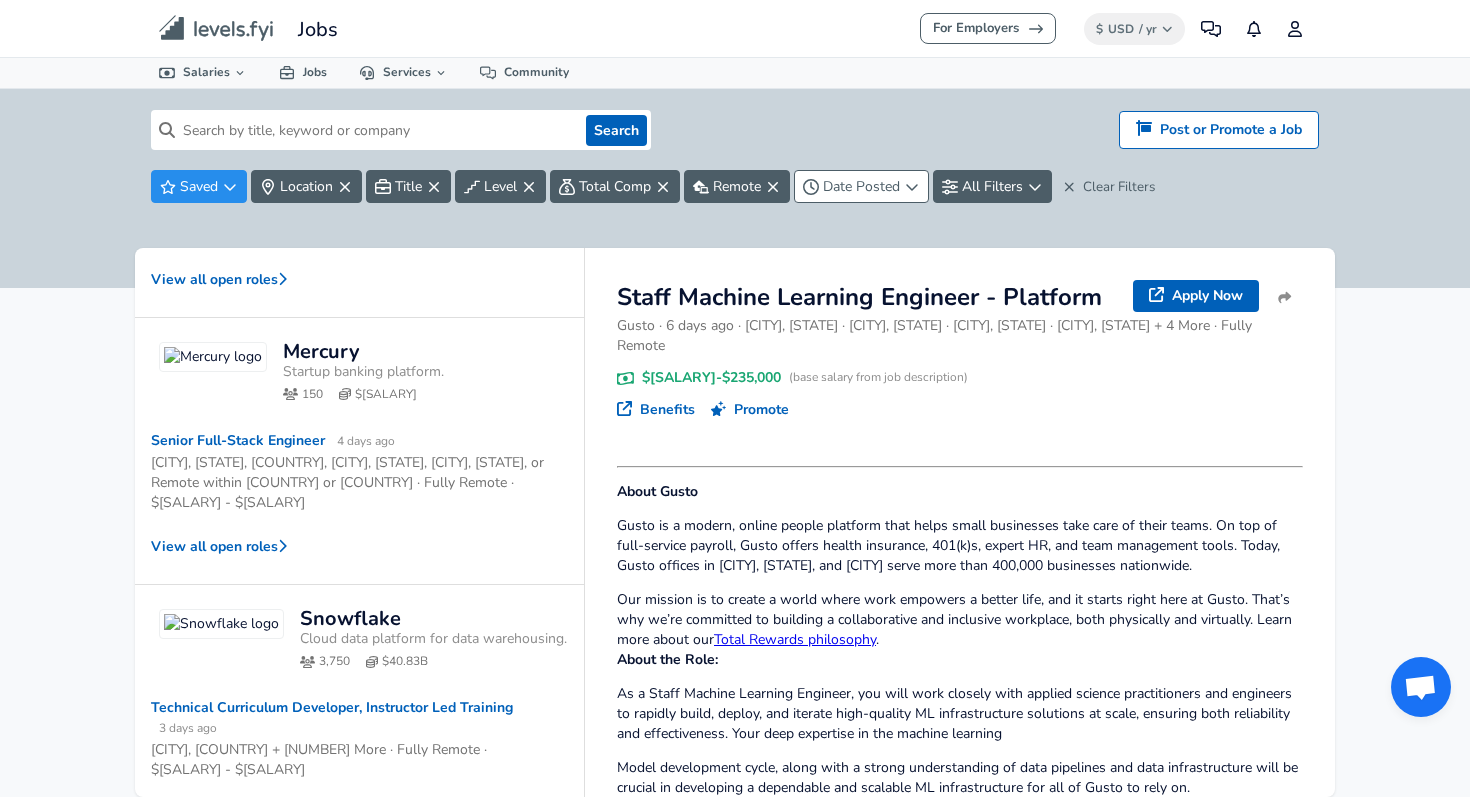 scroll, scrollTop: 873, scrollLeft: 0, axis: vertical 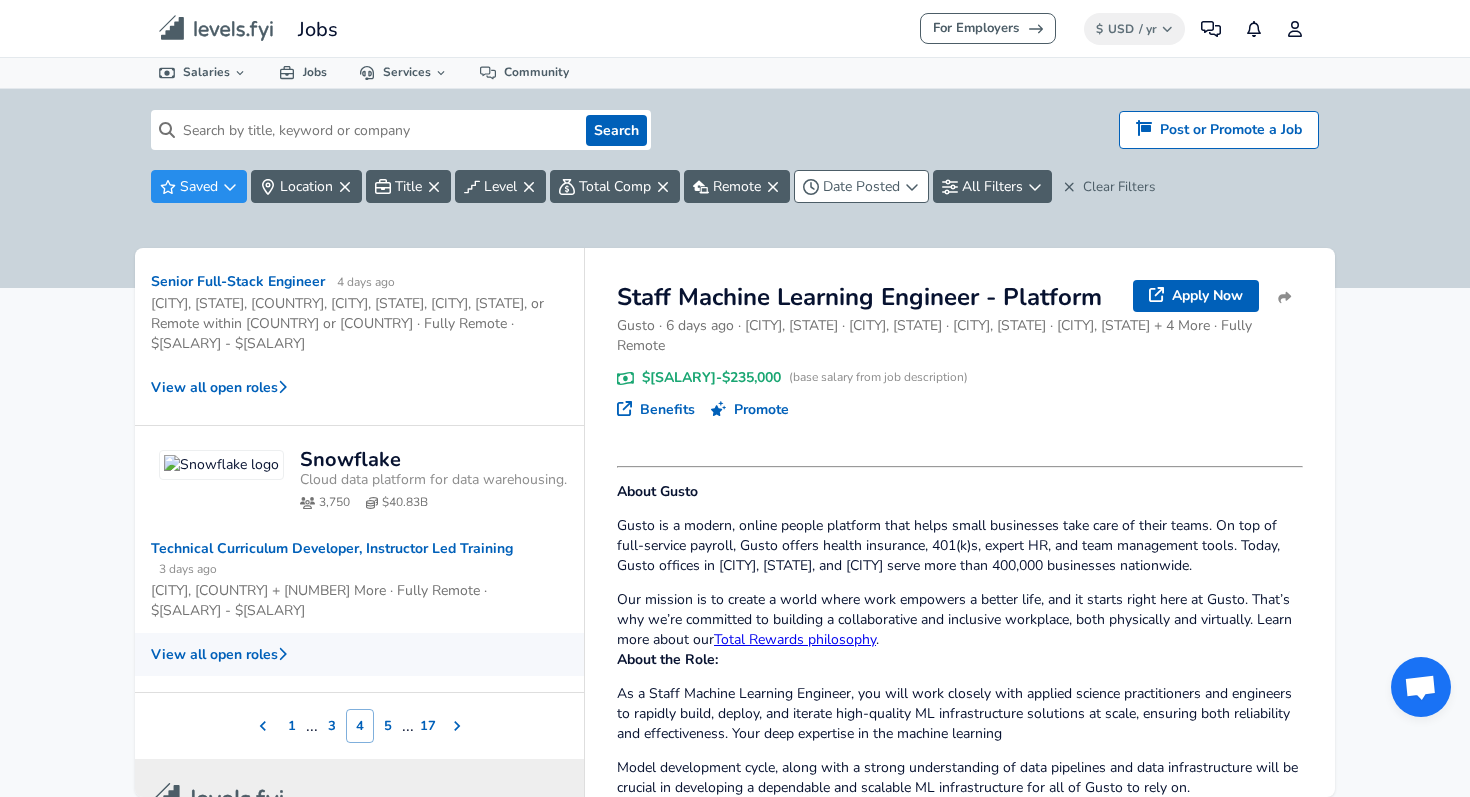 click on "View all open roles" at bounding box center [359, 654] 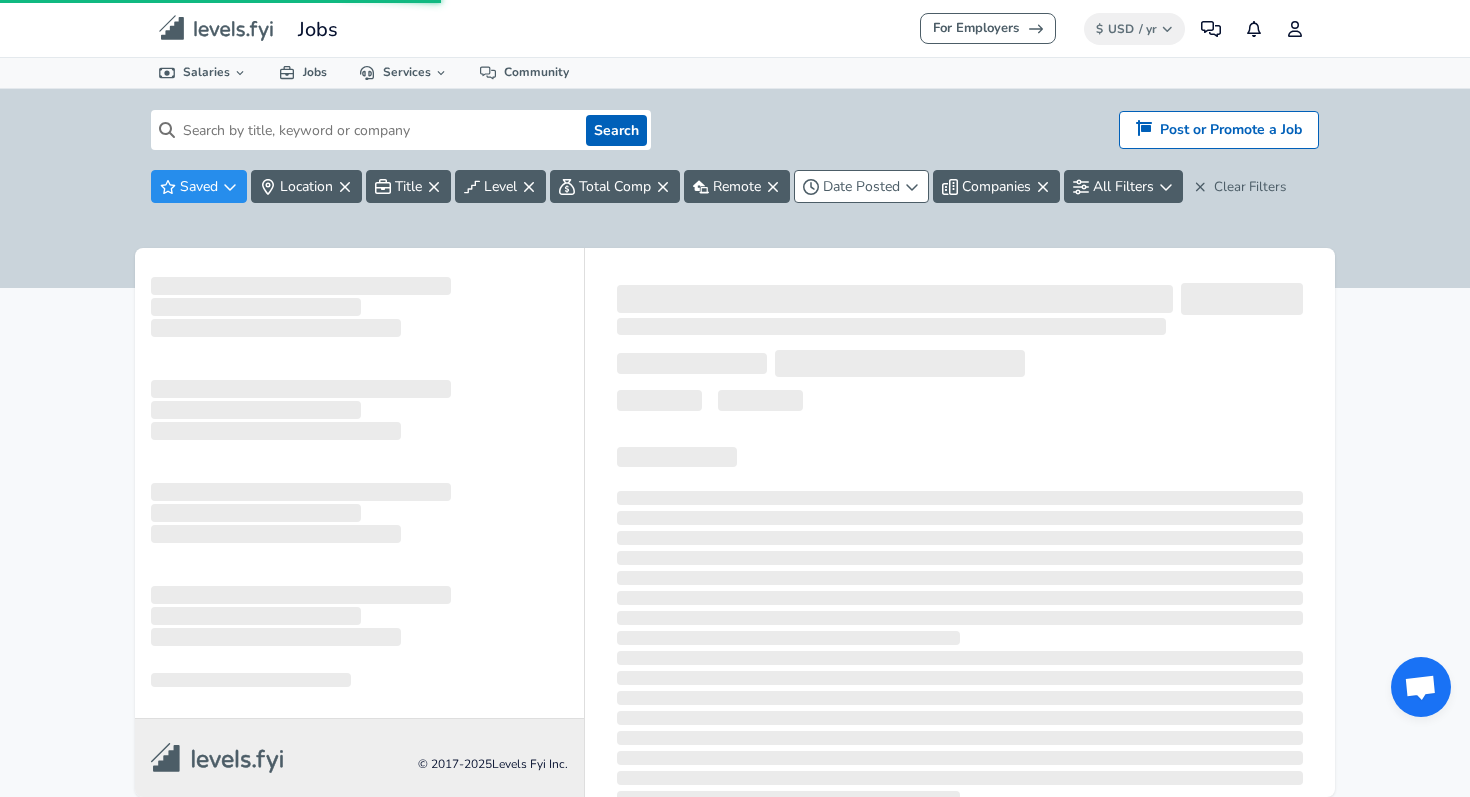 scroll, scrollTop: 0, scrollLeft: 0, axis: both 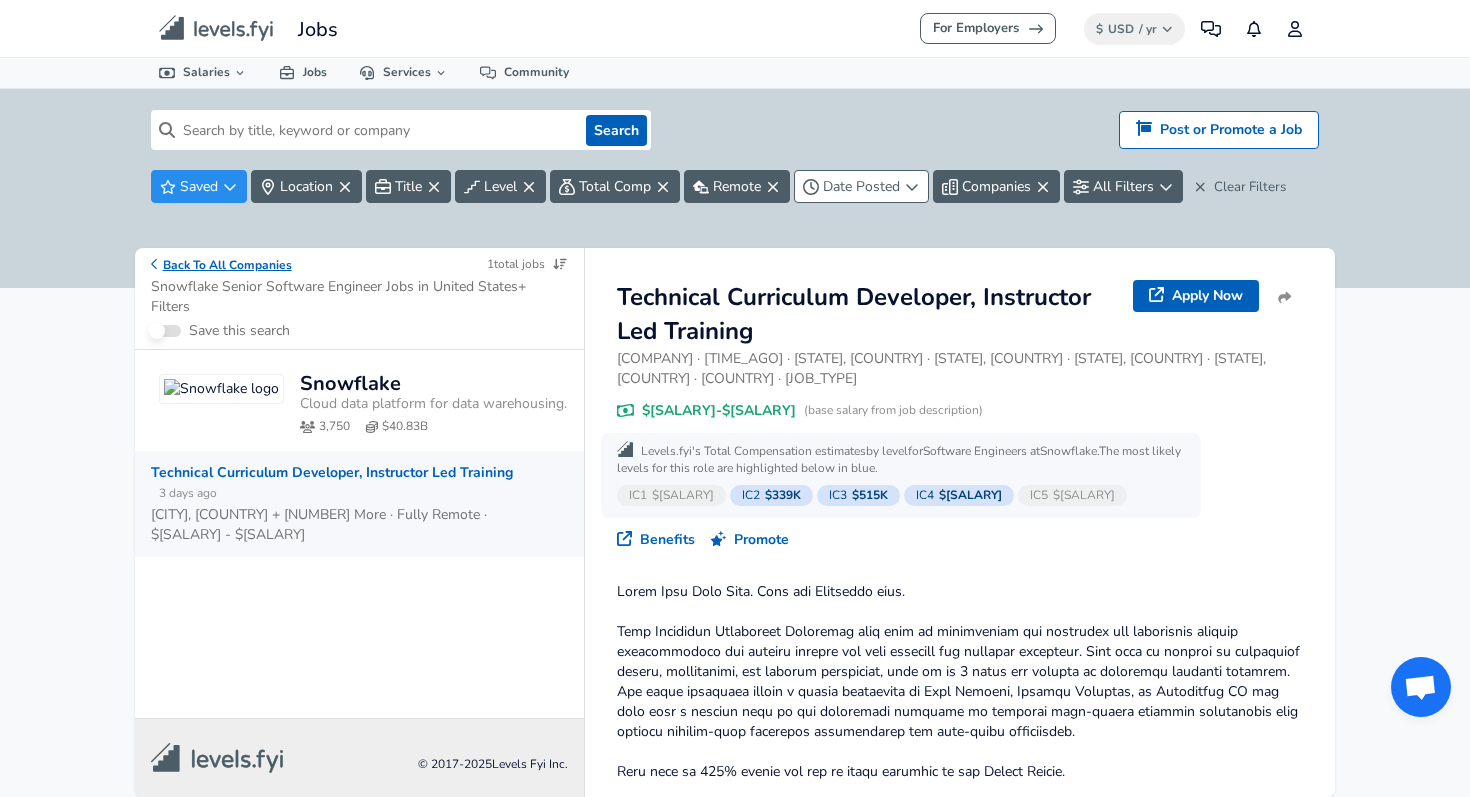 click on "Back To All Companies" at bounding box center [221, 264] 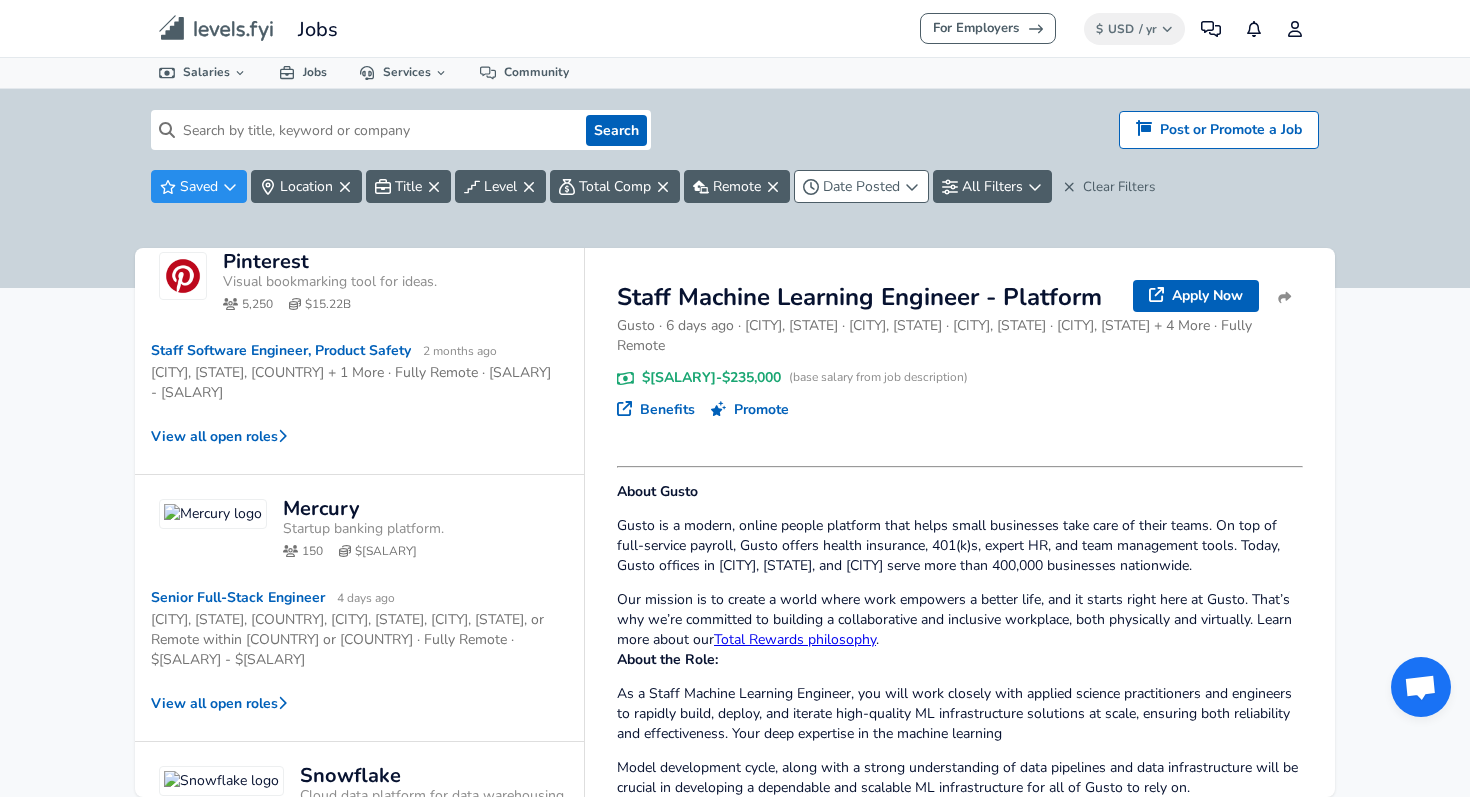 scroll, scrollTop: 873, scrollLeft: 0, axis: vertical 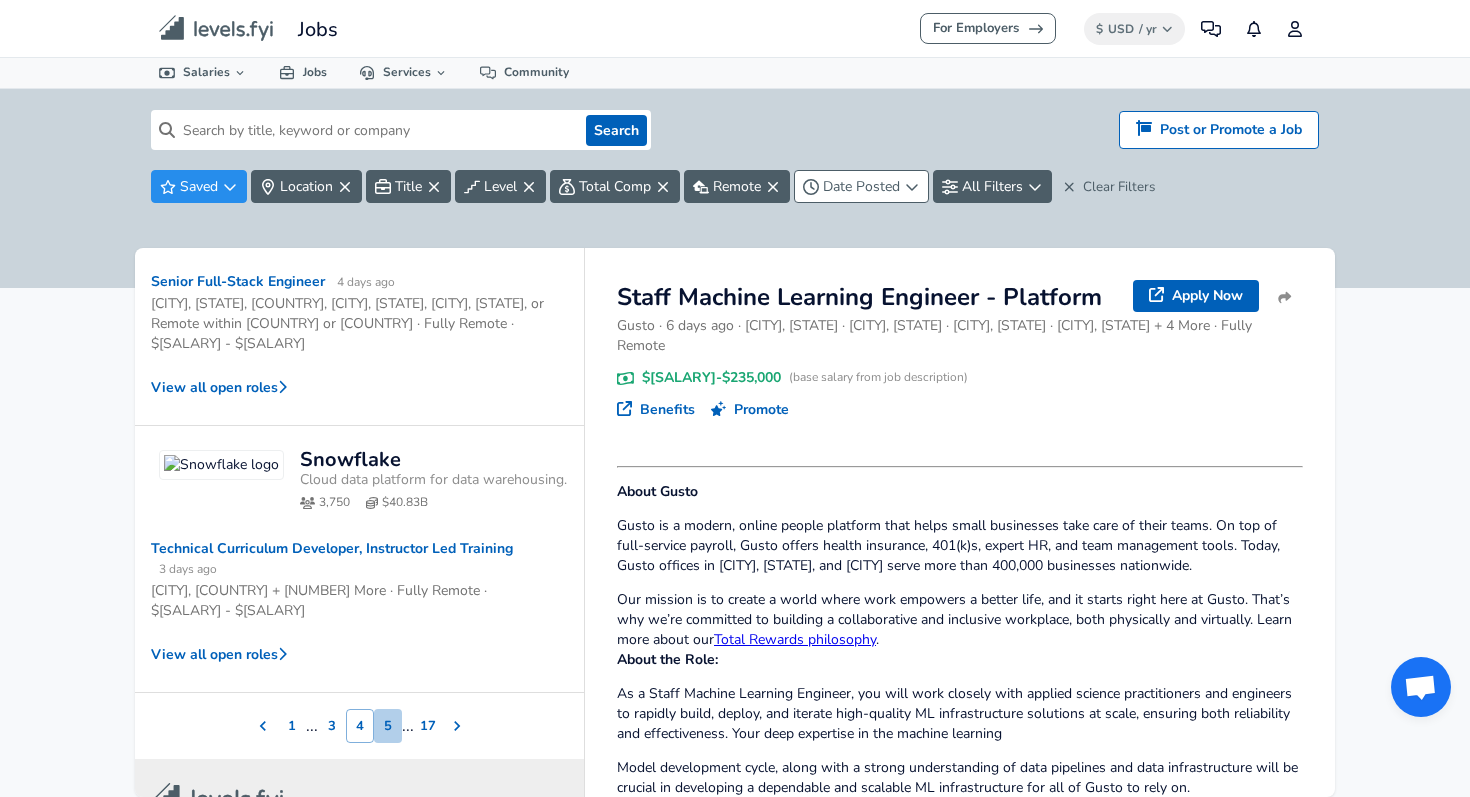 click on "5" at bounding box center [388, 726] 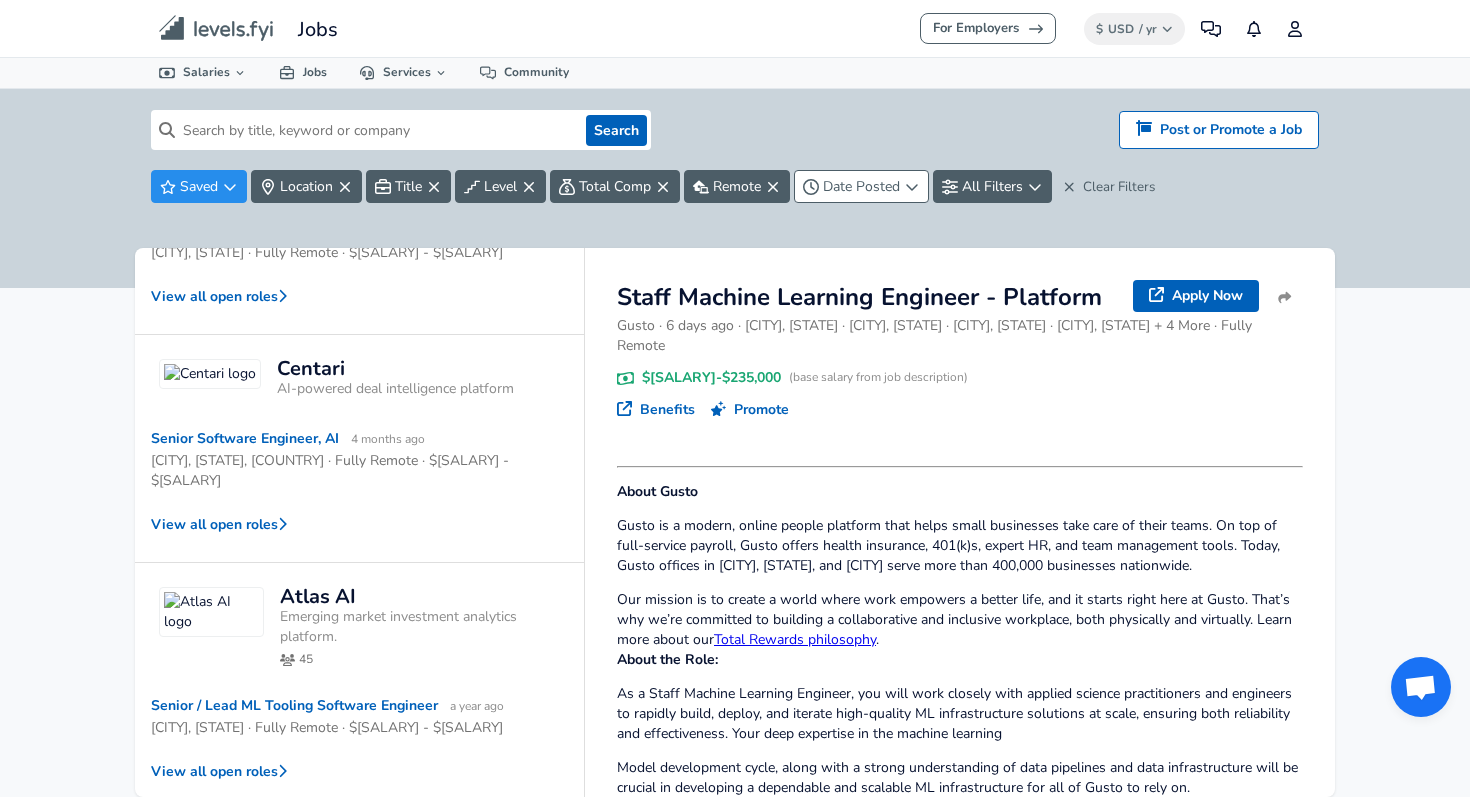 scroll, scrollTop: 931, scrollLeft: 0, axis: vertical 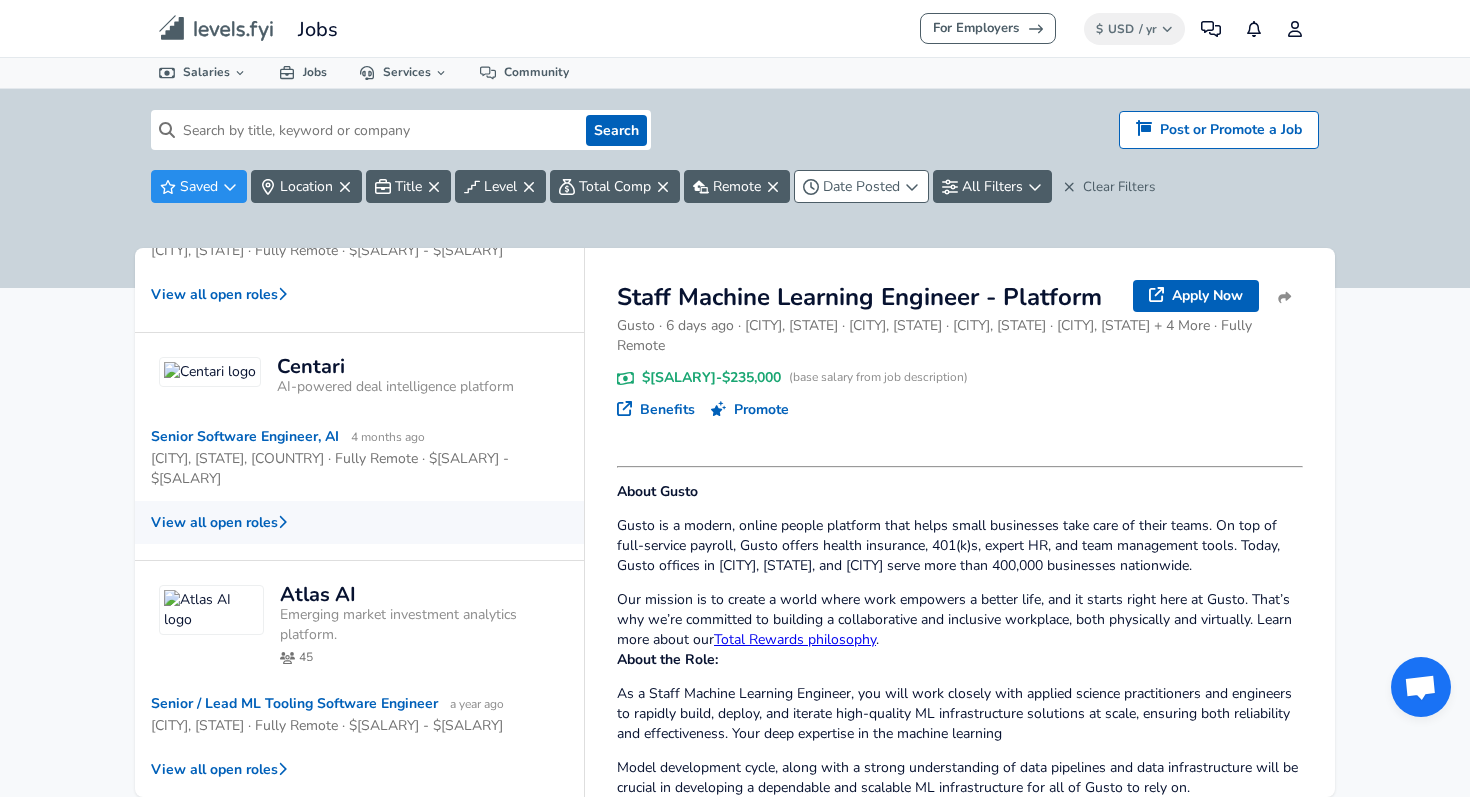click on "View all open roles" at bounding box center [359, 522] 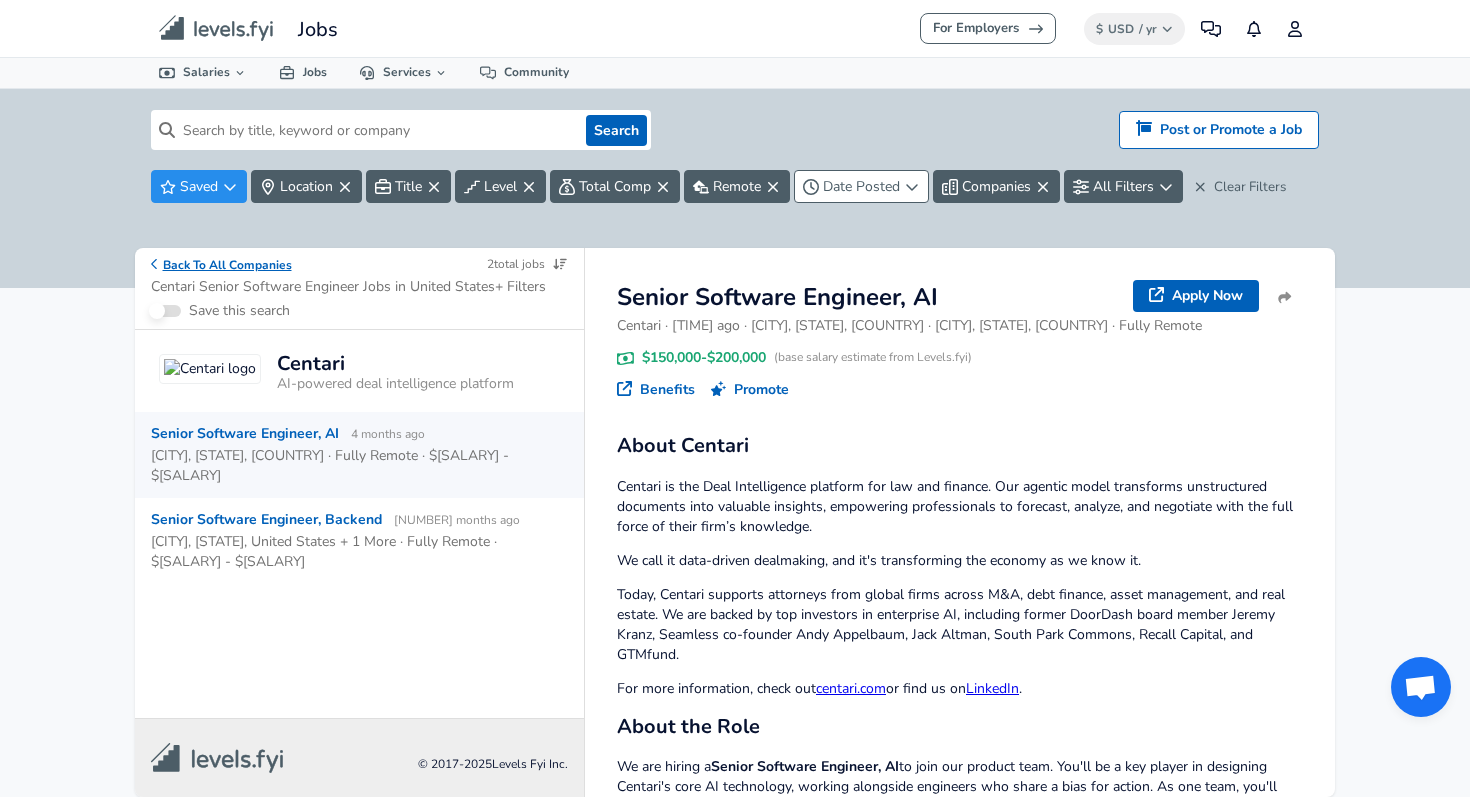 click on "Back To All Companies" at bounding box center [221, 264] 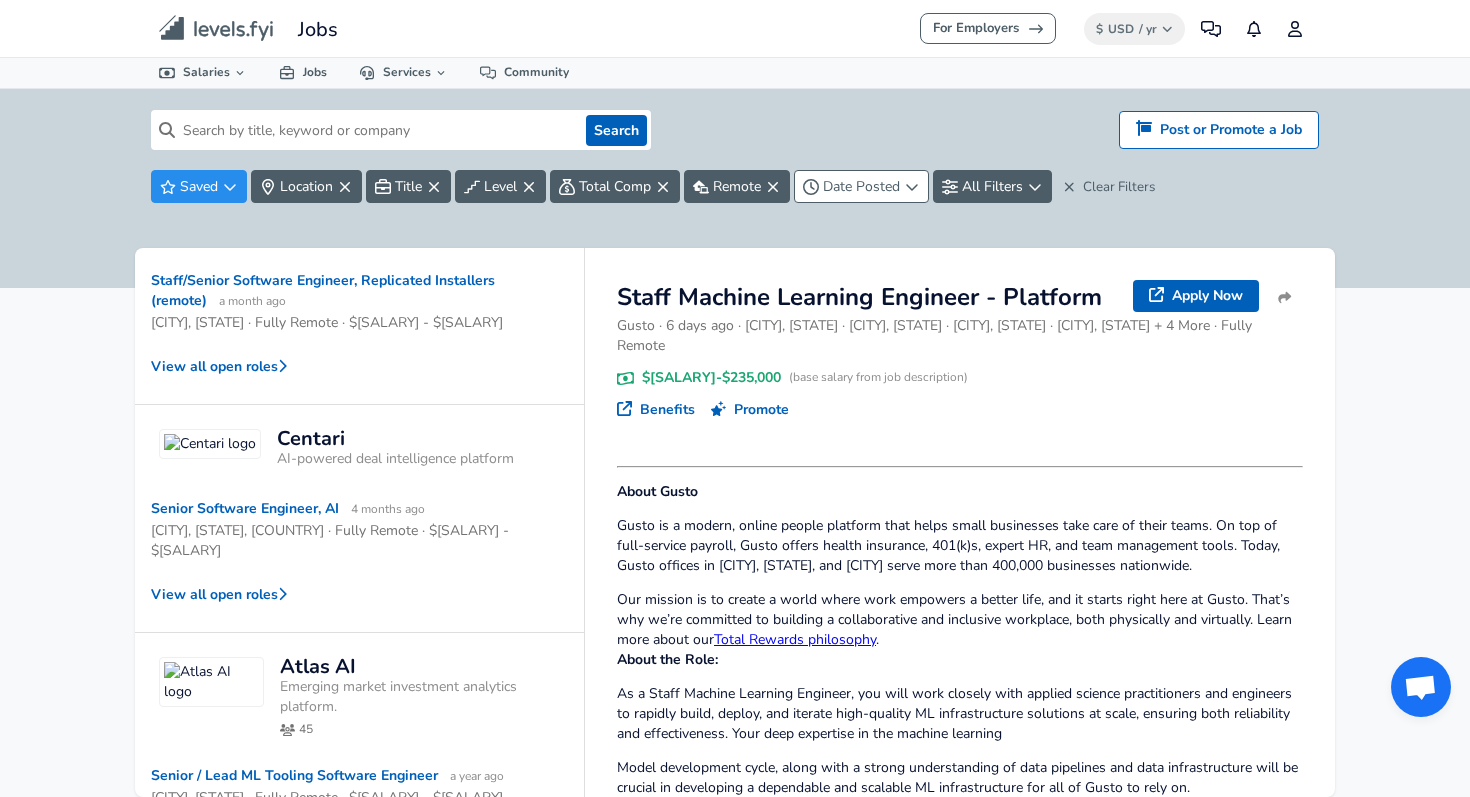scroll, scrollTop: 1037, scrollLeft: 0, axis: vertical 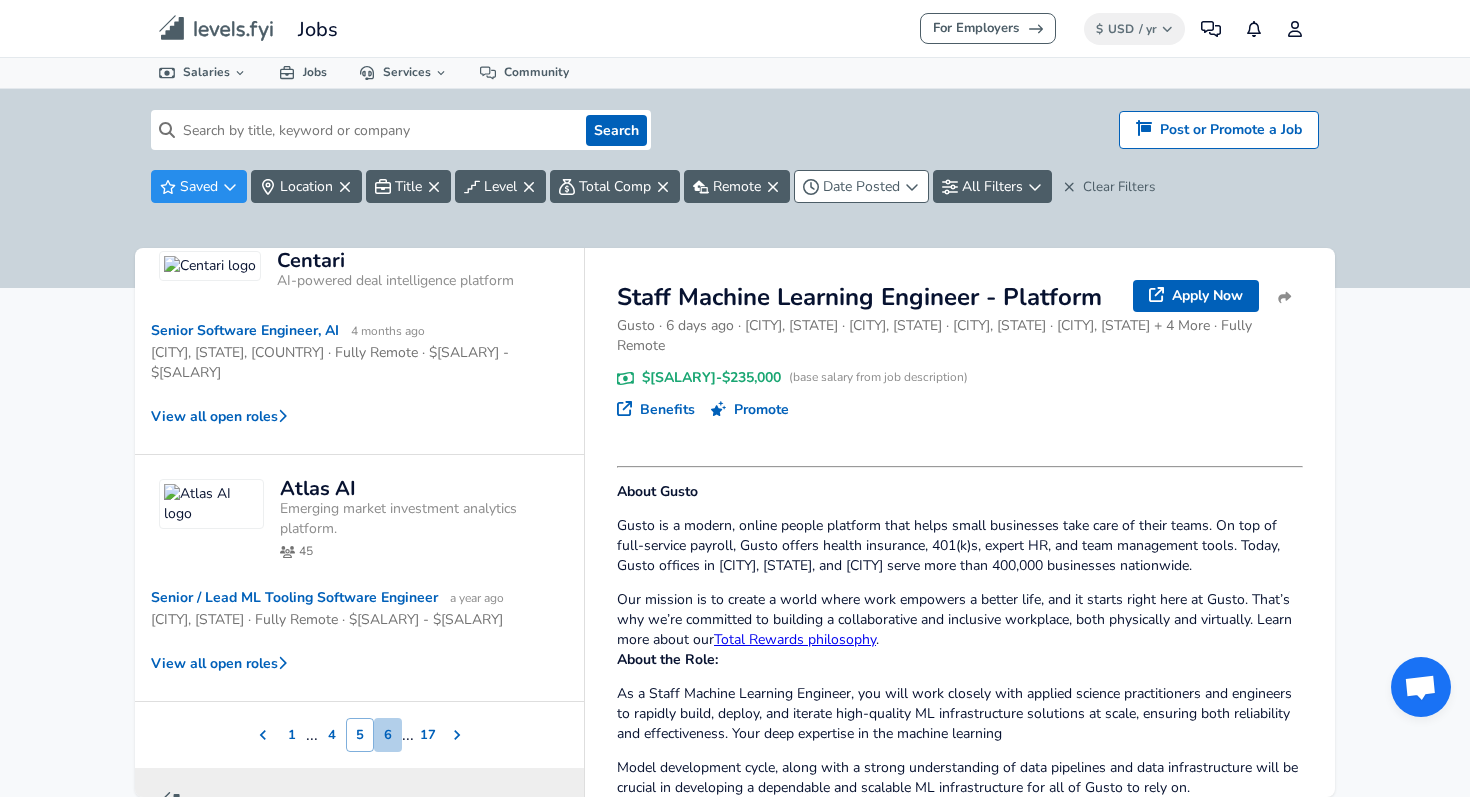 click on "6" at bounding box center [388, 735] 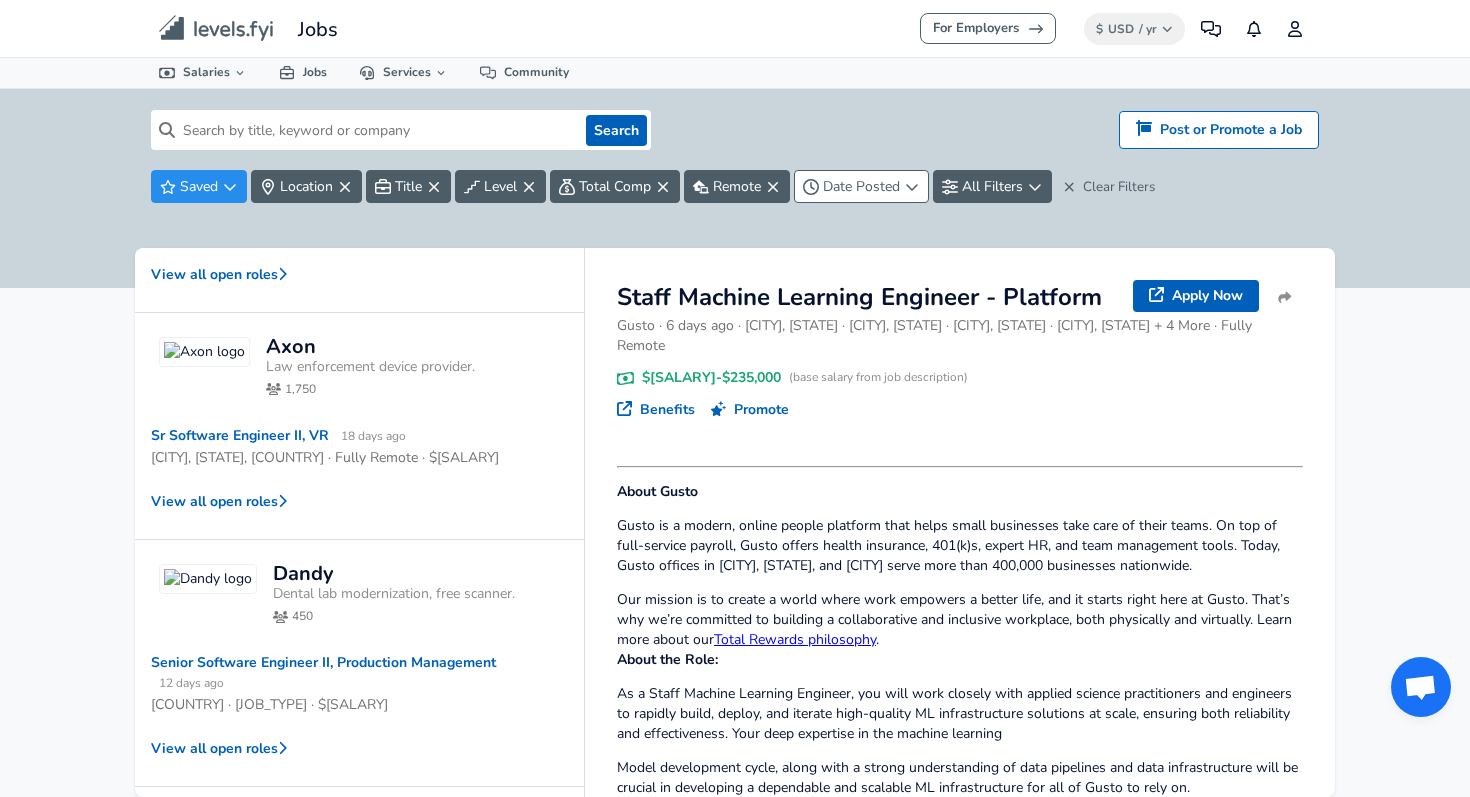 scroll, scrollTop: 833, scrollLeft: 0, axis: vertical 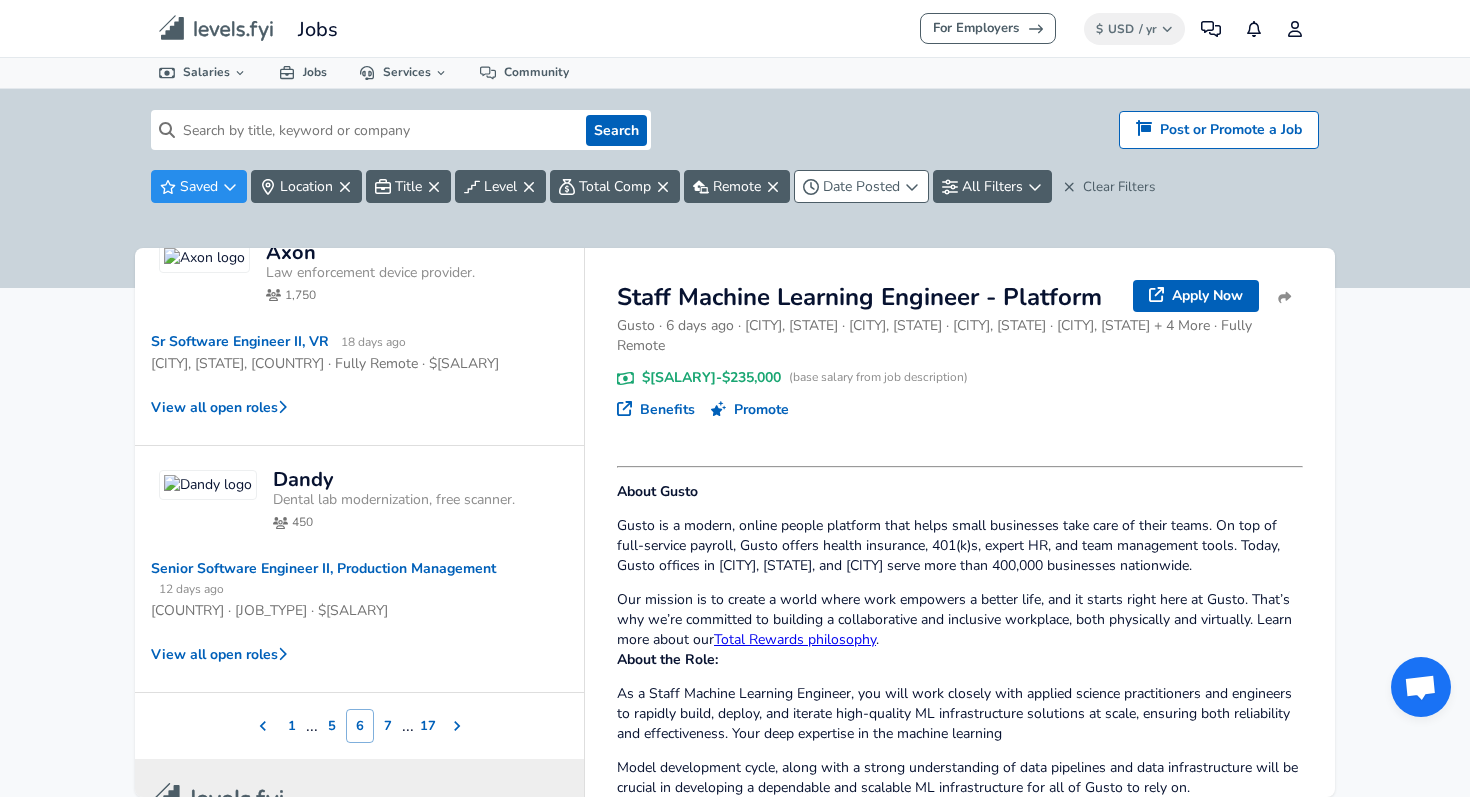 click on "7" at bounding box center (388, 726) 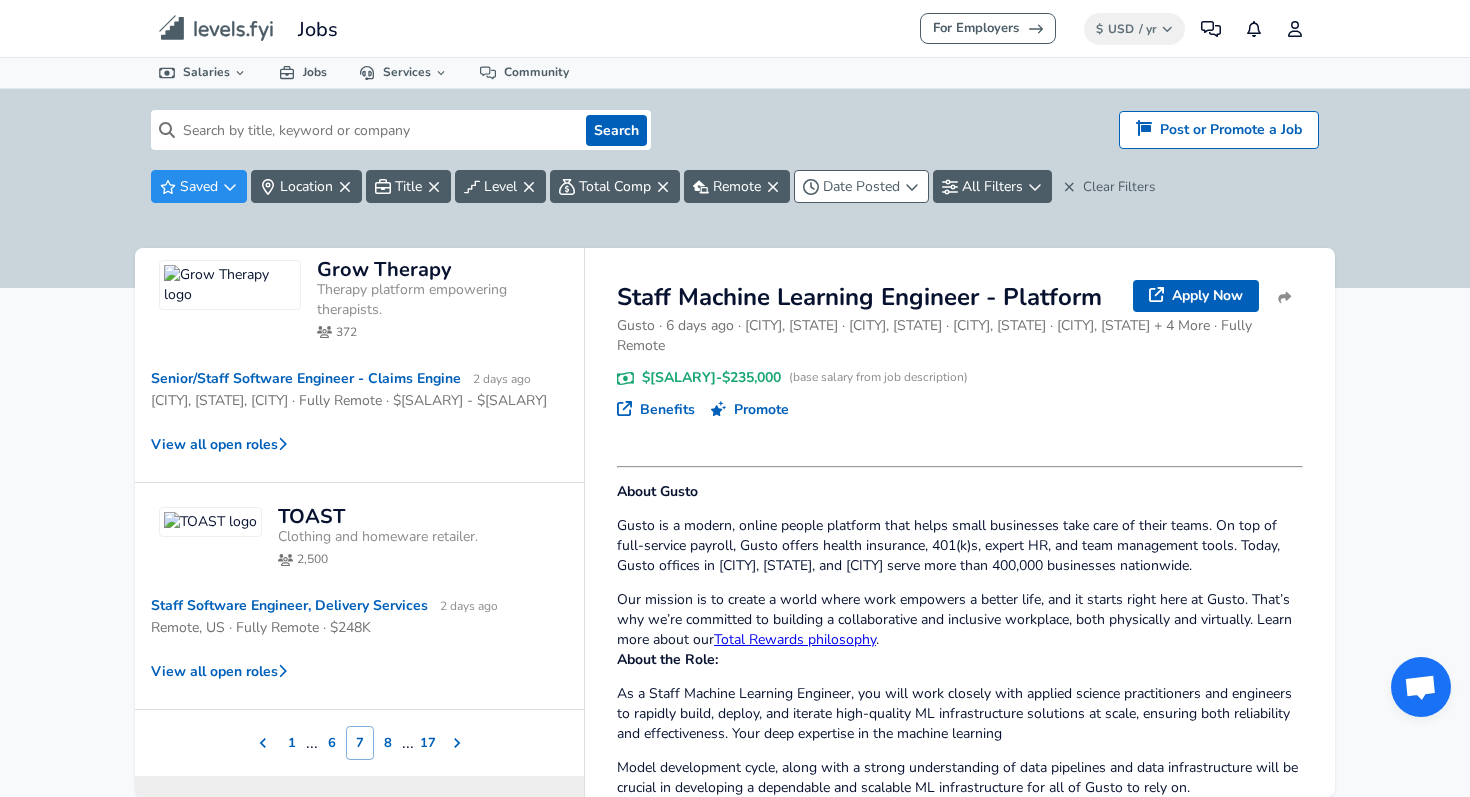 scroll, scrollTop: 919, scrollLeft: 0, axis: vertical 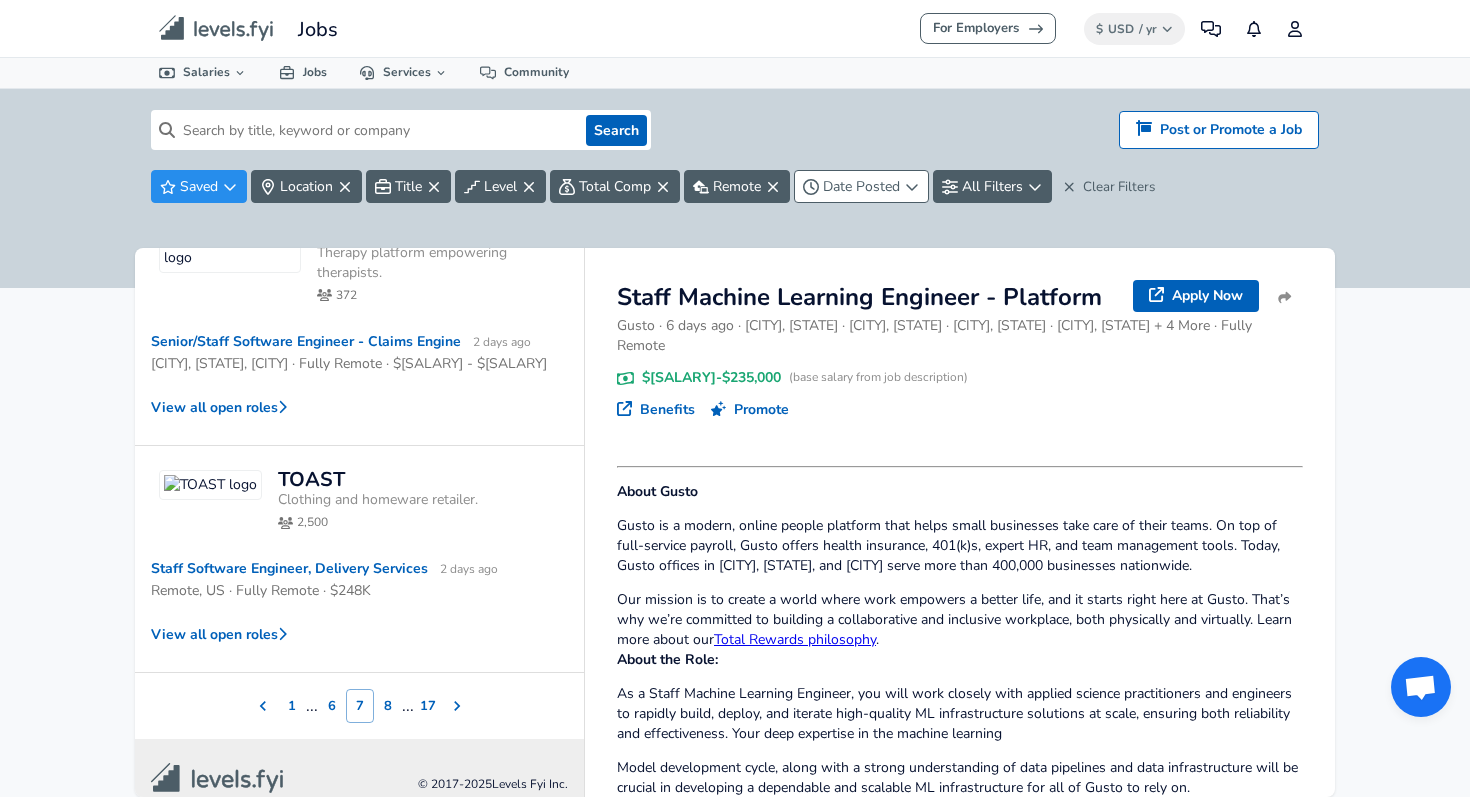 click on "8" at bounding box center [388, 706] 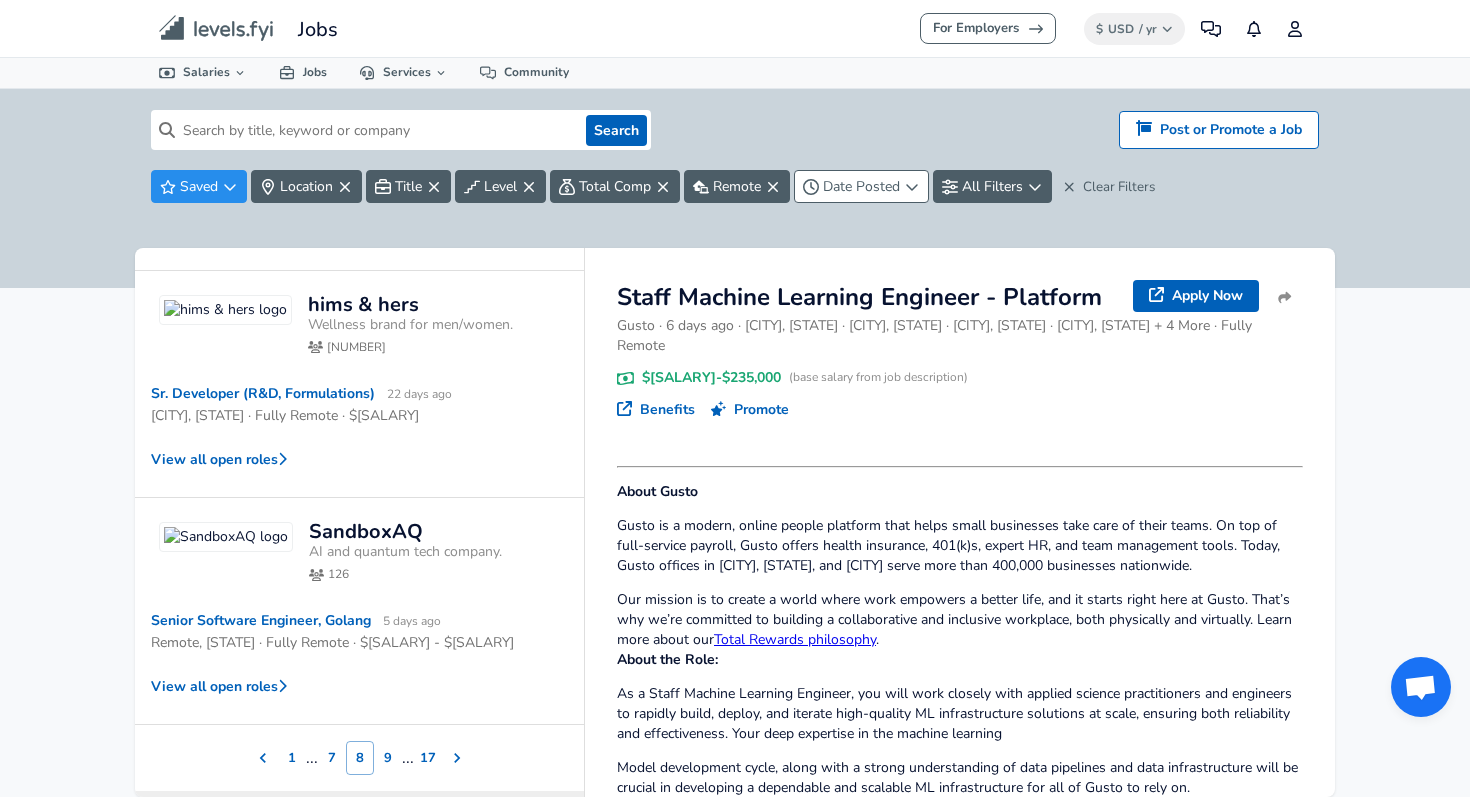 scroll, scrollTop: 763, scrollLeft: 0, axis: vertical 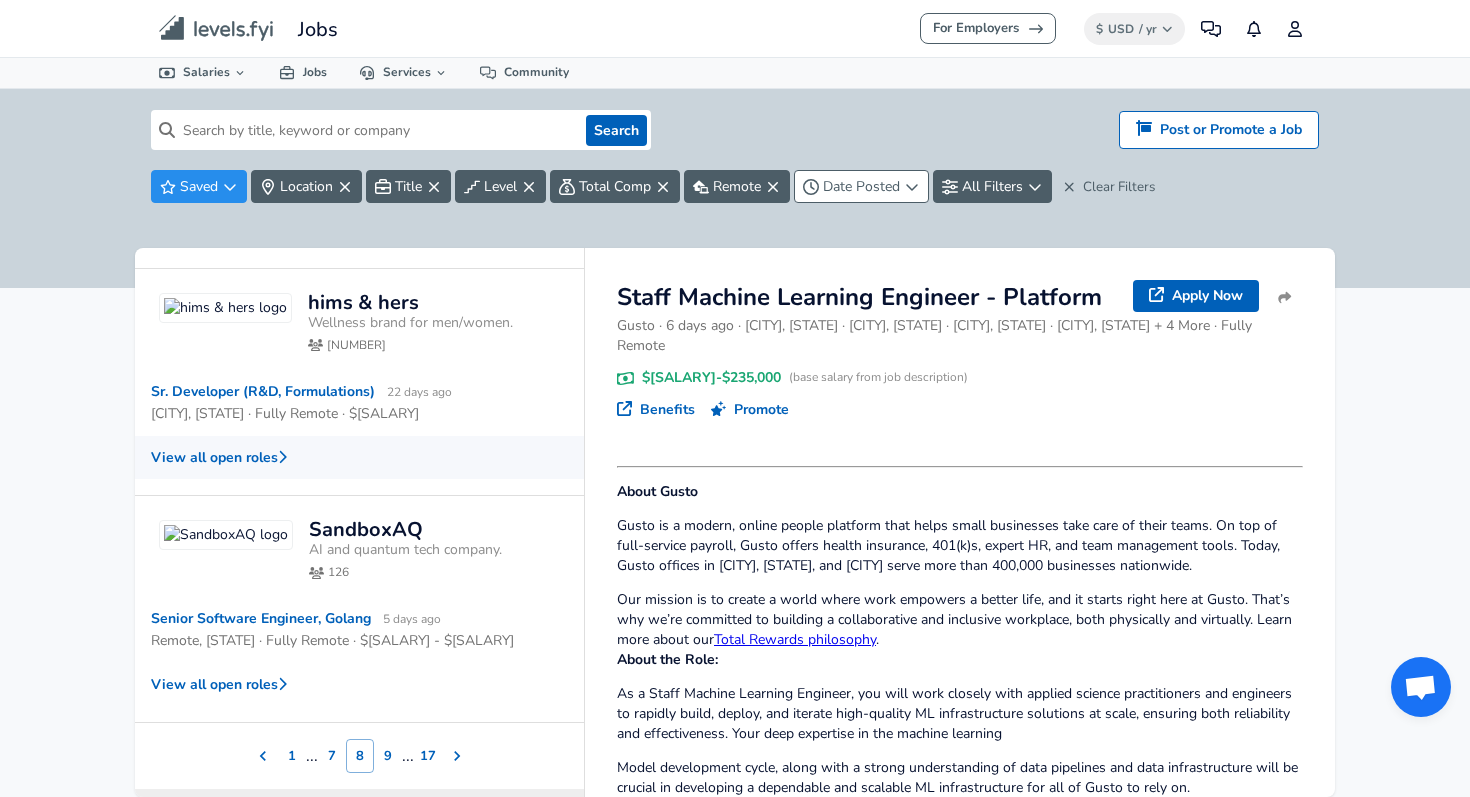 click on "View all open roles" at bounding box center (359, 457) 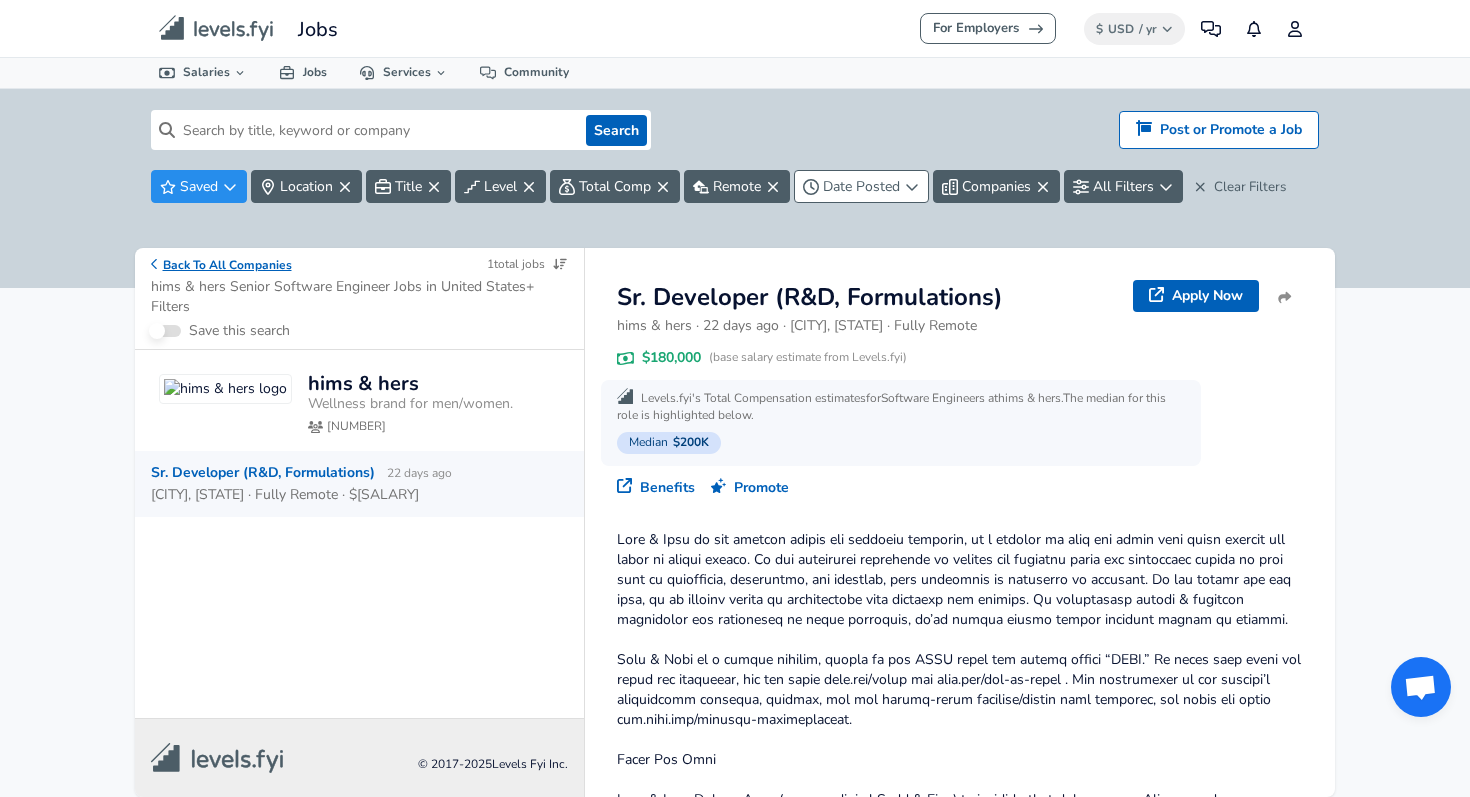 click on "Back To All Companies" at bounding box center (221, 264) 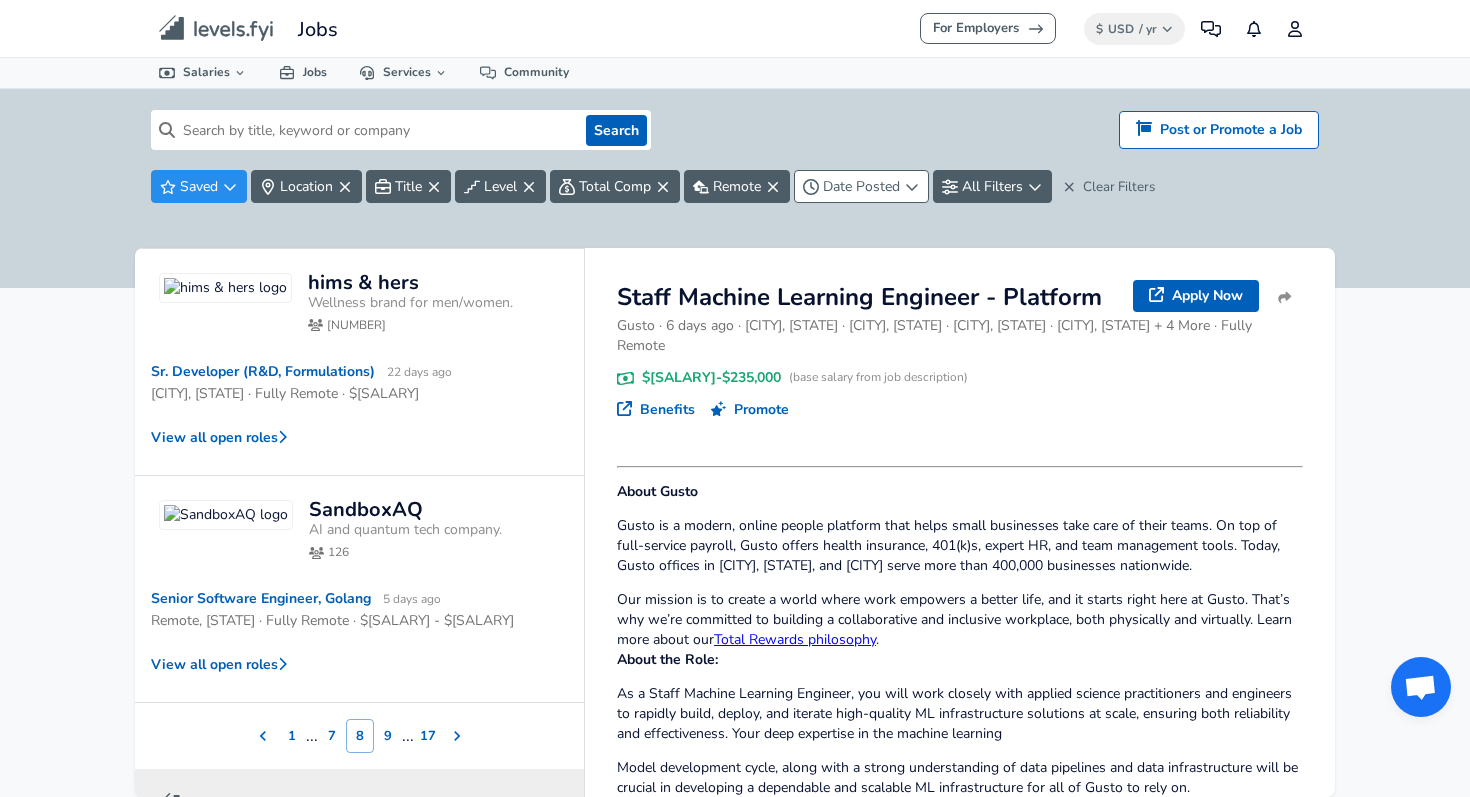scroll, scrollTop: 813, scrollLeft: 0, axis: vertical 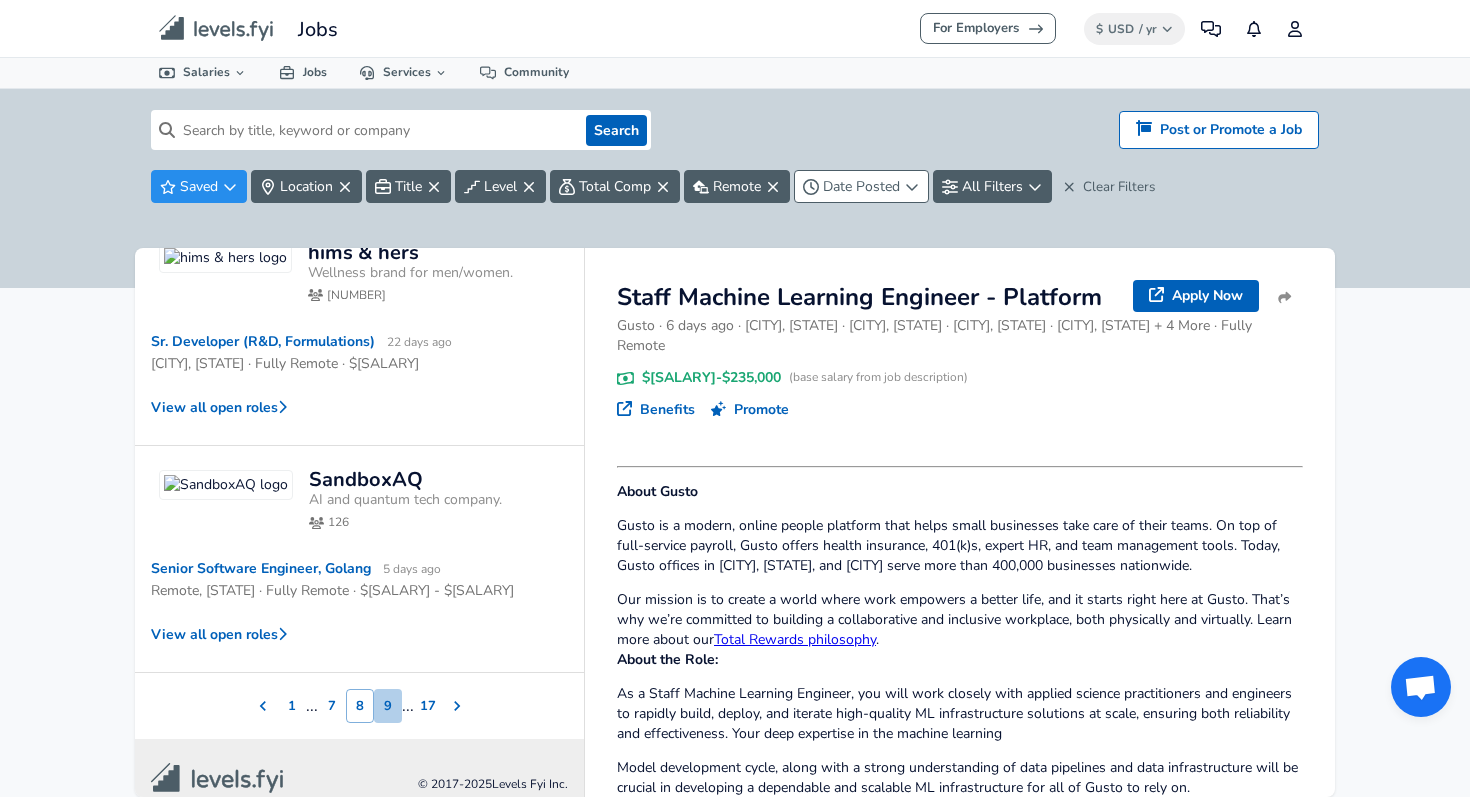 click on "9" at bounding box center (388, 706) 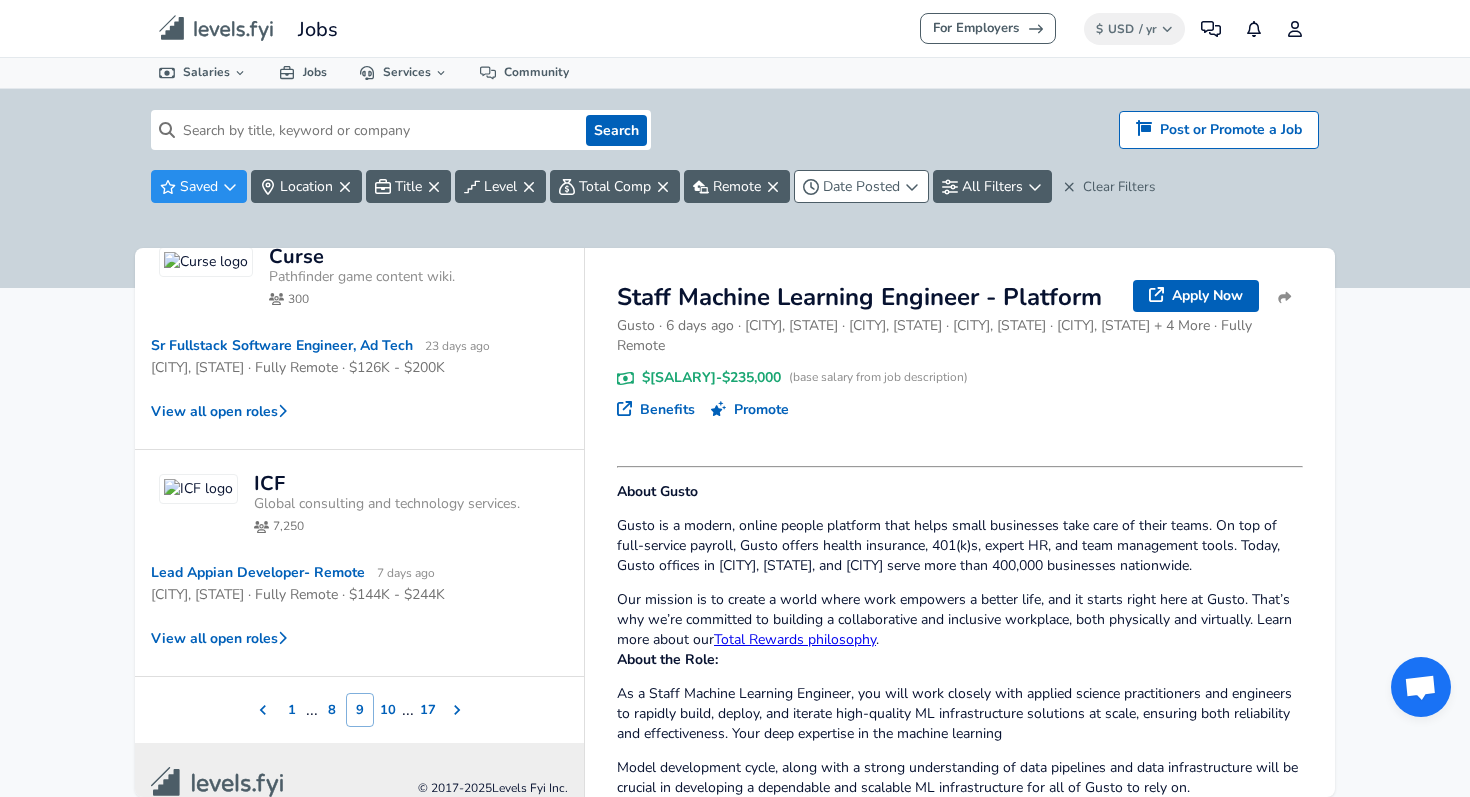 scroll, scrollTop: 879, scrollLeft: 0, axis: vertical 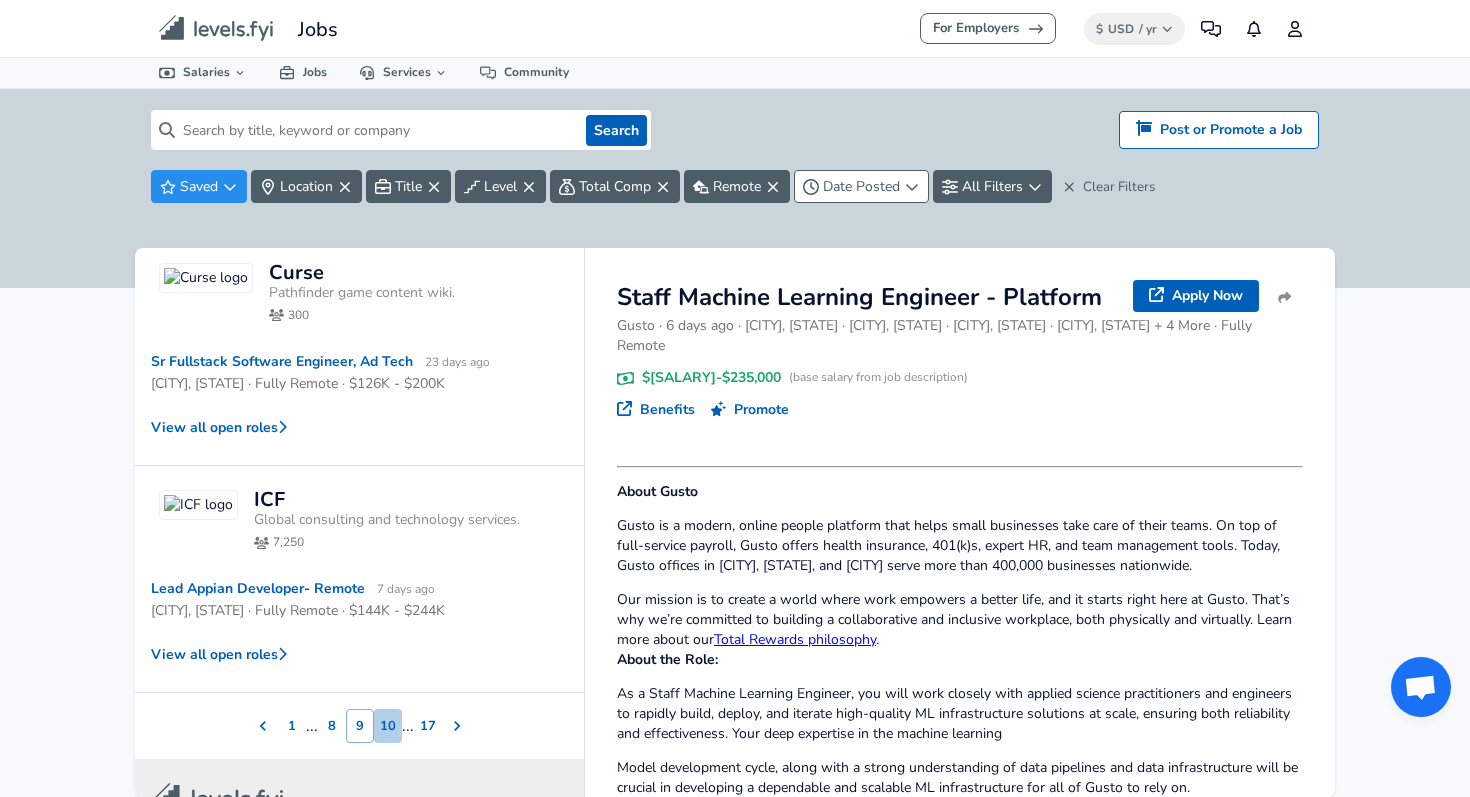 click on "10" at bounding box center [388, 726] 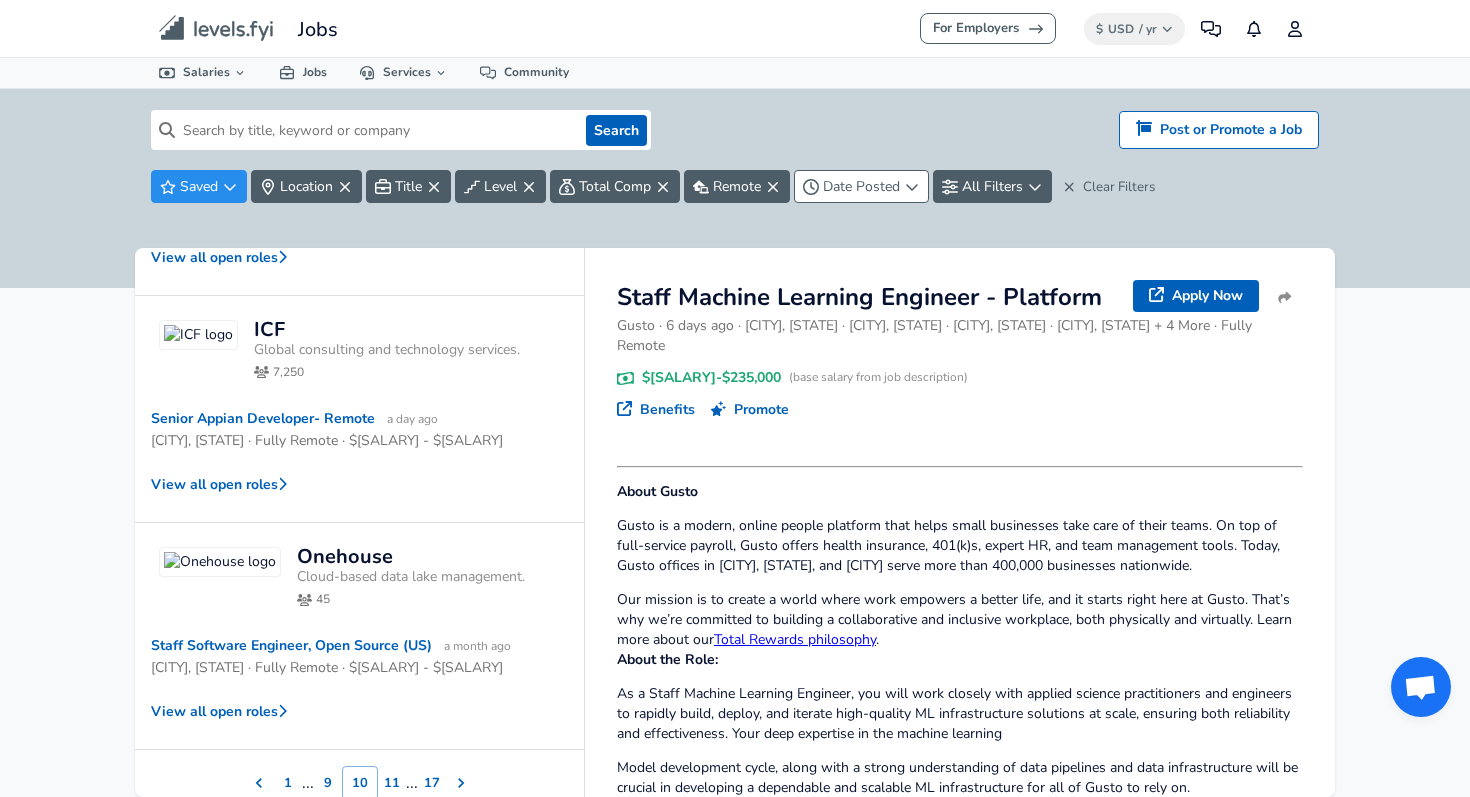 scroll, scrollTop: 813, scrollLeft: 0, axis: vertical 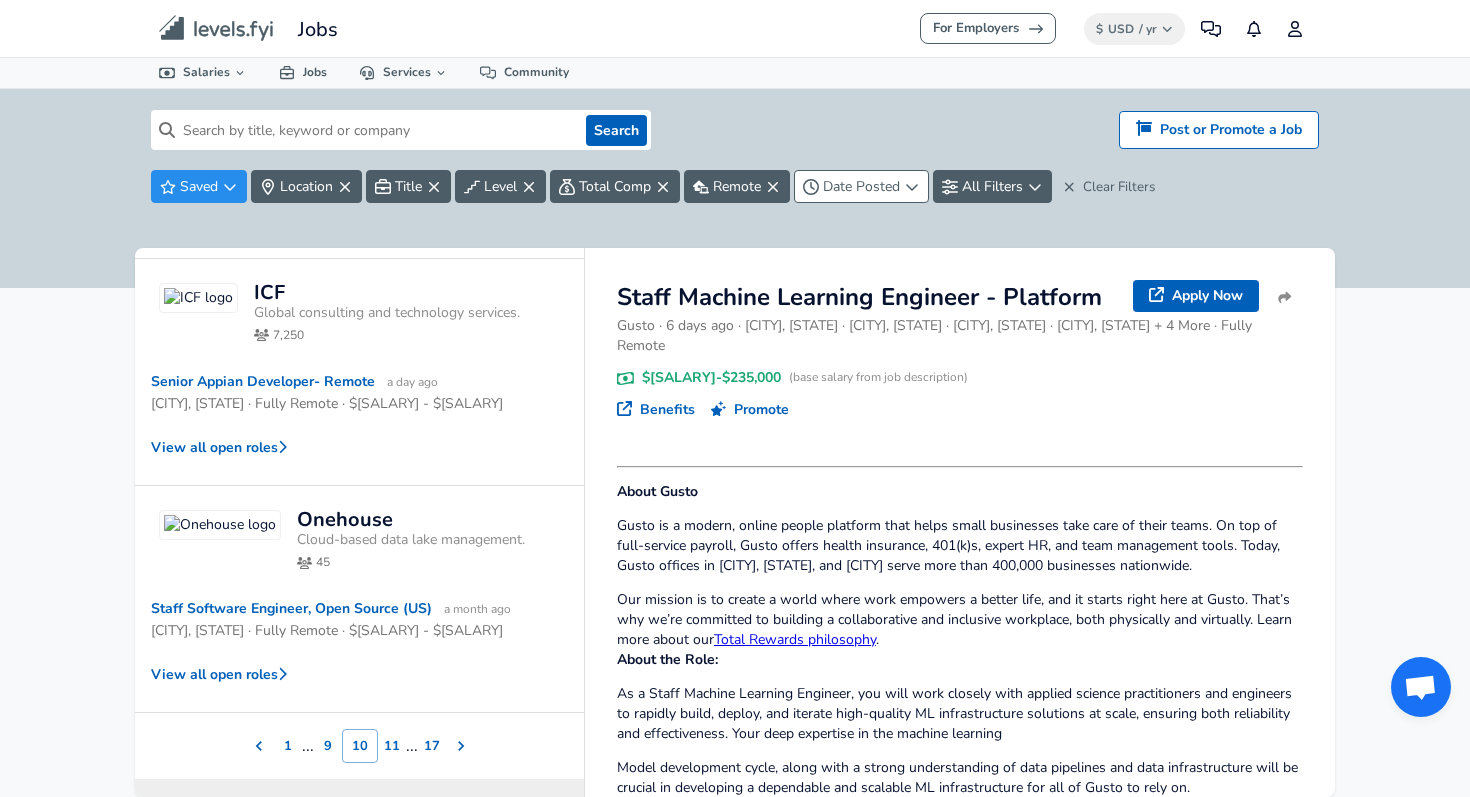 click on "11" at bounding box center (392, 746) 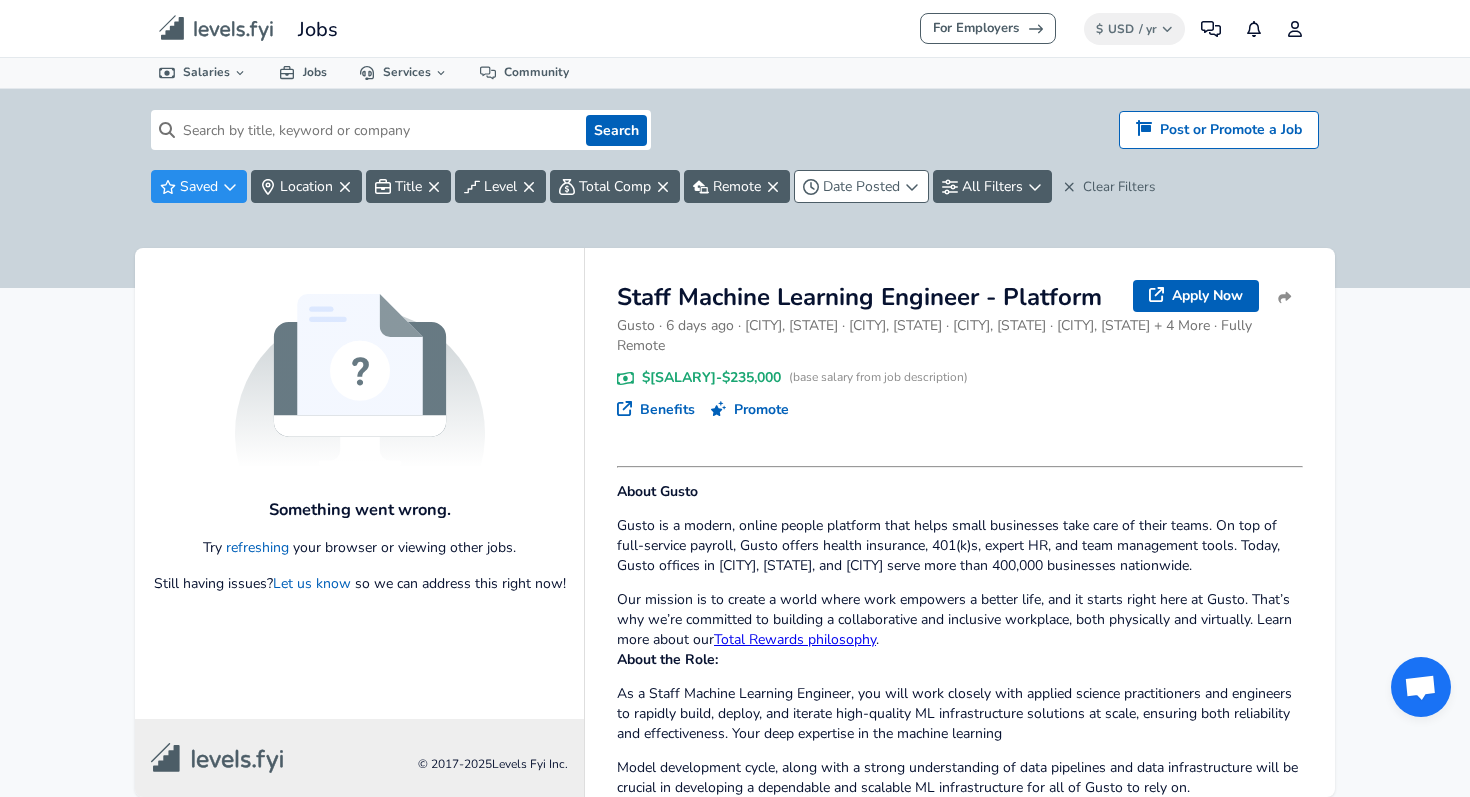 scroll, scrollTop: 0, scrollLeft: 0, axis: both 